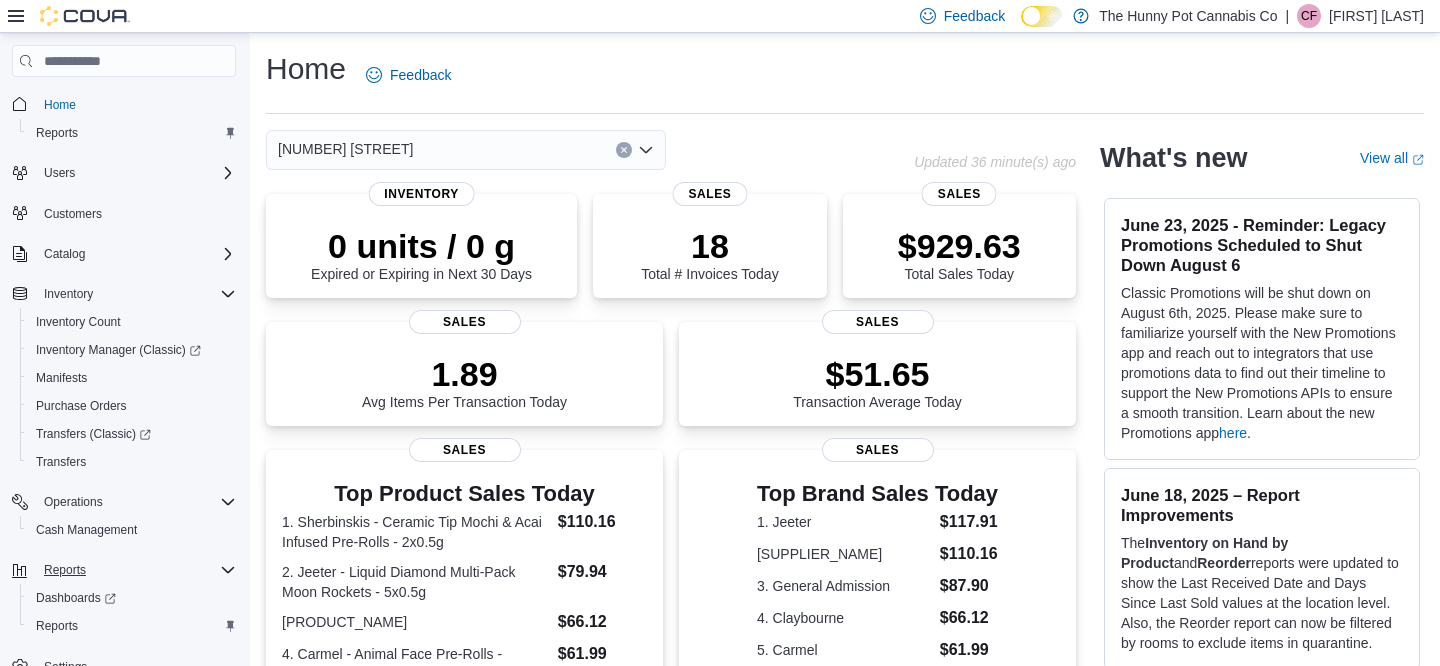 scroll, scrollTop: 0, scrollLeft: 0, axis: both 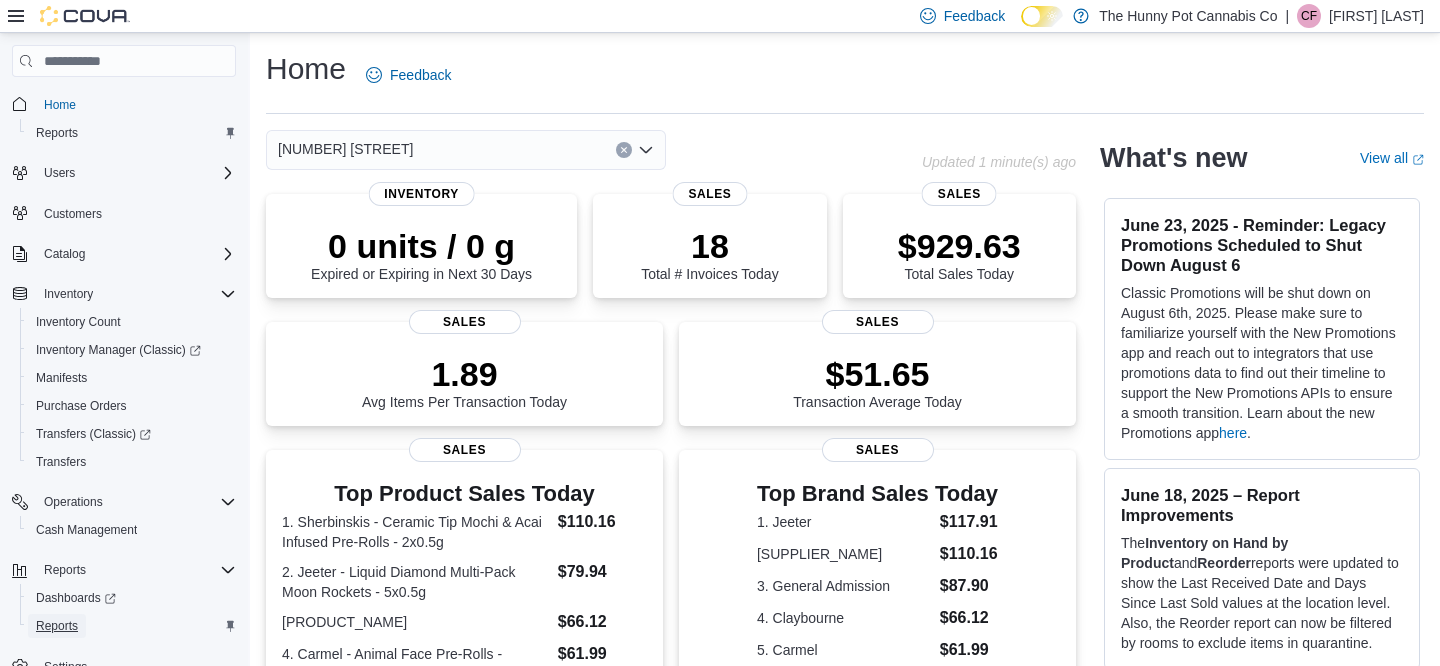 click on "Reports" at bounding box center (57, 626) 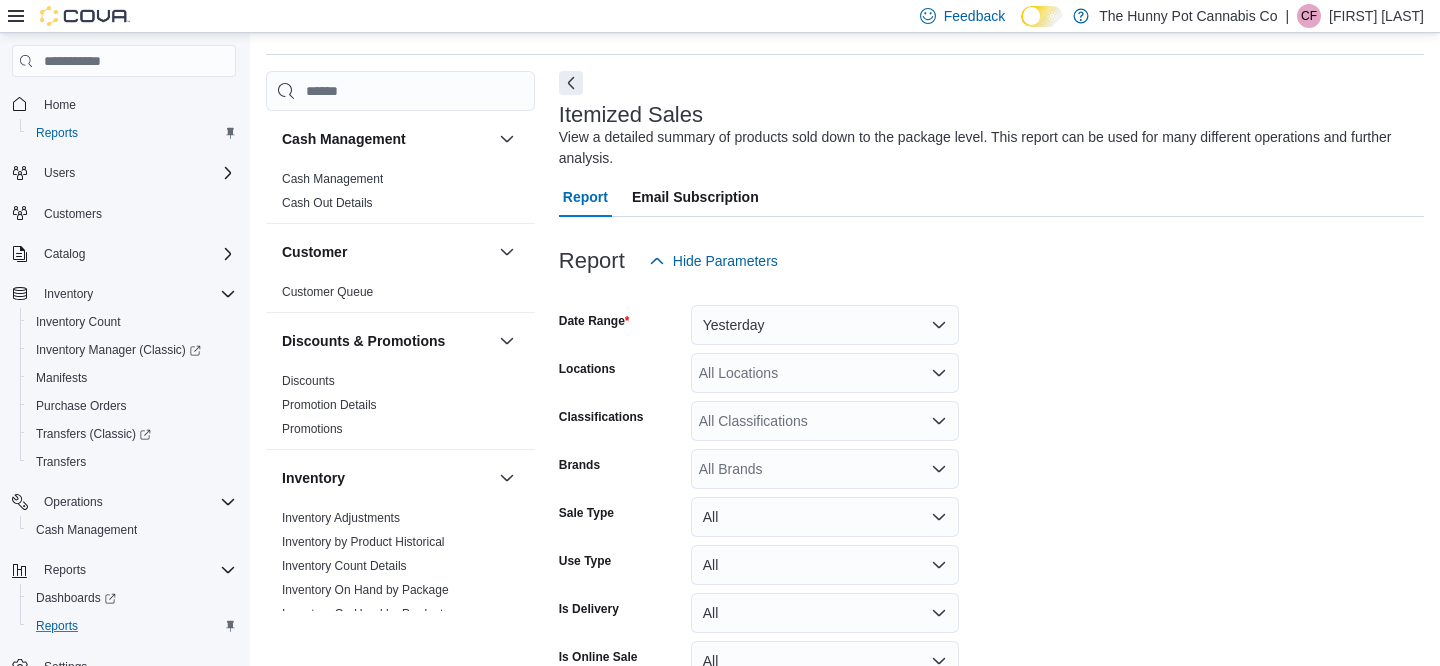 scroll, scrollTop: 67, scrollLeft: 0, axis: vertical 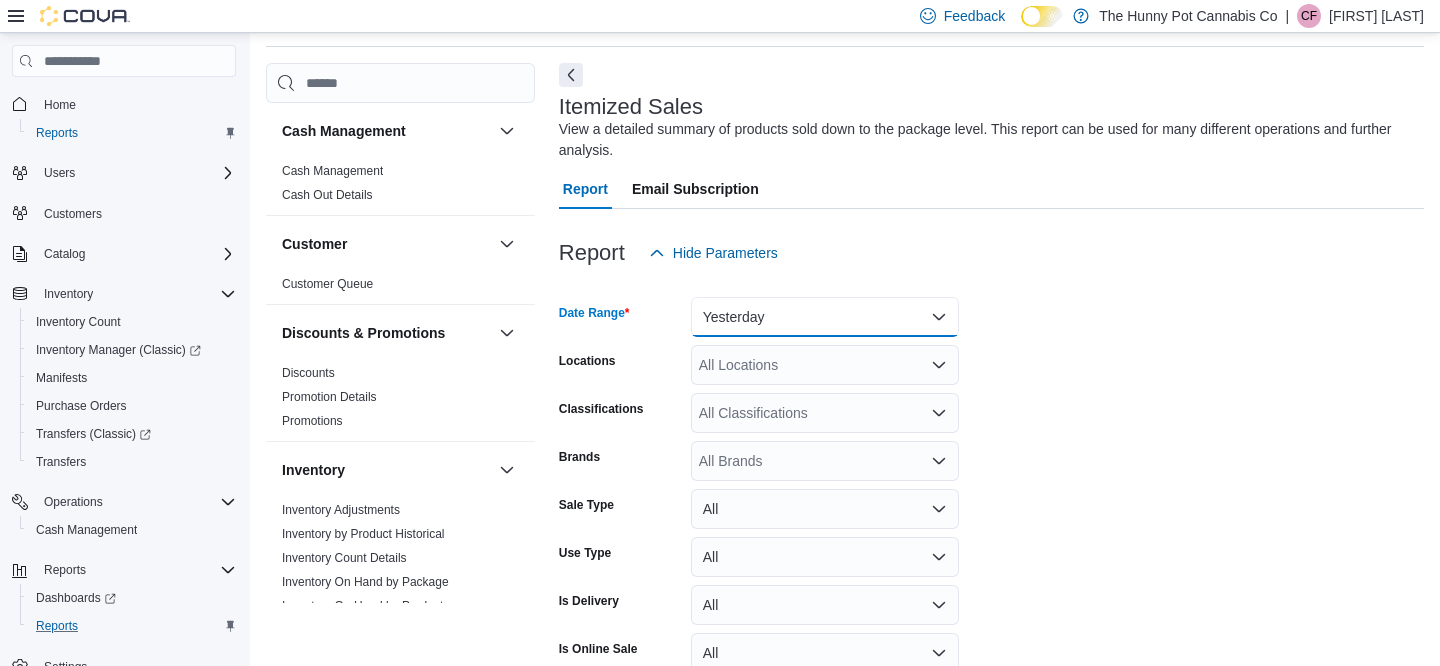 click on "Yesterday" at bounding box center (825, 317) 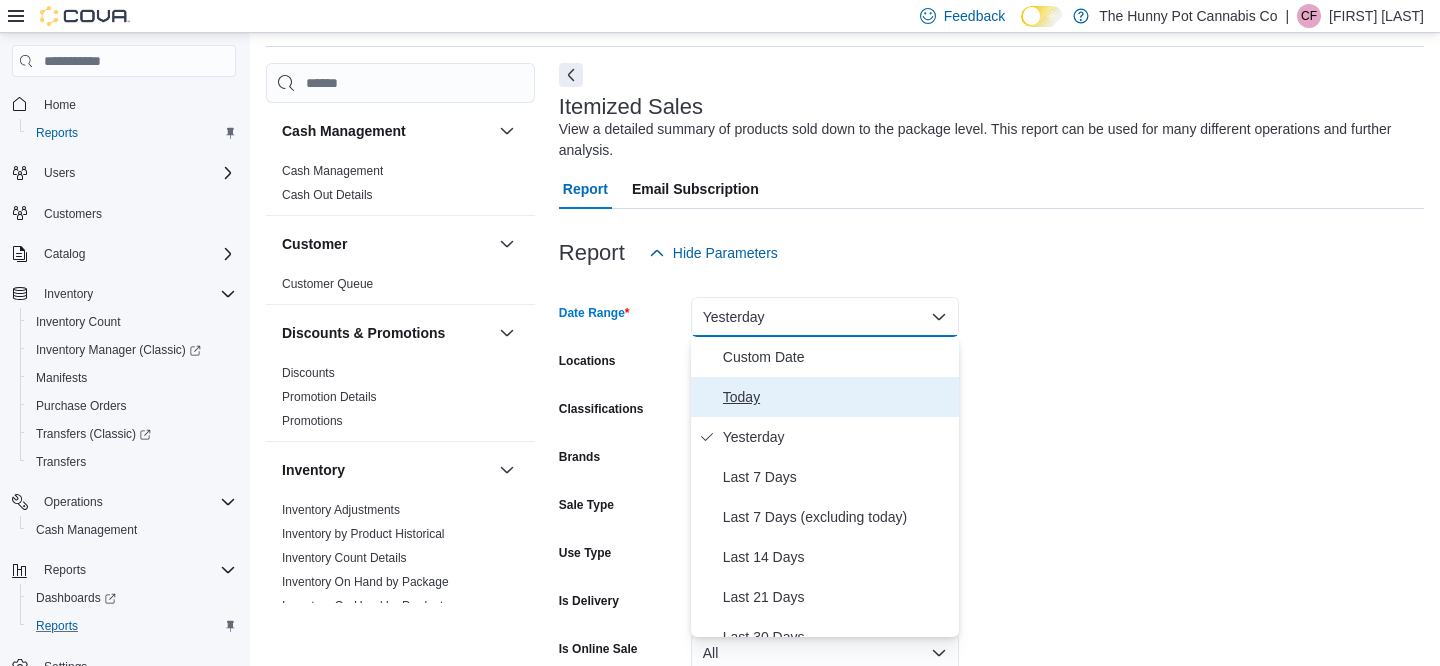 click on "Today" at bounding box center (837, 397) 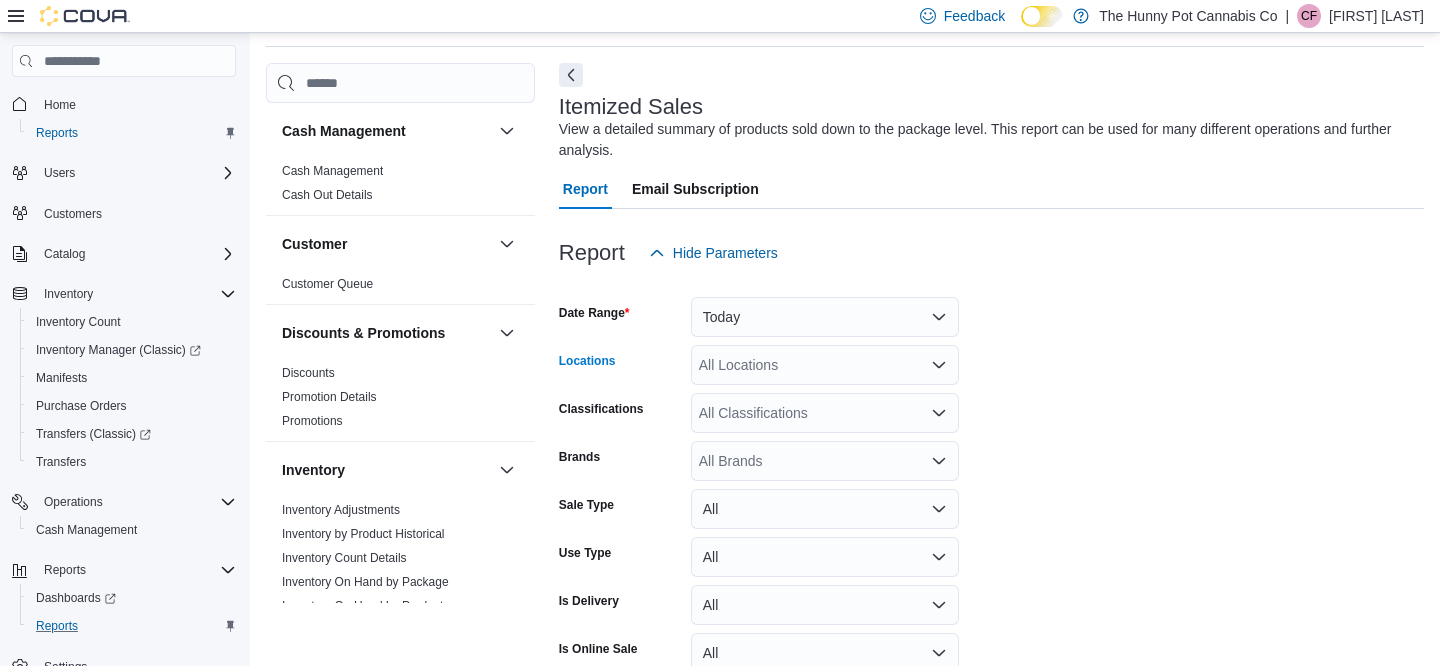 click on "All Locations" at bounding box center (825, 365) 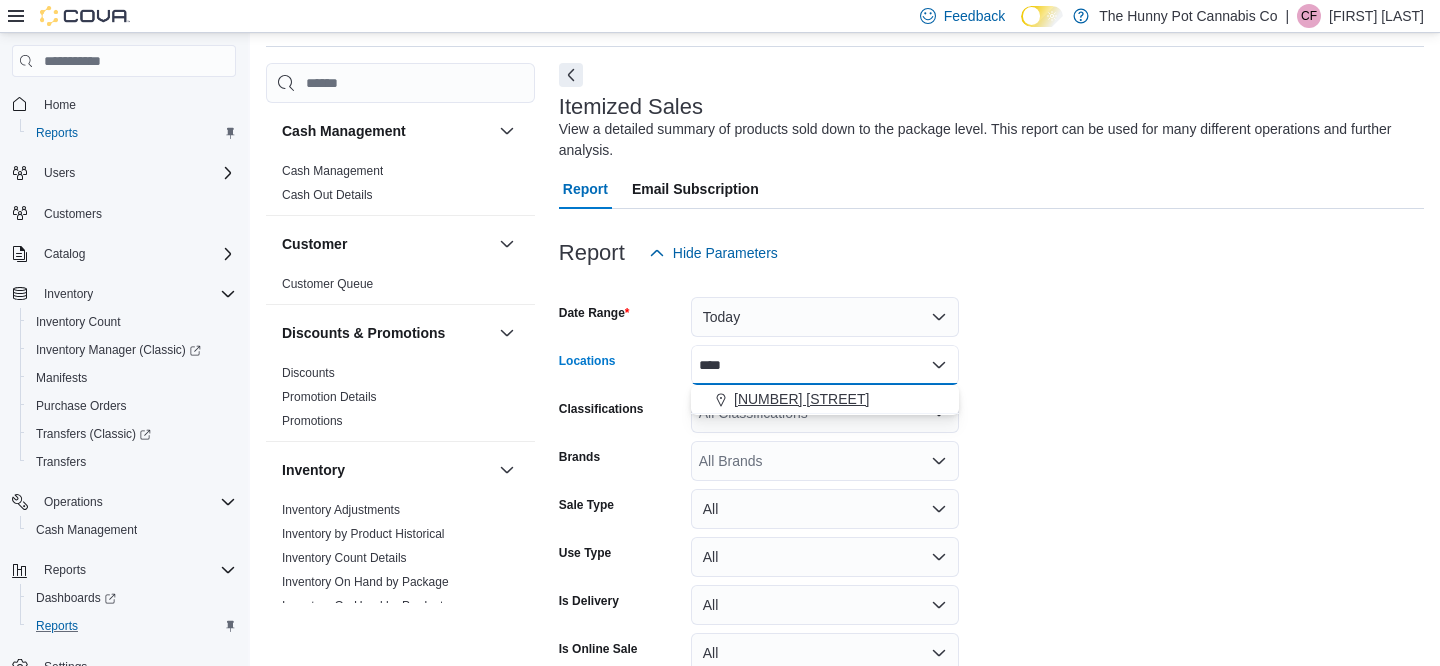type on "****" 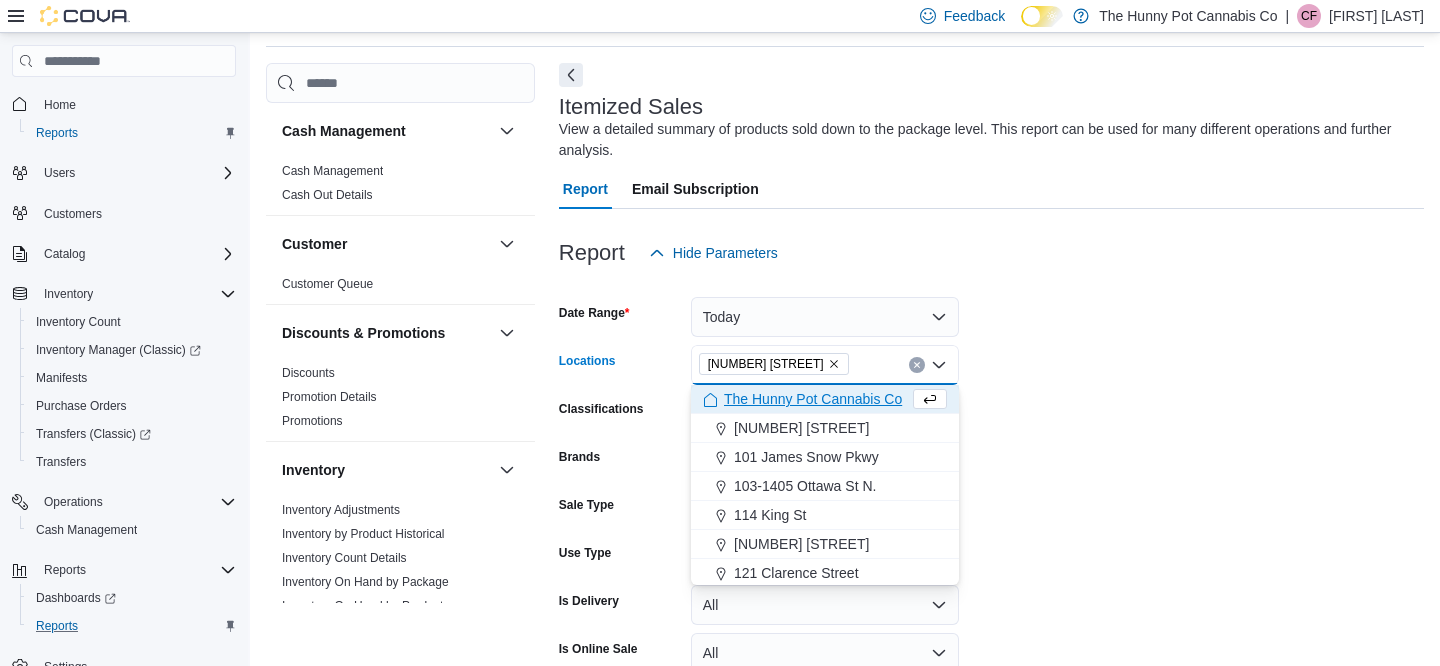 click on "Date Range Today Locations 2103 Yonge St Combo box. Selected. 2103 Yonge St. Press Backspace to delete 2103 Yonge St. Combo box input. All Locations. Type some text or, to display a list of choices, press Down Arrow. To exit the list of choices, press Escape. Classifications All Classifications Brands All Brands Sale Type All Use Type All Is Delivery All Is Online Sale All Export  Run Report" at bounding box center (991, 501) 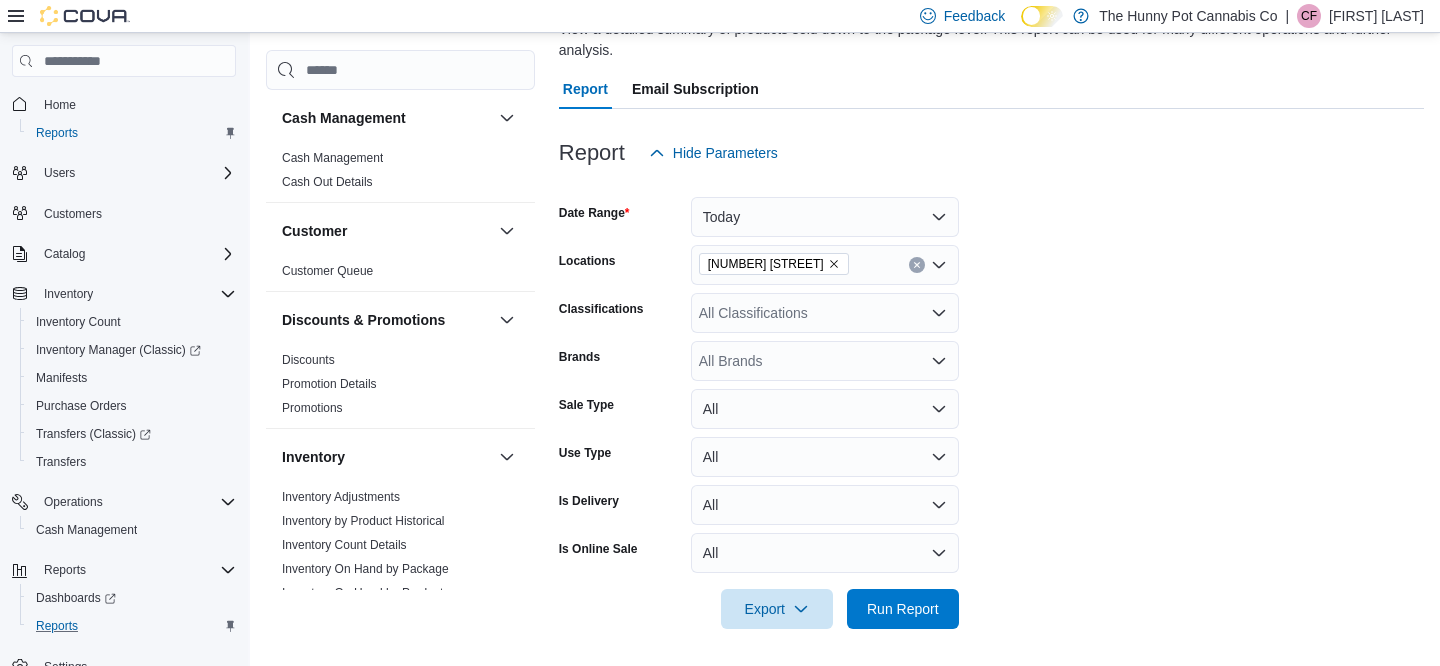 scroll, scrollTop: 170, scrollLeft: 0, axis: vertical 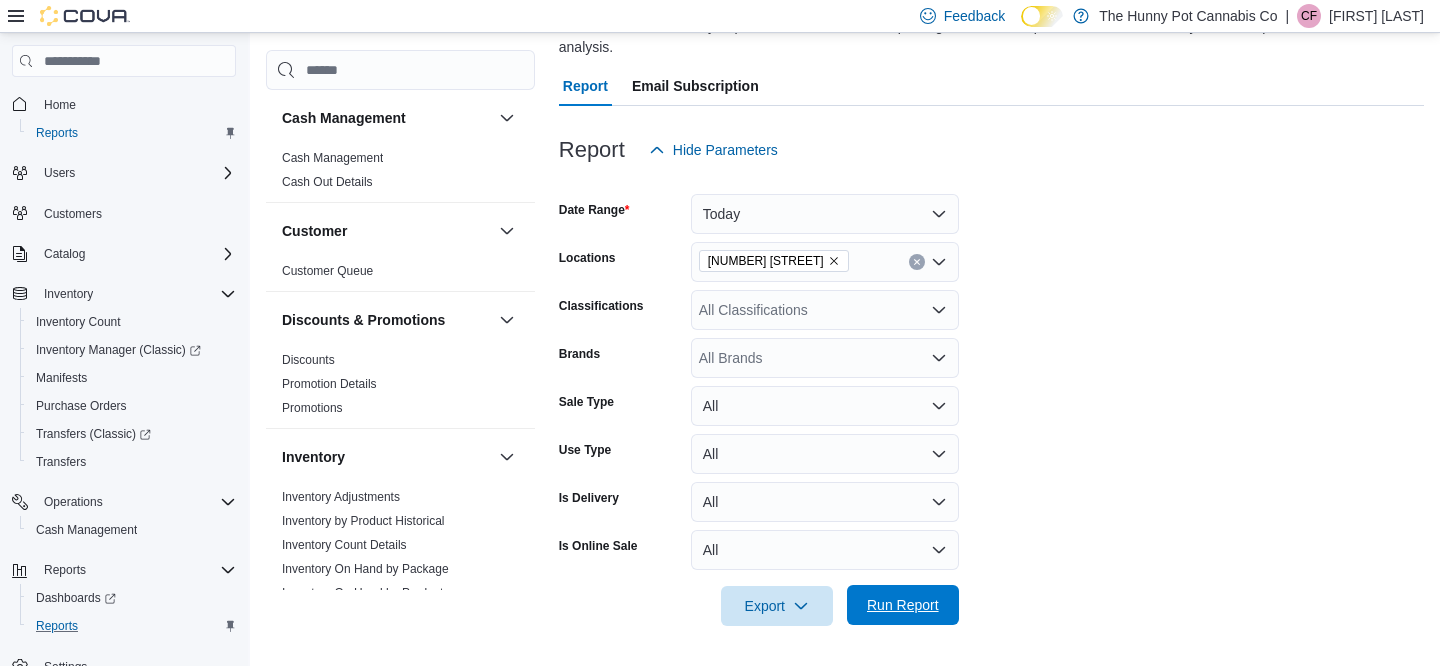 click on "Run Report" at bounding box center [903, 605] 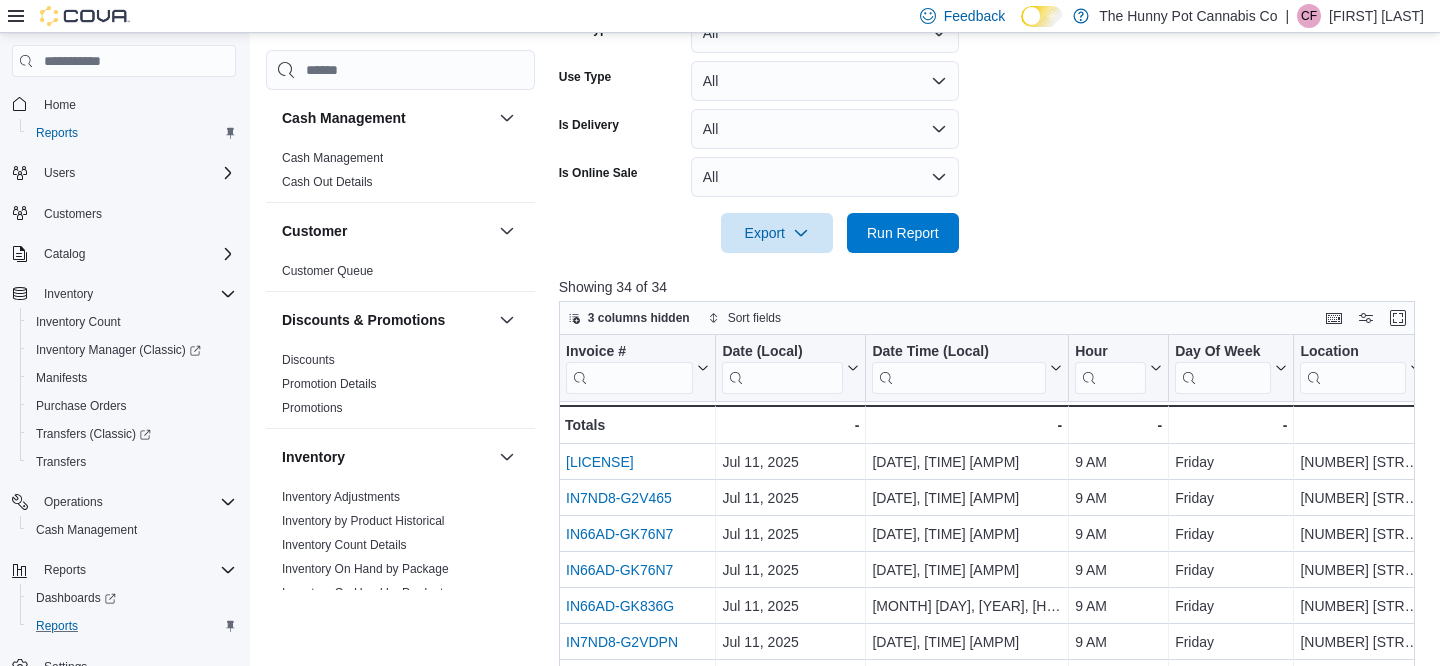 scroll, scrollTop: 554, scrollLeft: 0, axis: vertical 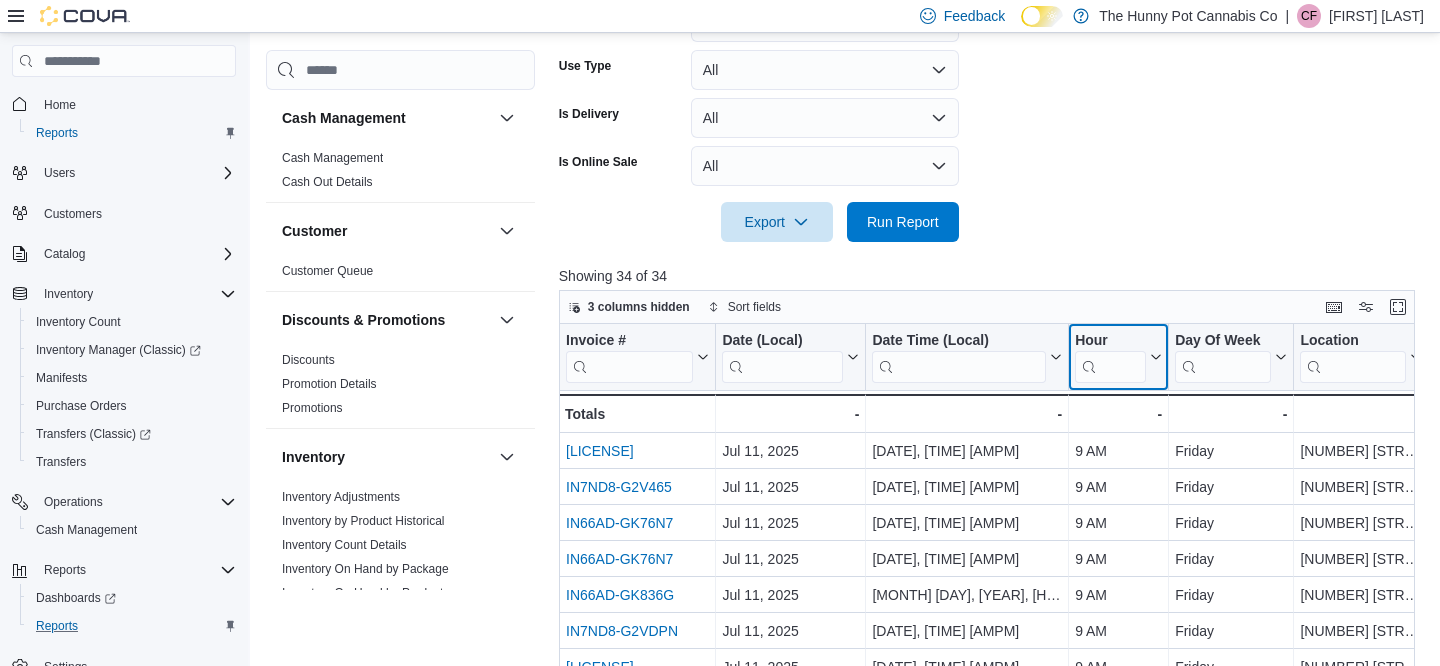 click at bounding box center (1110, 367) 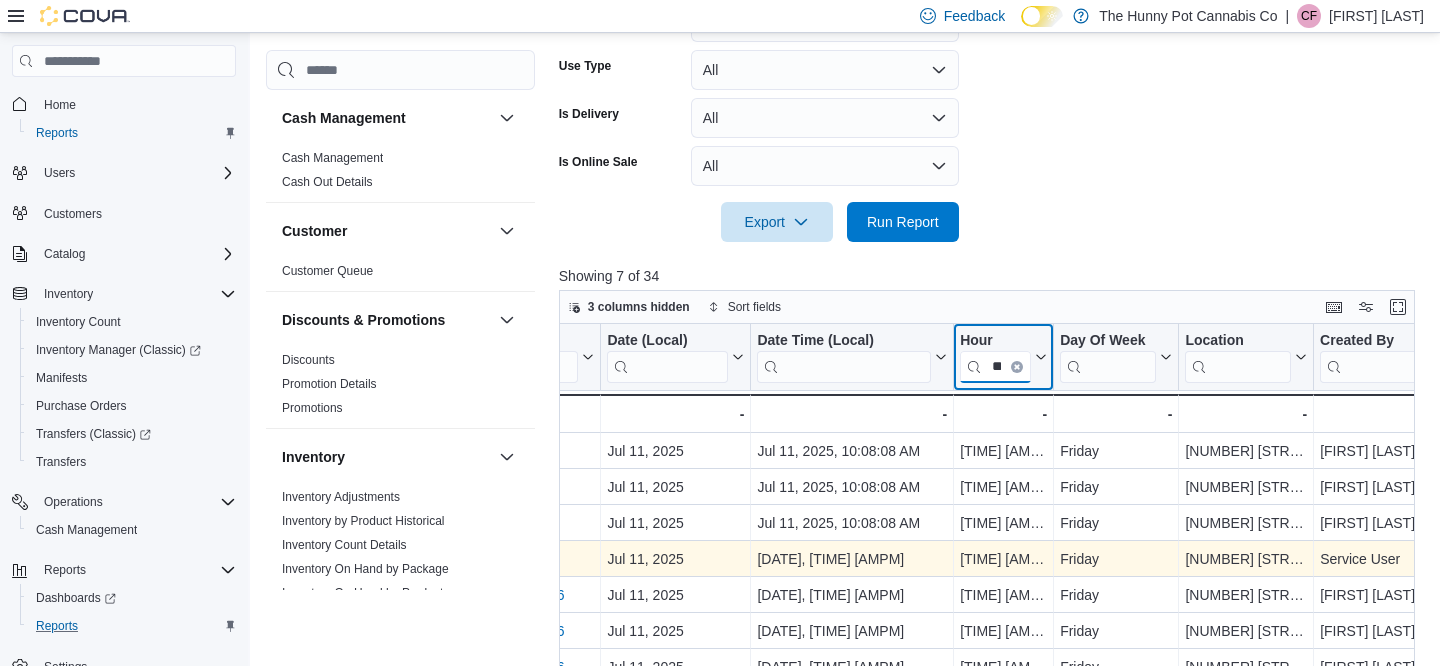 scroll, scrollTop: 0, scrollLeft: 0, axis: both 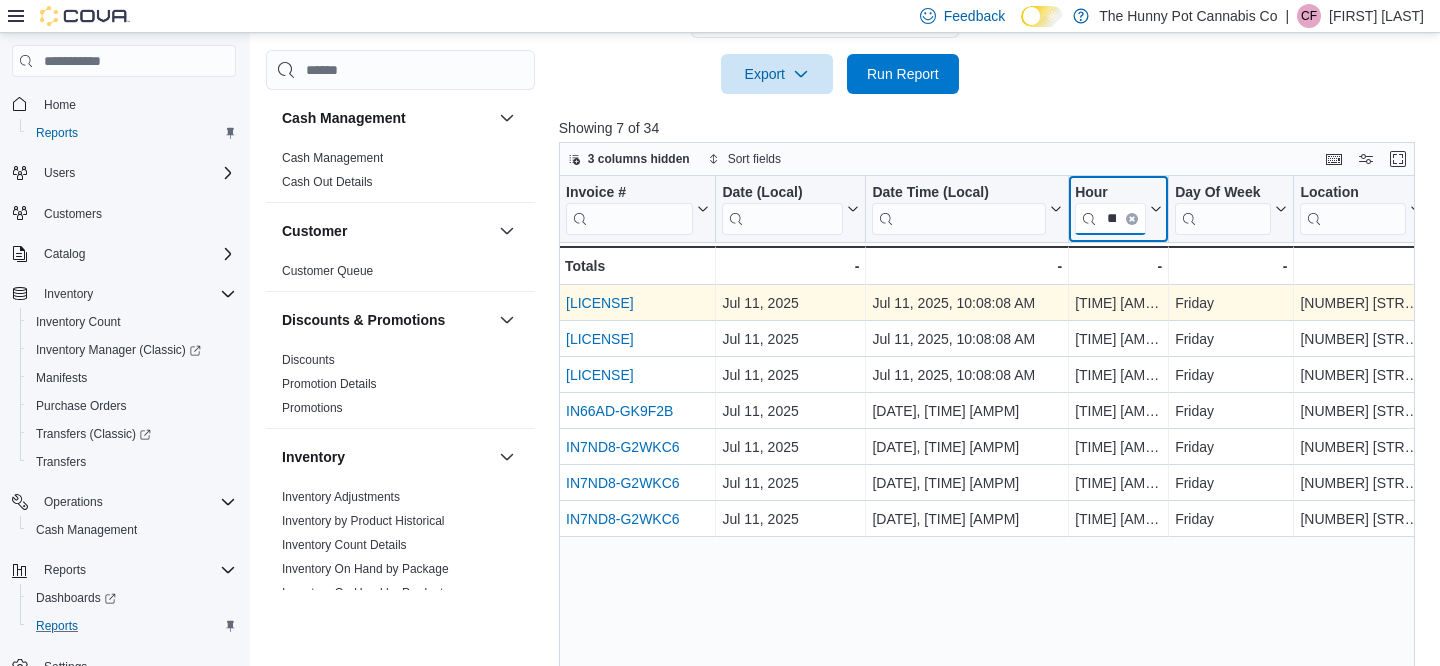 type on "**" 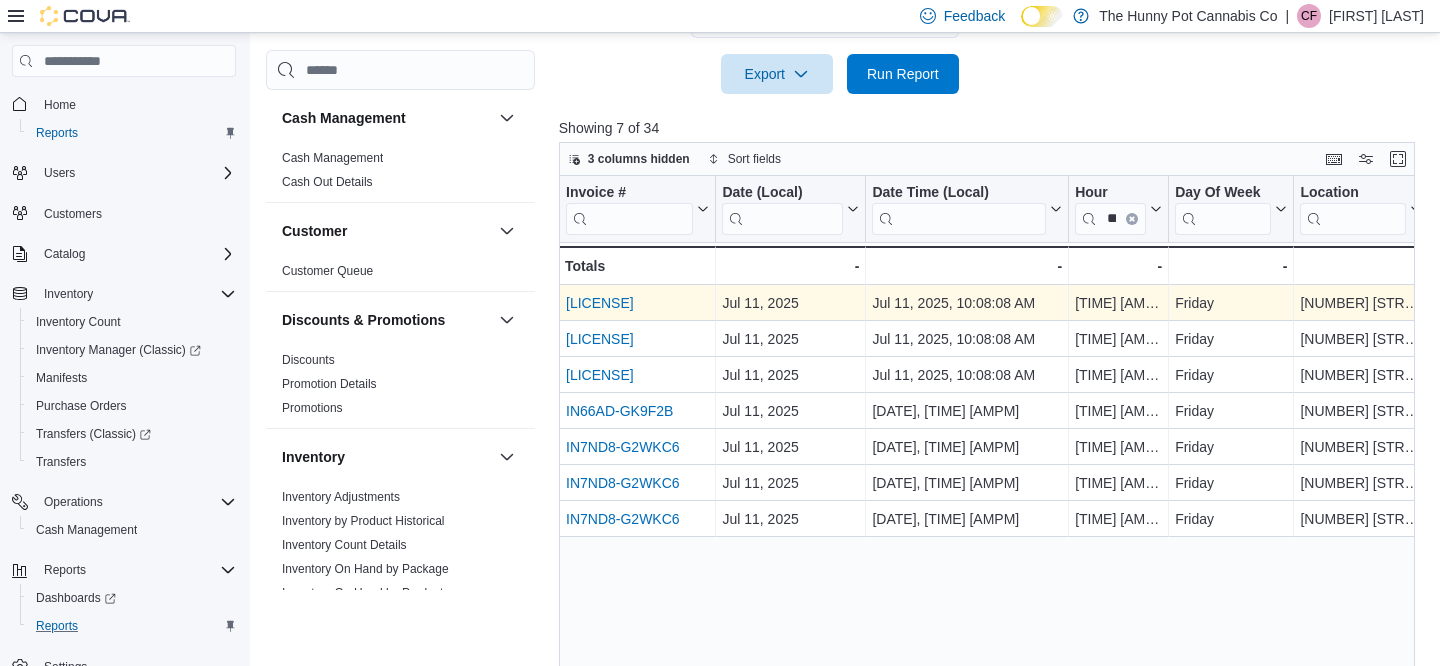 click on "IN7ND8-G2VW17" at bounding box center [600, 303] 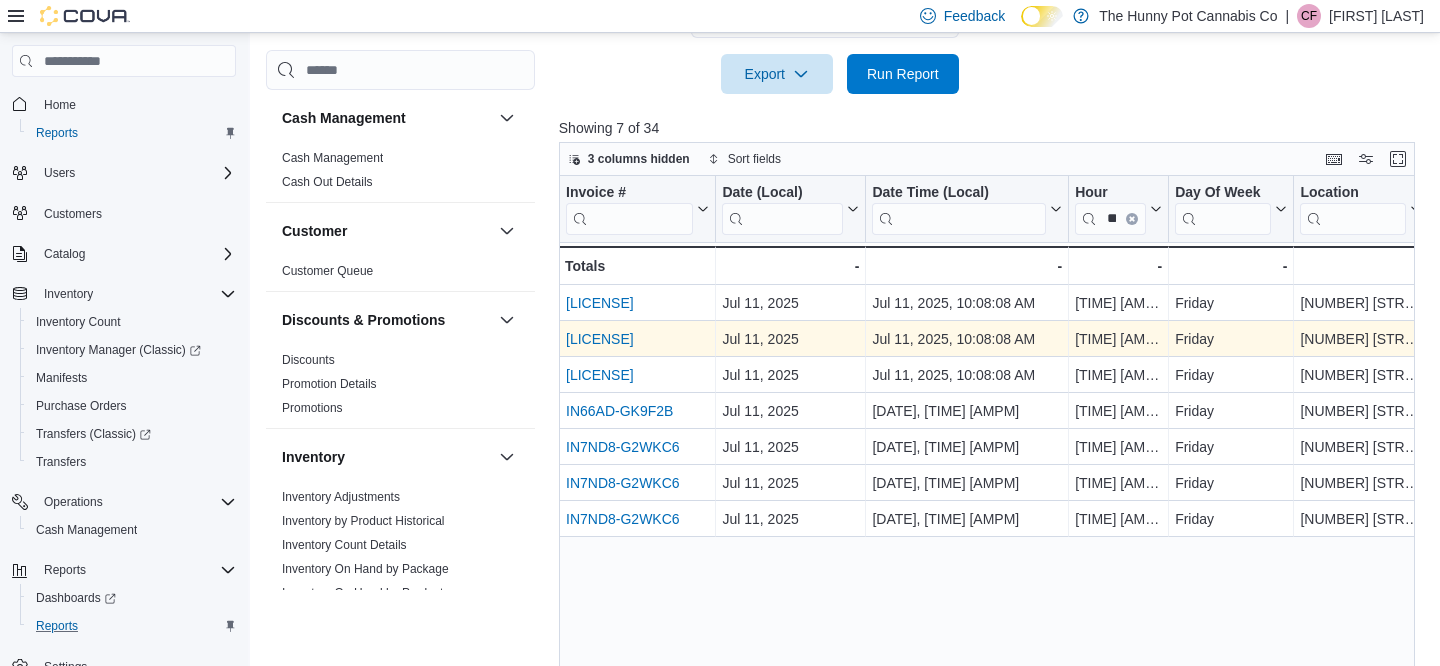 click on "IN7ND8-G2VW17" at bounding box center (600, 339) 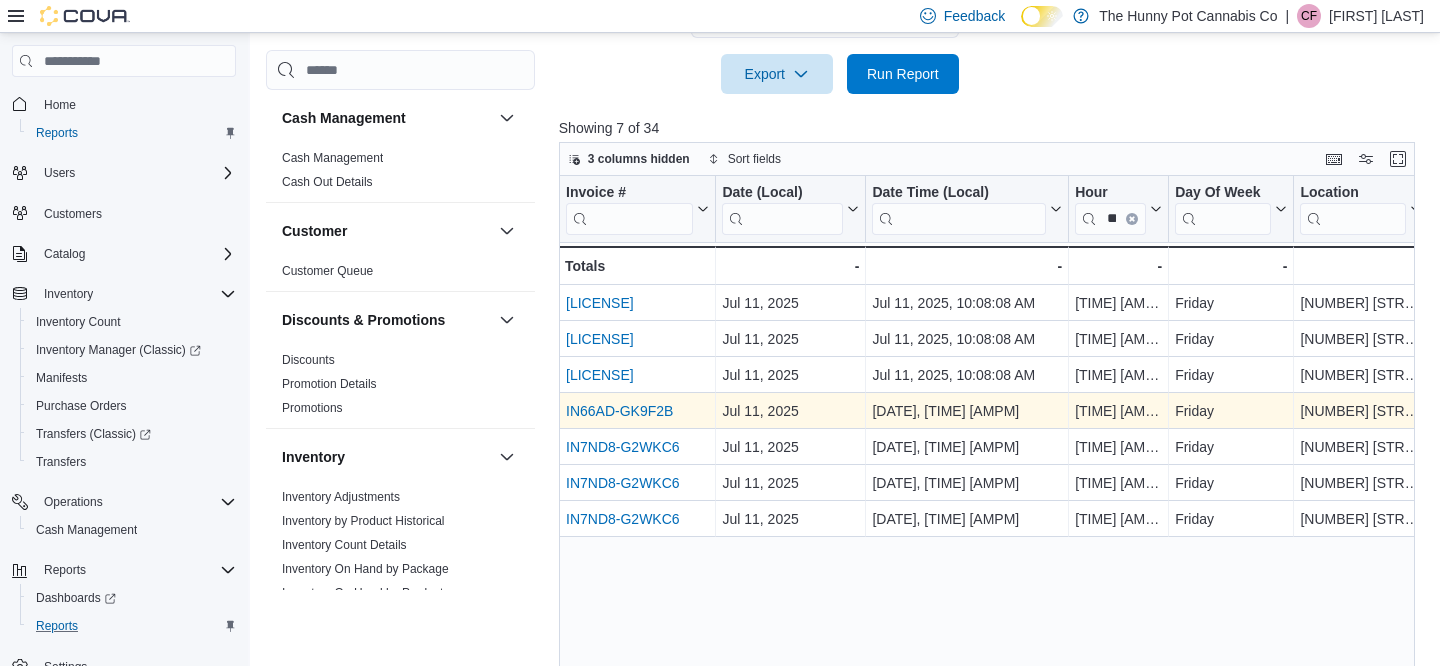 click on "IN66AD-GK9F2B" at bounding box center (619, 411) 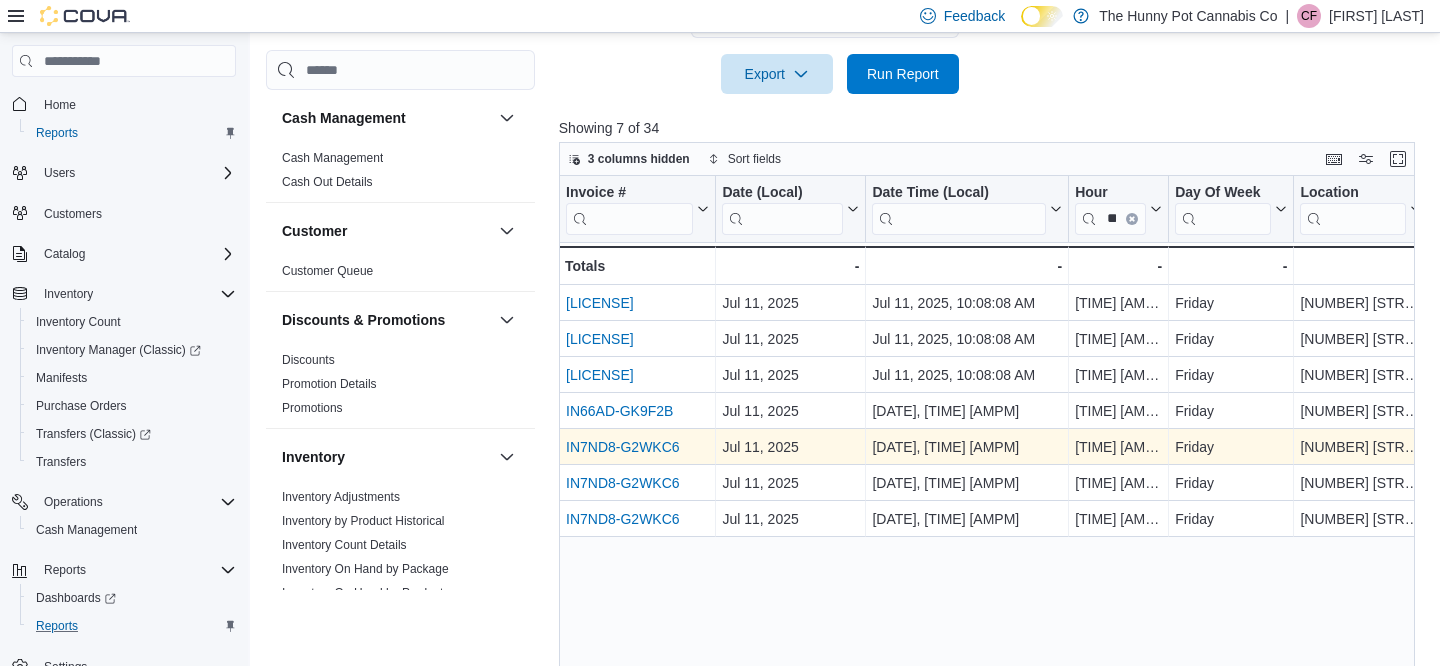 click on "IN7ND8-G2WKC6" at bounding box center (623, 447) 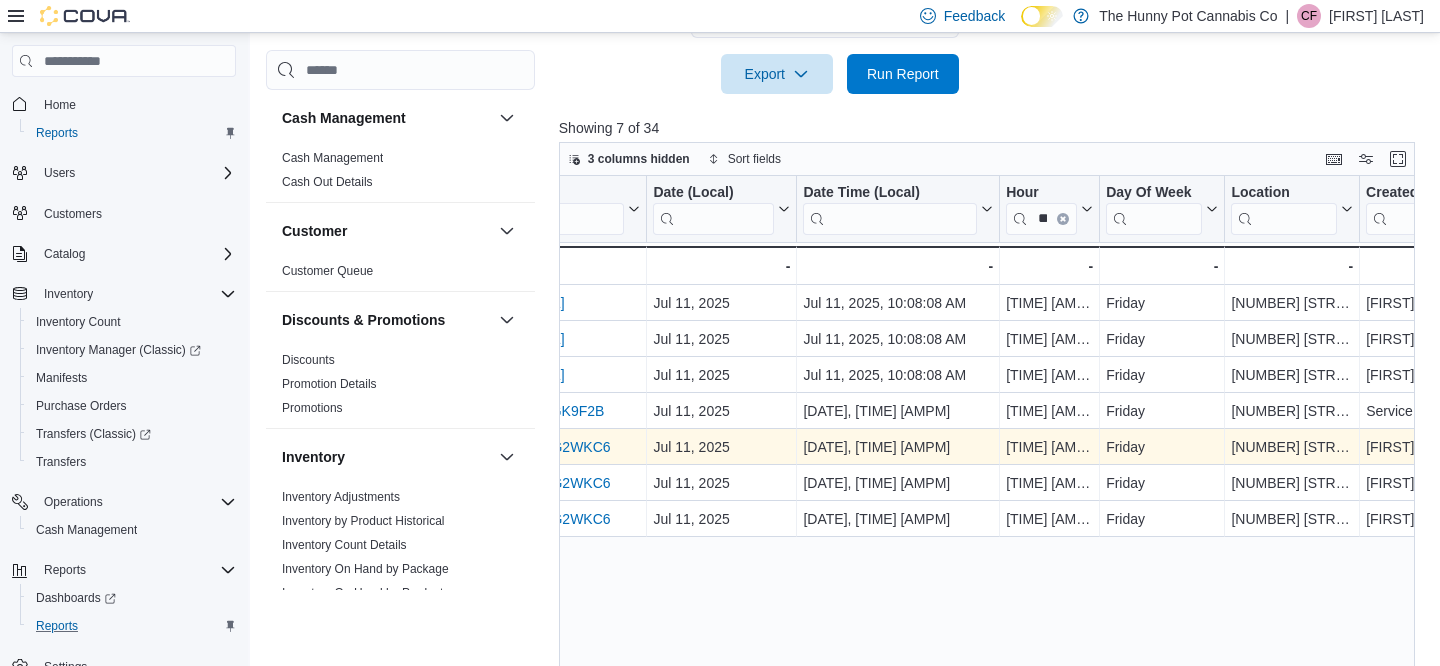 scroll, scrollTop: 0, scrollLeft: 0, axis: both 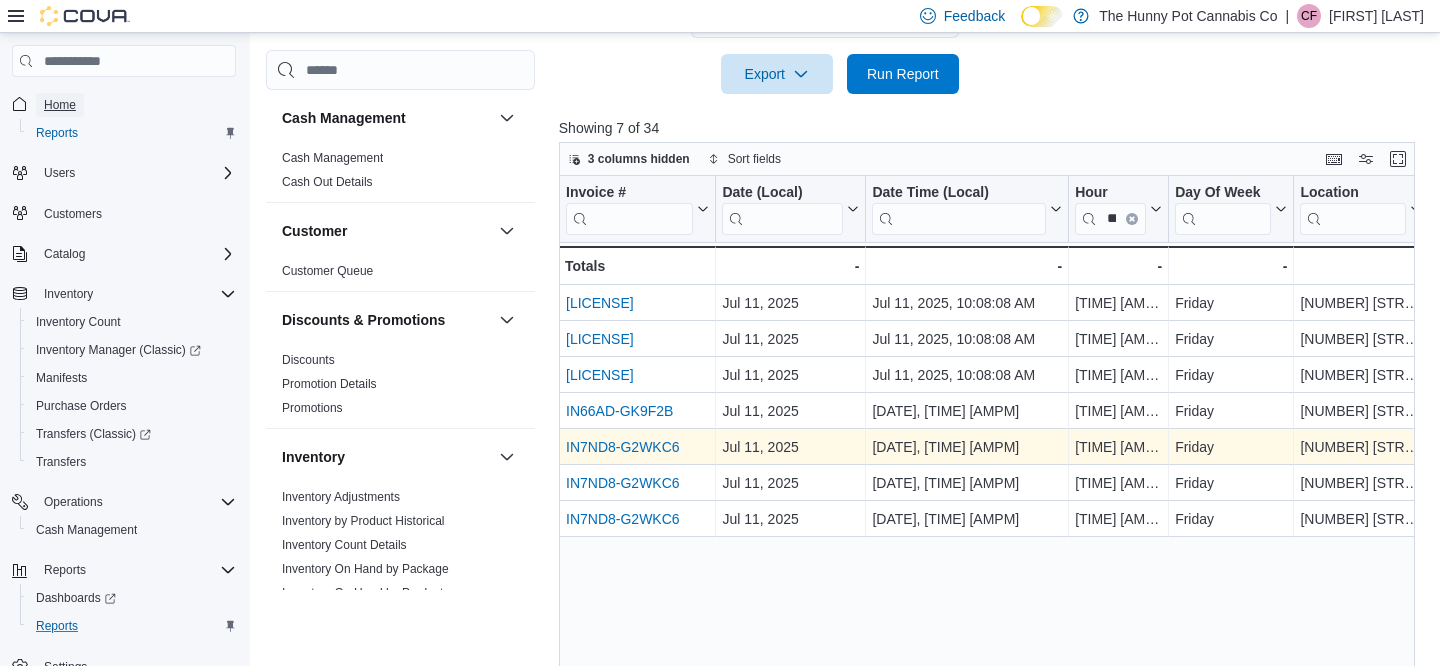 click on "Home" at bounding box center (60, 105) 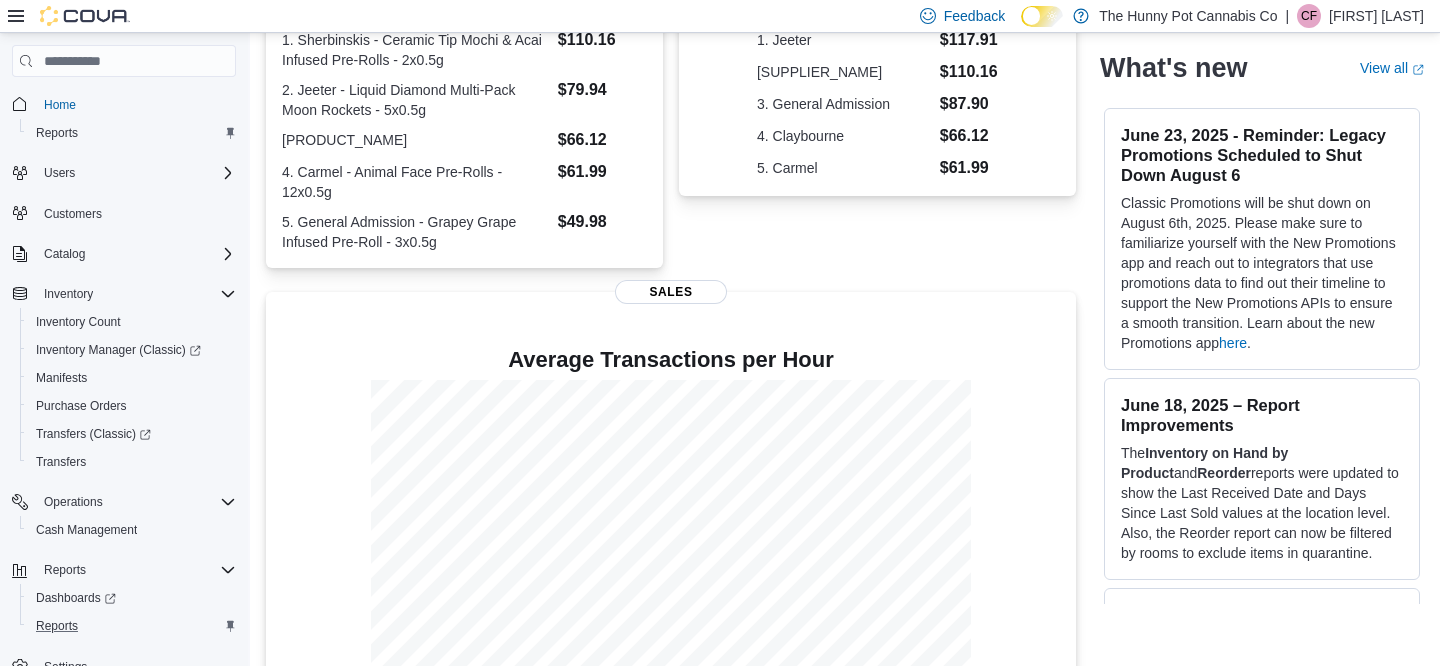 scroll, scrollTop: 551, scrollLeft: 0, axis: vertical 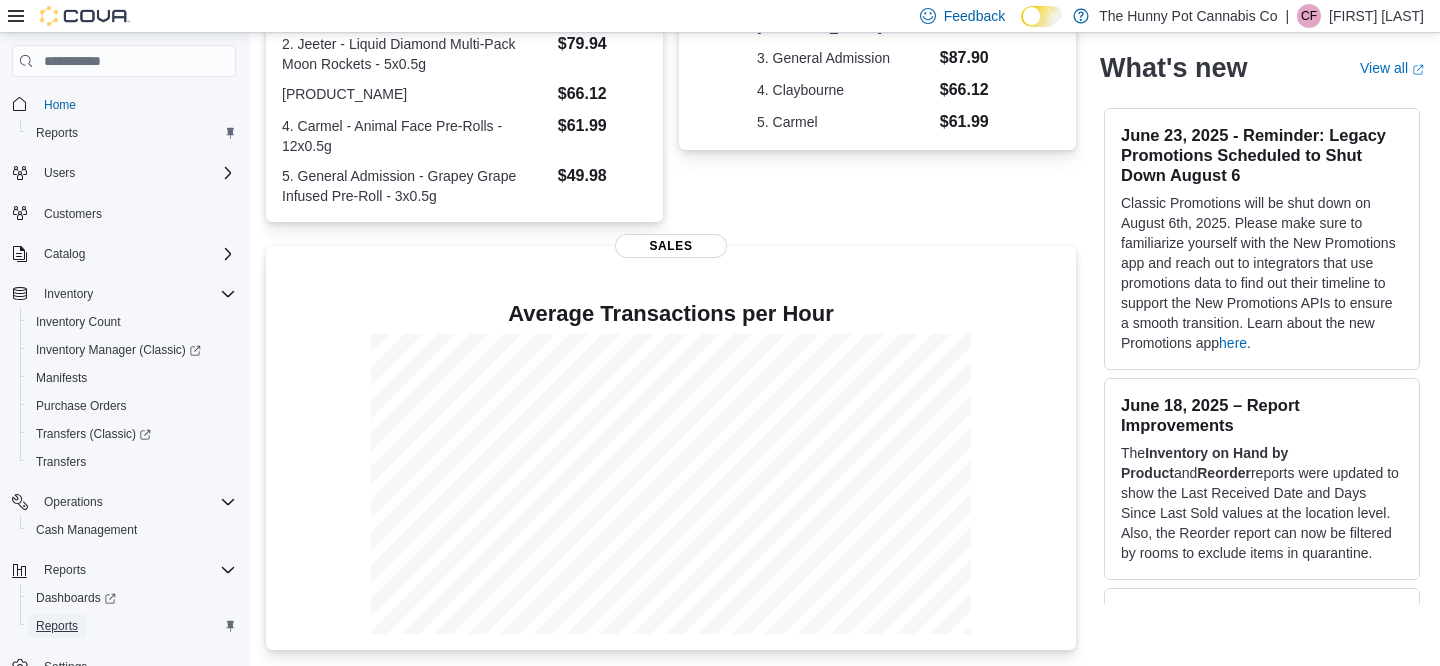 click on "Reports" at bounding box center [57, 626] 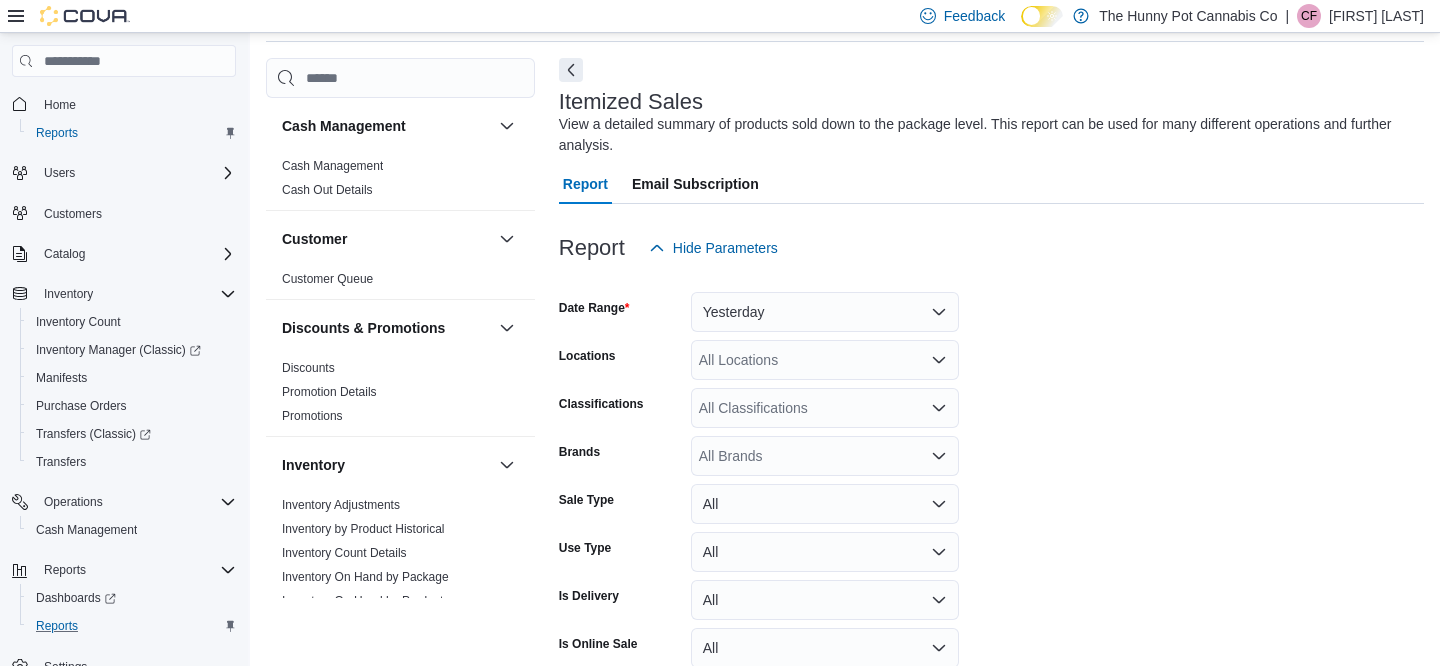 scroll, scrollTop: 67, scrollLeft: 0, axis: vertical 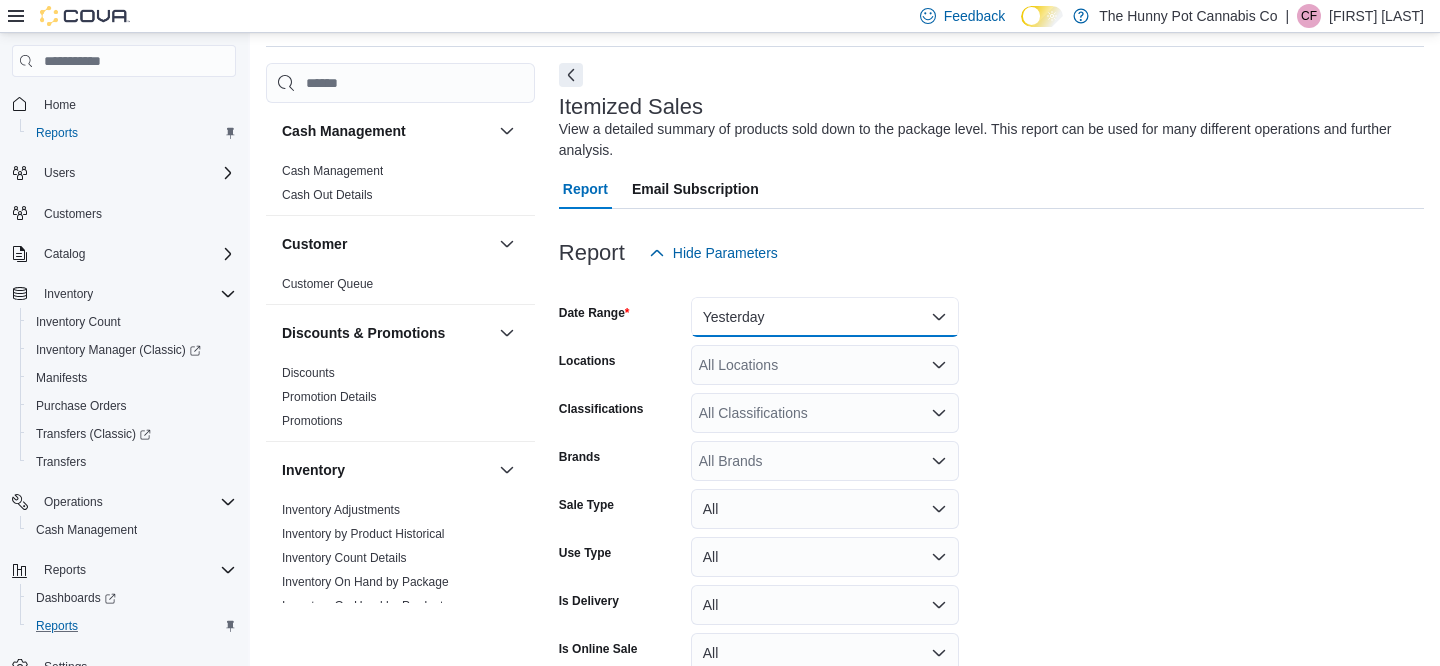 click on "Yesterday" at bounding box center [825, 317] 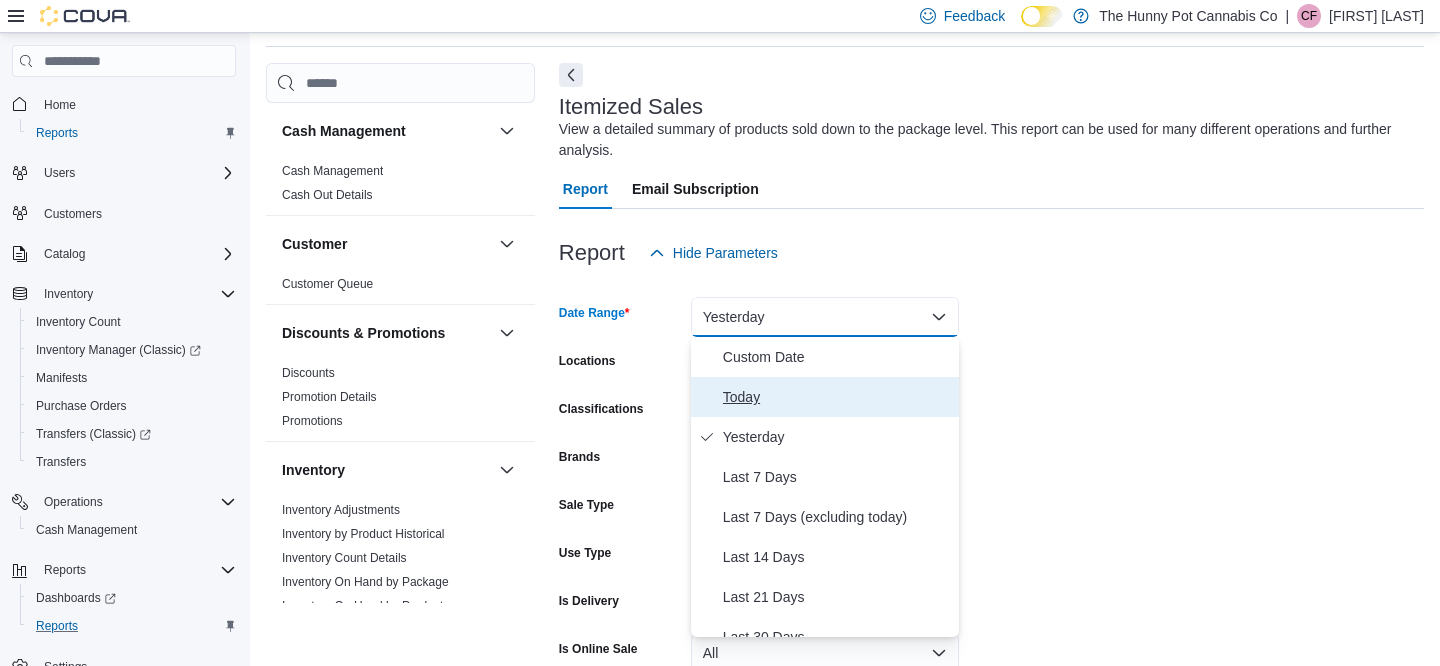 click on "Today" at bounding box center (837, 397) 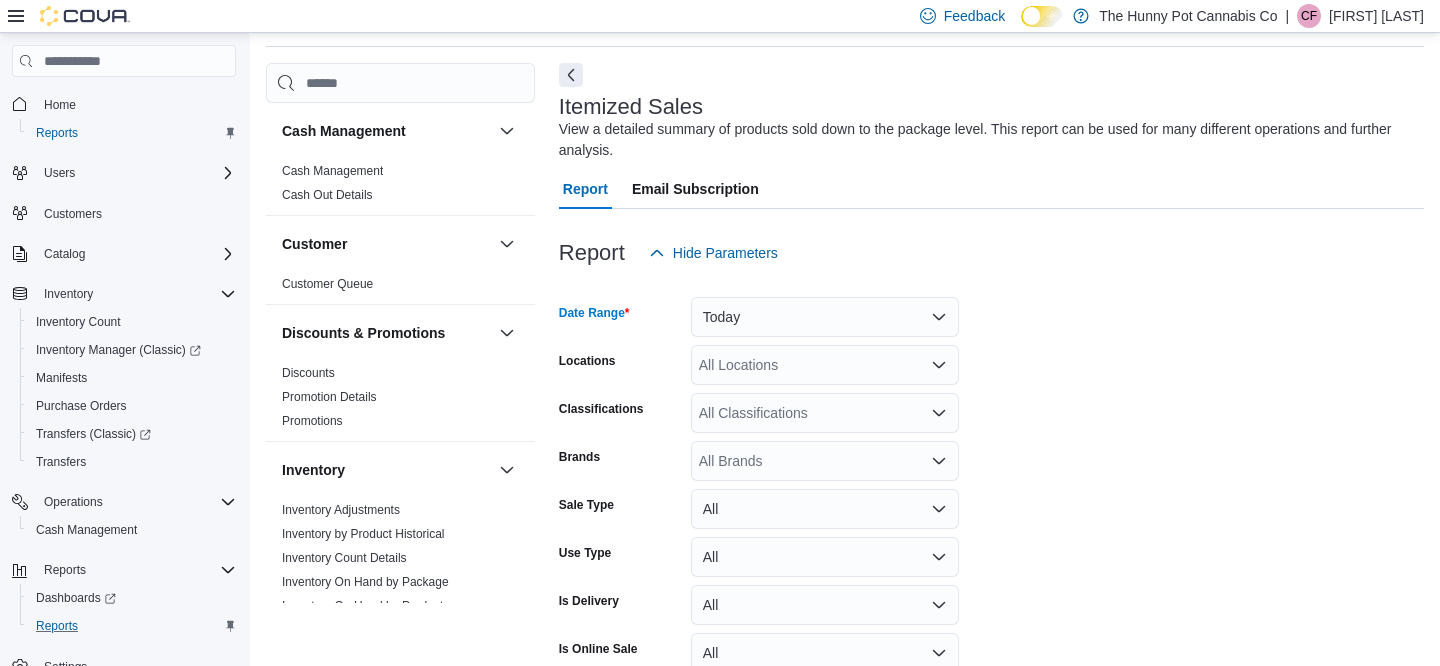 click on "All Locations" at bounding box center (825, 365) 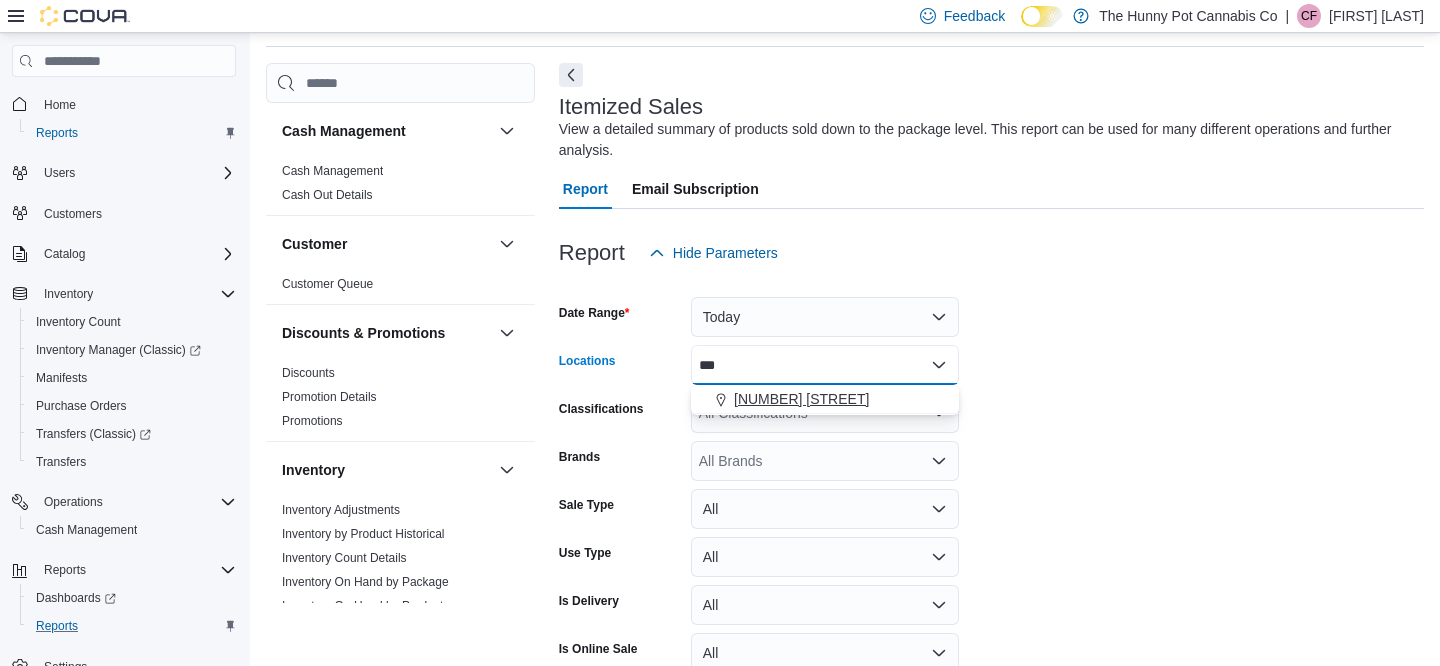 type on "***" 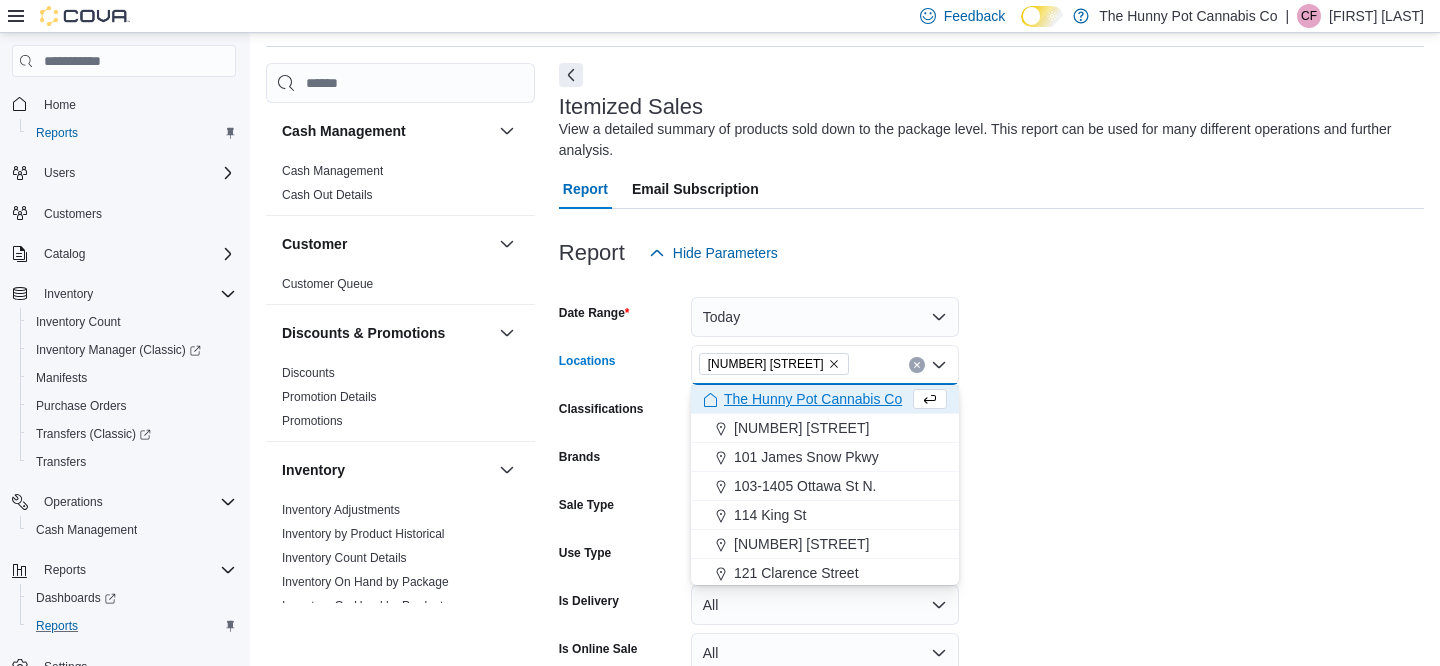 click on "Date Range Today Locations 2103 Yonge St Combo box. Selected. 2103 Yonge St. Press Backspace to delete 2103 Yonge St. Combo box input. All Locations. Type some text or, to display a list of choices, press Down Arrow. To exit the list of choices, press Escape. Classifications All Classifications Brands All Brands Sale Type All Use Type All Is Delivery All Is Online Sale All Export  Run Report" at bounding box center (991, 501) 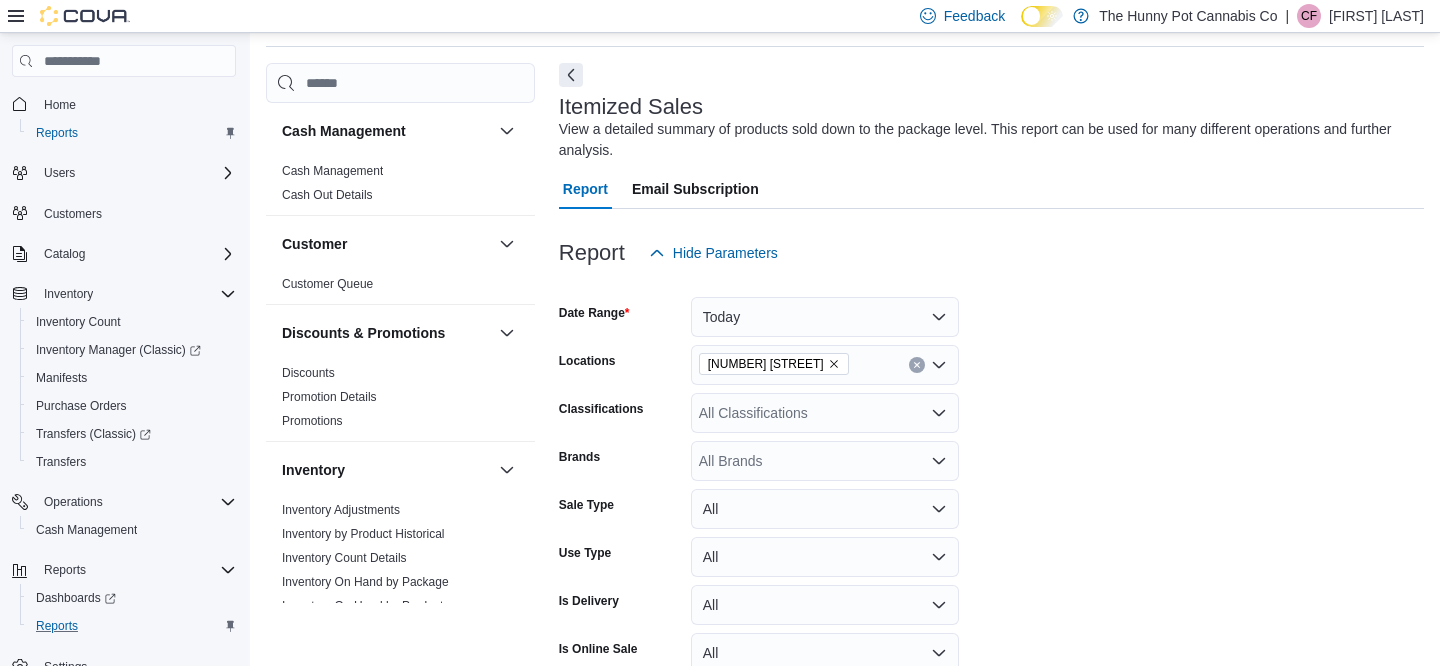 scroll, scrollTop: 170, scrollLeft: 0, axis: vertical 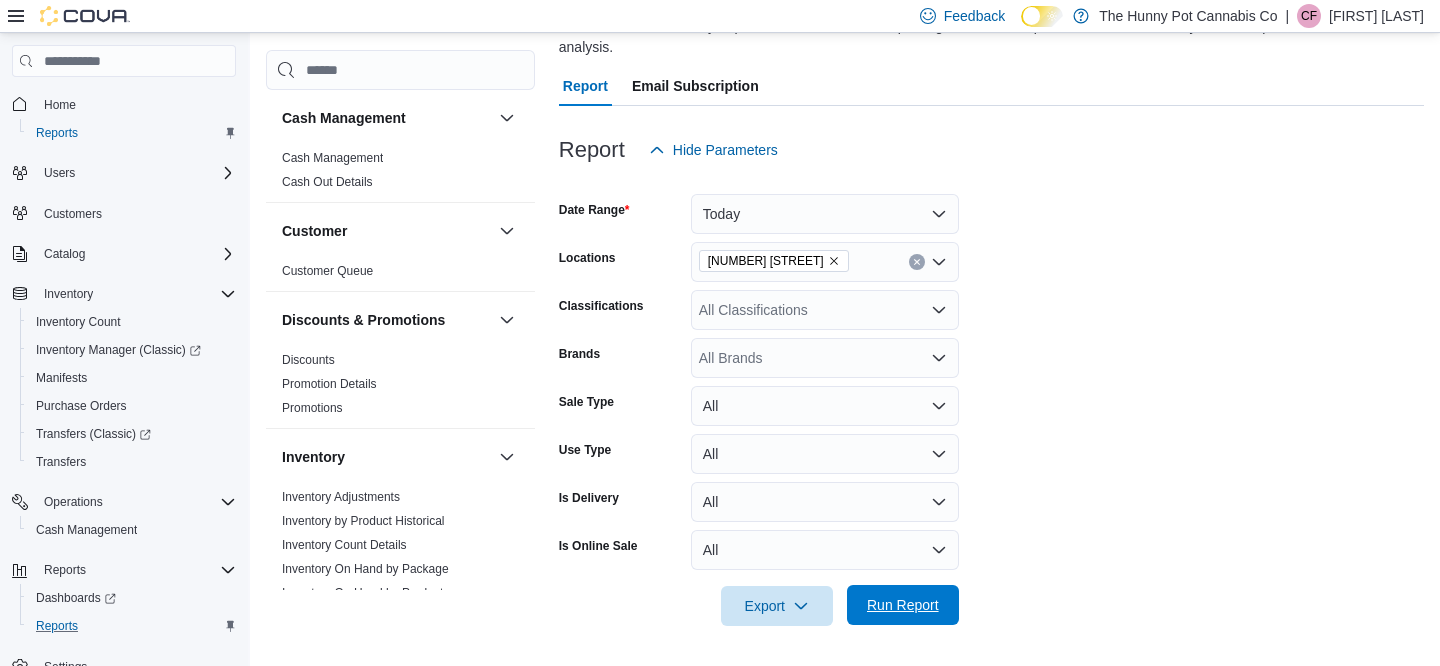 click on "Run Report" at bounding box center (903, 605) 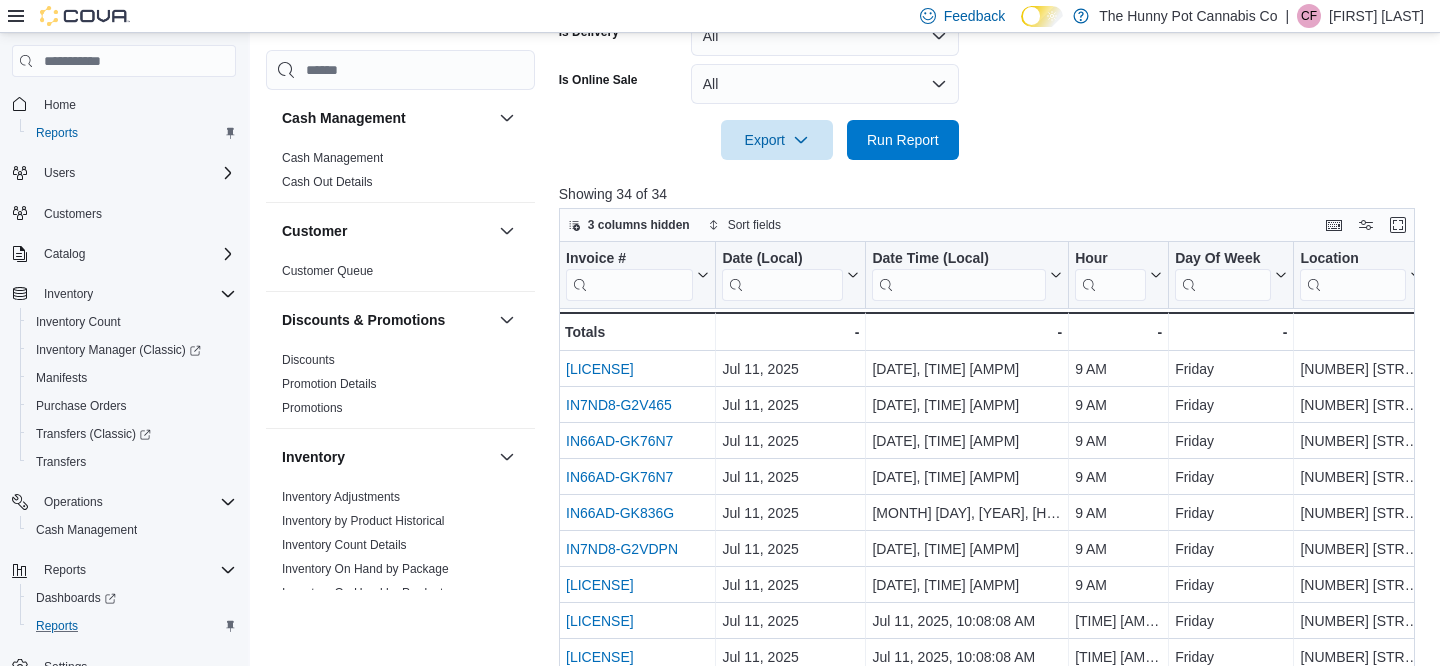 scroll, scrollTop: 638, scrollLeft: 0, axis: vertical 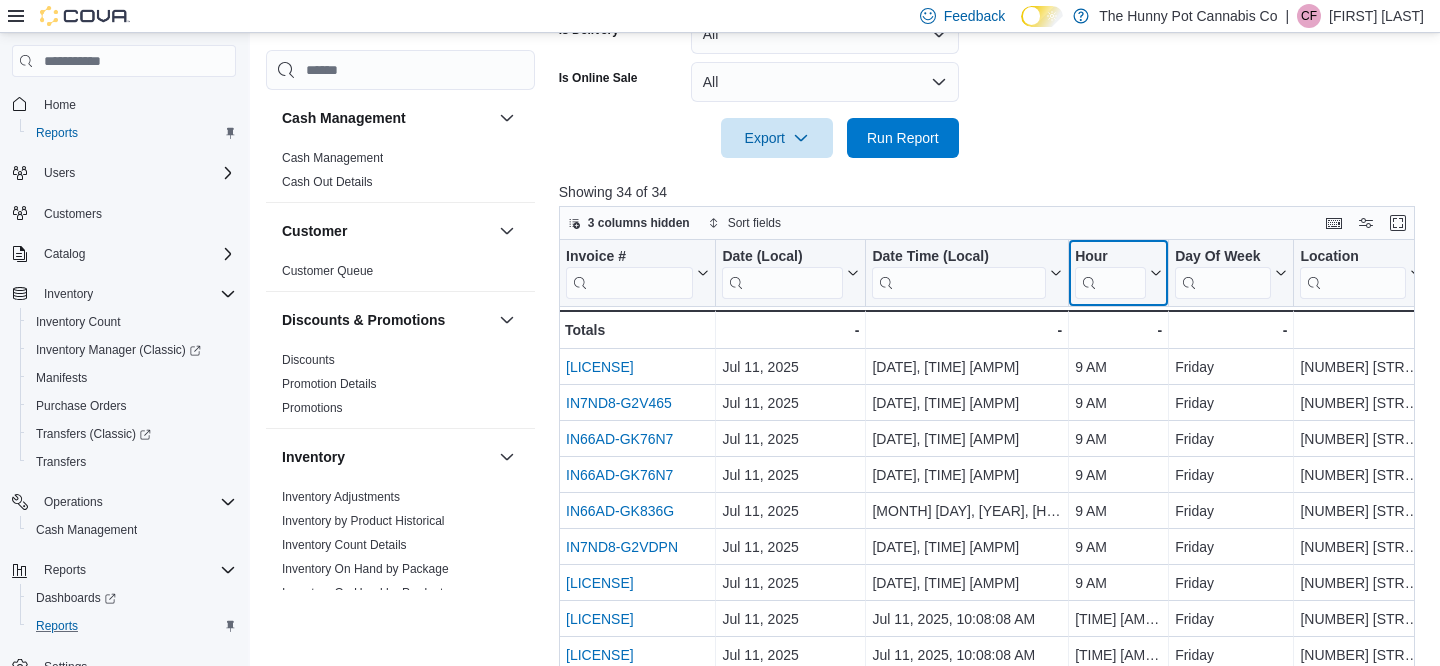 click at bounding box center [1110, 283] 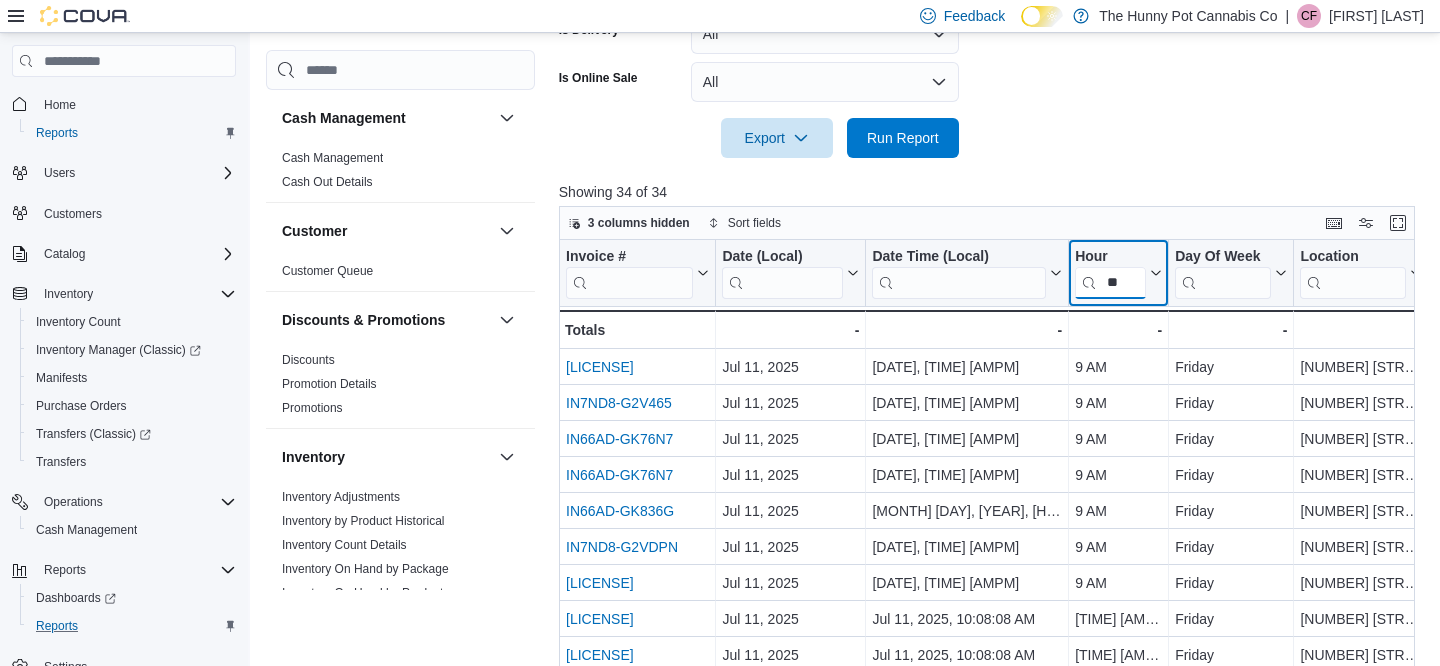 scroll, scrollTop: 0, scrollLeft: 3, axis: horizontal 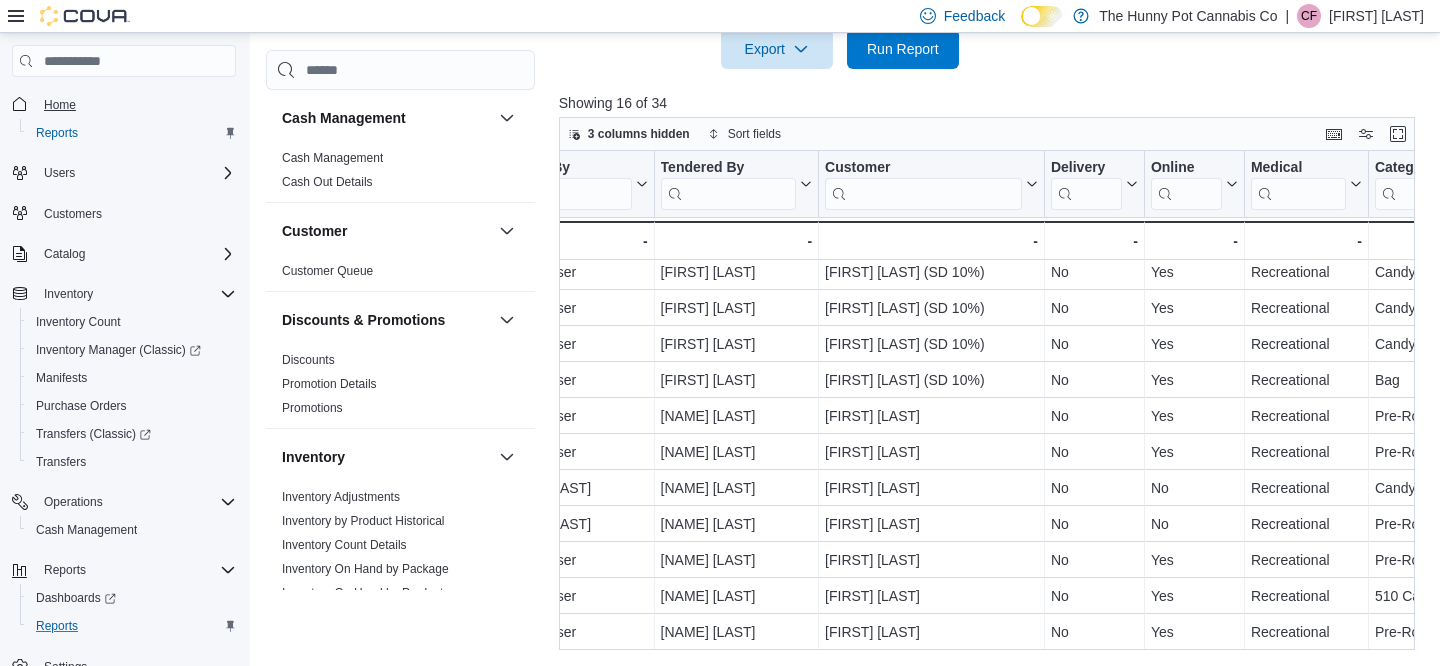 type on "**" 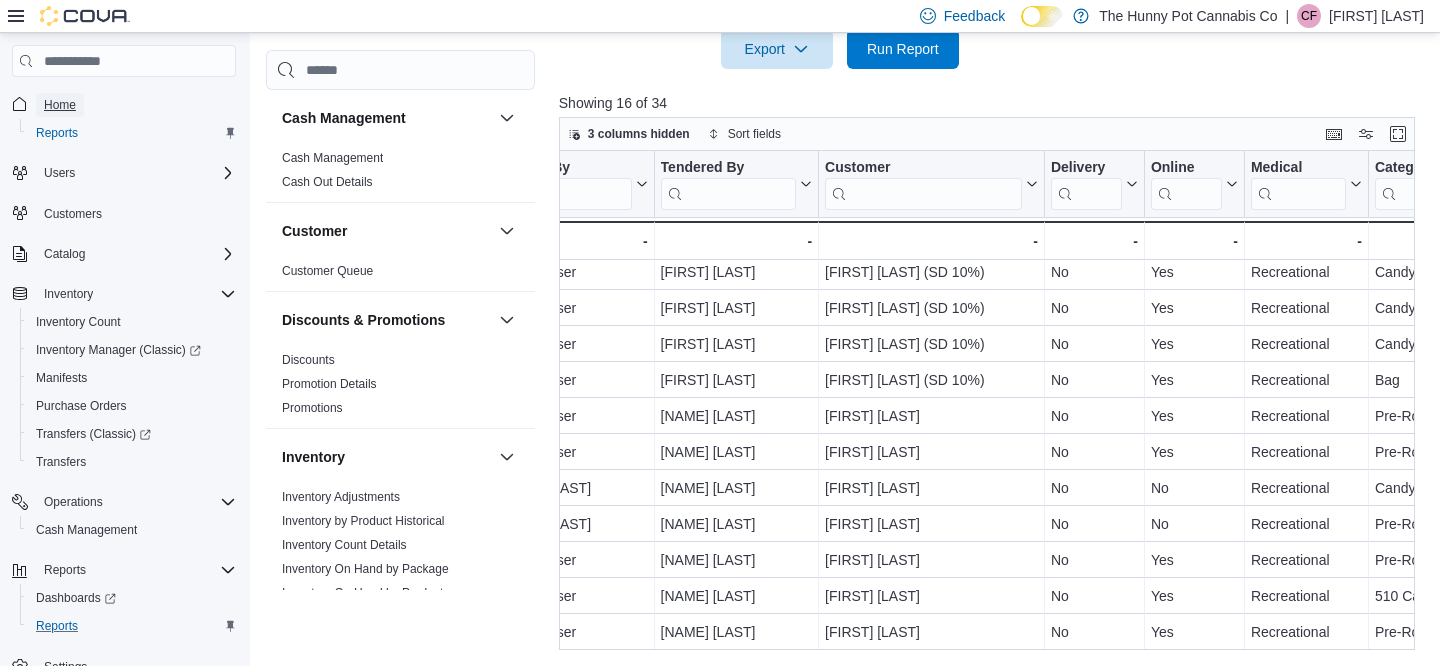 click on "Home" at bounding box center (60, 105) 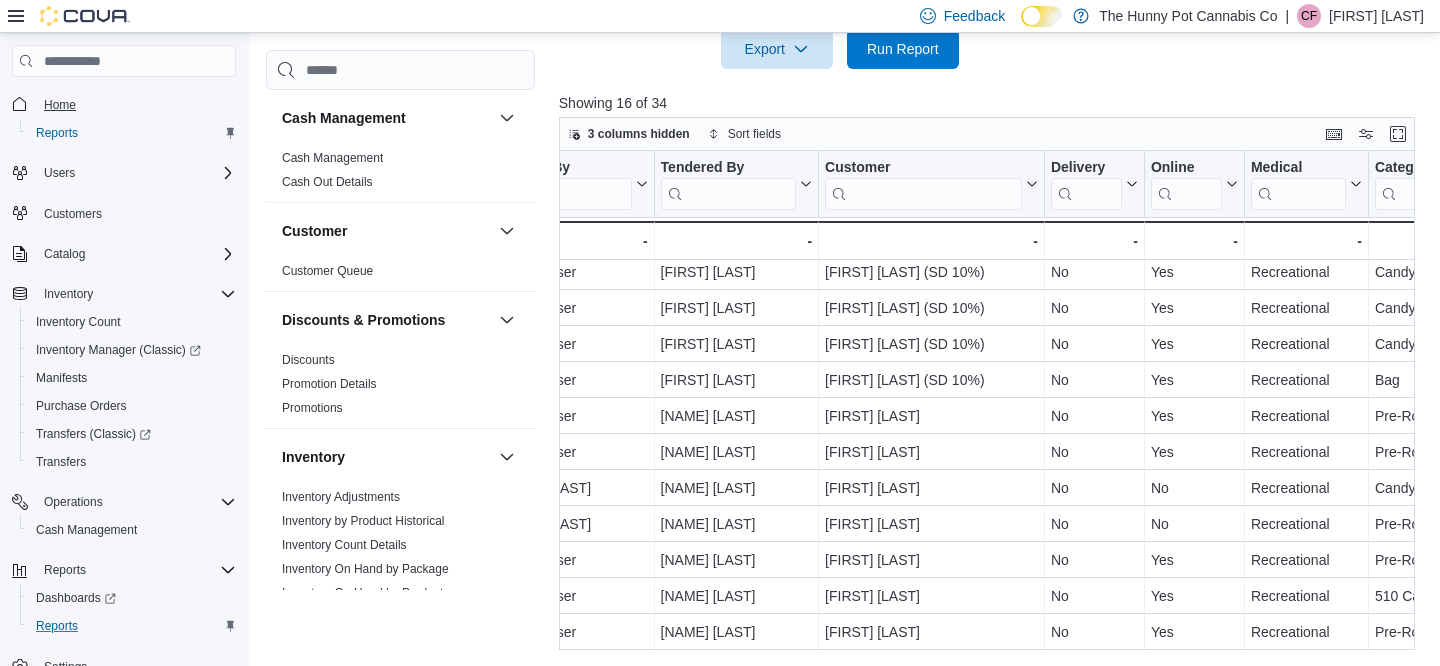 scroll, scrollTop: 0, scrollLeft: 0, axis: both 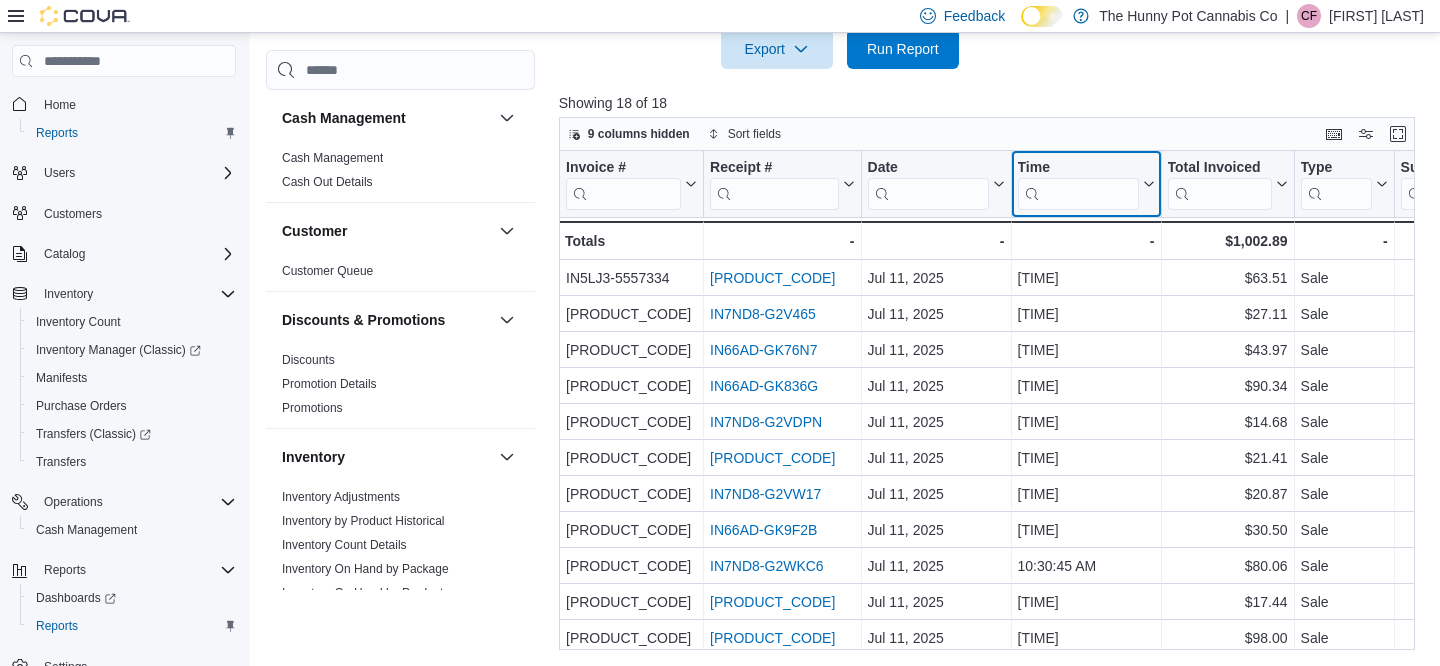 click at bounding box center (1077, 194) 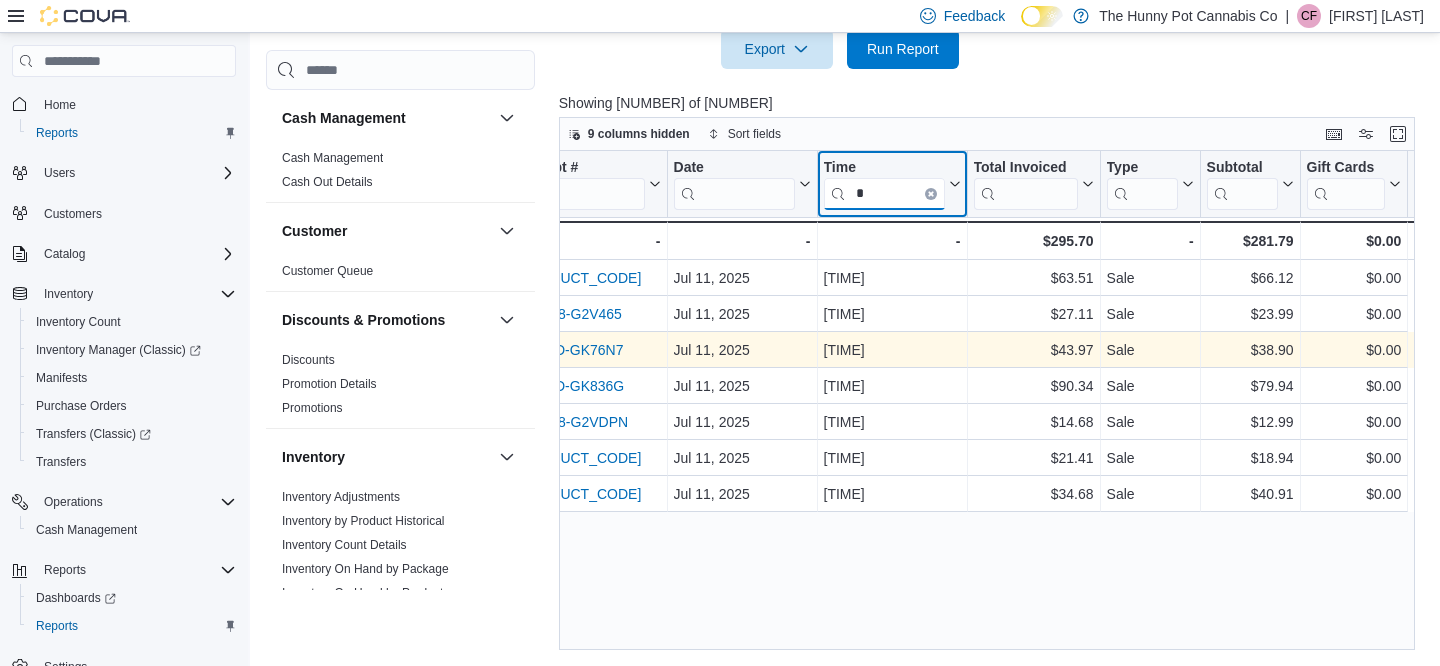 scroll, scrollTop: 0, scrollLeft: 0, axis: both 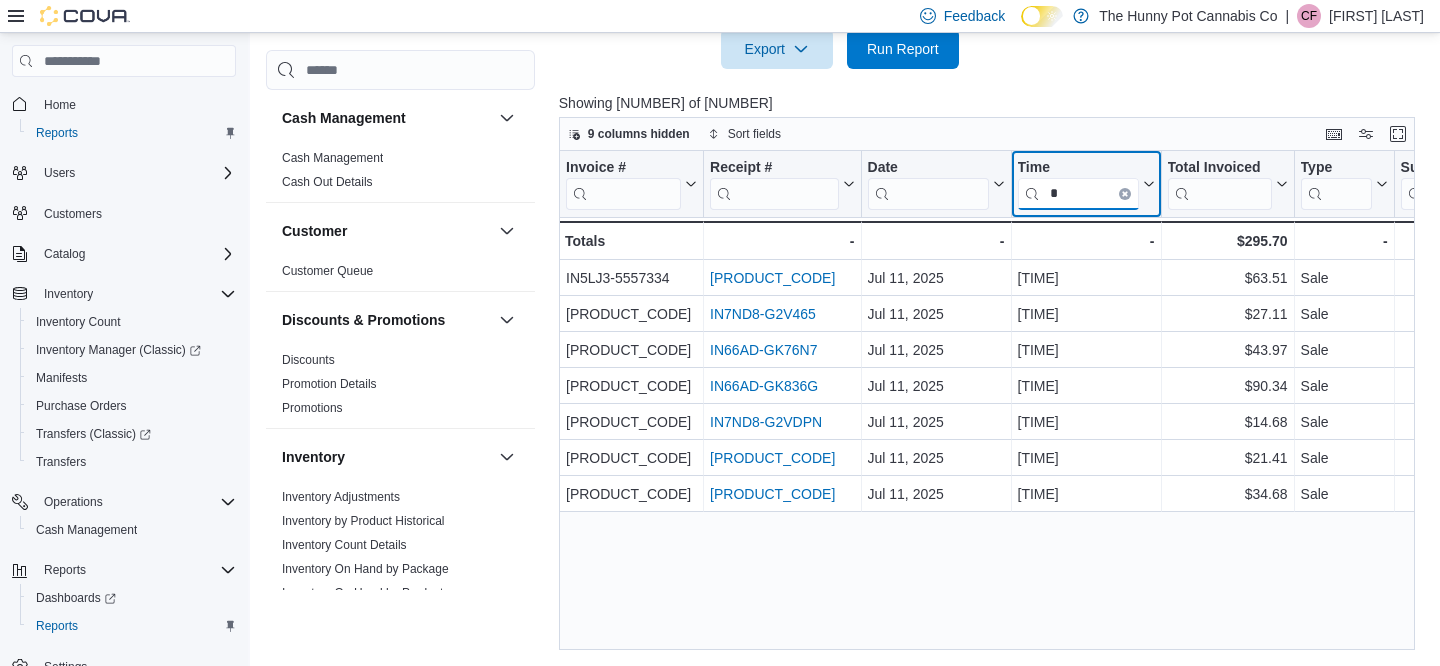 type on "*" 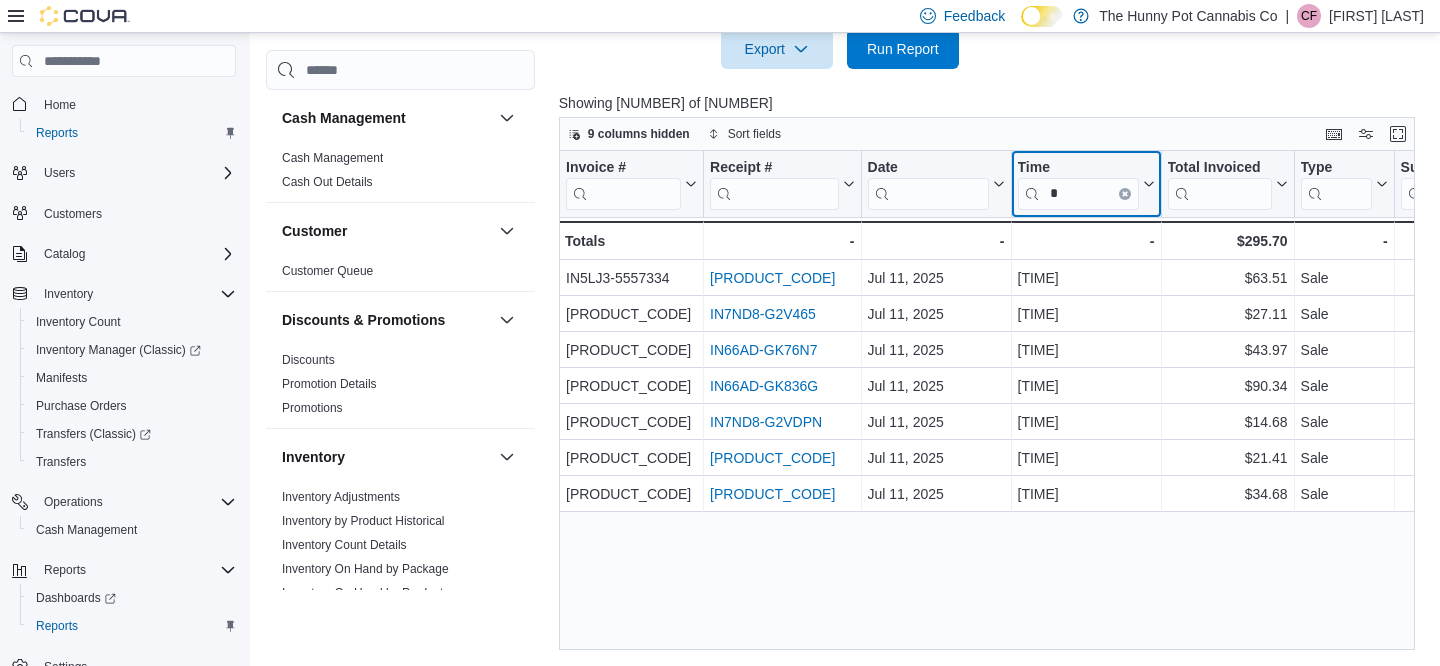 click 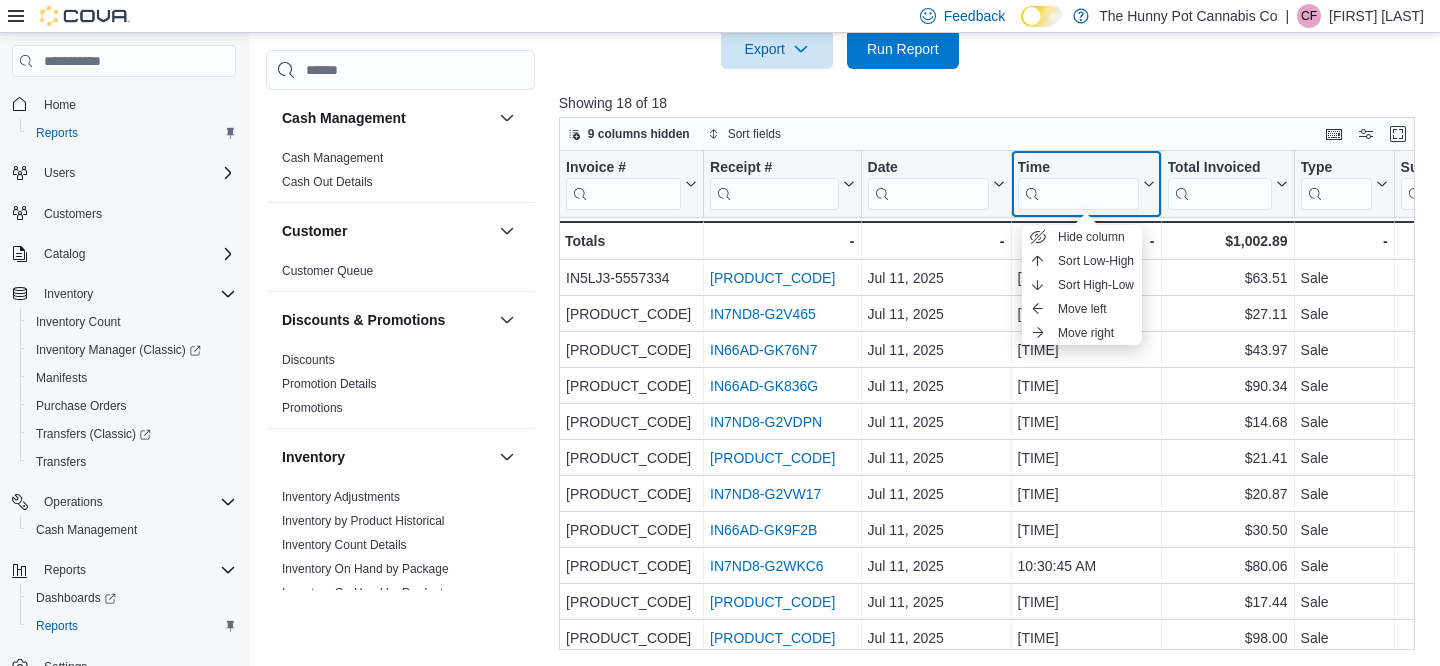 click 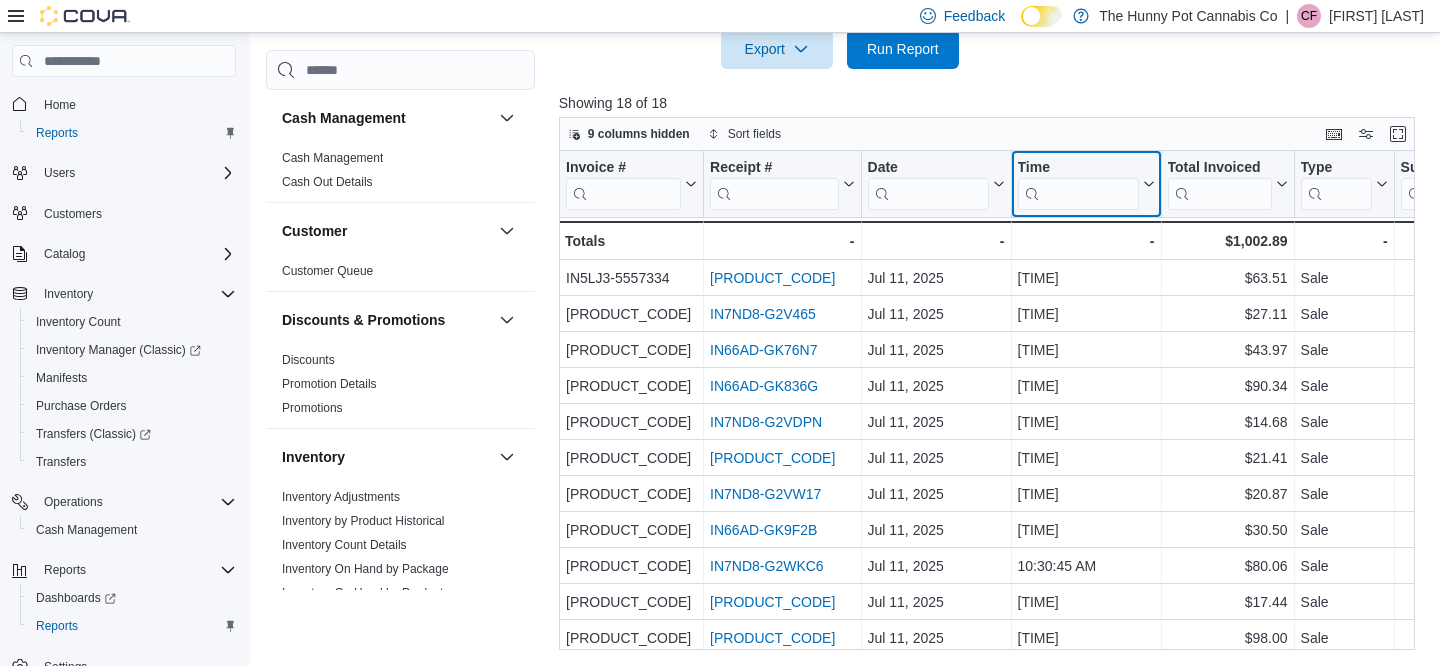click 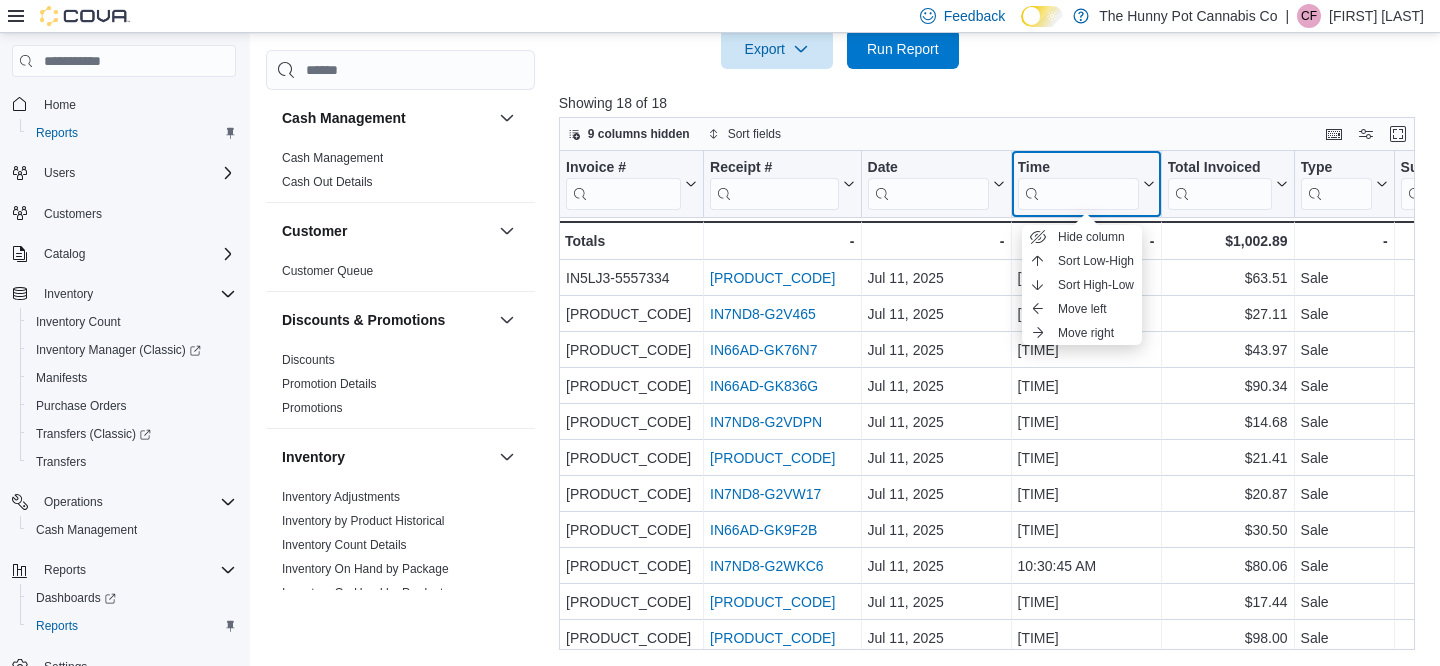 click 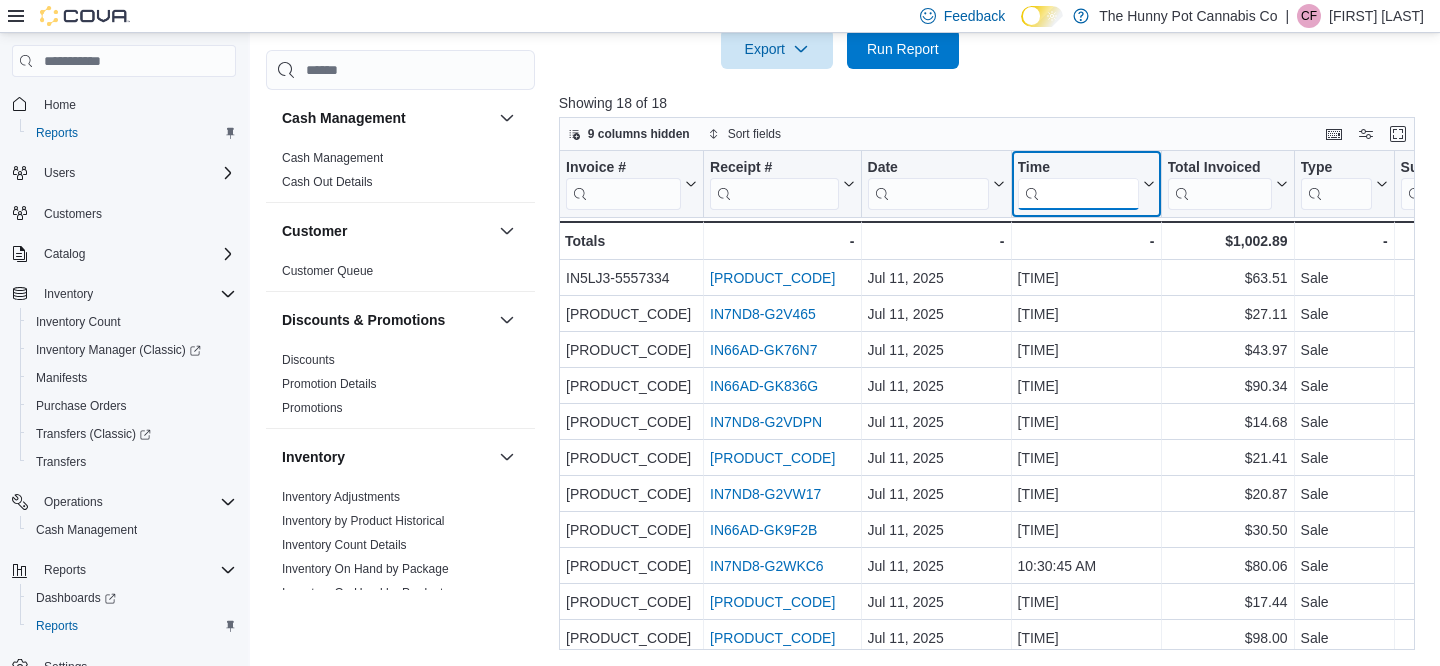 click at bounding box center [1077, 194] 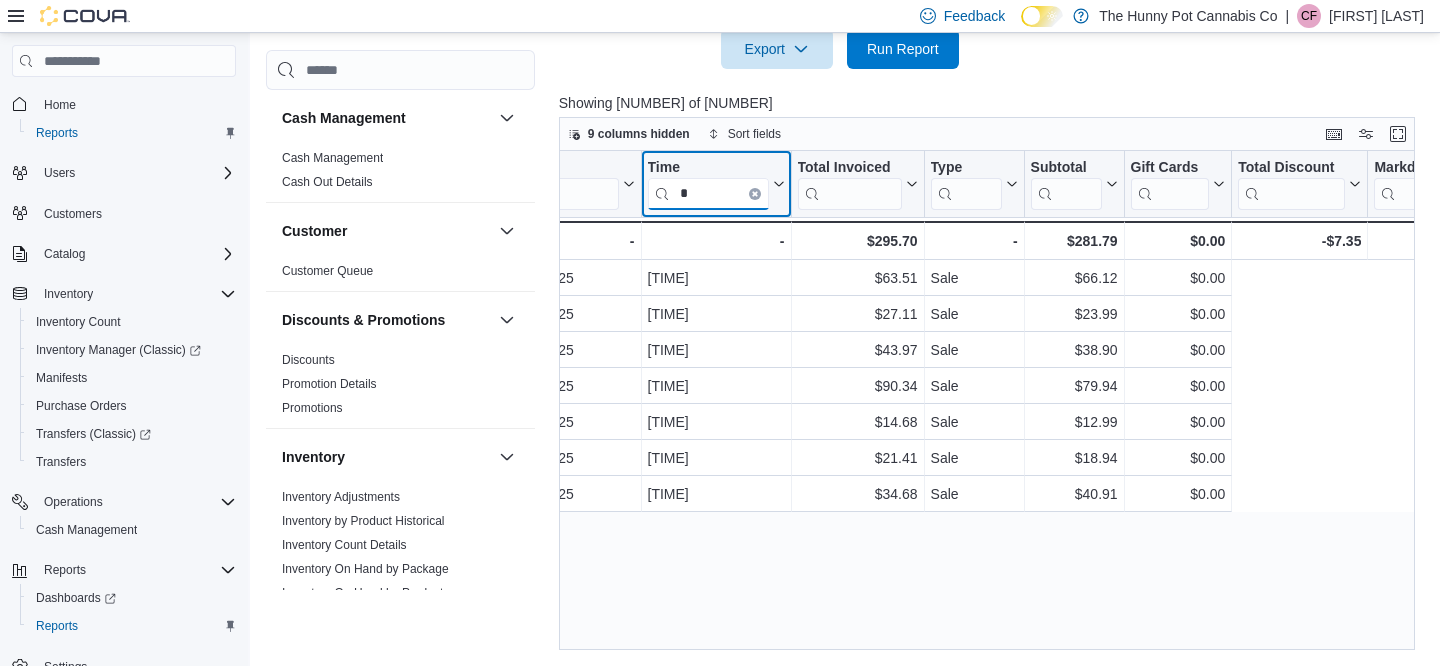 scroll, scrollTop: 0, scrollLeft: 0, axis: both 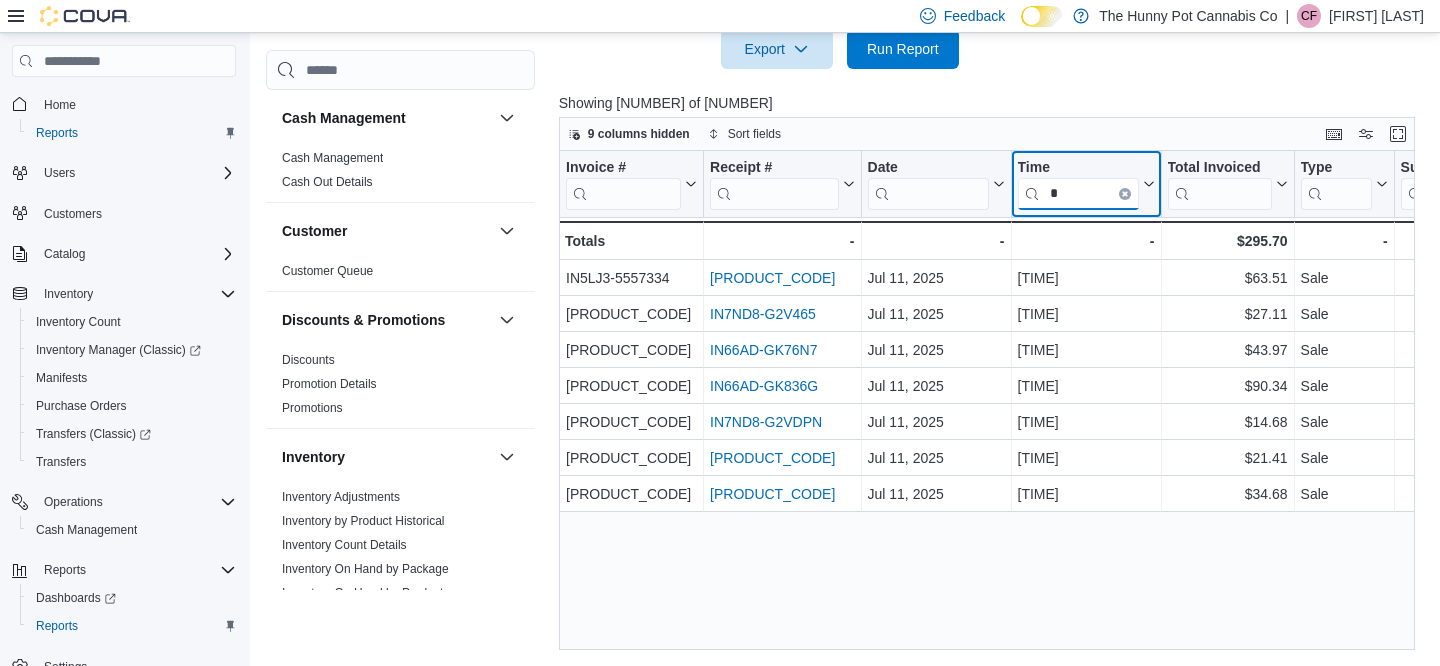 type on "*" 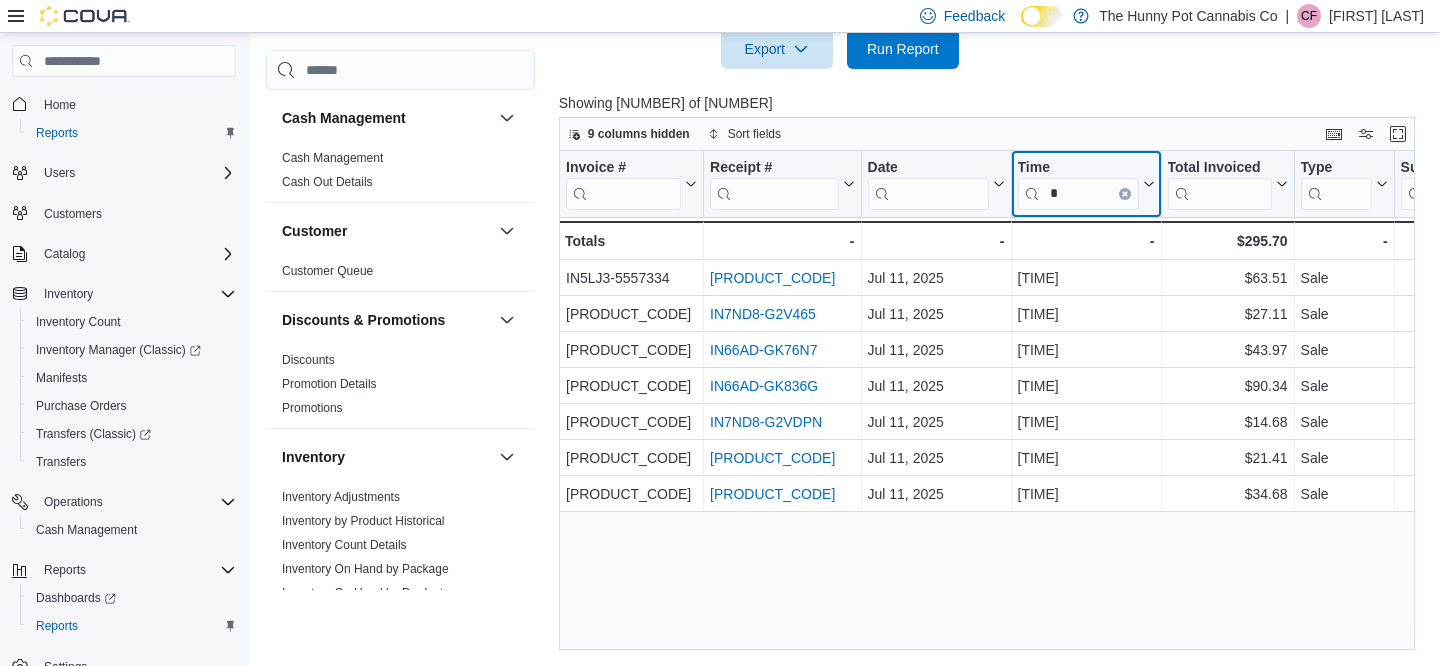 click 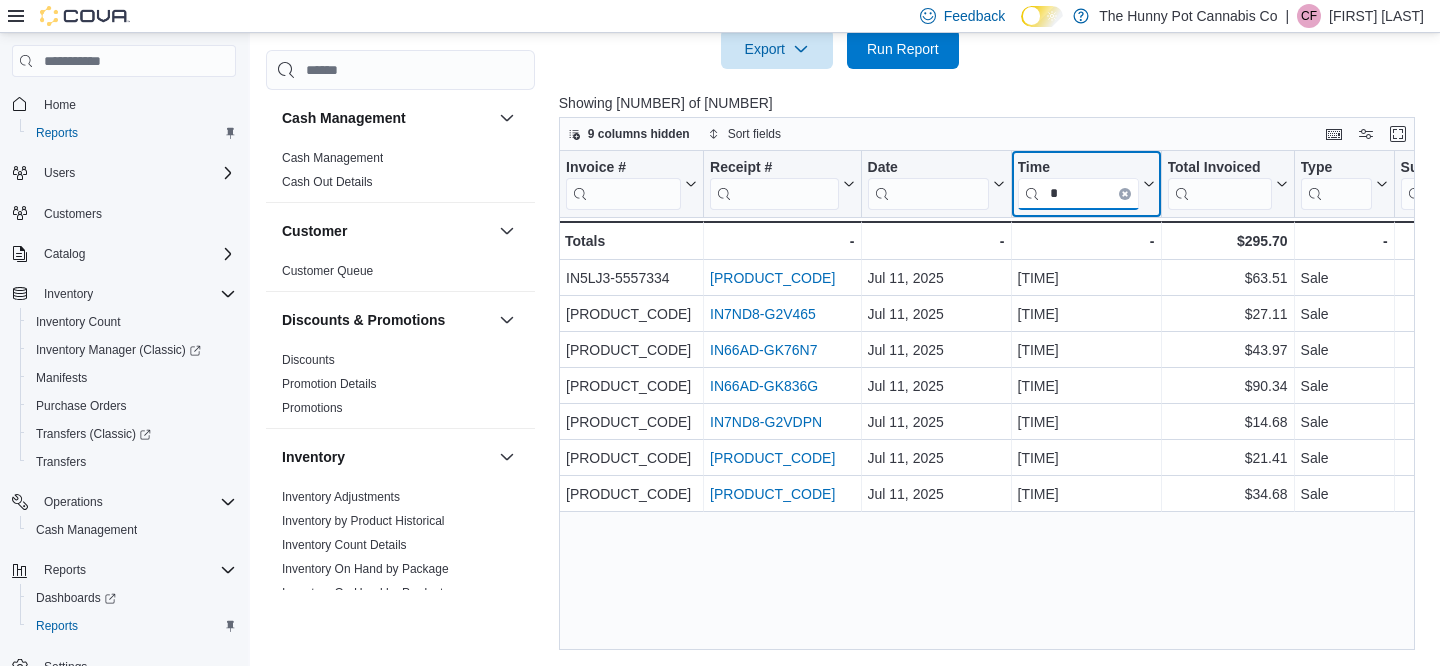 type 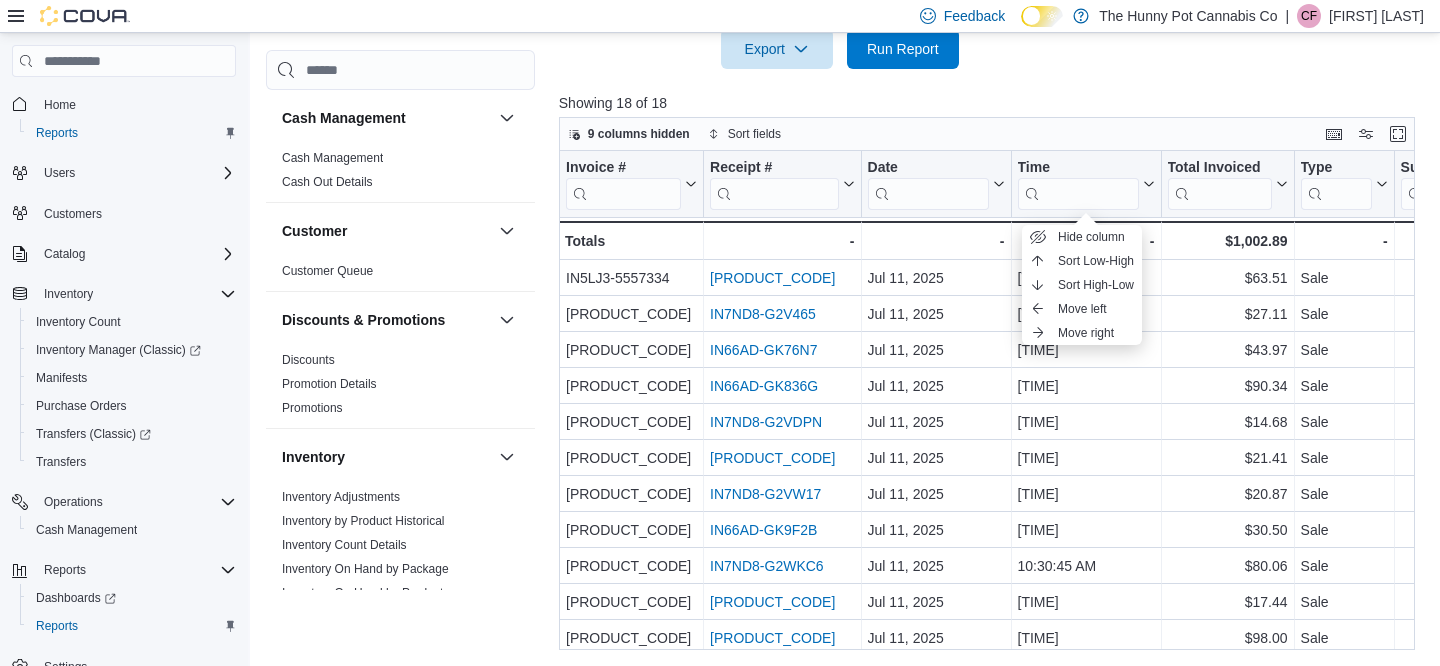 click at bounding box center (991, 81) 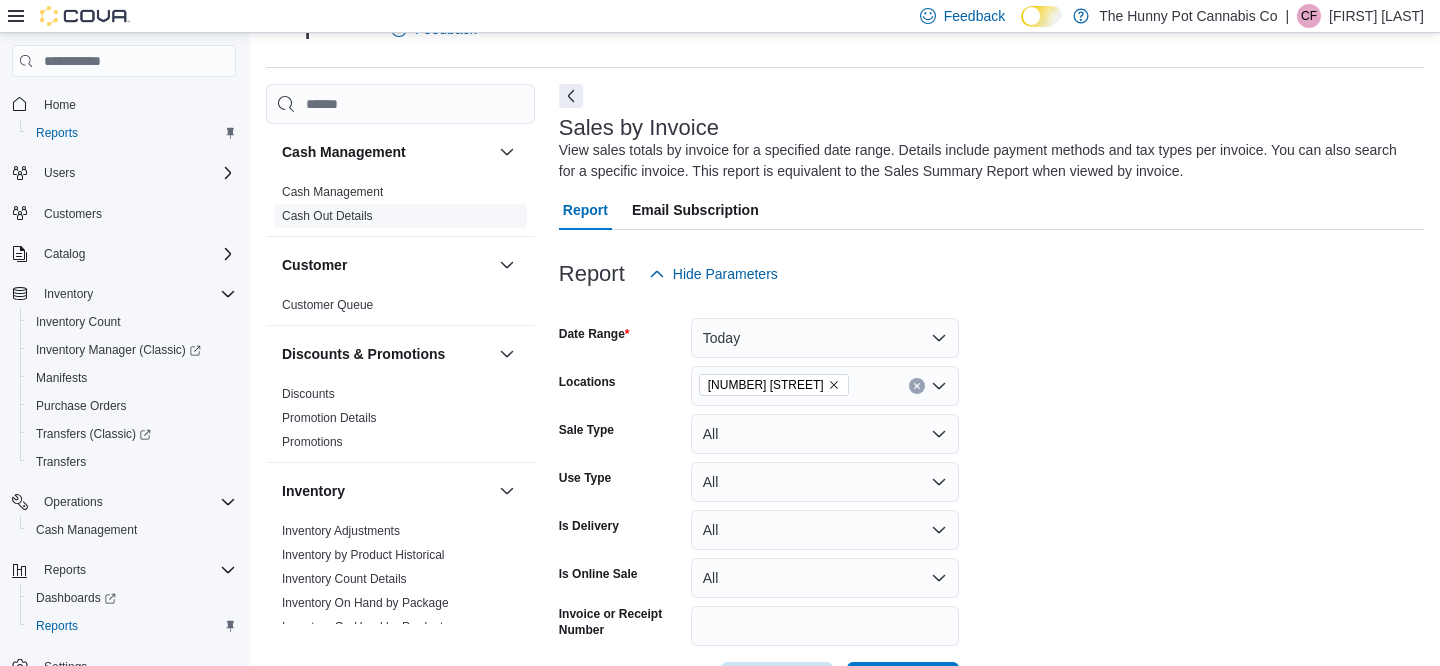 scroll, scrollTop: 0, scrollLeft: 0, axis: both 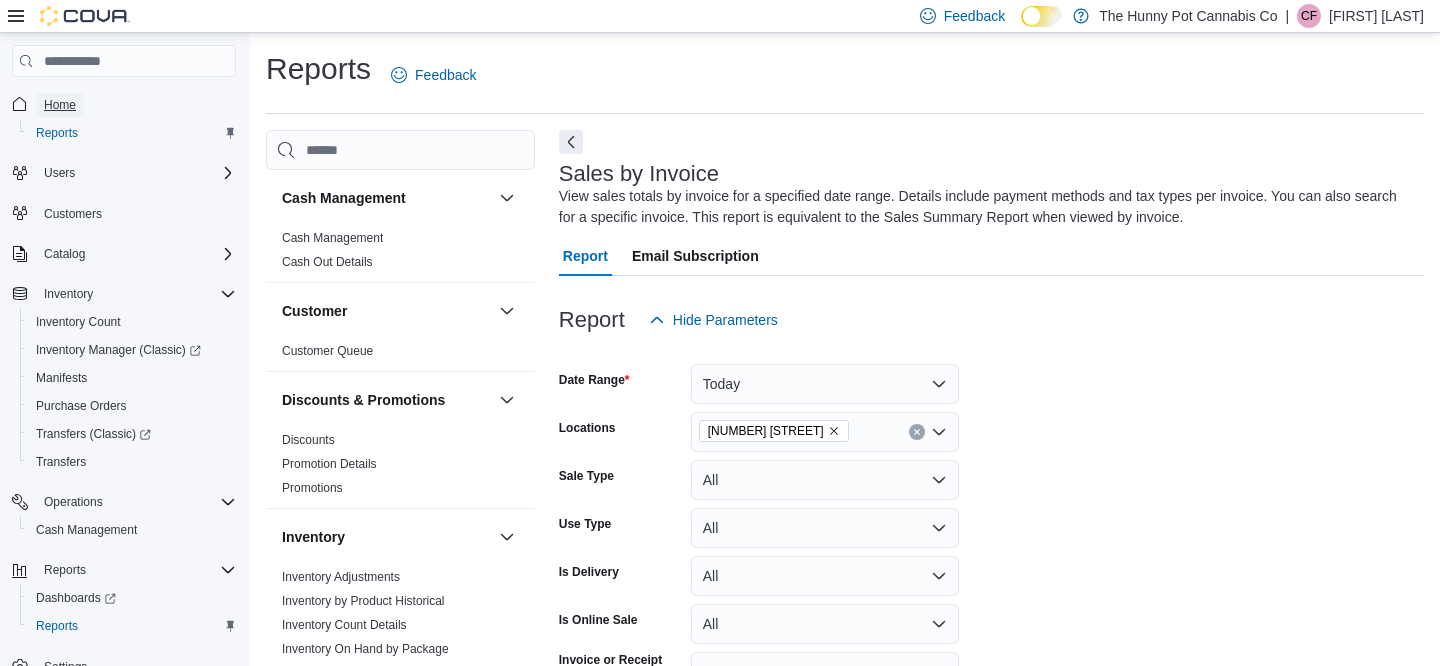 click on "Home" at bounding box center [60, 105] 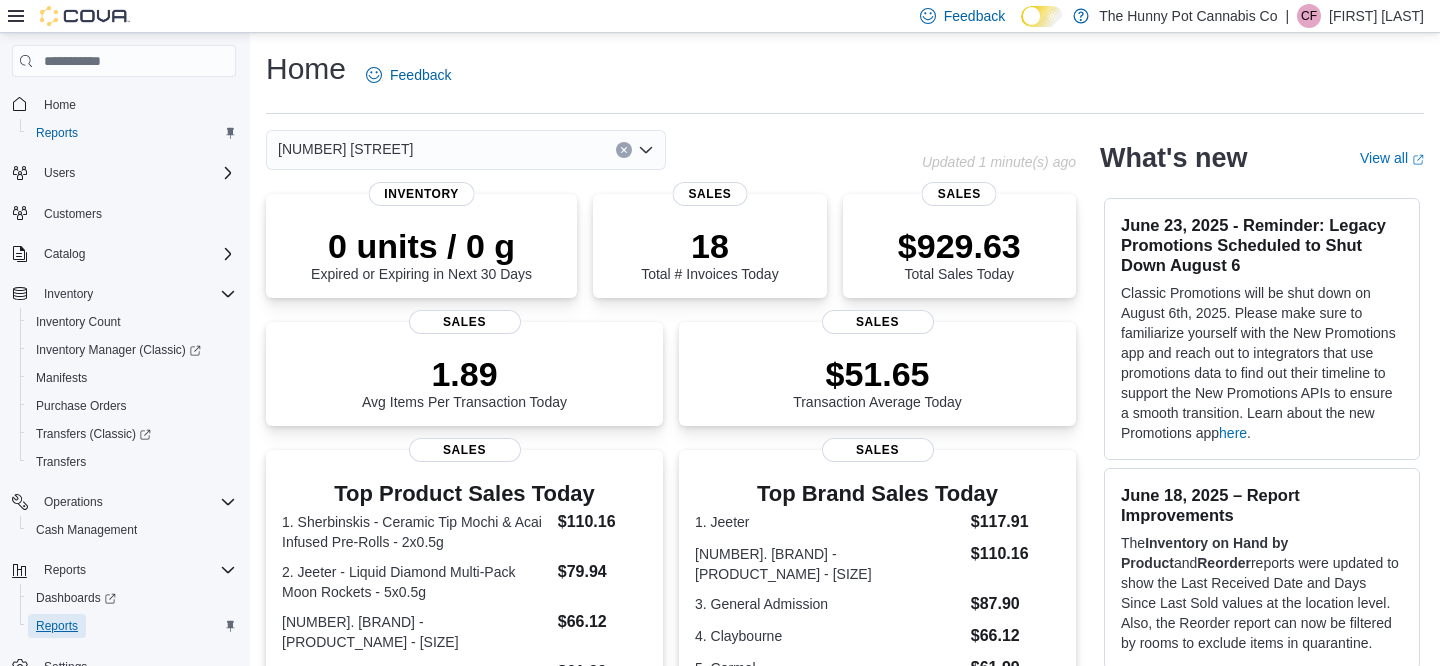 click on "Reports" at bounding box center [57, 626] 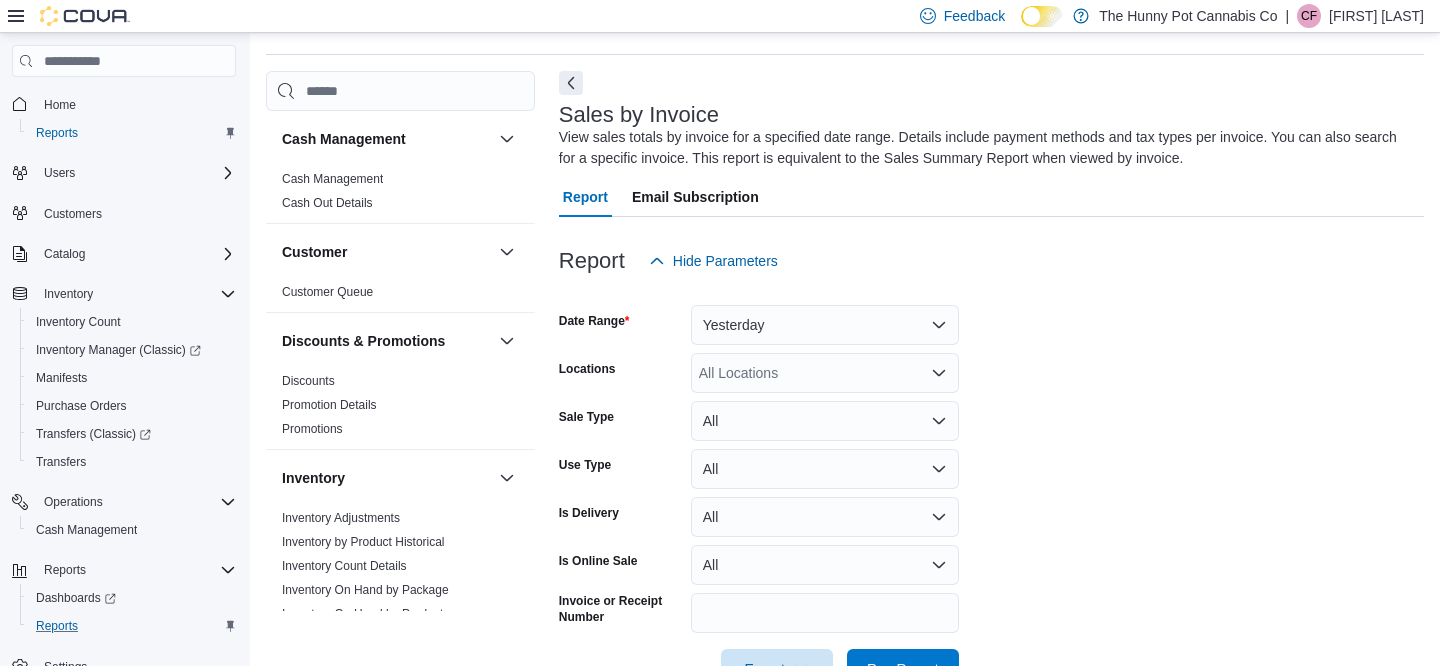 scroll, scrollTop: 67, scrollLeft: 0, axis: vertical 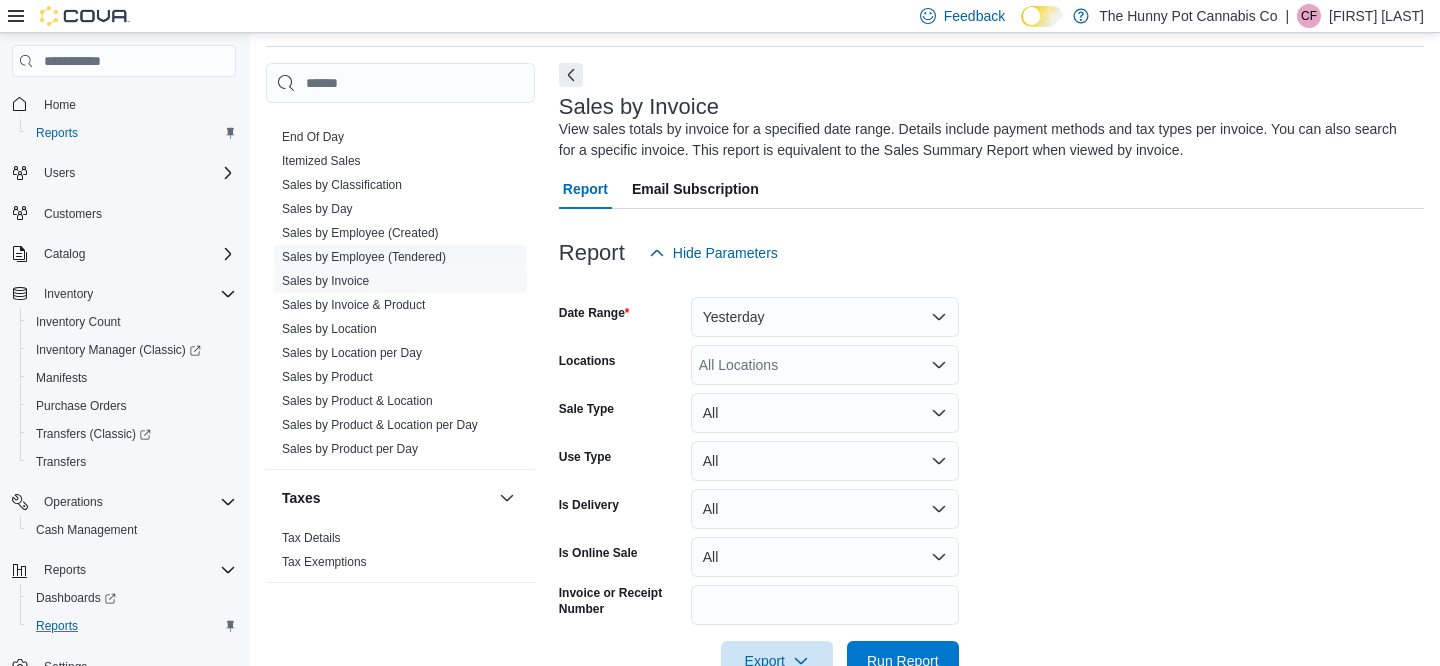 click on "Sales by Employee (Tendered)" at bounding box center [364, 257] 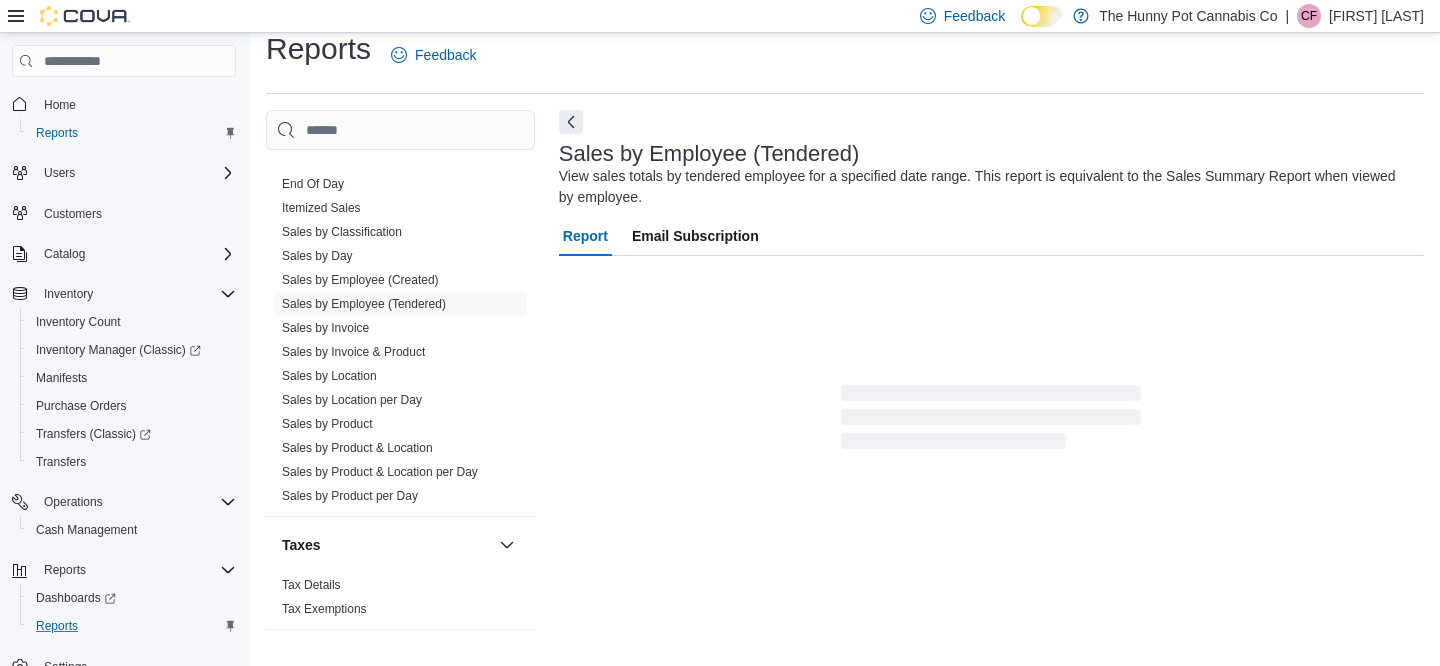 scroll, scrollTop: 67, scrollLeft: 0, axis: vertical 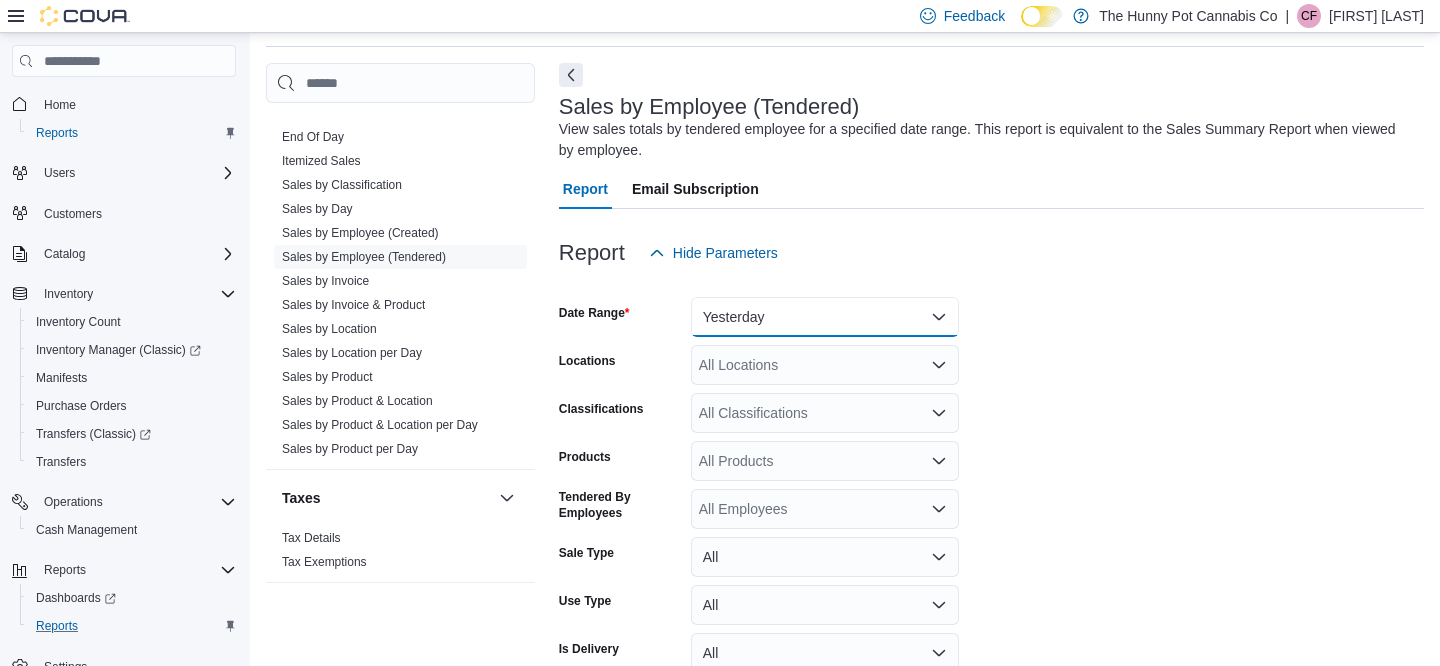 click on "Yesterday" at bounding box center (825, 317) 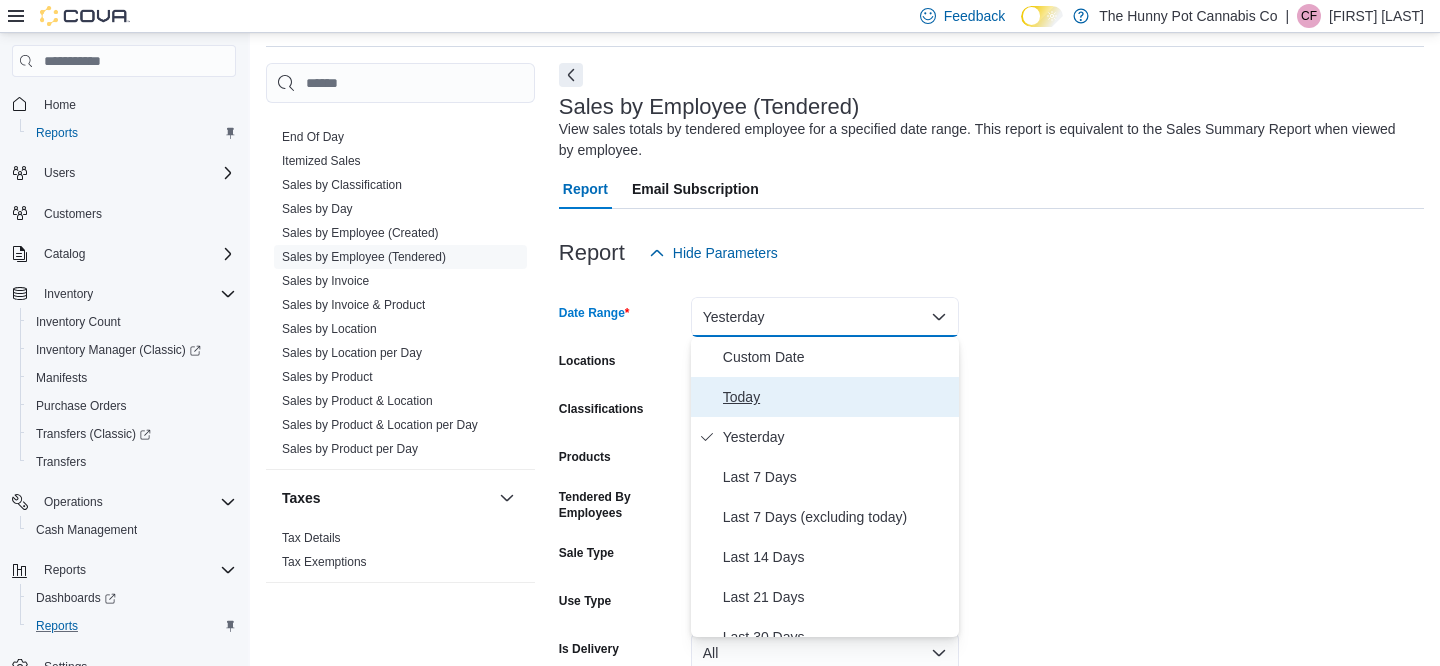 click on "Today" at bounding box center (837, 397) 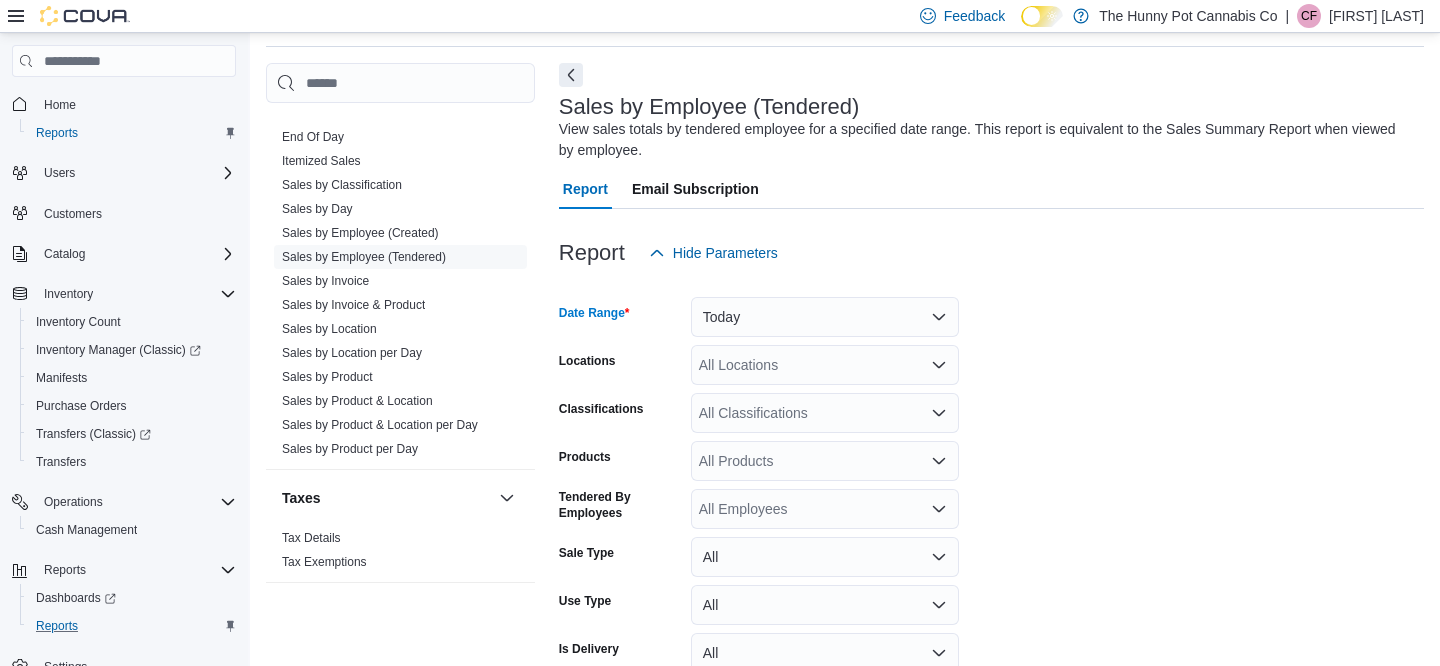 click on "All Locations" at bounding box center [825, 365] 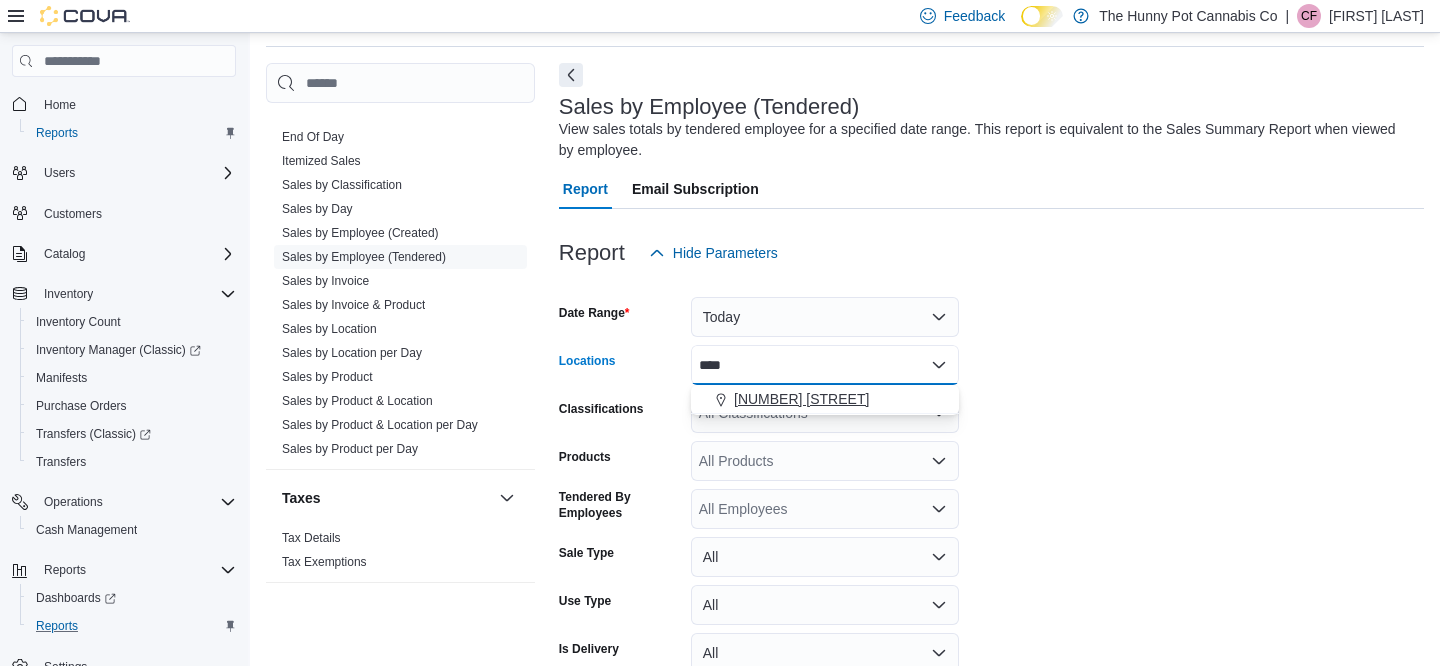 type on "****" 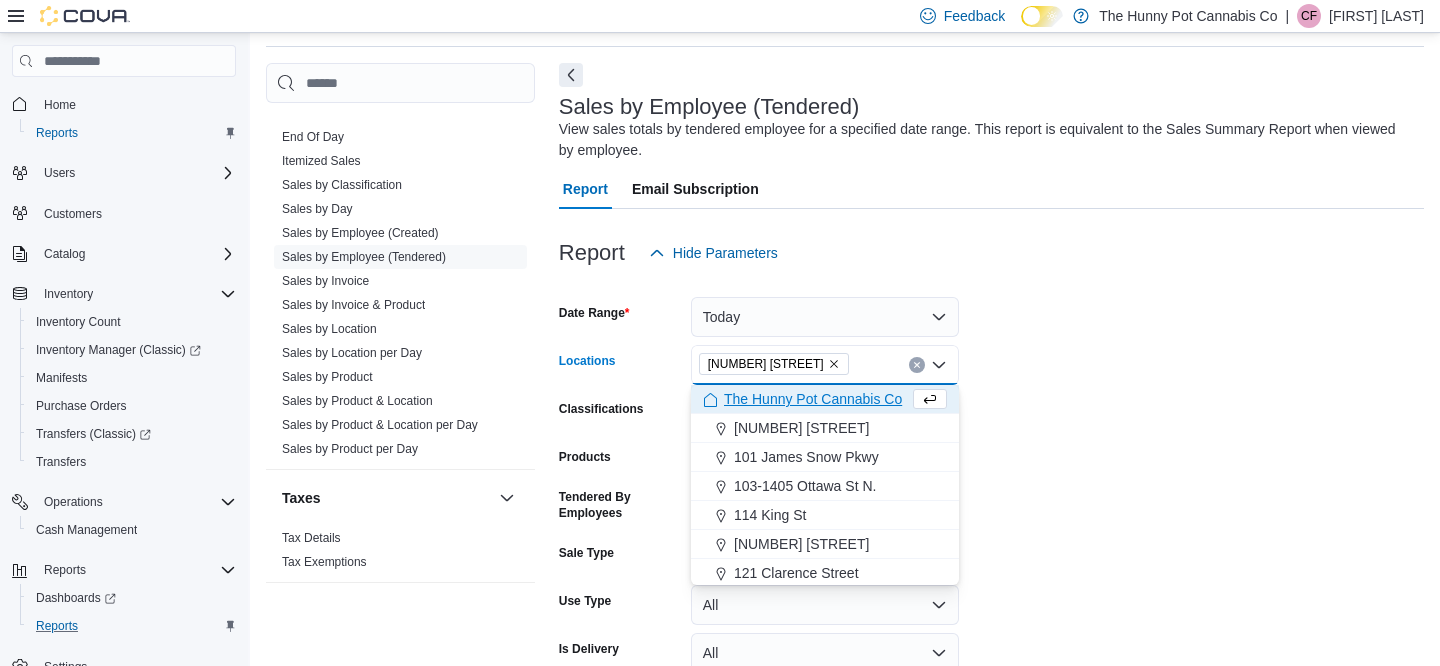 click on "Date Range Today Locations [NUMBER] [STREET] Combo box. Selected. [NUMBER] [STREET]. Press Backspace to delete [NUMBER] [STREET]. Combo box input. All Locations. Type some text or, to display a list of choices, press Down Arrow. To exit the list of choices, press Escape. Classifications All Classifications Products All Products Tendered By Employees All Employees Sale Type All Use Type All Is Delivery All Export  Run Report" at bounding box center (991, 501) 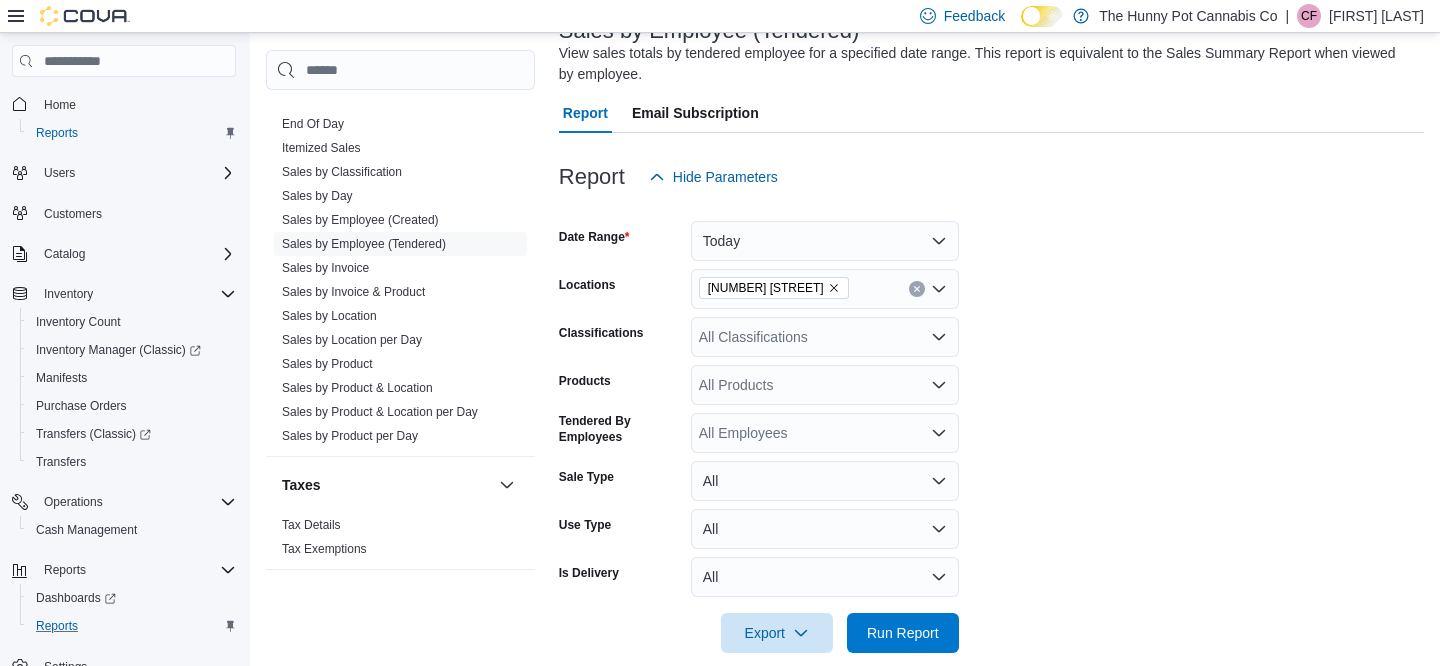 scroll, scrollTop: 170, scrollLeft: 0, axis: vertical 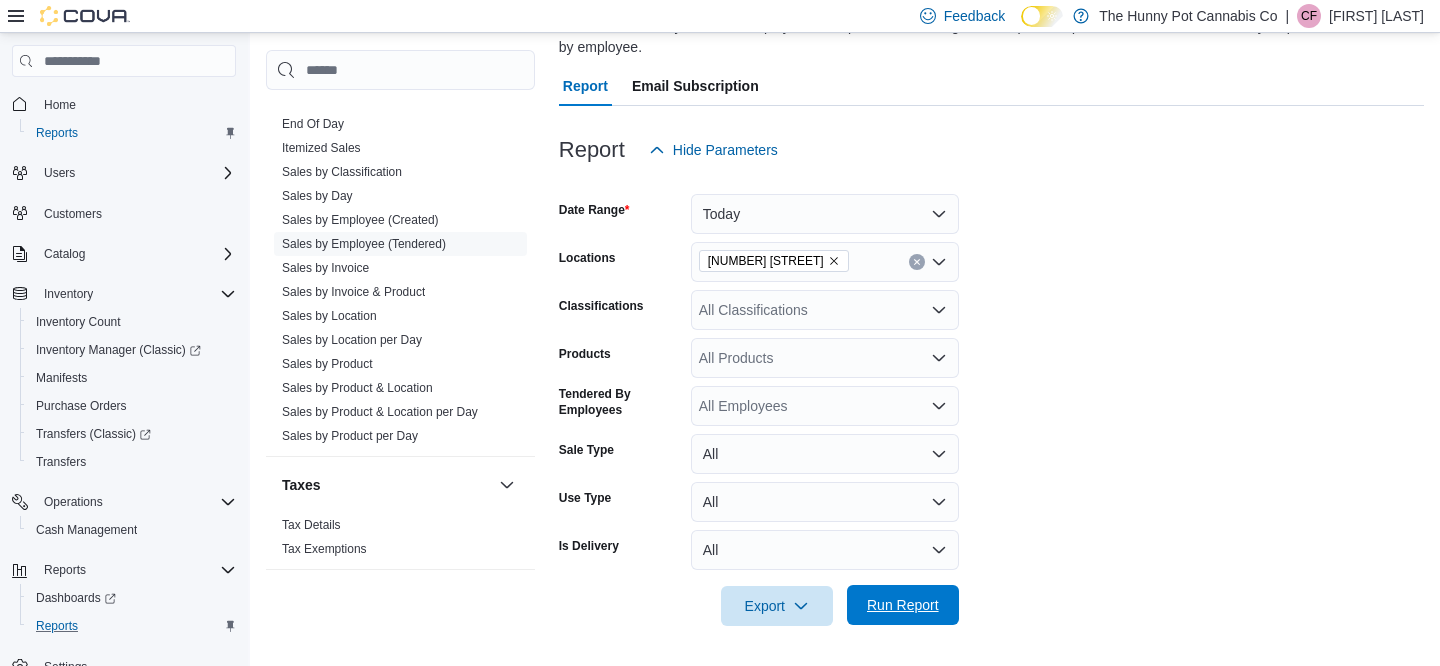 click on "Run Report" at bounding box center [903, 605] 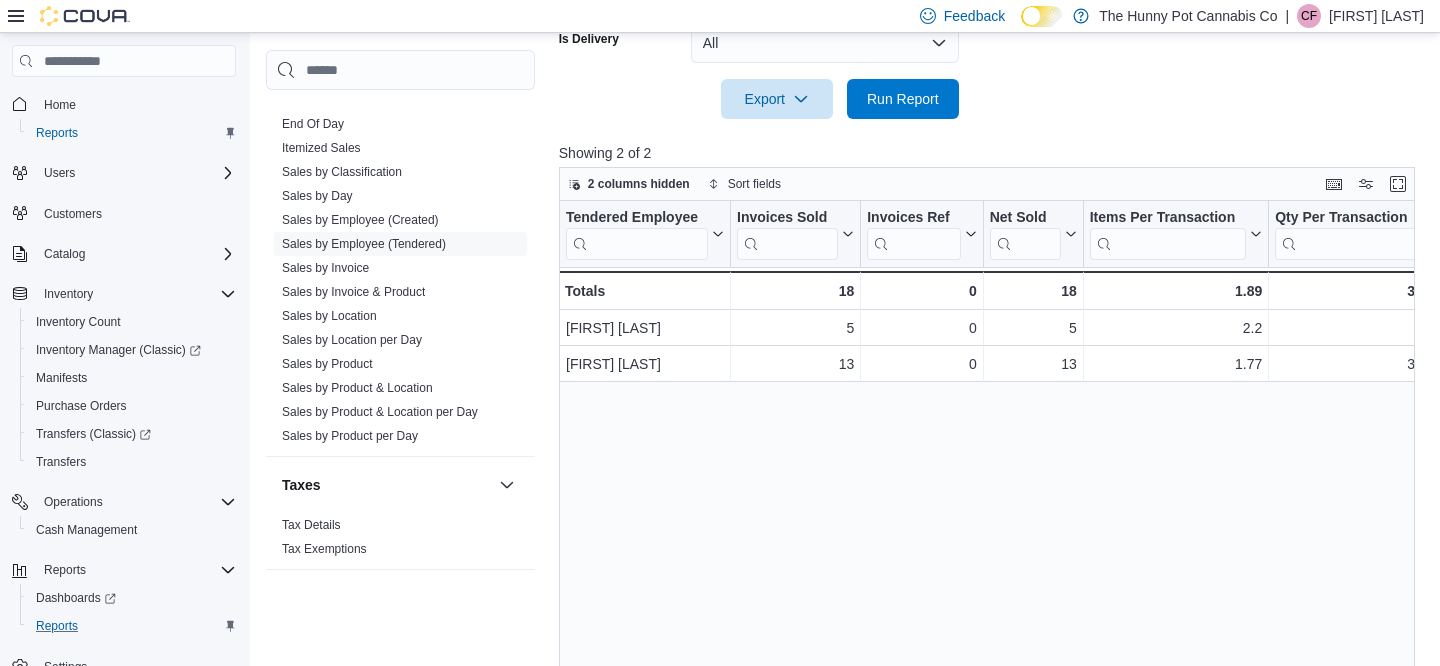 scroll, scrollTop: 679, scrollLeft: 0, axis: vertical 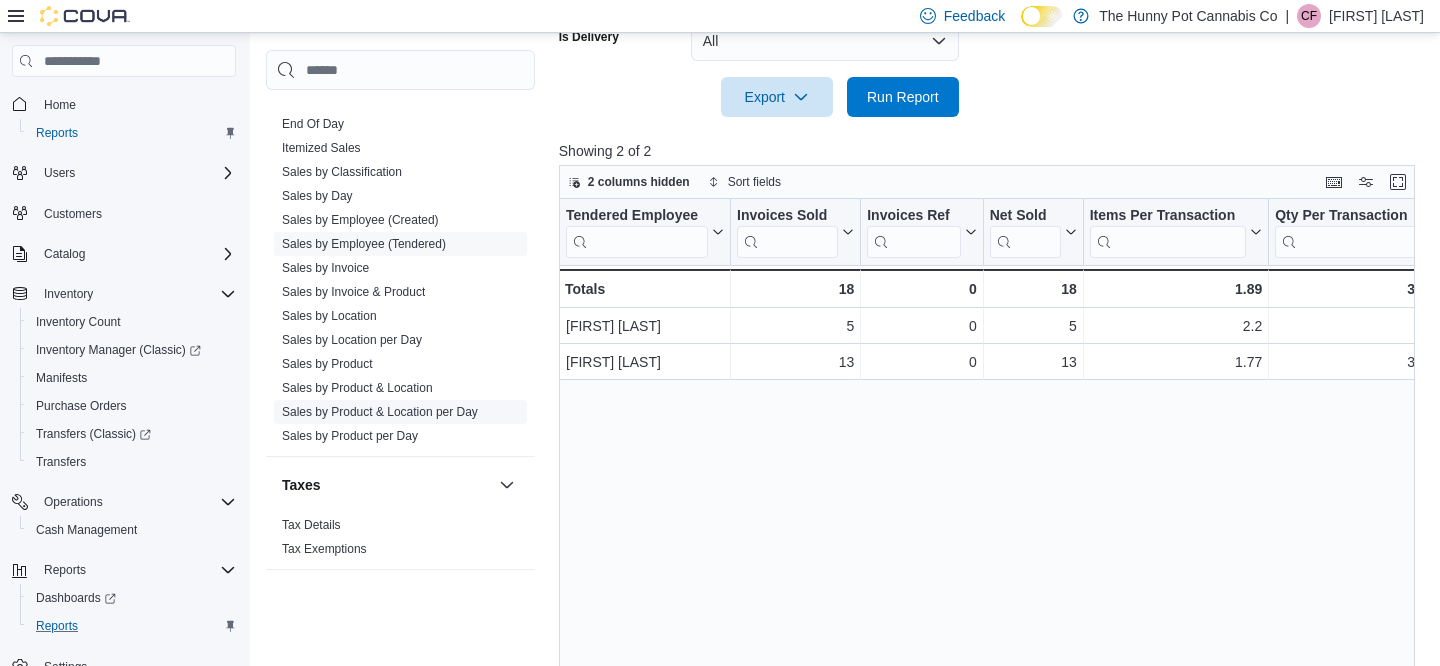 click on "Sales by Product & Location per Day" at bounding box center (400, 412) 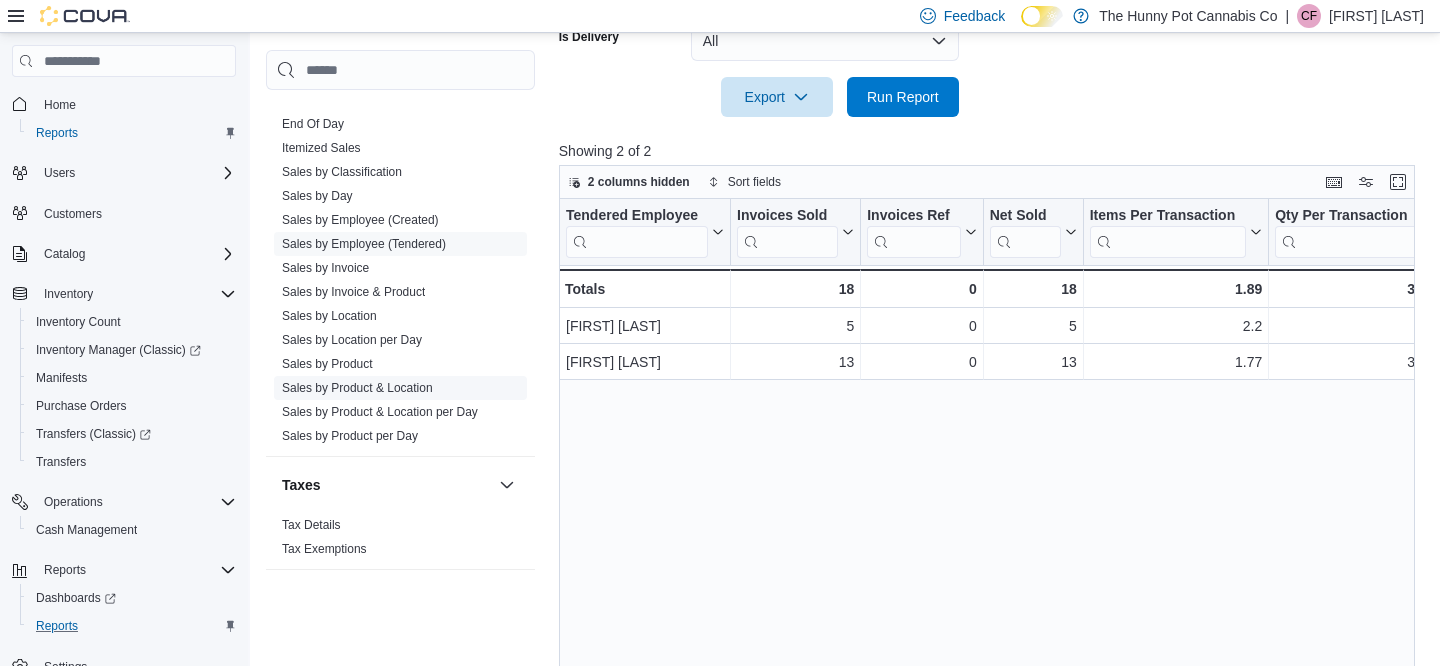 click on "Sales by Product & Location" at bounding box center [357, 388] 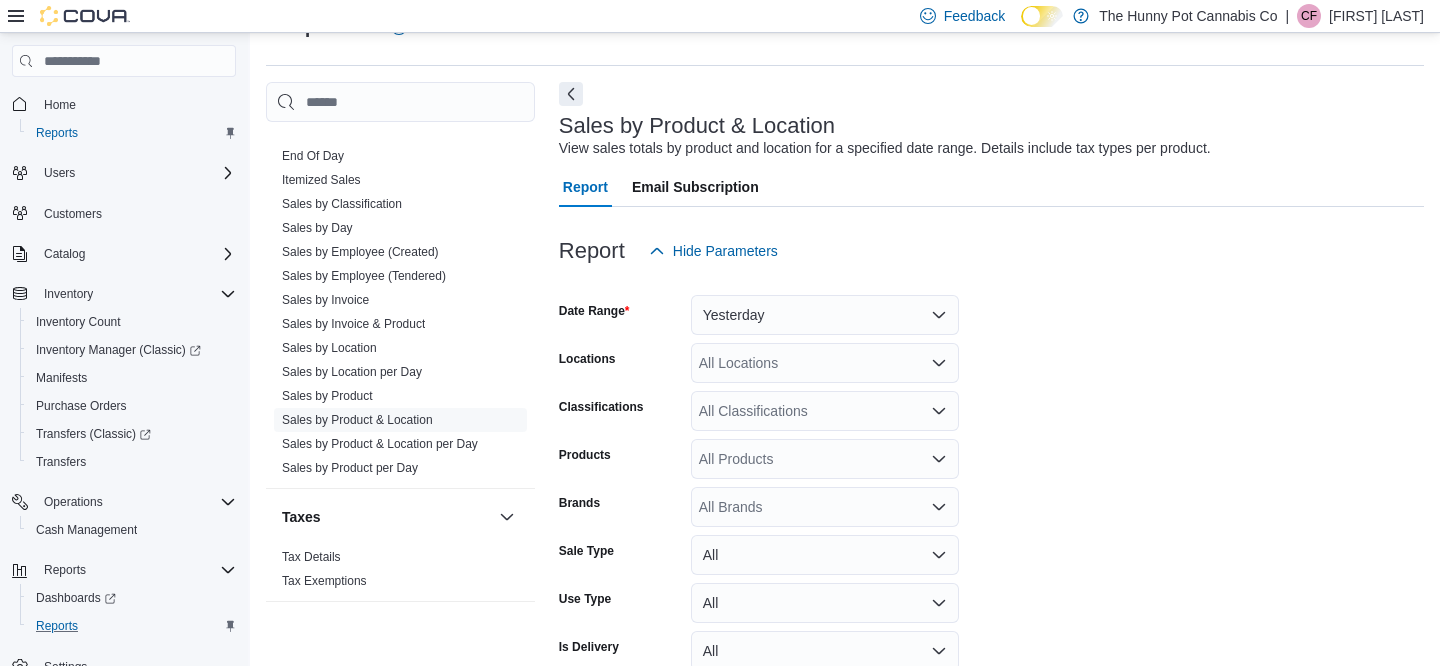 scroll, scrollTop: 46, scrollLeft: 0, axis: vertical 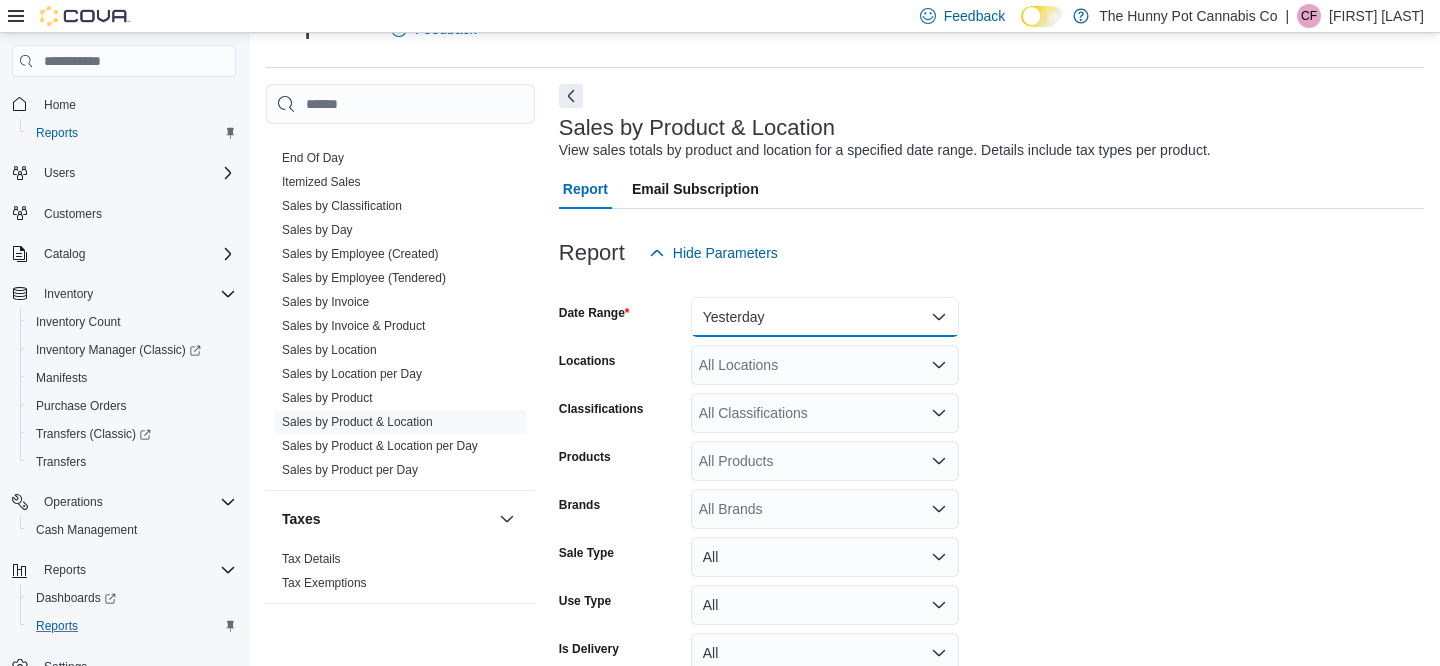click on "Yesterday" at bounding box center [825, 317] 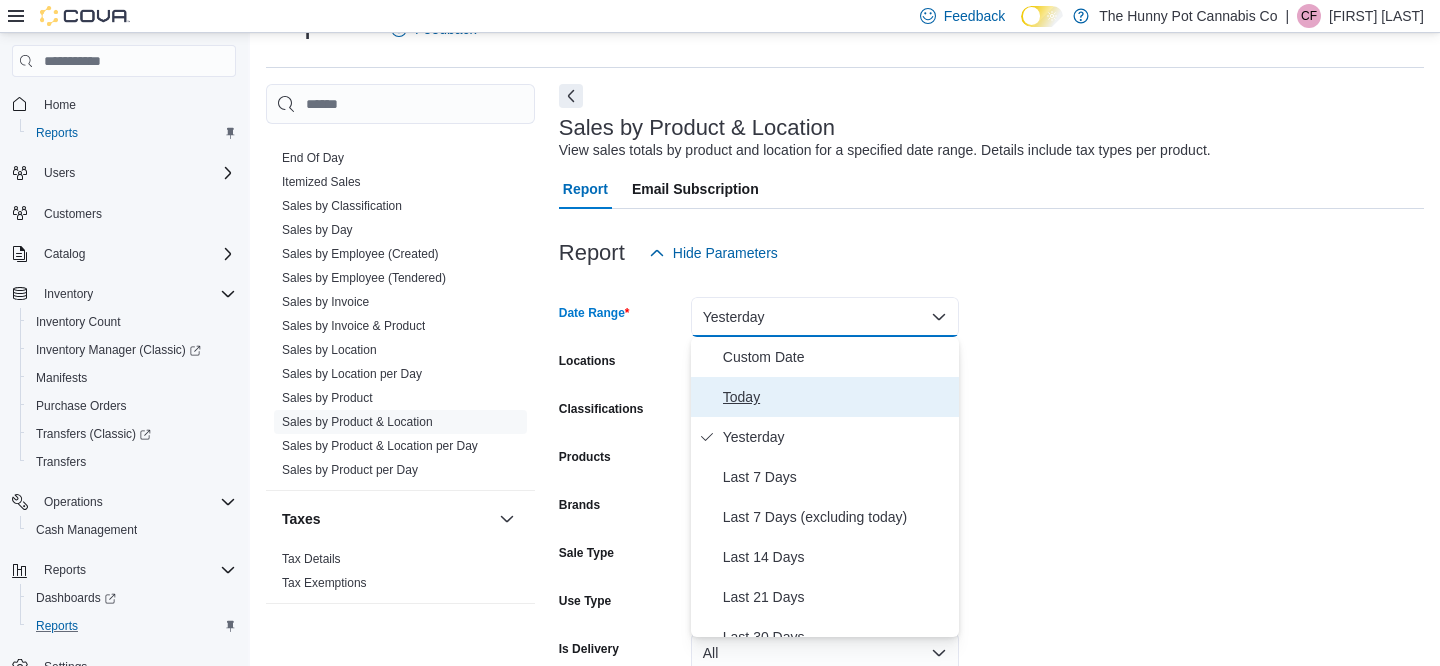 click on "Today" at bounding box center (837, 397) 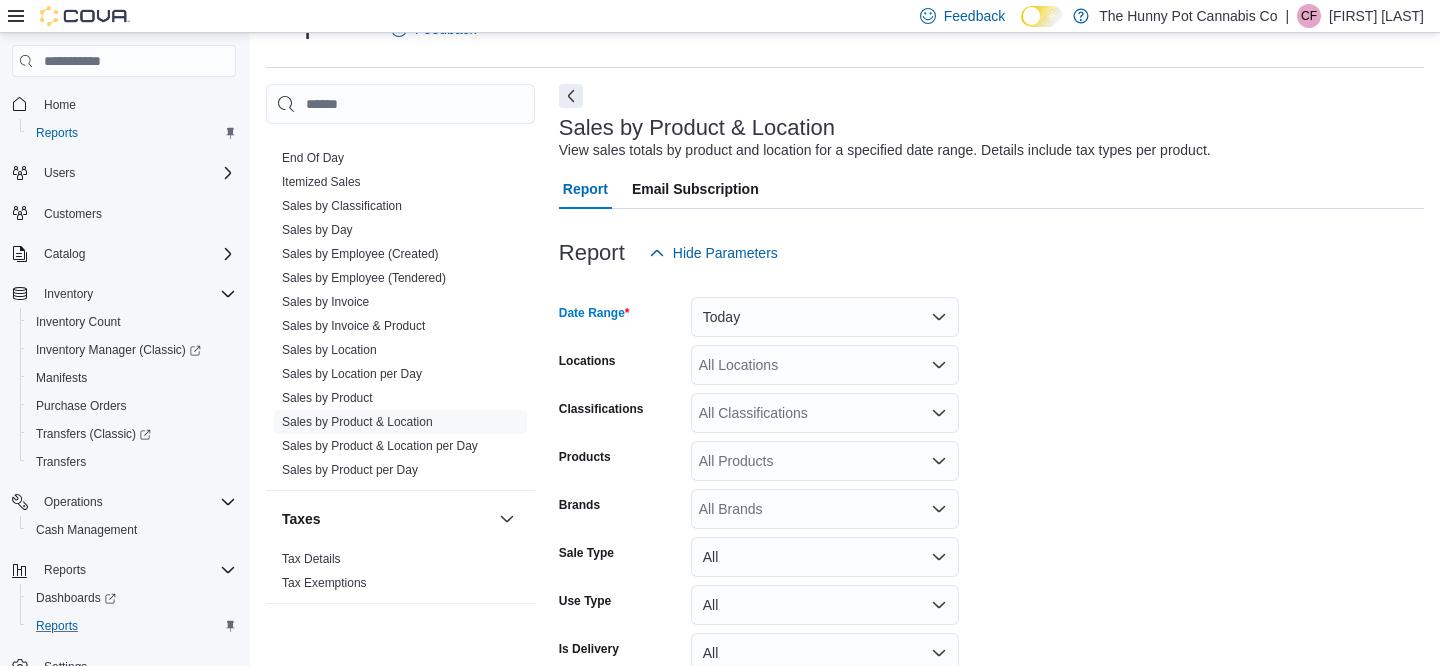 click on "All Locations" at bounding box center [825, 365] 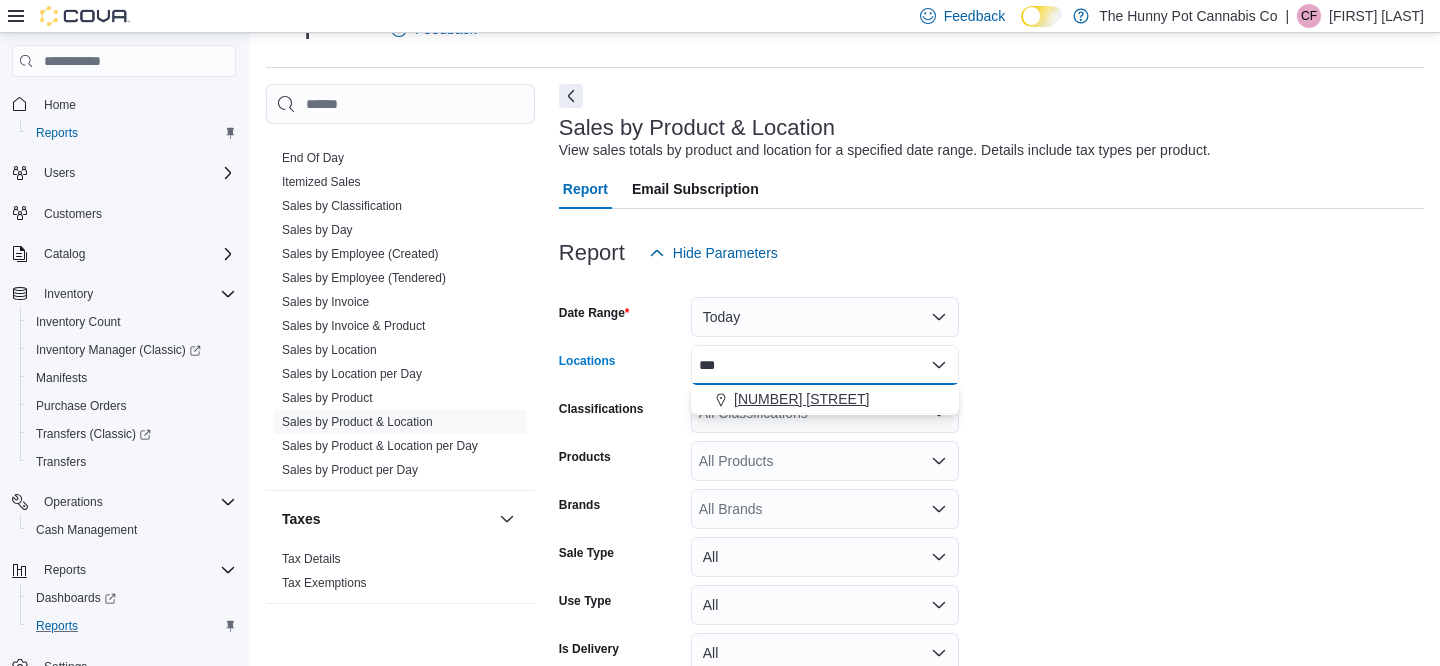 type on "***" 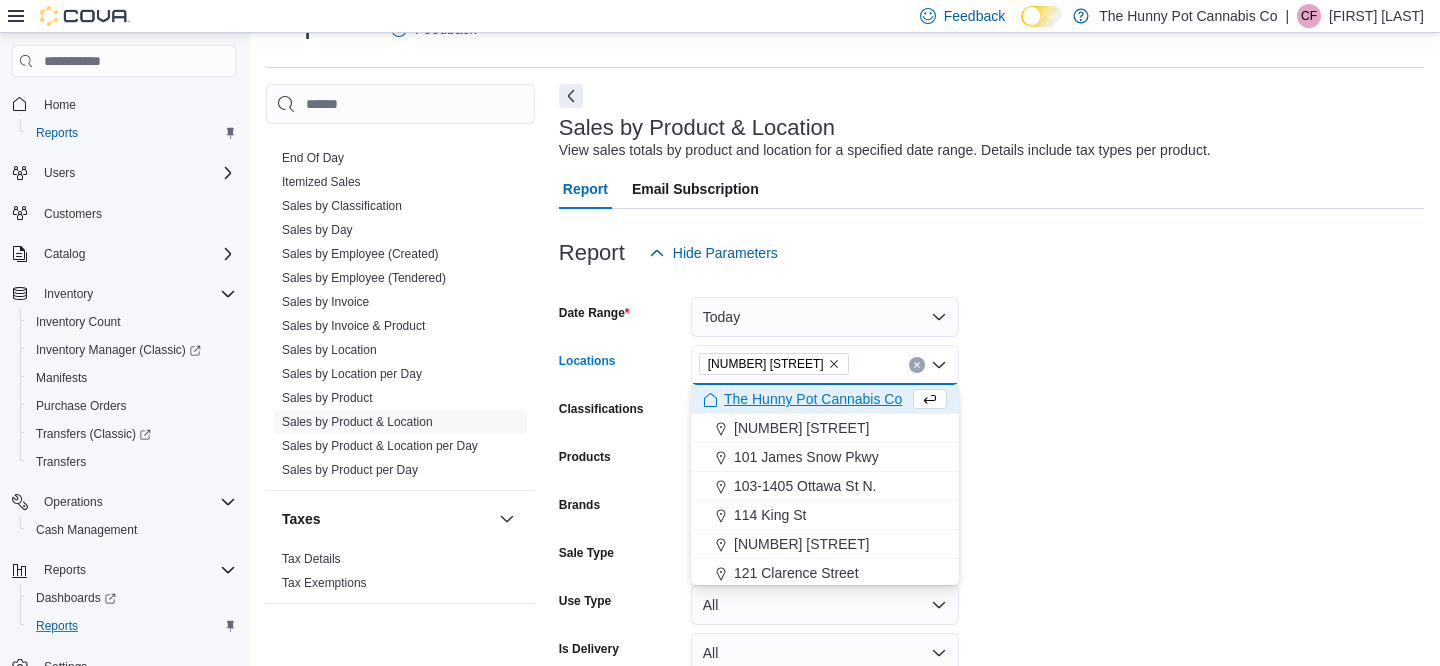 click on "Date Range Today Locations [NUMBER] [STREET] Combo box. Selected. [NUMBER] [STREET]. Press Backspace to delete [NUMBER] [STREET]. Combo box input. All Locations. Type some text or, to display a list of choices, press Down Arrow. To exit the list of choices, press Escape. Classifications All Classifications Products All Products Brands All Brands Sale Type All Use Type All Is Delivery All Export  Run Report" at bounding box center [991, 501] 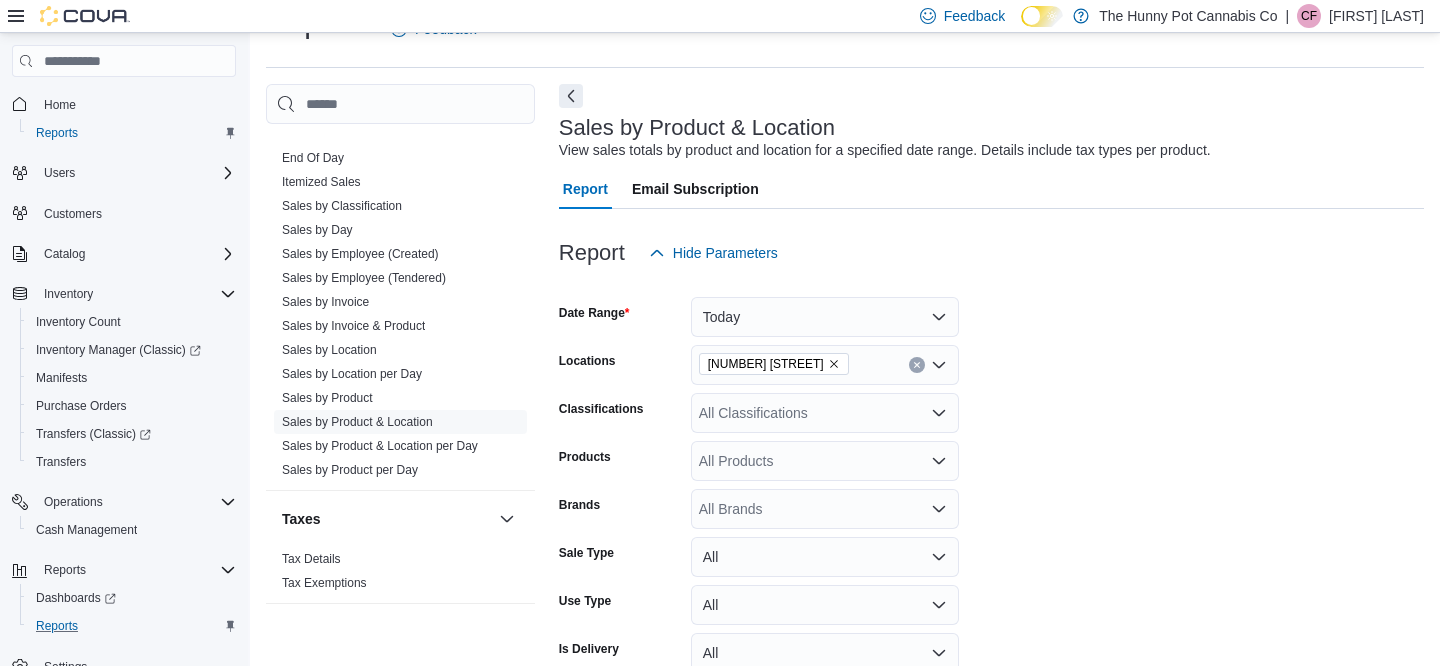 scroll, scrollTop: 149, scrollLeft: 0, axis: vertical 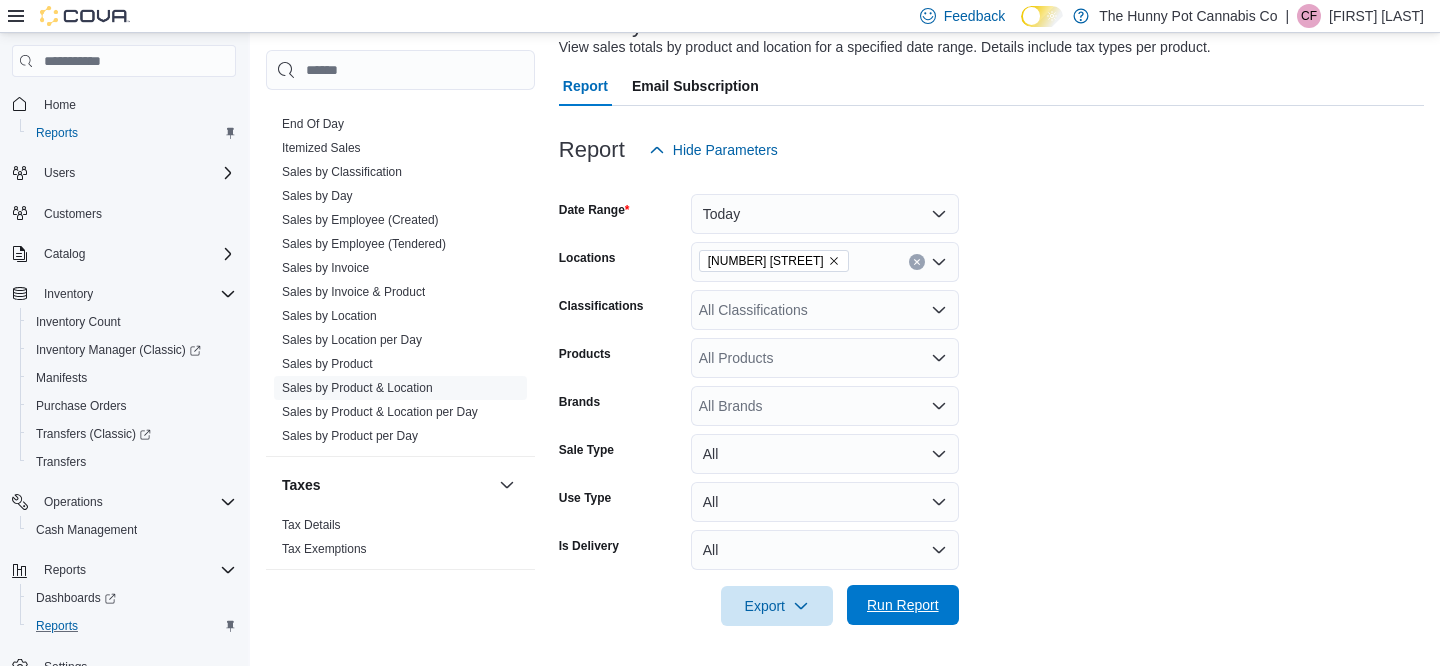 click on "Run Report" at bounding box center [903, 605] 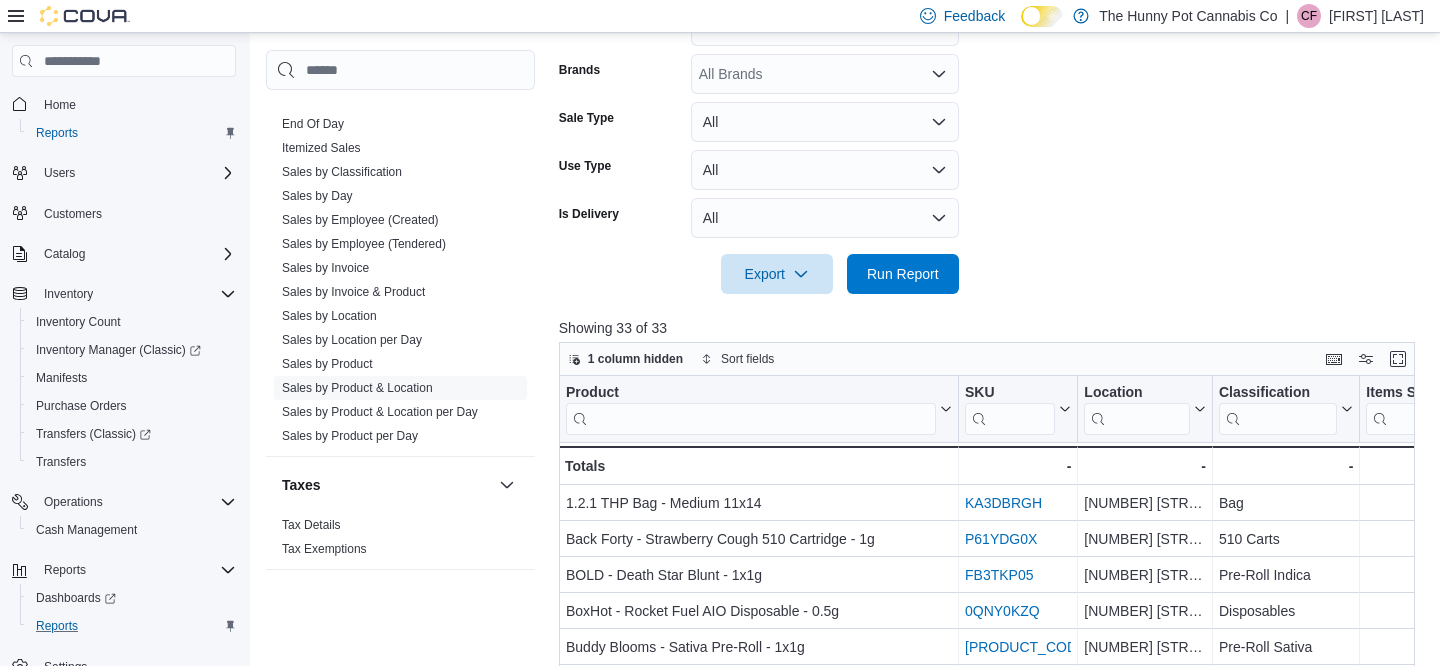 scroll, scrollTop: 483, scrollLeft: 0, axis: vertical 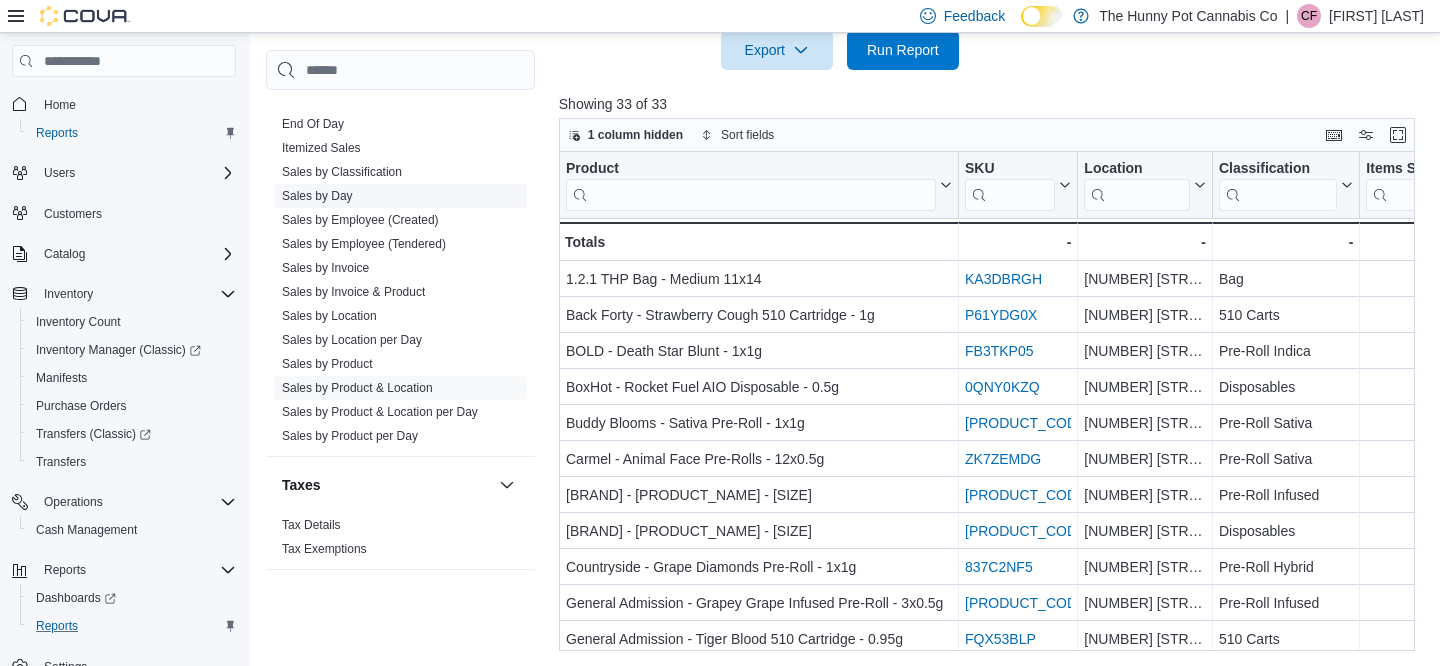 click on "Sales by Day" at bounding box center (317, 196) 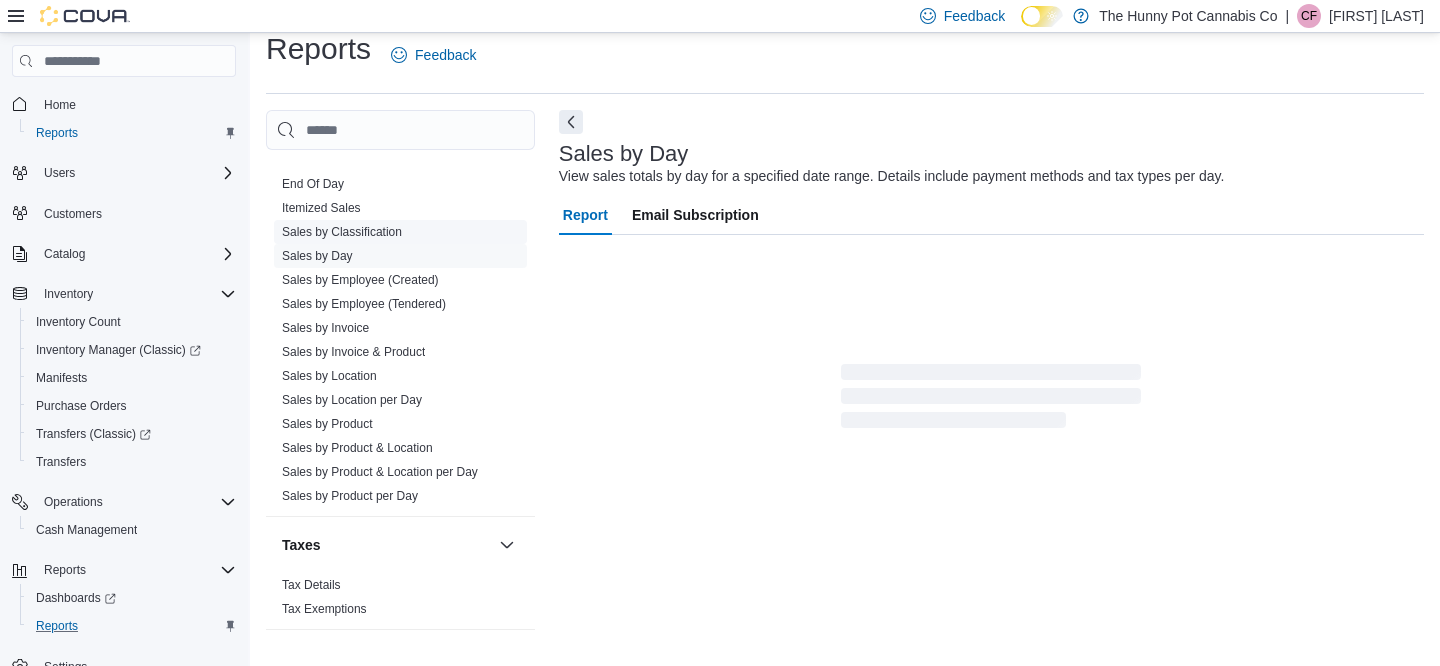 scroll, scrollTop: 46, scrollLeft: 0, axis: vertical 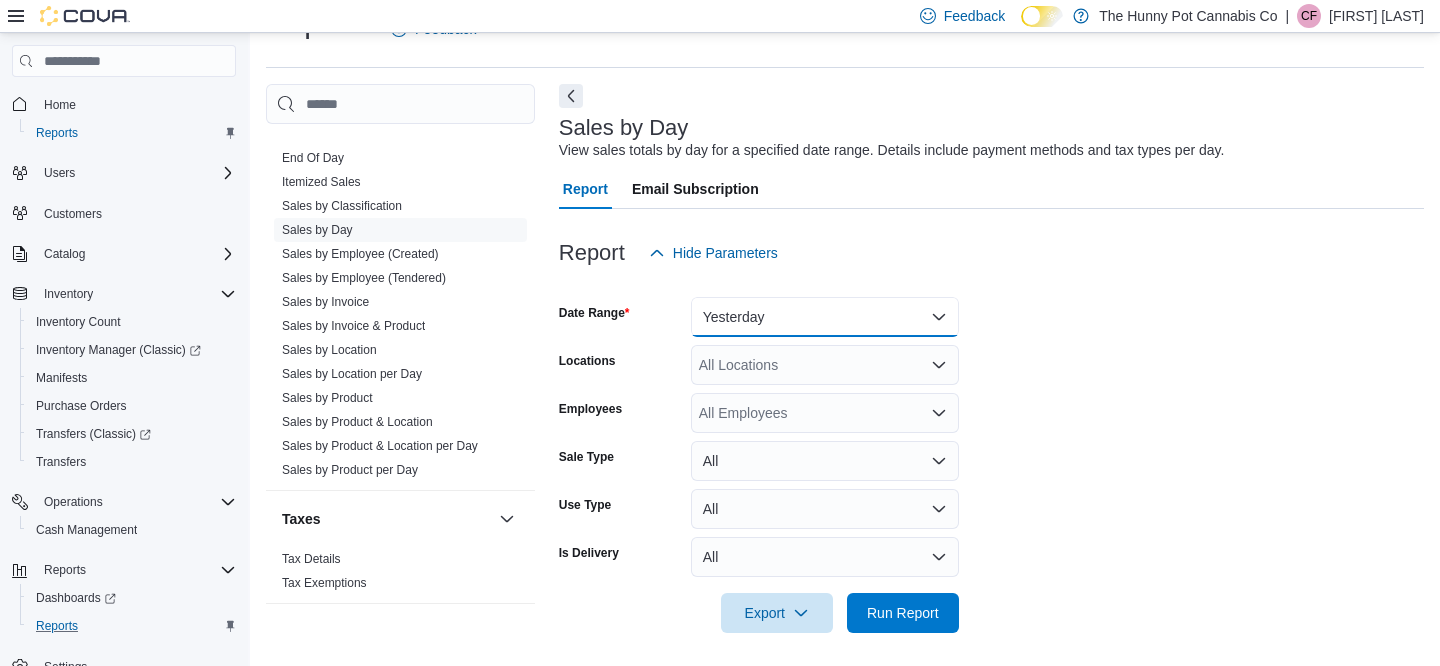 click on "Yesterday" at bounding box center (825, 317) 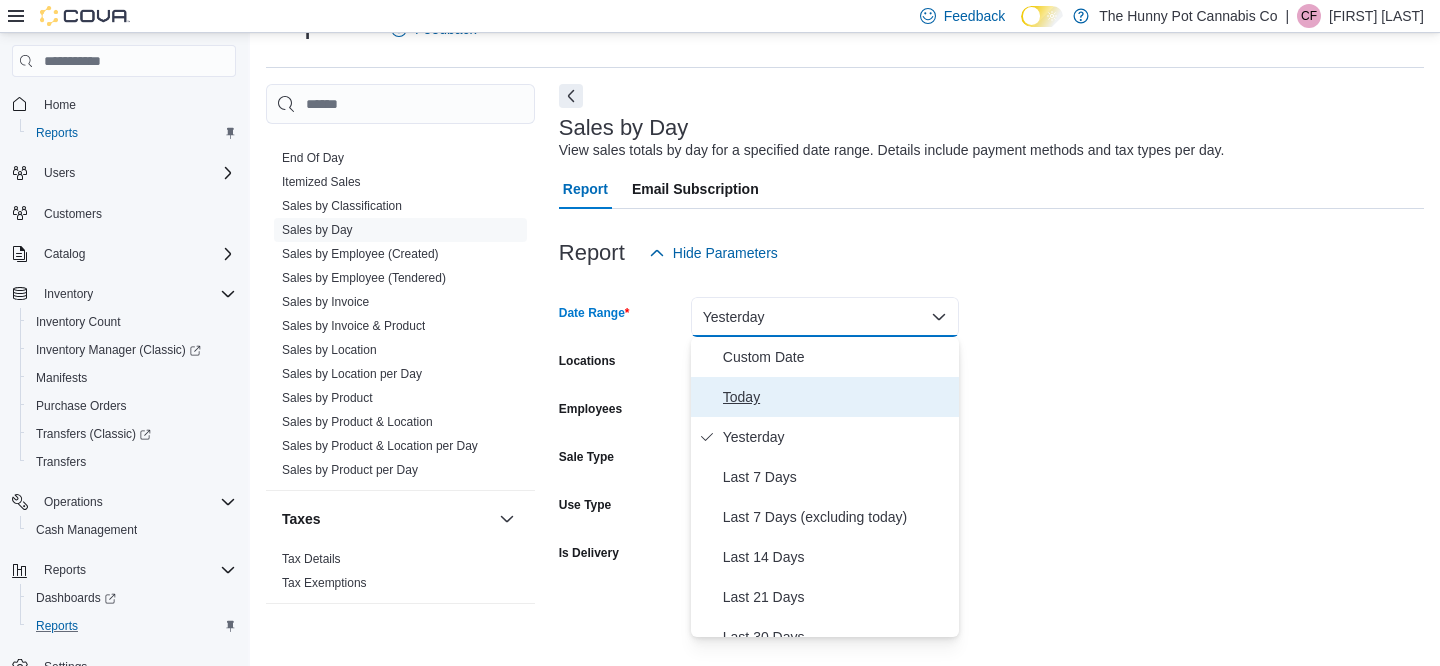 click on "Today" at bounding box center [837, 397] 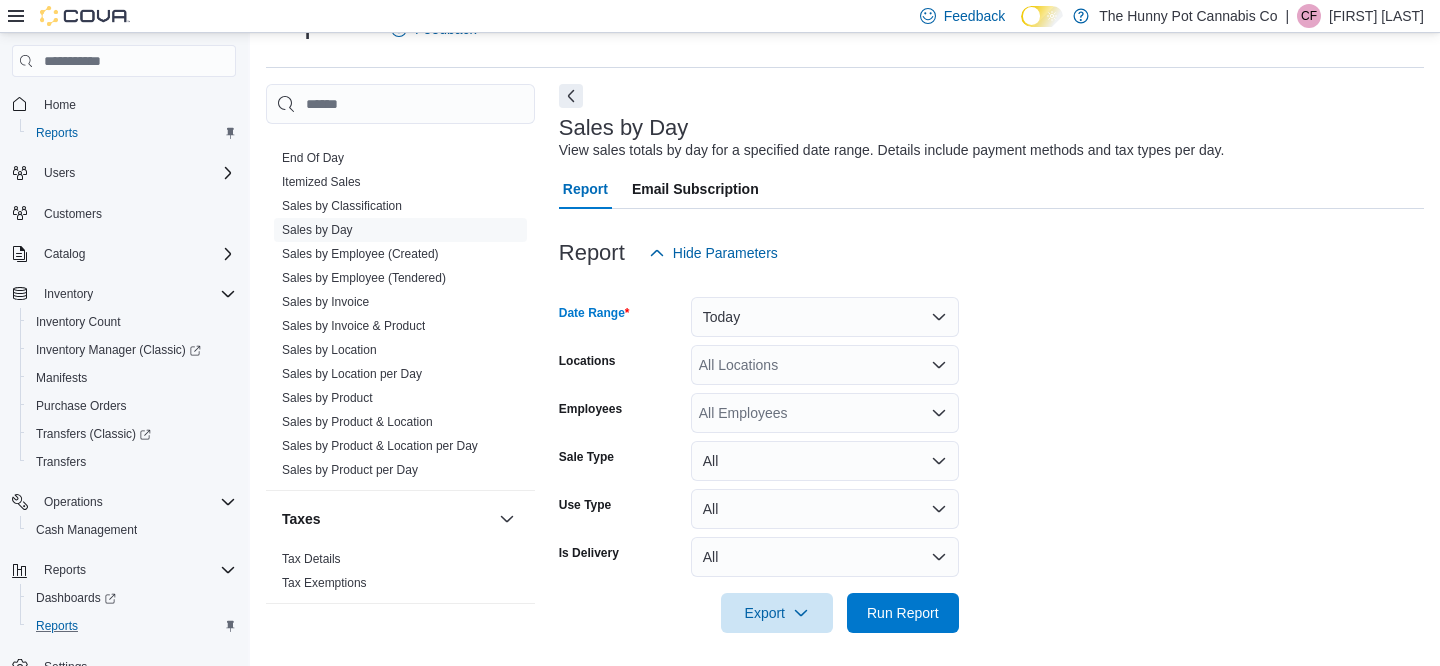 click on "Date Range Today Locations All Locations Employees All Employees Sale Type All Use Type All Is Delivery All Export  Run Report" at bounding box center [991, 453] 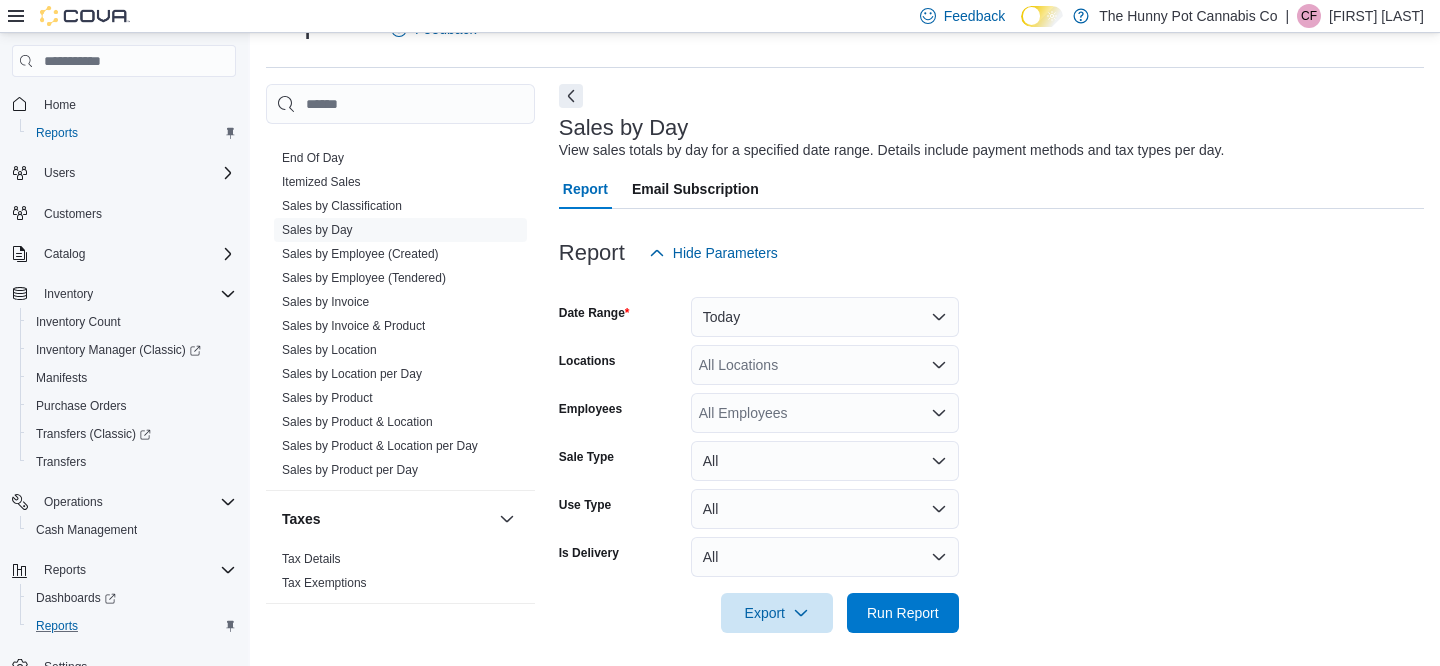 scroll, scrollTop: 53, scrollLeft: 0, axis: vertical 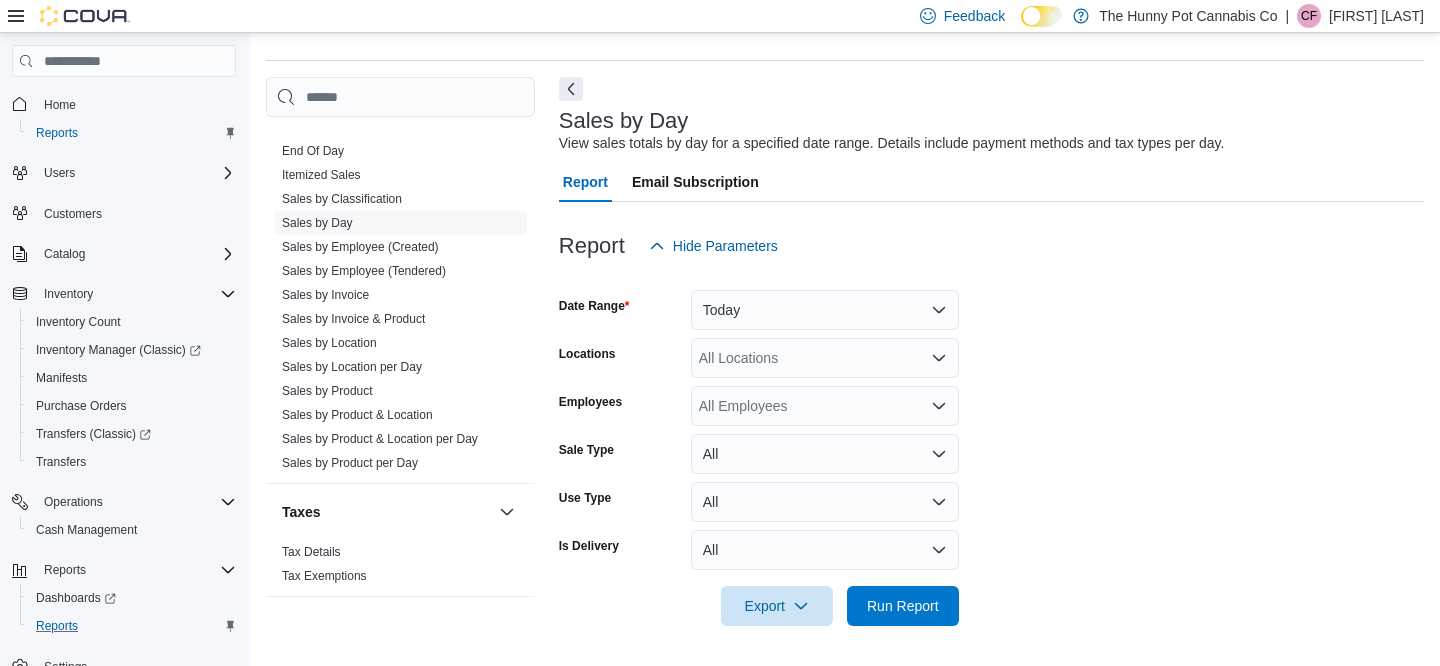 click on "All Locations" at bounding box center [825, 358] 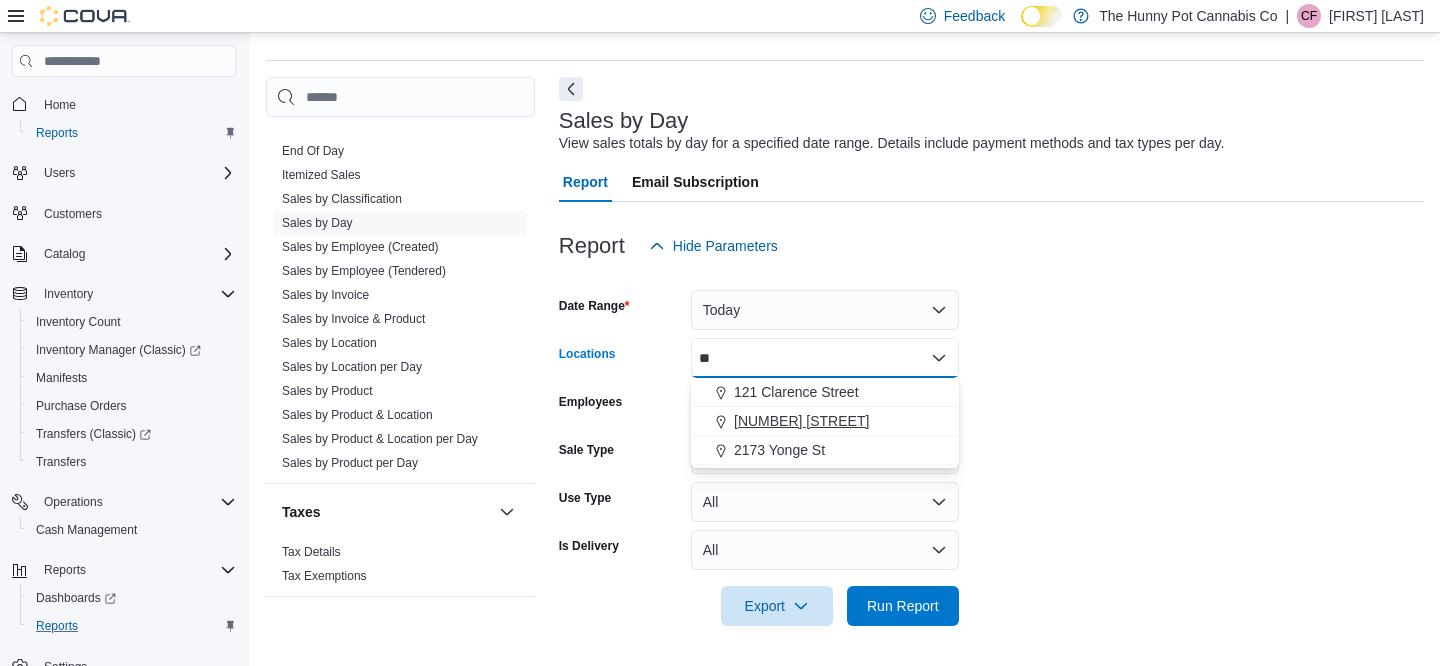 type on "**" 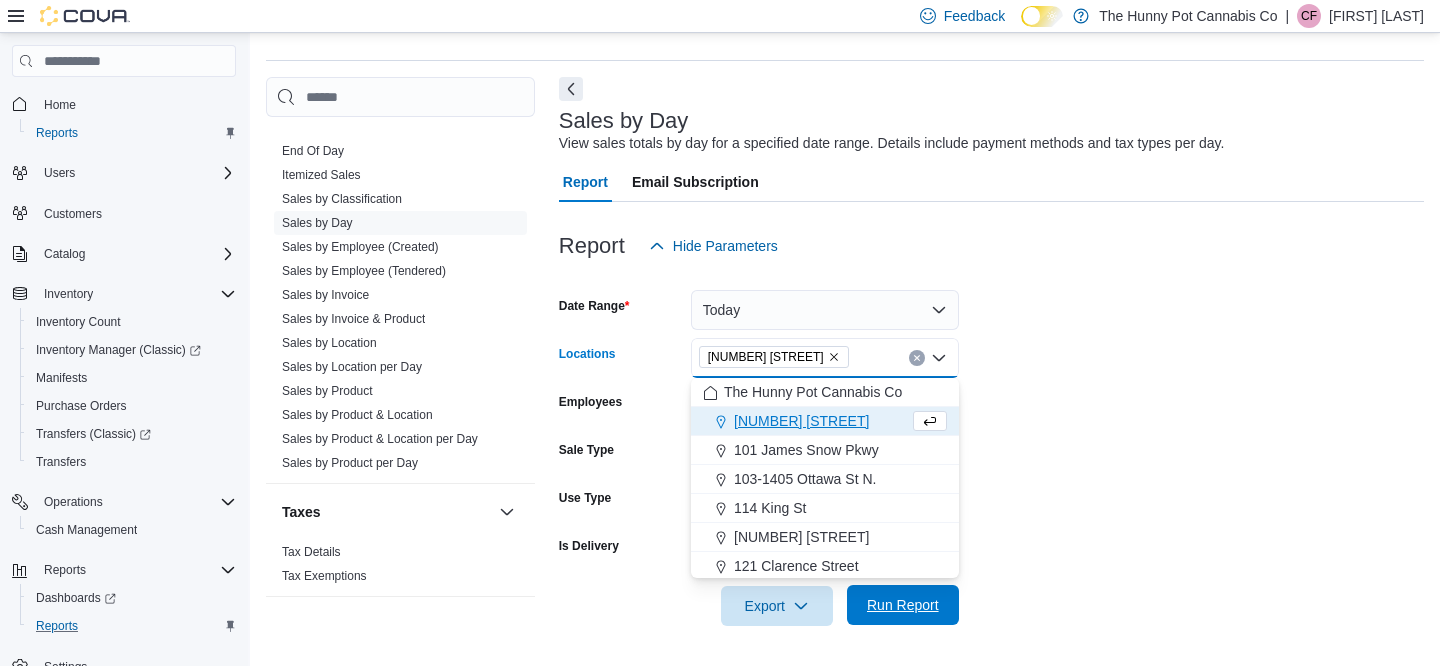 click on "Run Report" at bounding box center (903, 605) 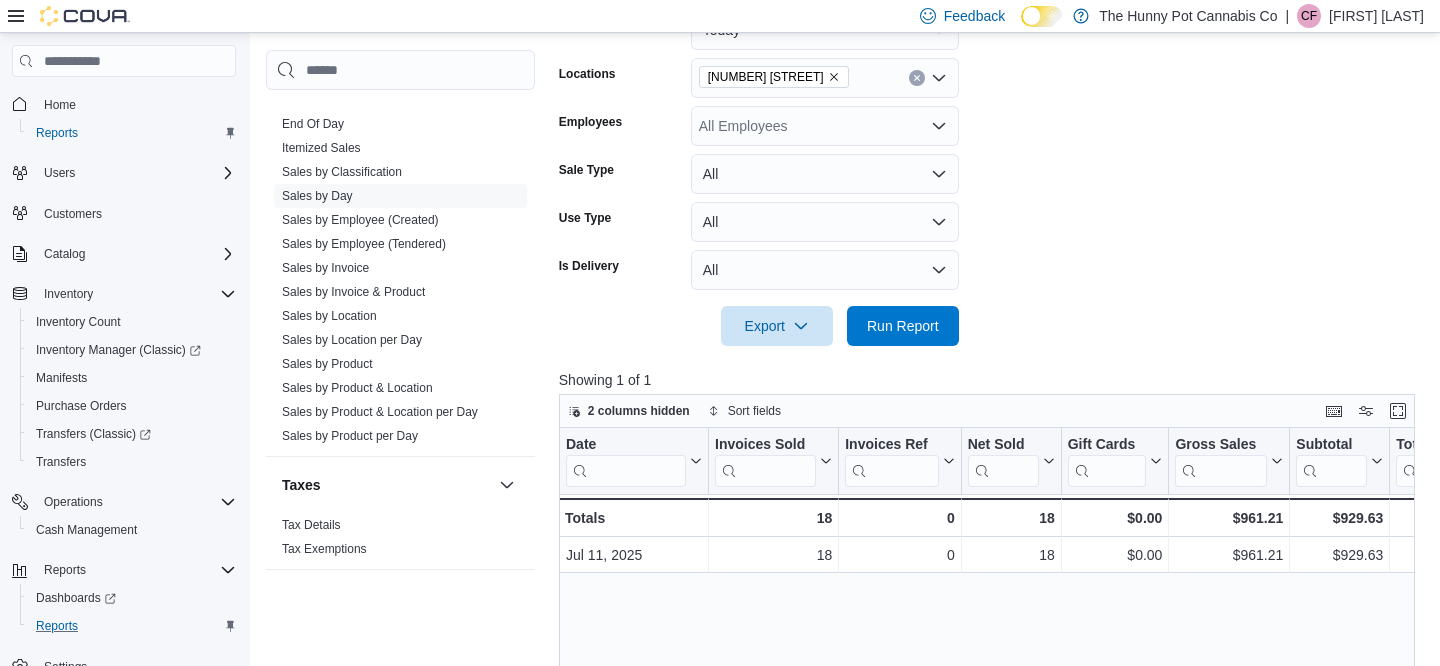 scroll, scrollTop: 610, scrollLeft: 0, axis: vertical 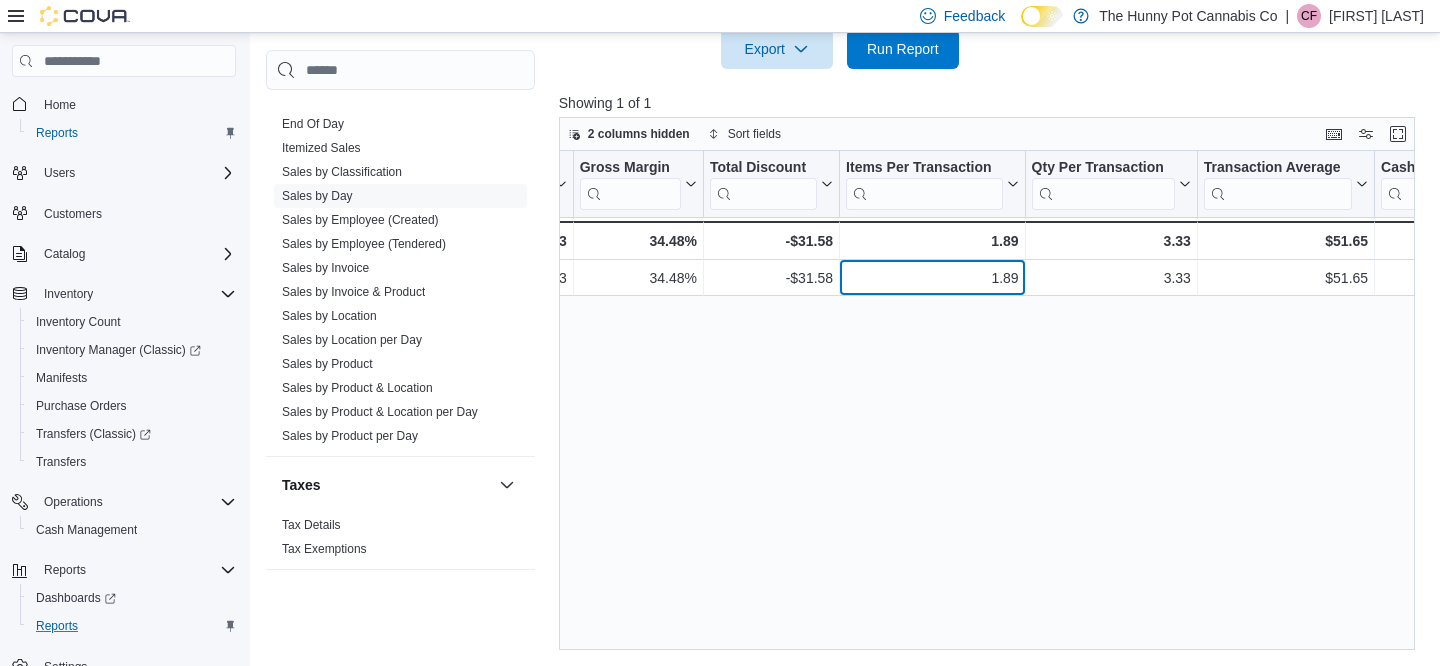click on "1.89" at bounding box center [932, 278] 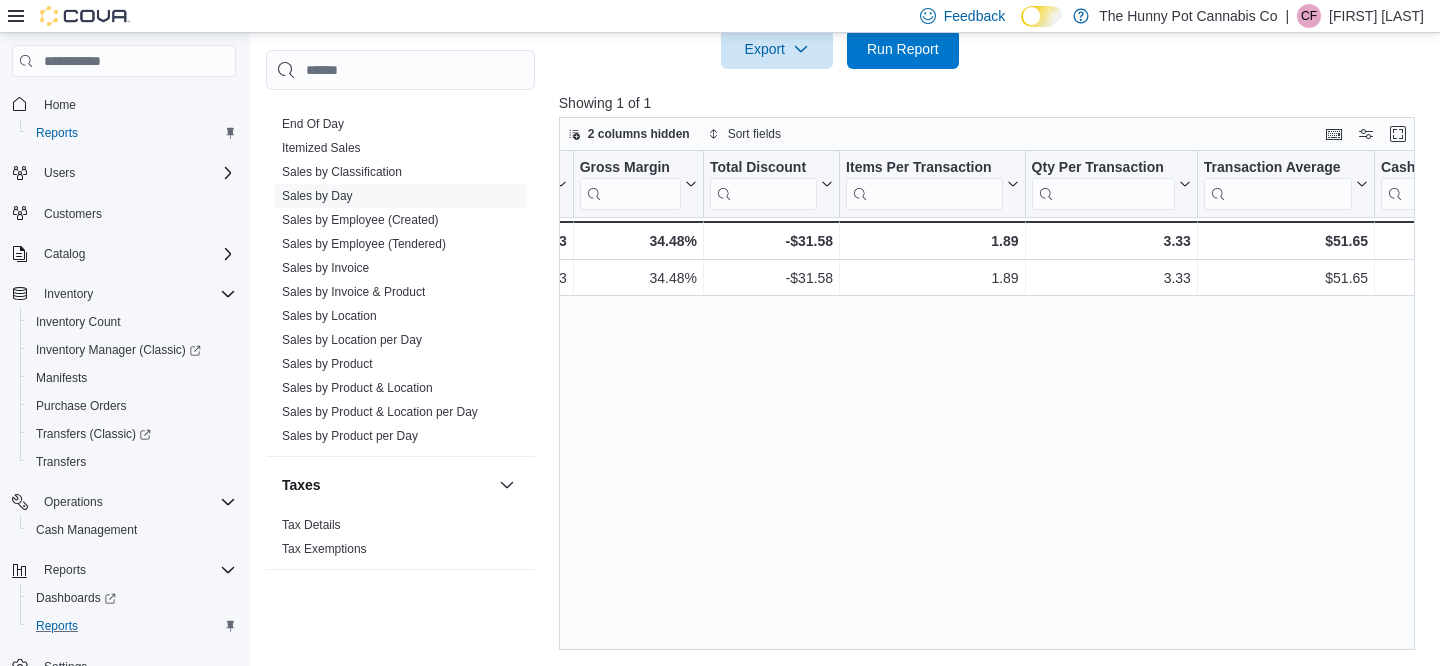 click on "Date Click to view column header actions Invoices Sold Click to view column header actions Invoices Ref Click to view column header actions Net Sold Click to view column header actions Gift Cards Click to view column header actions Gross Sales Click to view column header actions Subtotal Click to view column header actions Total Tax Click to view column header actions Total Invoiced Click to view column header actions Total Cost Click to view column header actions Gross Profit Click to view column header actions Gross Margin Click to view column header actions Total Discount Click to view column header actions Items Per Transaction Click to view column header actions Qty Per Transaction Click to view column header actions Transaction Average Click to view column header actions Cash Click to view column header actions Debit Click to view column header actions MasterCard Click to view column header actions Online Payment Click to view column header actions Visa Click to view column header actions HST Tips -  -" at bounding box center [987, 400] 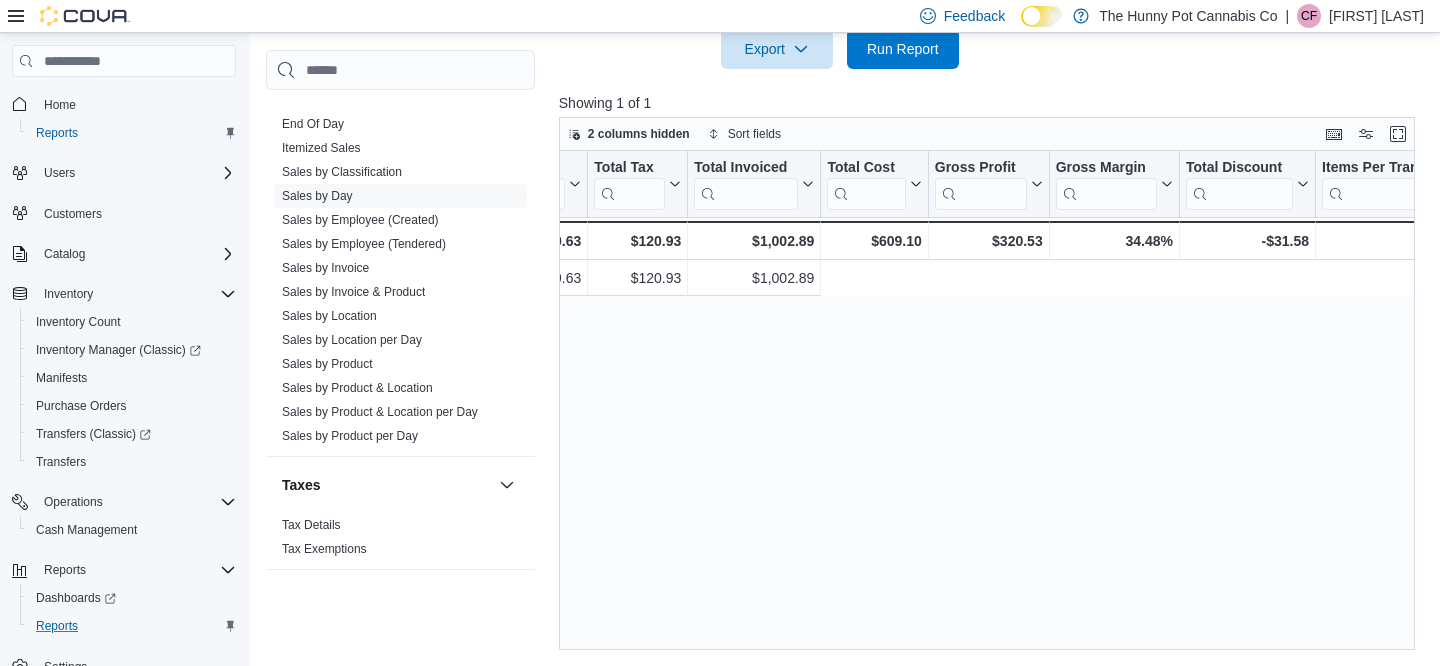 scroll, scrollTop: 0, scrollLeft: 0, axis: both 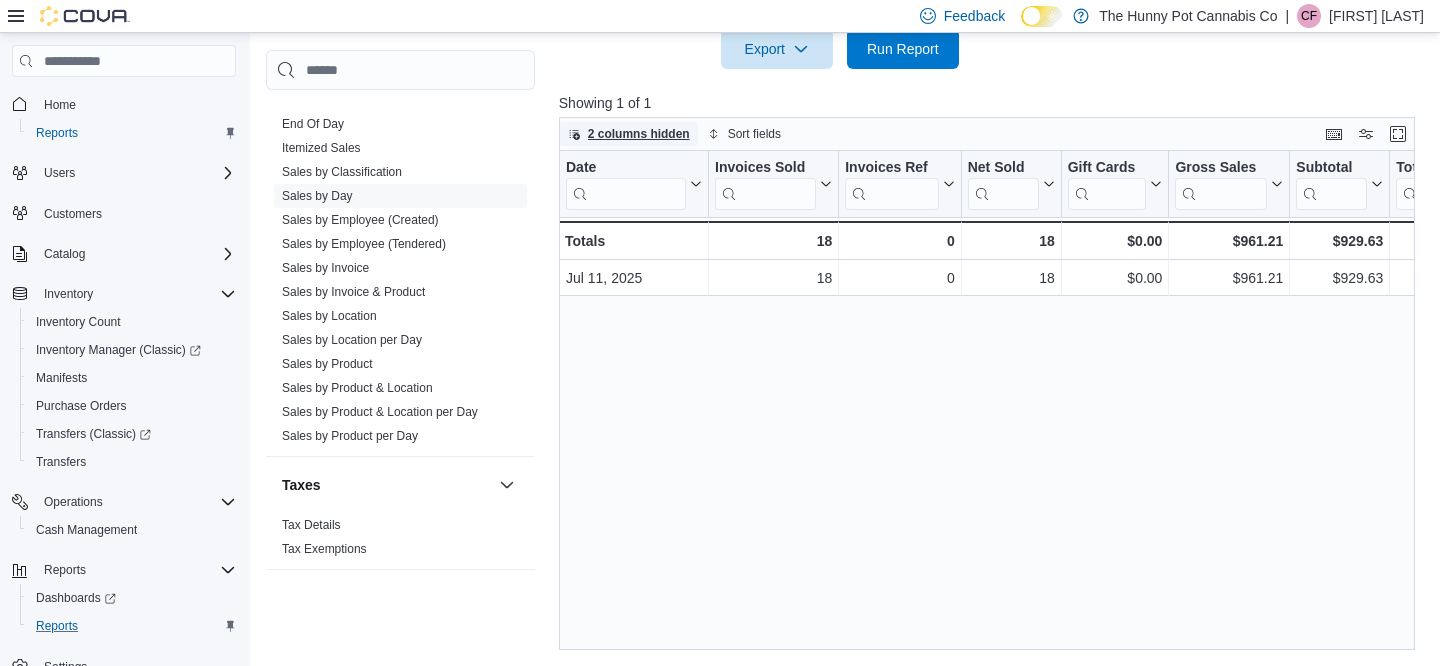 click on "2 columns hidden" at bounding box center [639, 134] 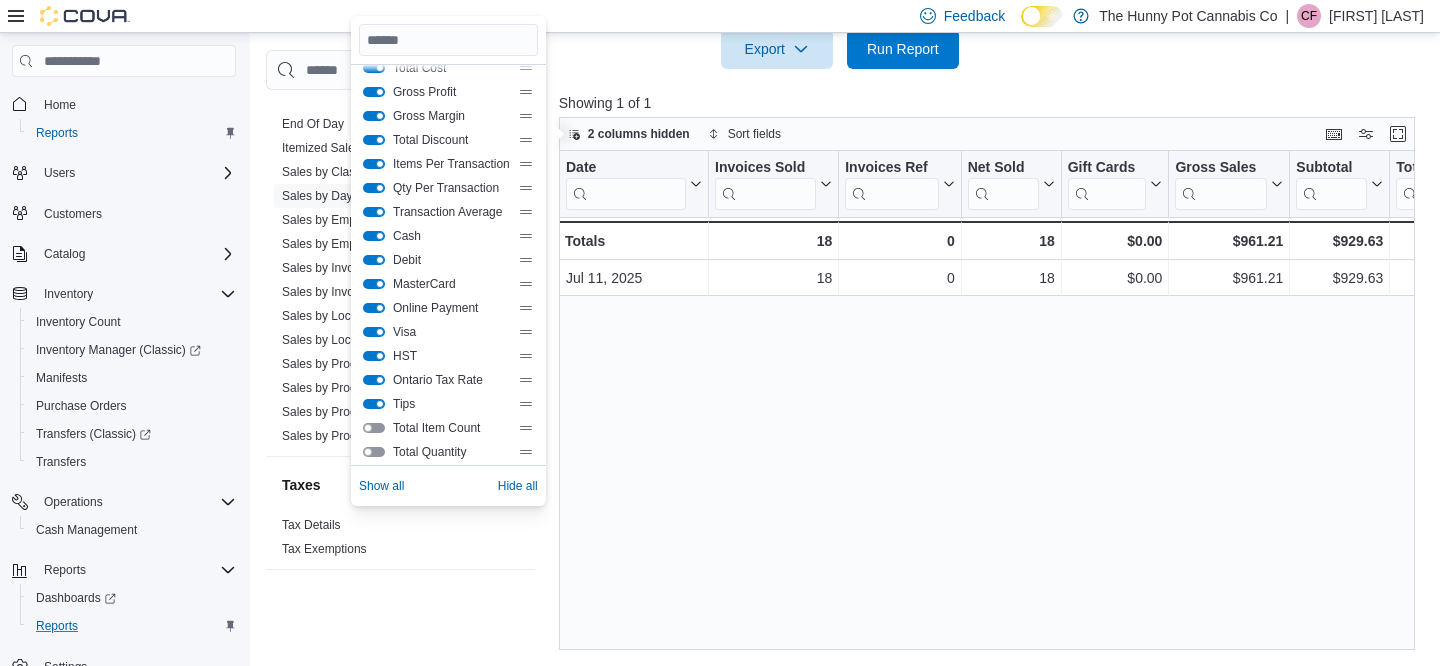 scroll, scrollTop: 240, scrollLeft: 0, axis: vertical 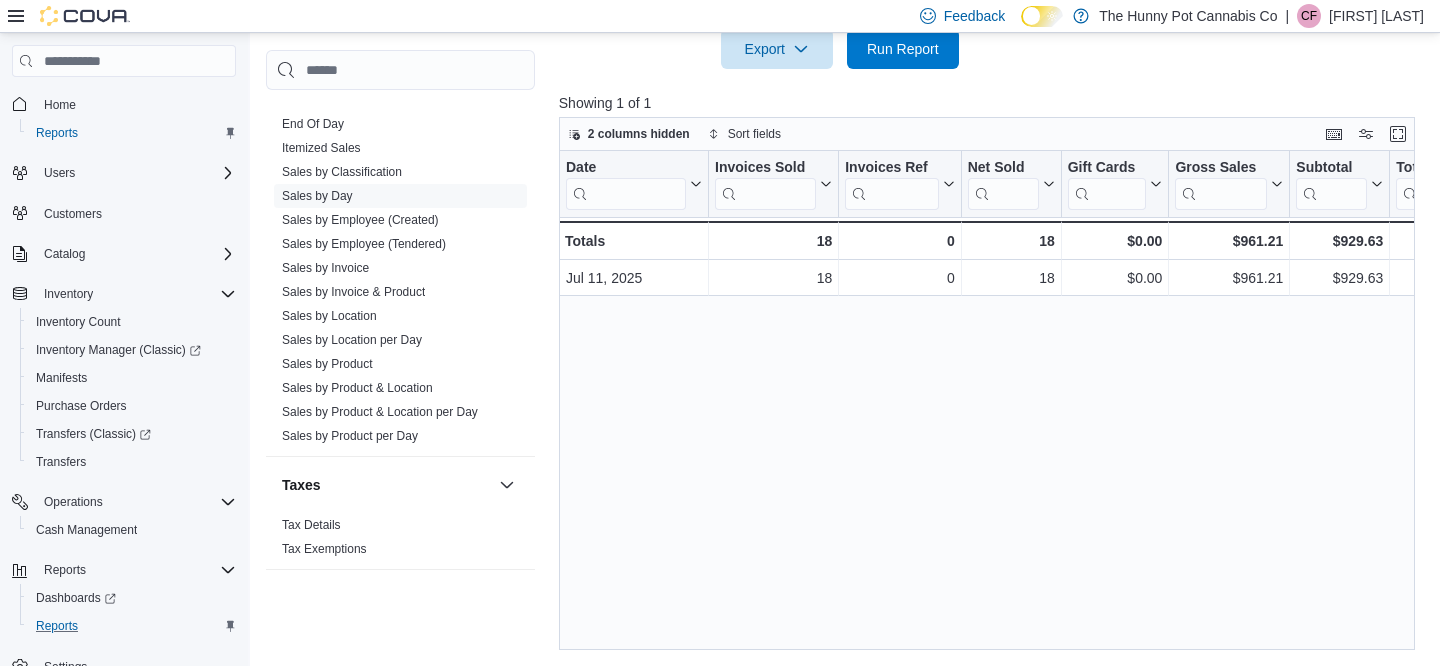 click on "Date Click to view column header actions Invoices Sold Click to view column header actions Invoices Ref Click to view column header actions Net Sold Click to view column header actions Gift Cards Click to view column header actions Gross Sales Click to view column header actions Subtotal Click to view column header actions Total Tax Click to view column header actions Total Invoiced Click to view column header actions Total Cost Click to view column header actions Gross Profit Click to view column header actions Gross Margin Click to view column header actions Total Discount Click to view column header actions Items Per Transaction Click to view column header actions Qty Per Transaction Click to view column header actions Transaction Average Click to view column header actions Cash Click to view column header actions Debit Click to view column header actions MasterCard Click to view column header actions Online Payment Click to view column header actions Visa Click to view column header actions HST Tips -  -" at bounding box center [987, 400] 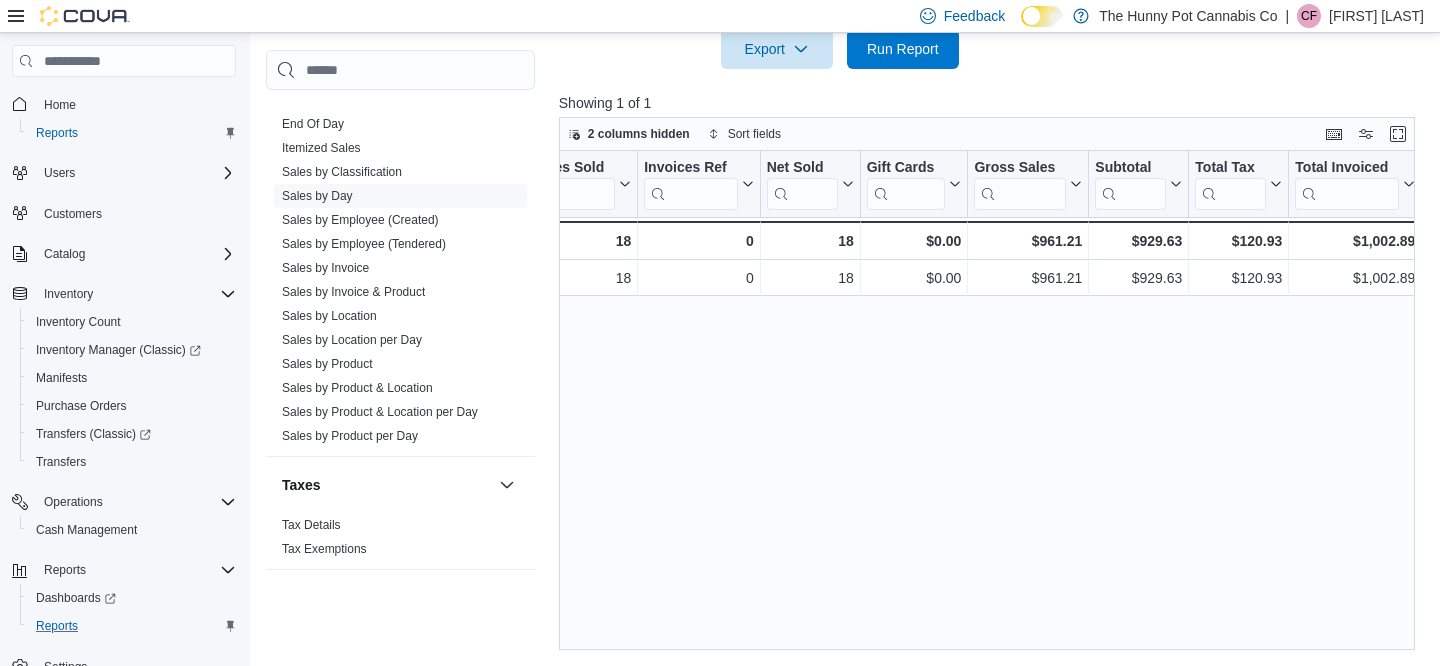 scroll, scrollTop: 0, scrollLeft: 0, axis: both 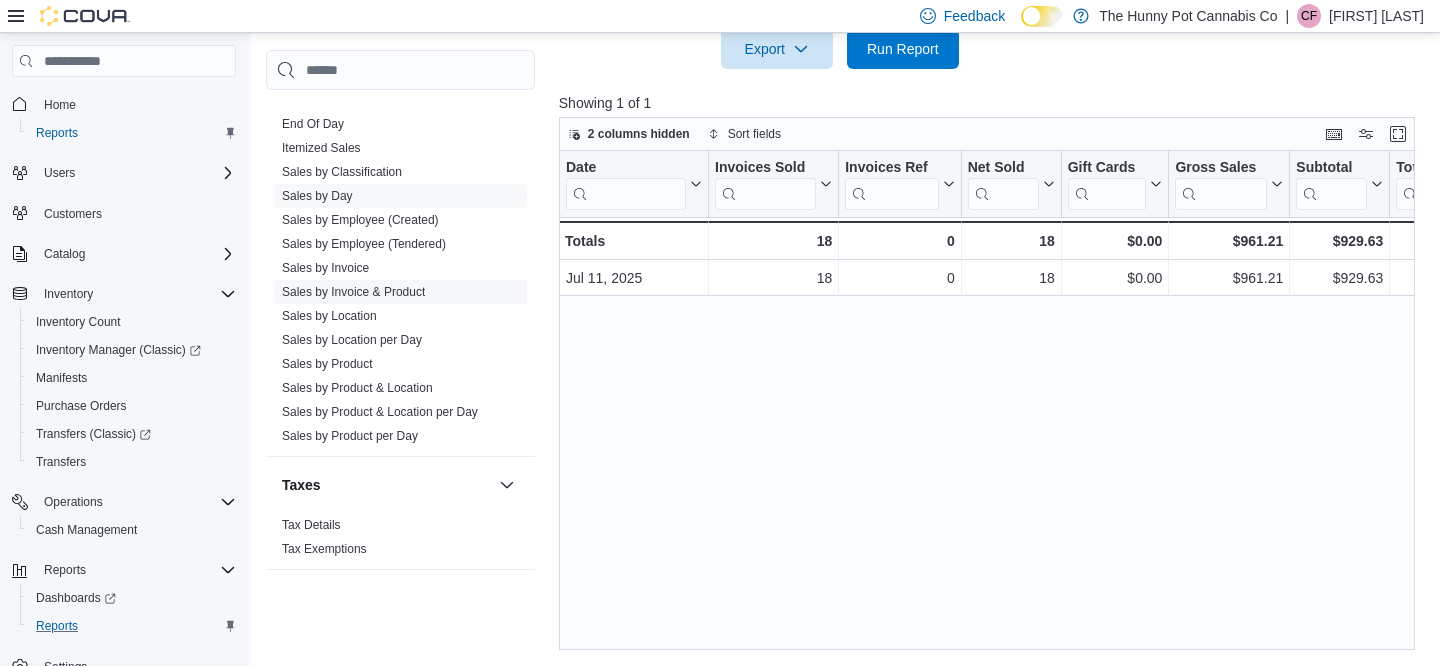 click on "Sales by Invoice & Product" at bounding box center (353, 292) 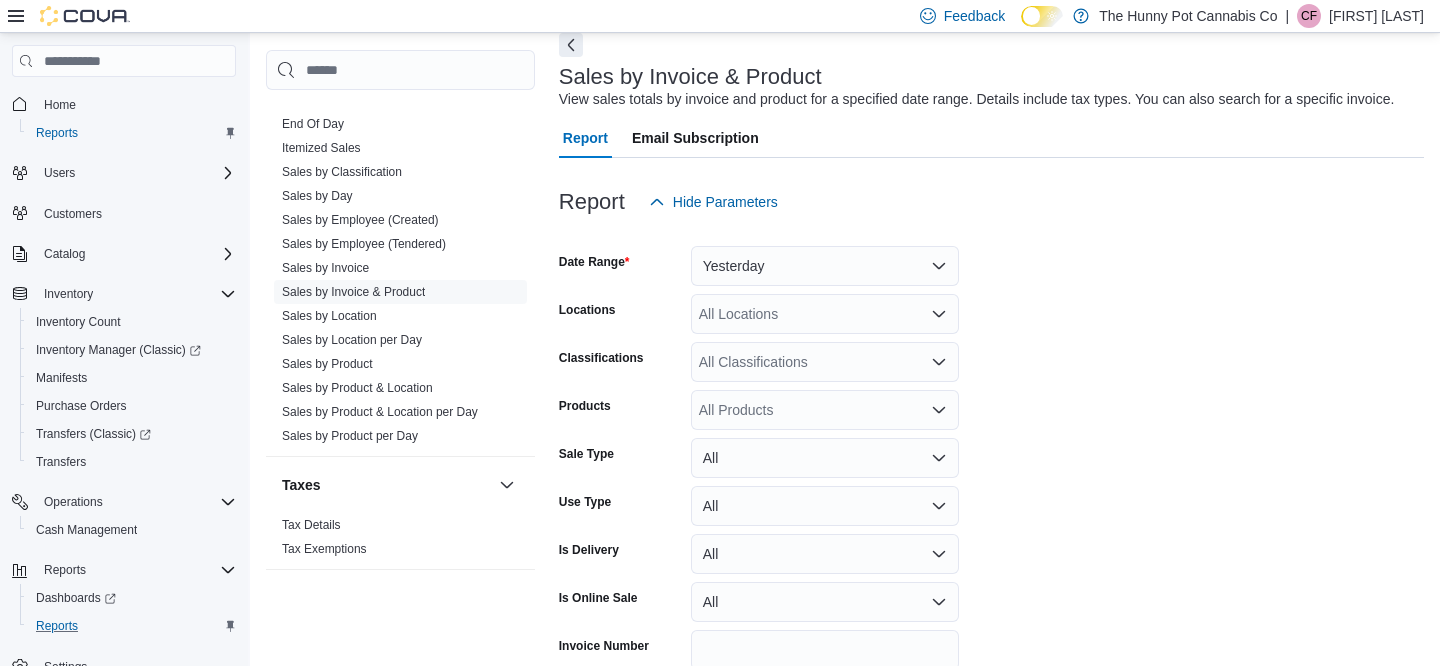 scroll, scrollTop: 67, scrollLeft: 0, axis: vertical 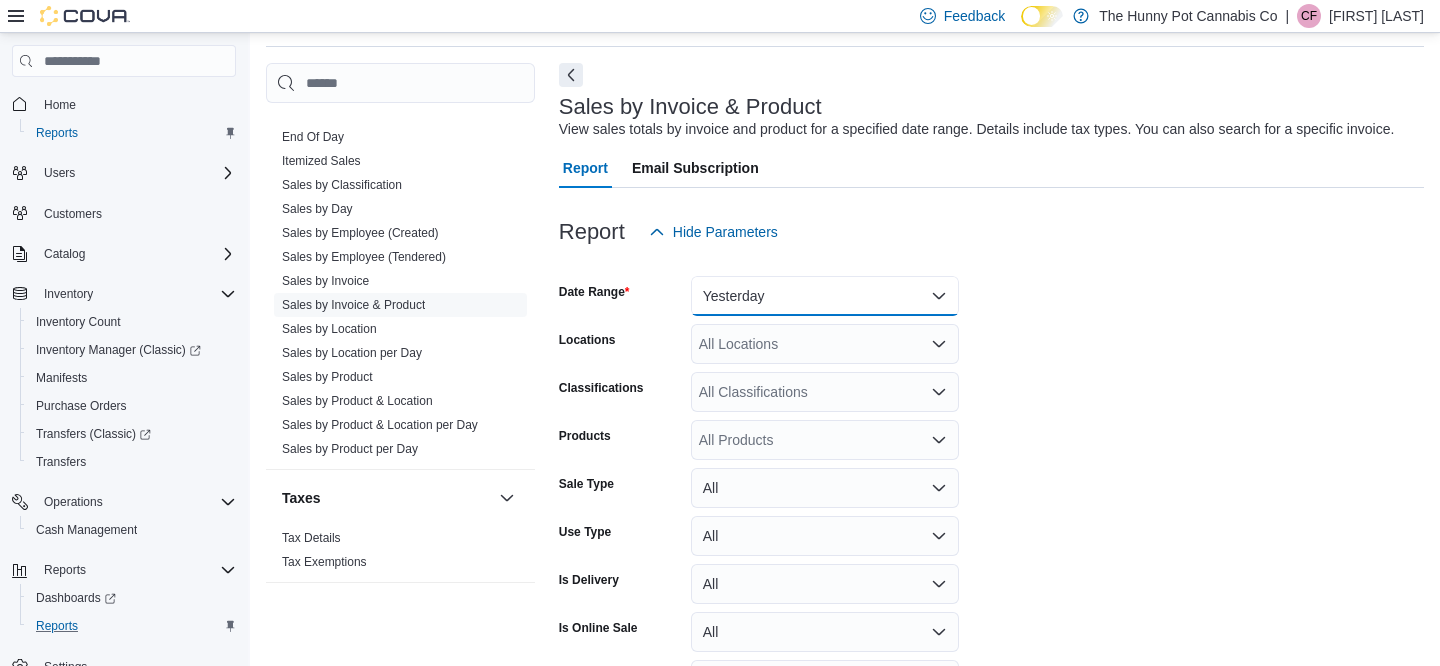 click on "Yesterday" at bounding box center [825, 296] 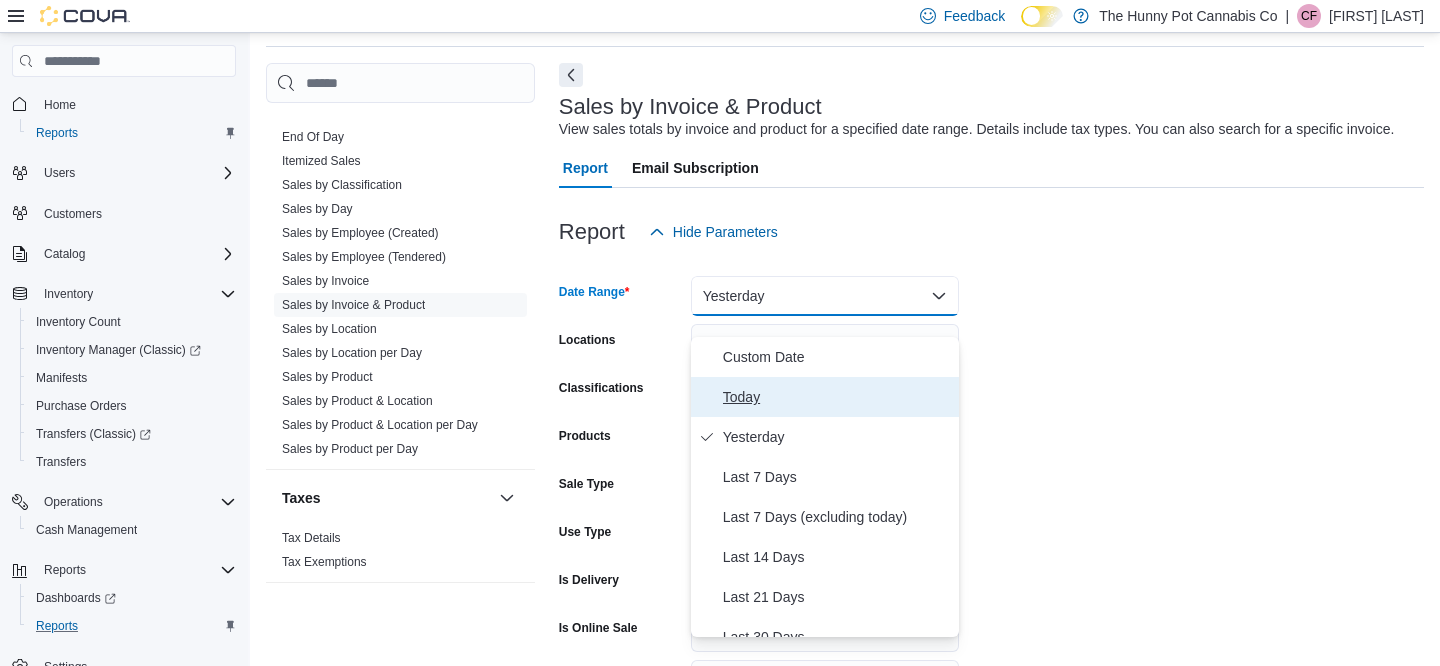 click on "Today" at bounding box center [837, 397] 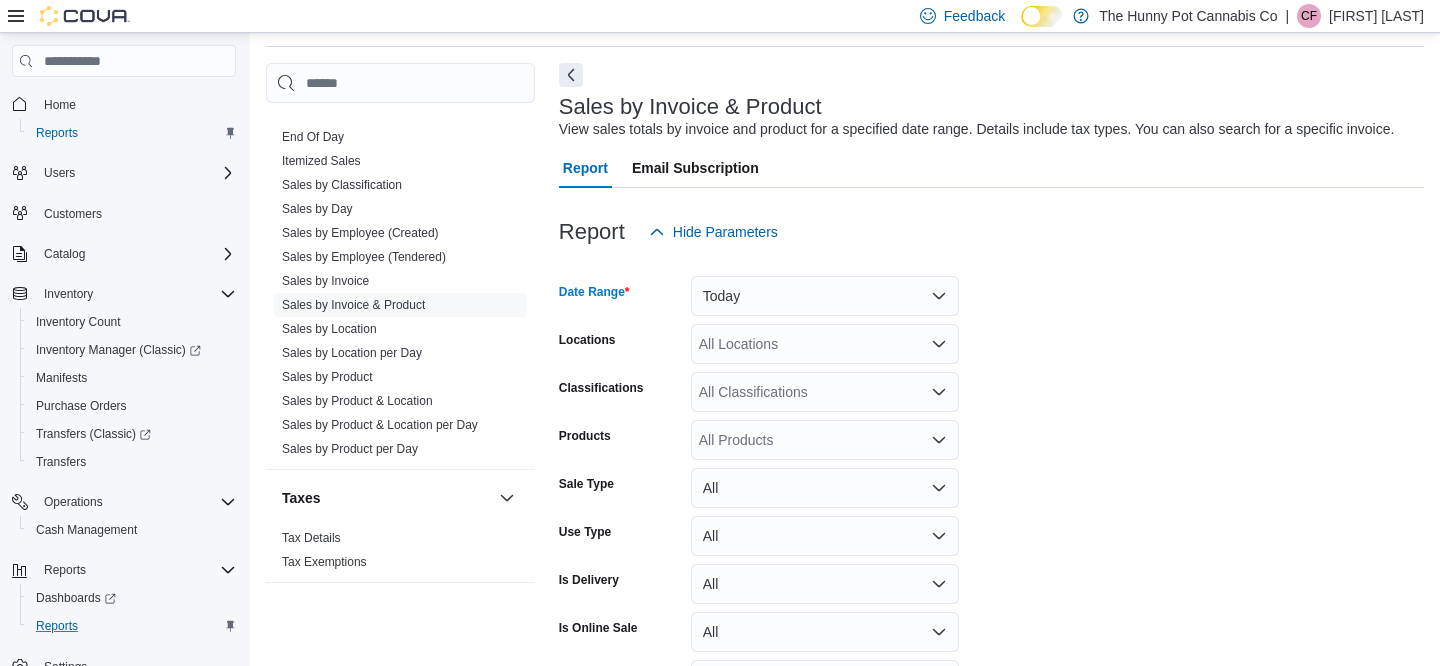 click on "All Locations" at bounding box center [825, 344] 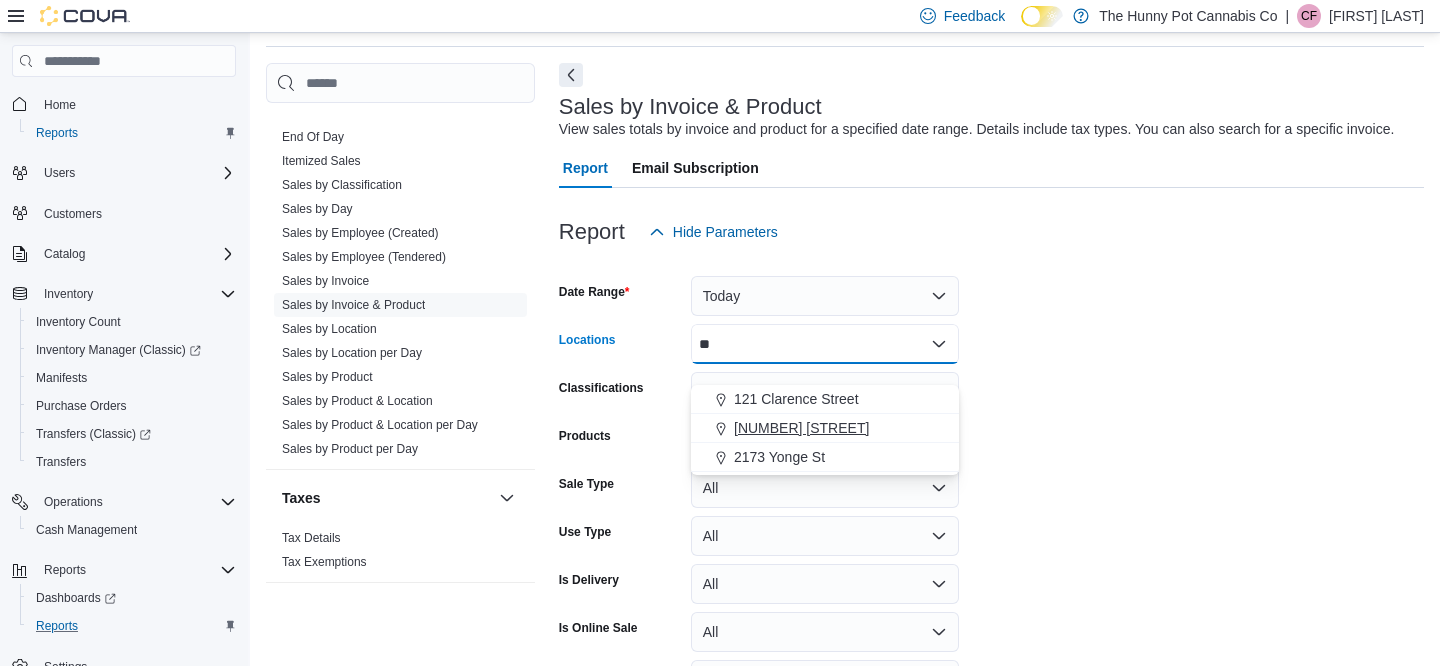 type on "**" 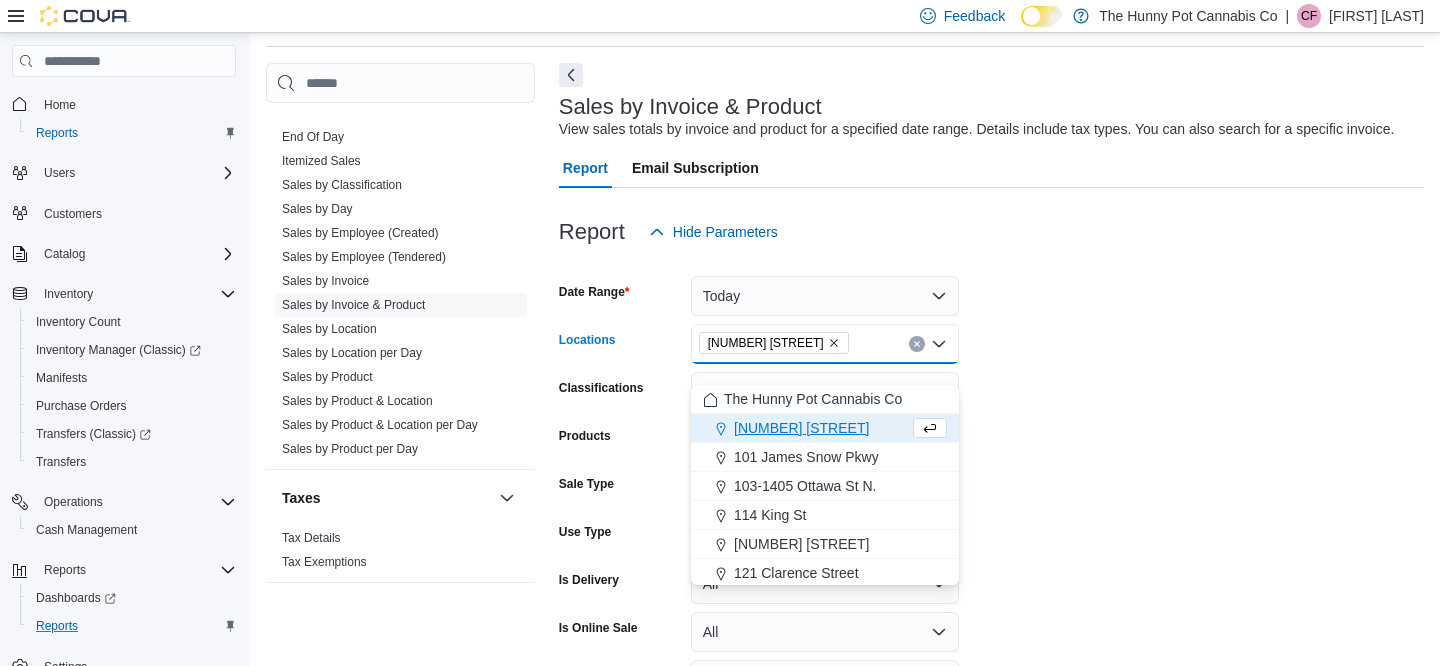 click on "Date Range Today Locations [NUMBER] [STREET] Combo box. Selected. [NUMBER] [STREET]. Press Backspace to delete [NUMBER] [STREET]. Combo box input. All Locations. Type some text or, to display a list of choices, press Down Arrow. To exit the list of choices, press Escape. Classifications All Classifications Products All Products Sale Type All Use Type All Is Delivery All Is Online Sale All Invoice Number Export  Run Report" at bounding box center [991, 504] 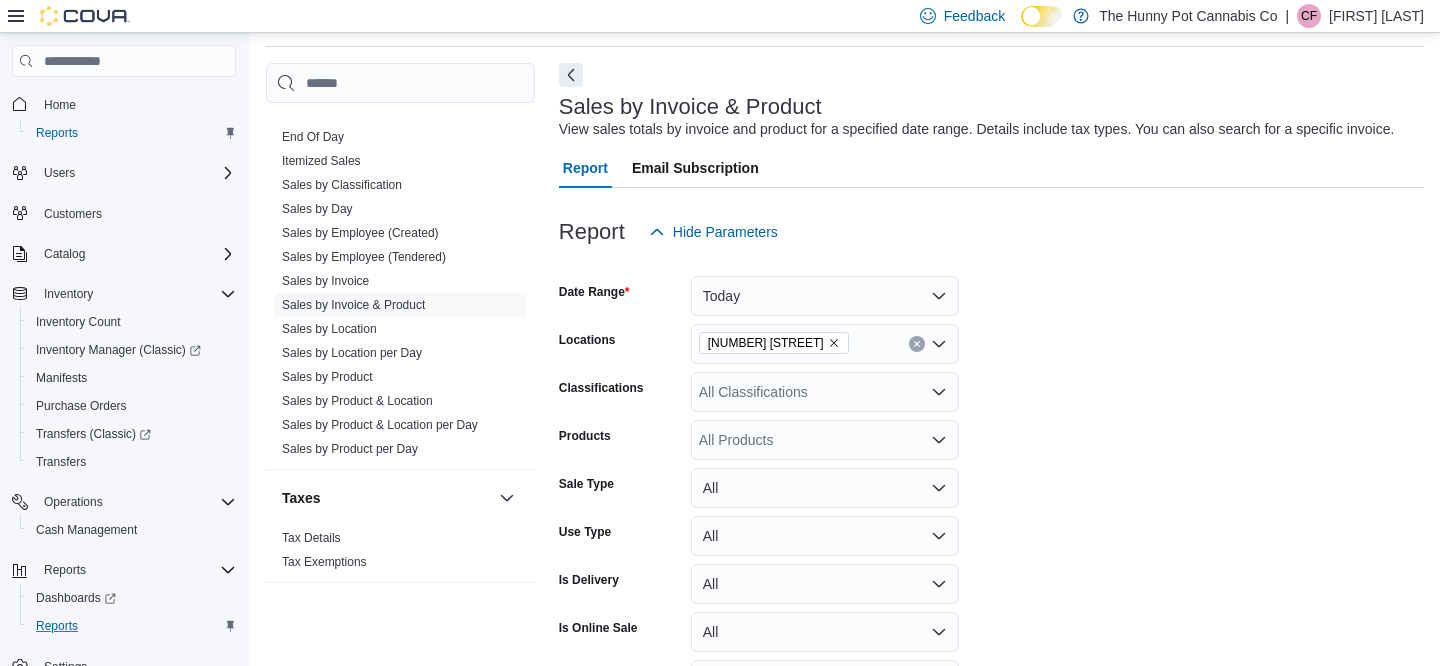 scroll, scrollTop: 218, scrollLeft: 0, axis: vertical 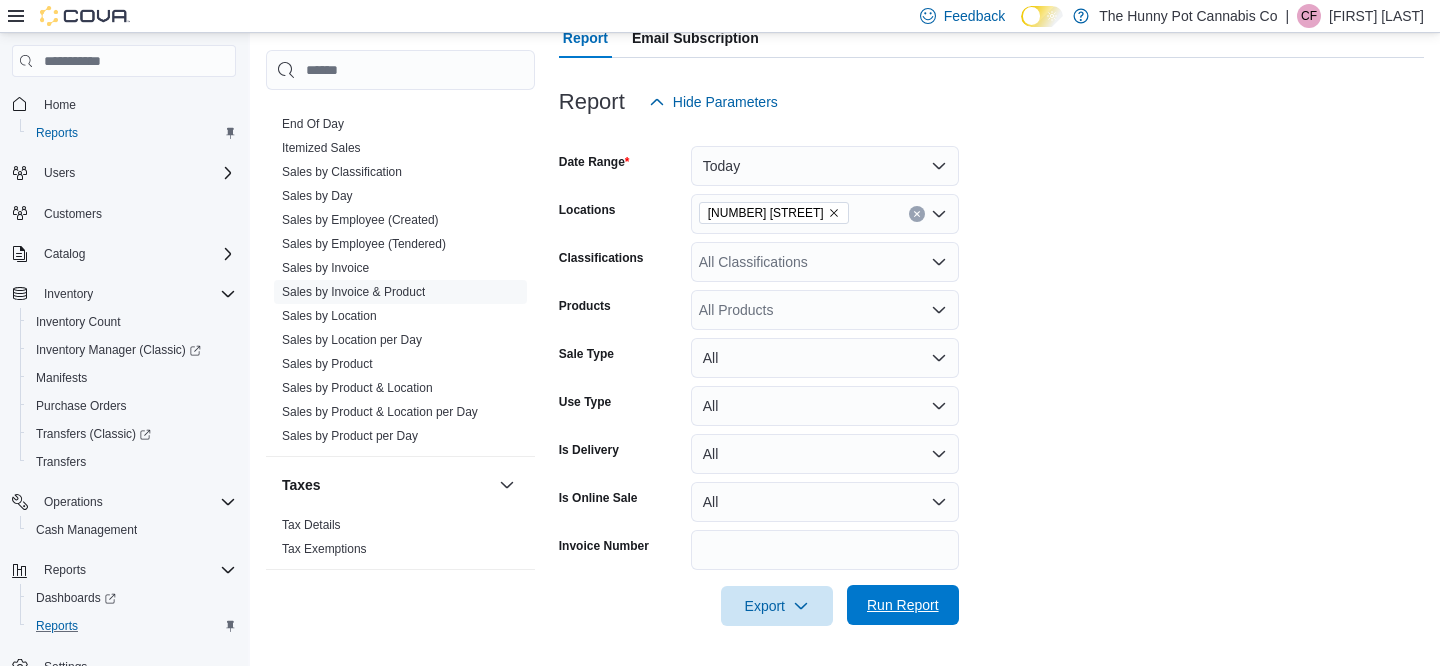 click on "Run Report" at bounding box center (903, 605) 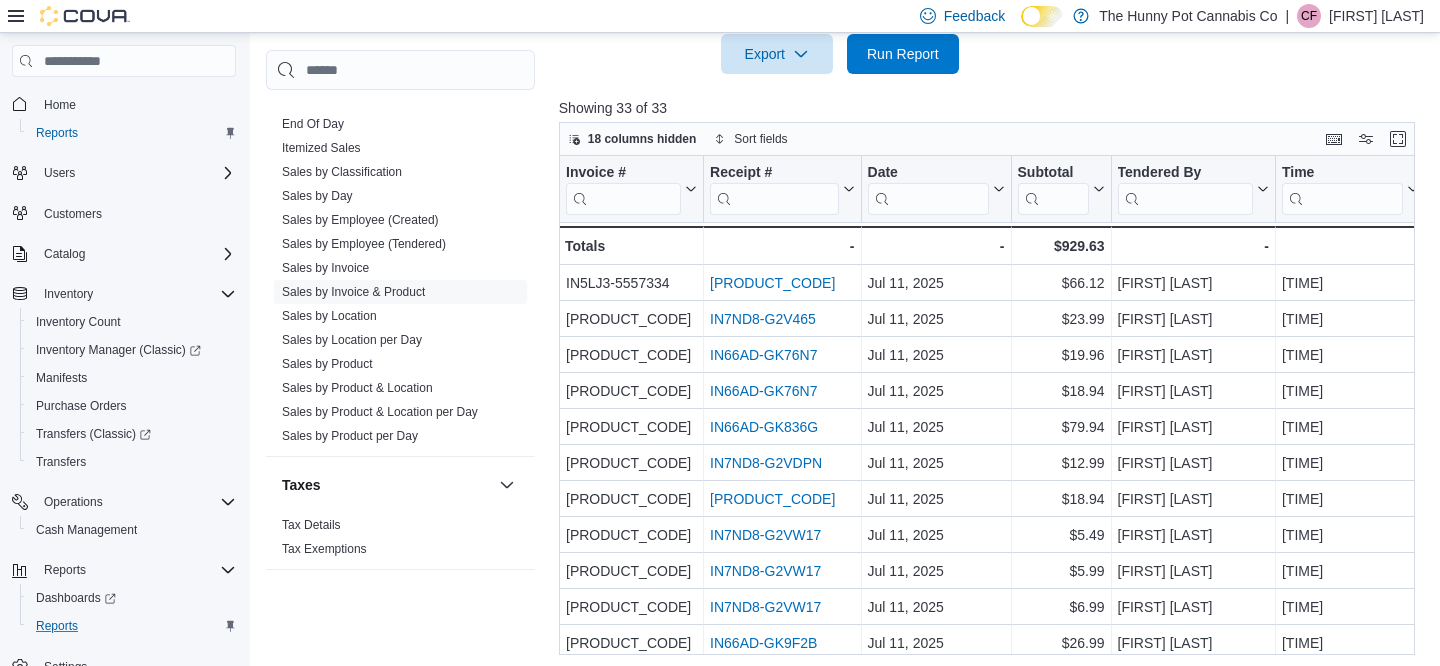 scroll, scrollTop: 748, scrollLeft: 0, axis: vertical 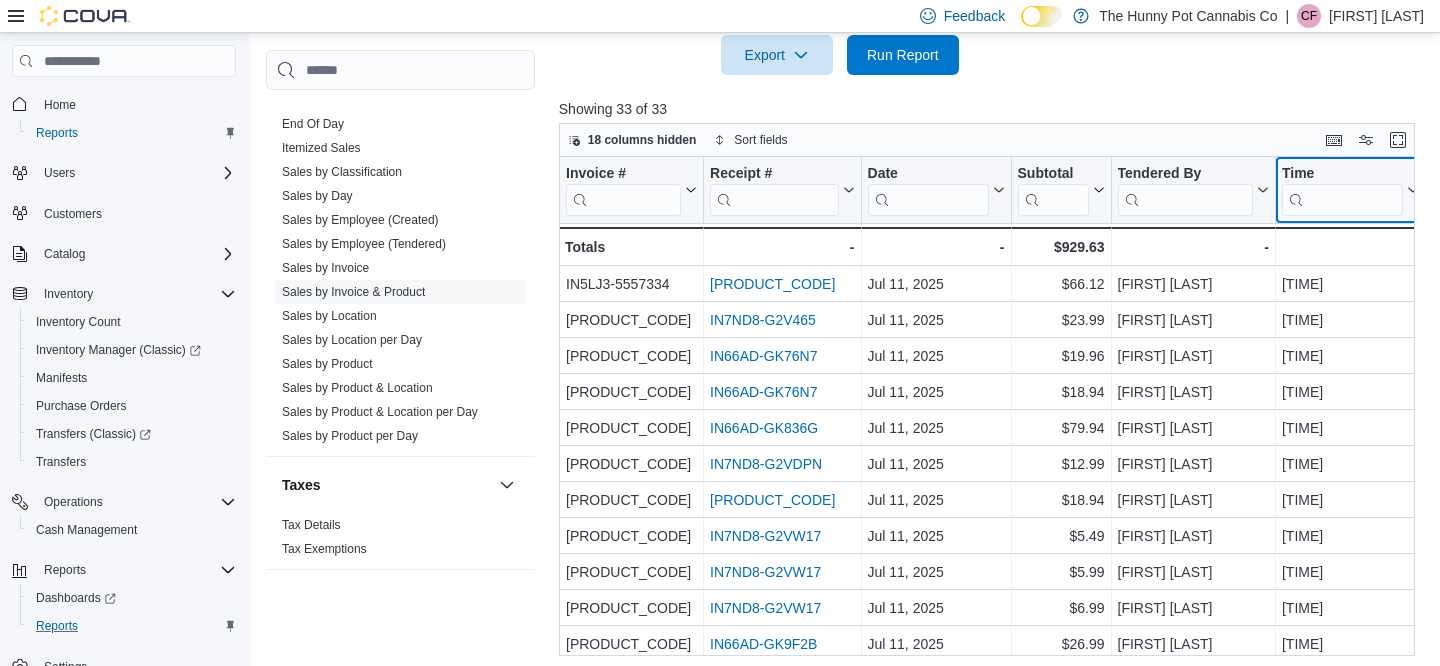 click at bounding box center (1342, 200) 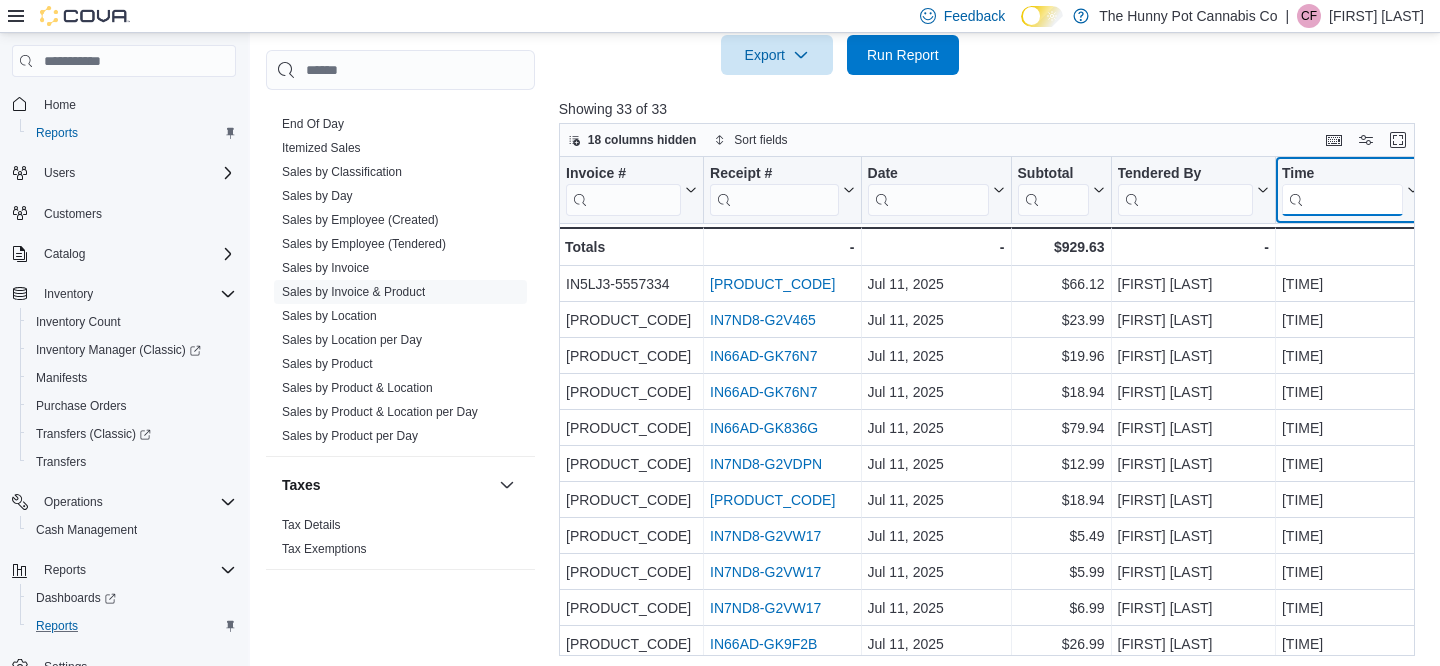 scroll, scrollTop: 0, scrollLeft: 10, axis: horizontal 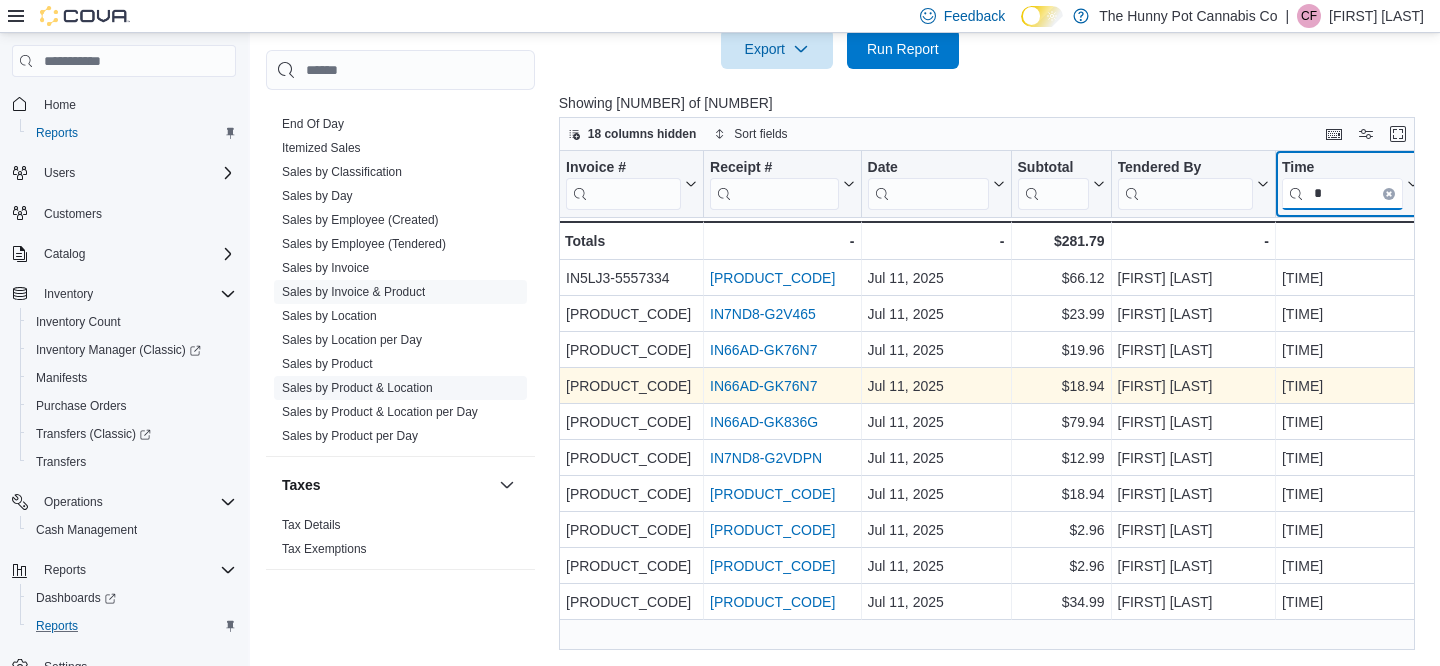 type on "*" 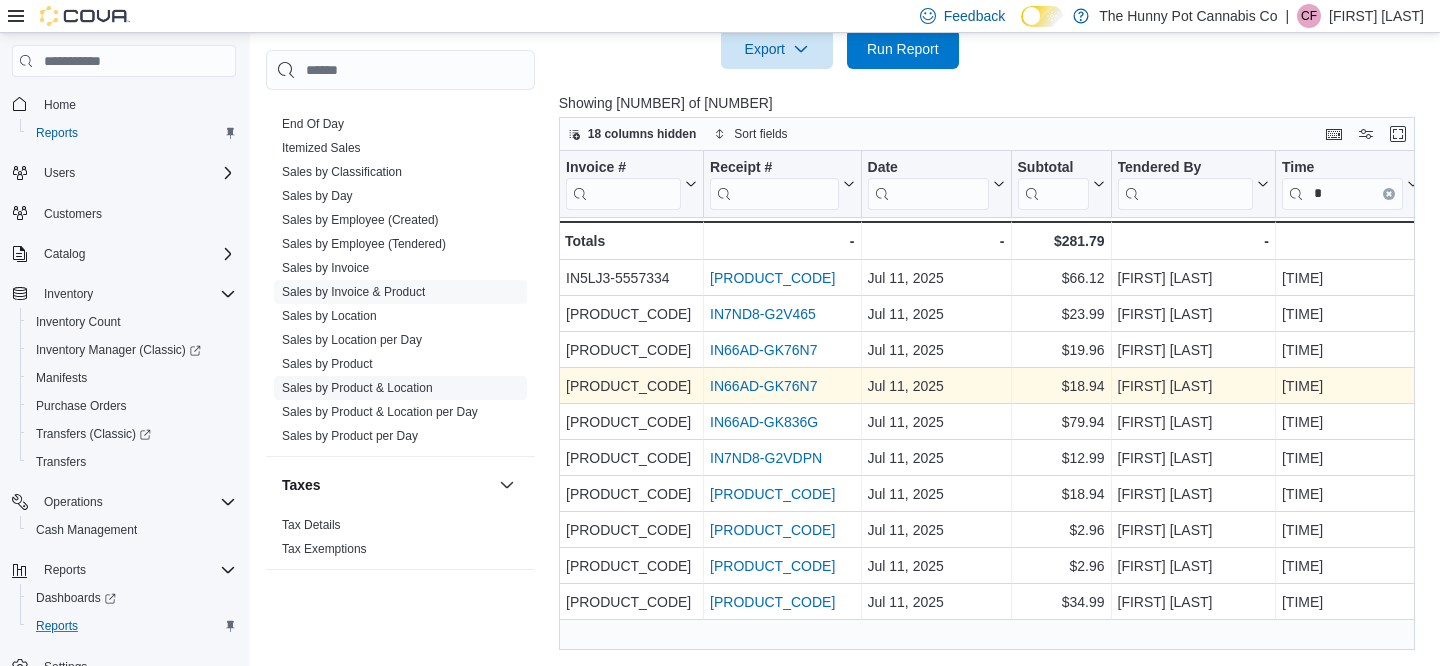 click on "Sales by Product & Location" at bounding box center [357, 388] 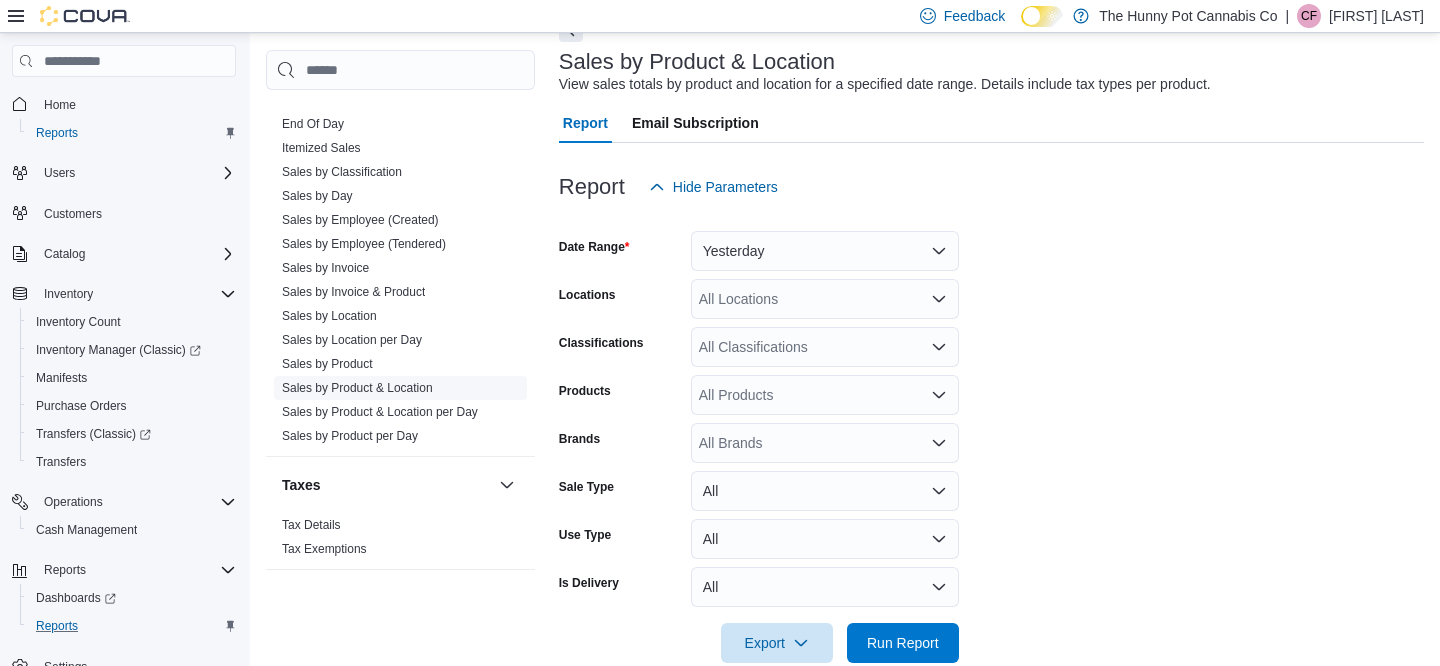 scroll, scrollTop: 46, scrollLeft: 0, axis: vertical 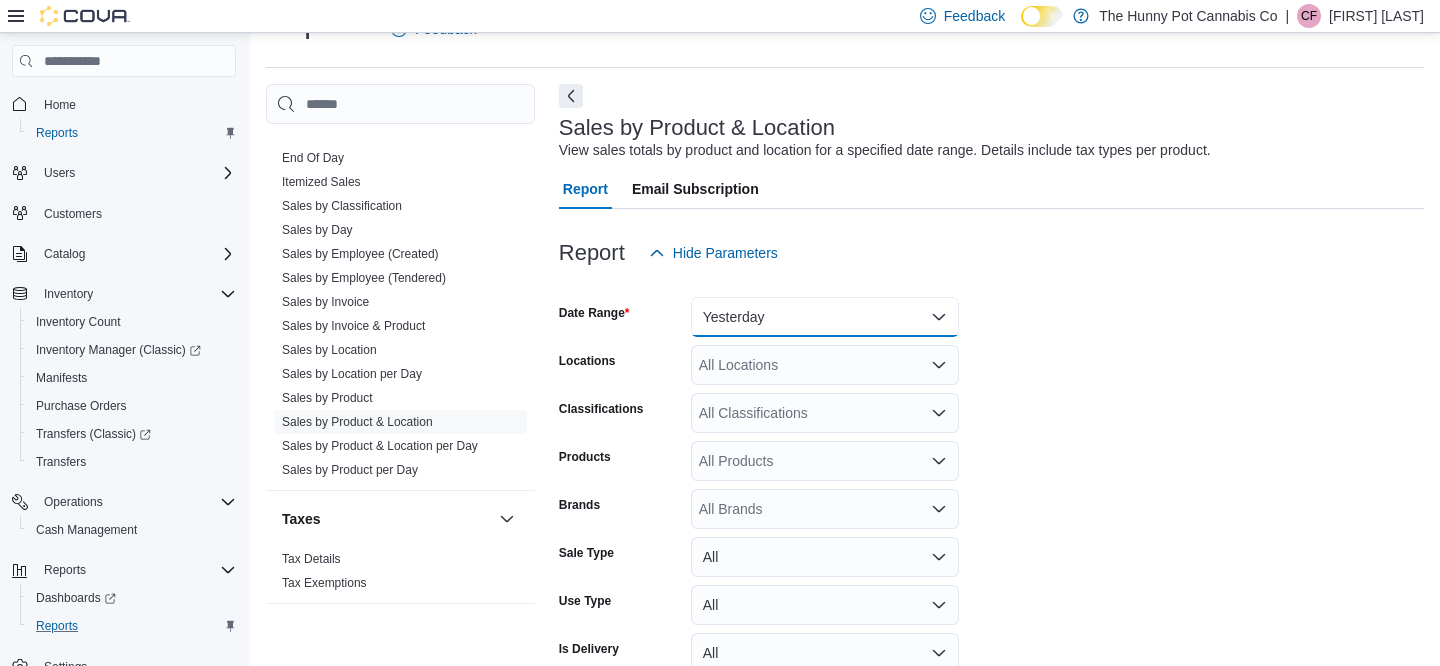 click on "Yesterday" at bounding box center (825, 317) 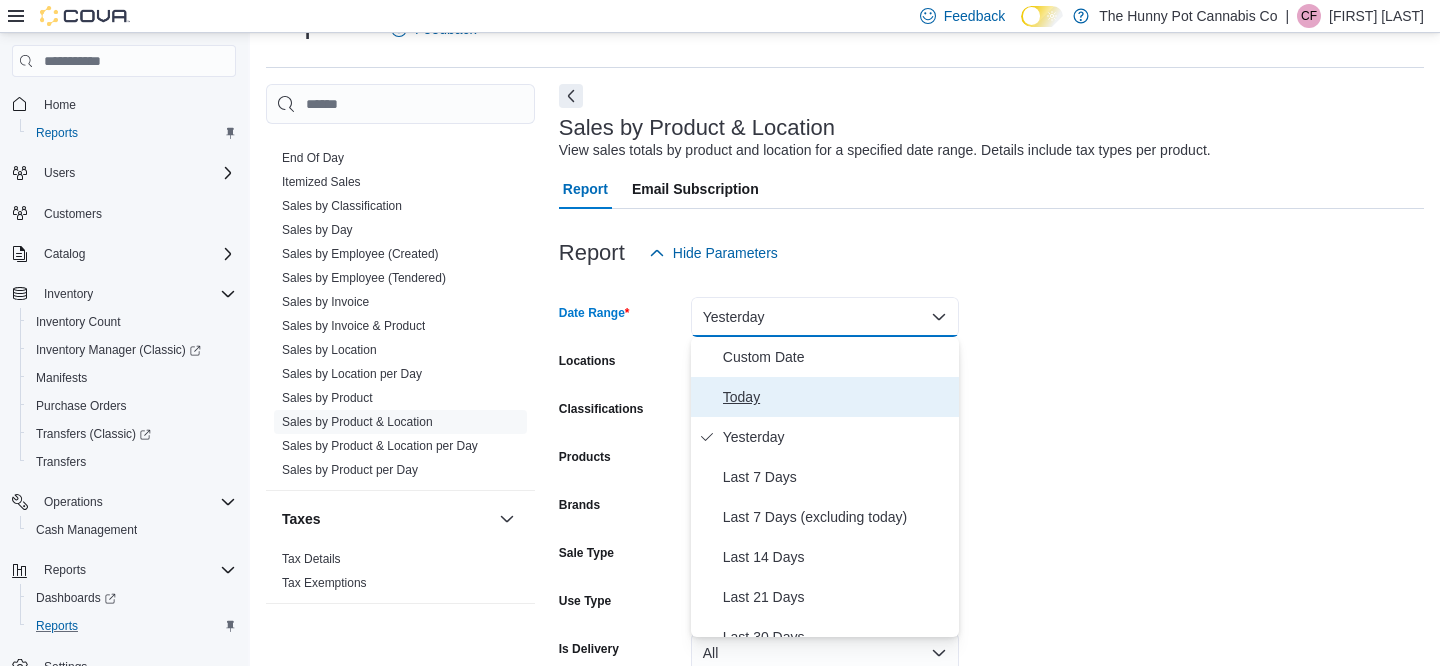 click on "Today" at bounding box center [825, 397] 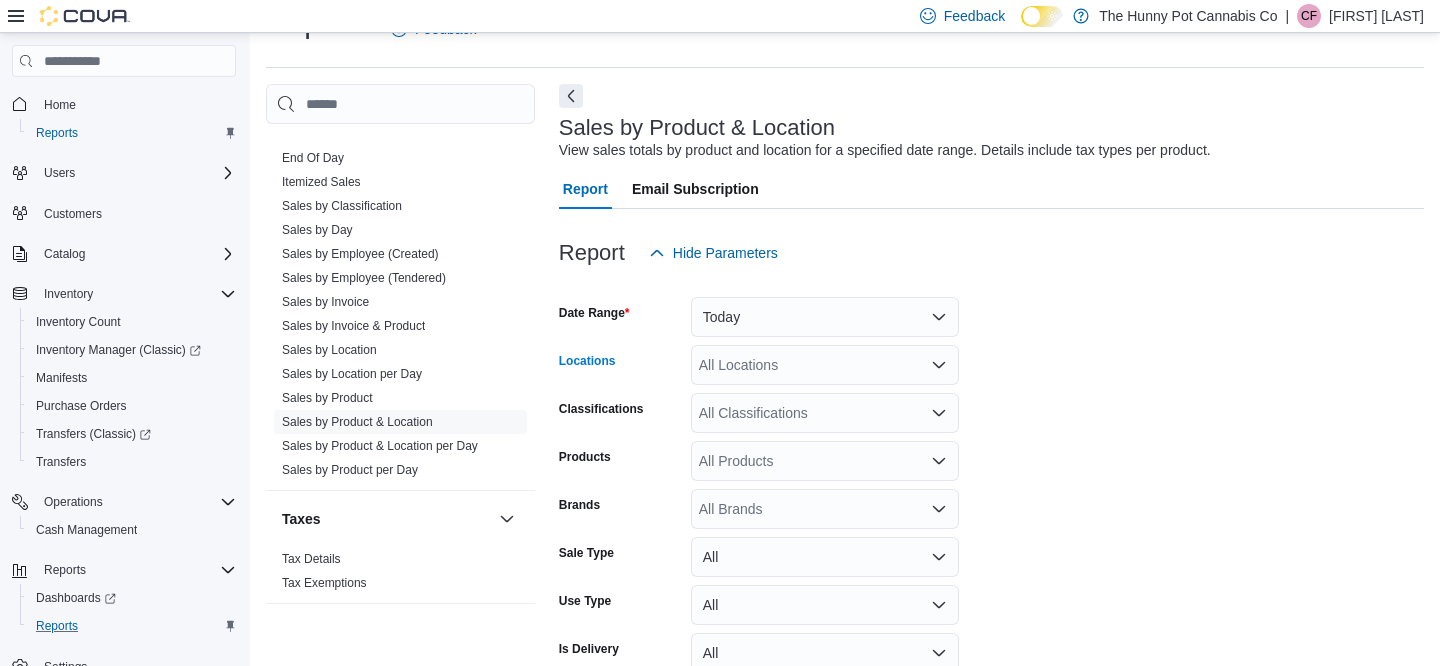 click on "All Locations" at bounding box center [825, 365] 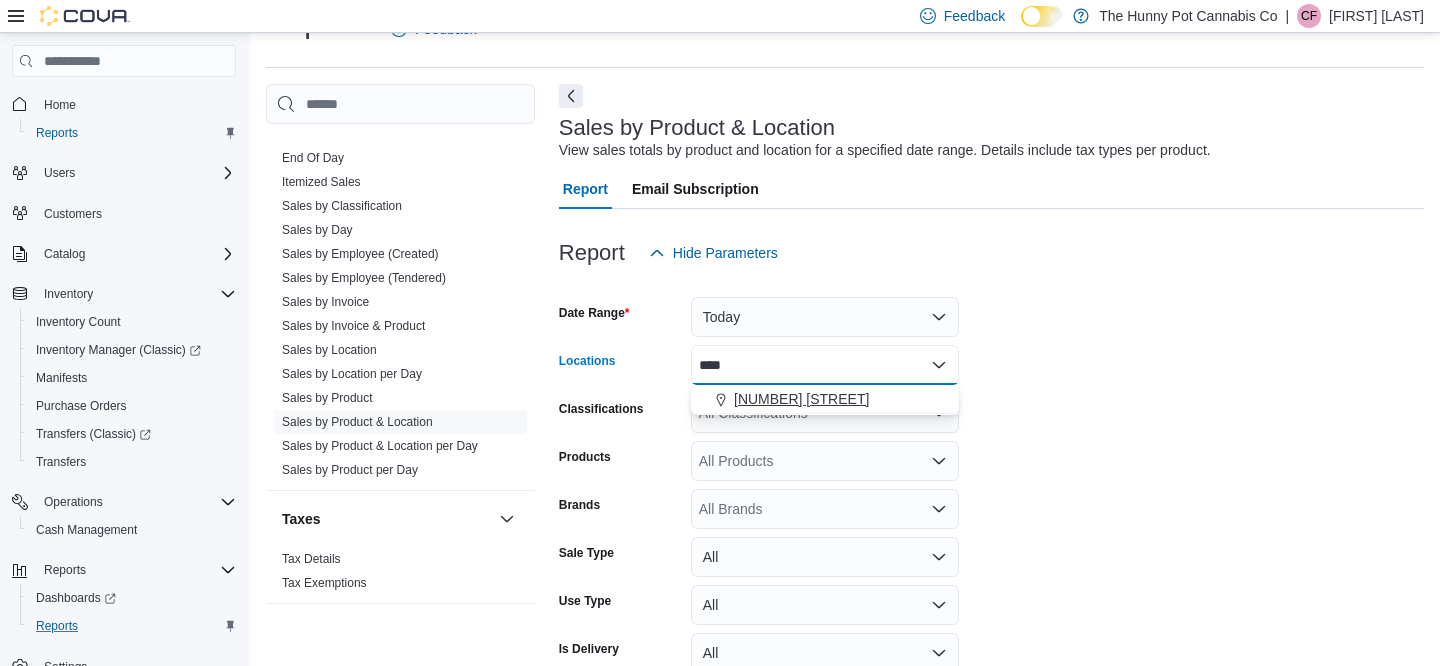 type on "****" 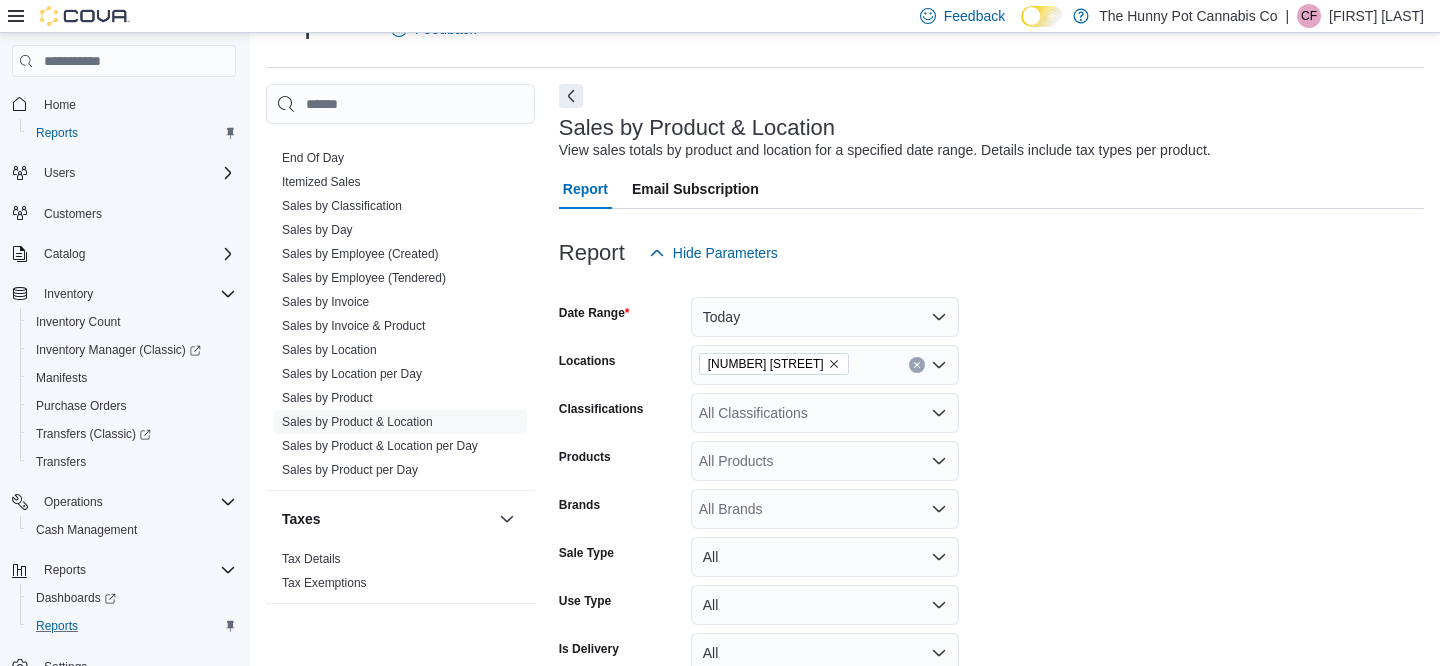 click on "Date Range Today Locations 2103 Yonge St Classifications All Classifications Products All Products Brands All Brands Sale Type All Use Type All Is Delivery All Export  Run Report" at bounding box center [991, 501] 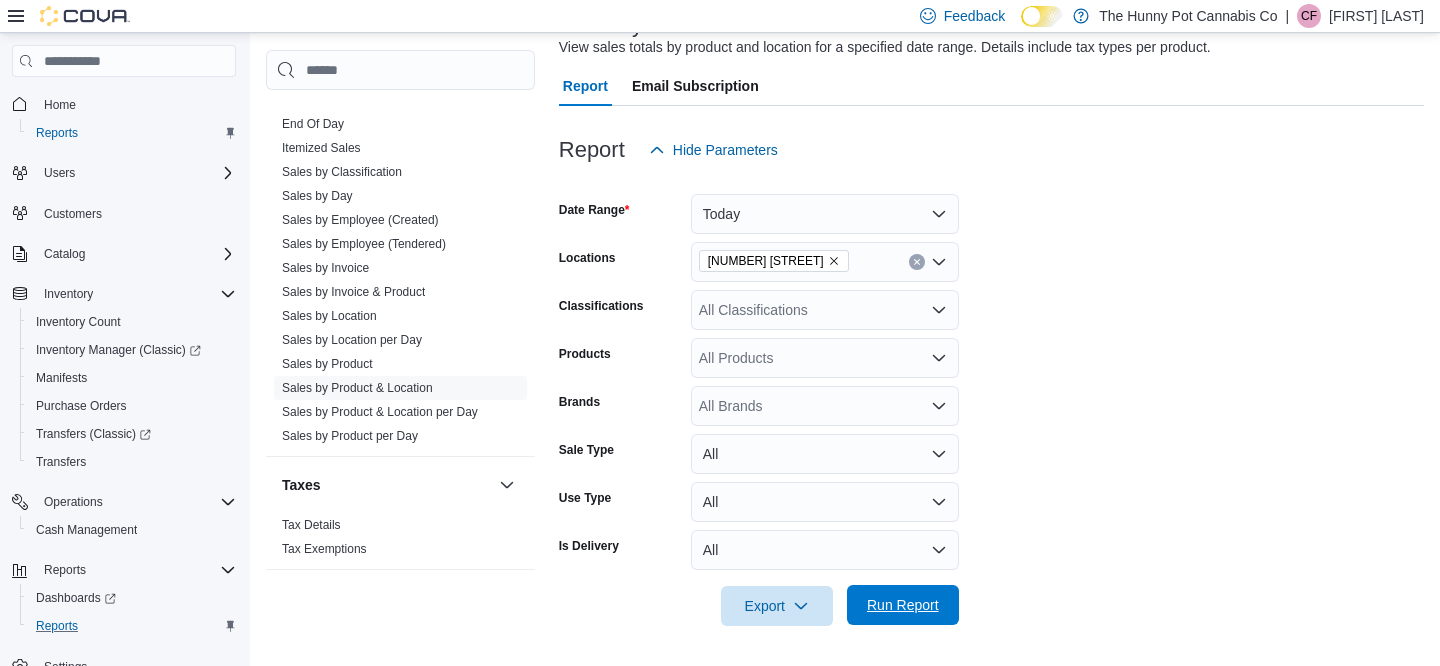 click on "Run Report" at bounding box center (903, 605) 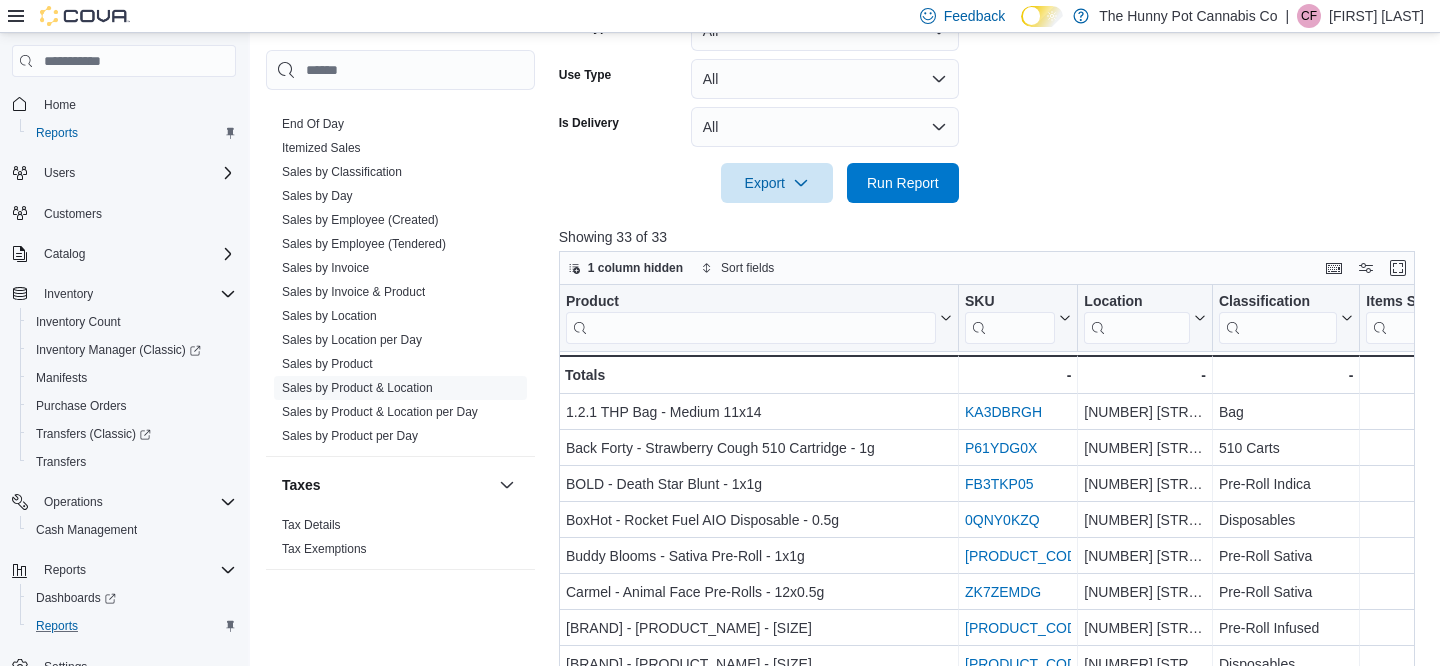 scroll, scrollTop: 569, scrollLeft: 0, axis: vertical 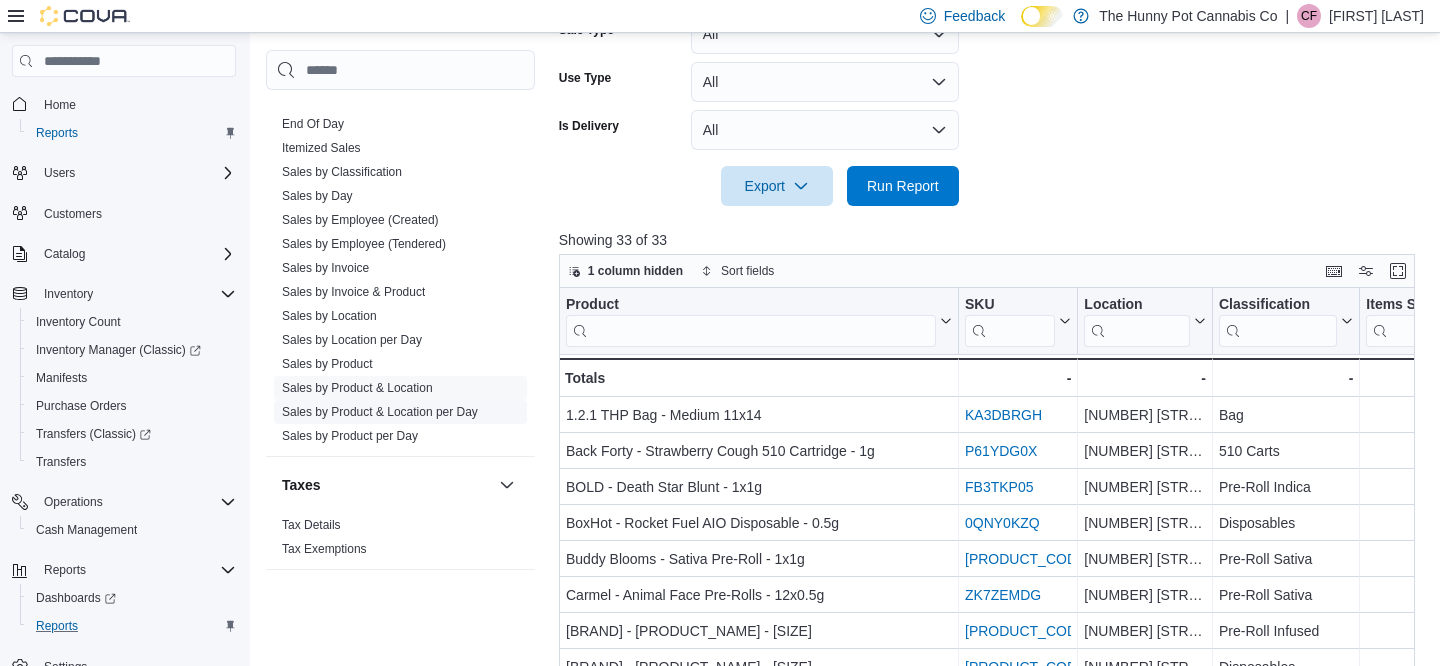 click on "Sales by Product & Location per Day" at bounding box center [380, 412] 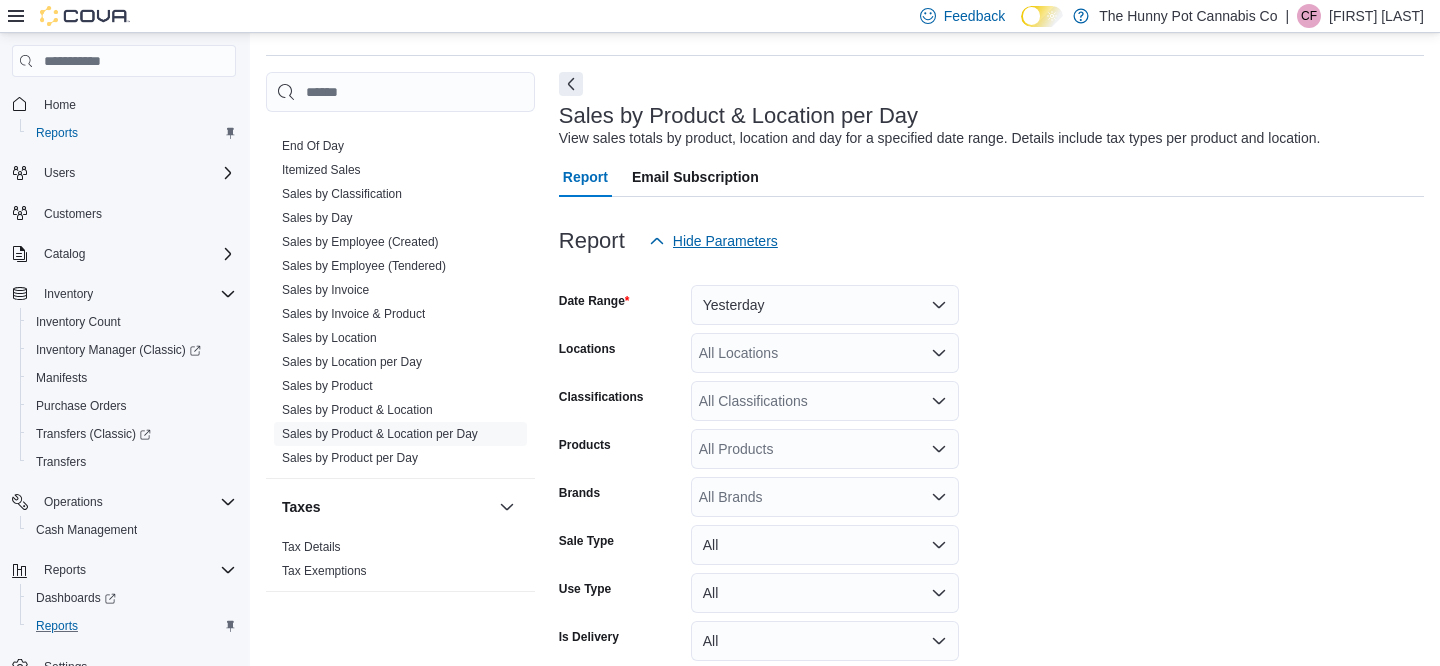 scroll, scrollTop: 46, scrollLeft: 0, axis: vertical 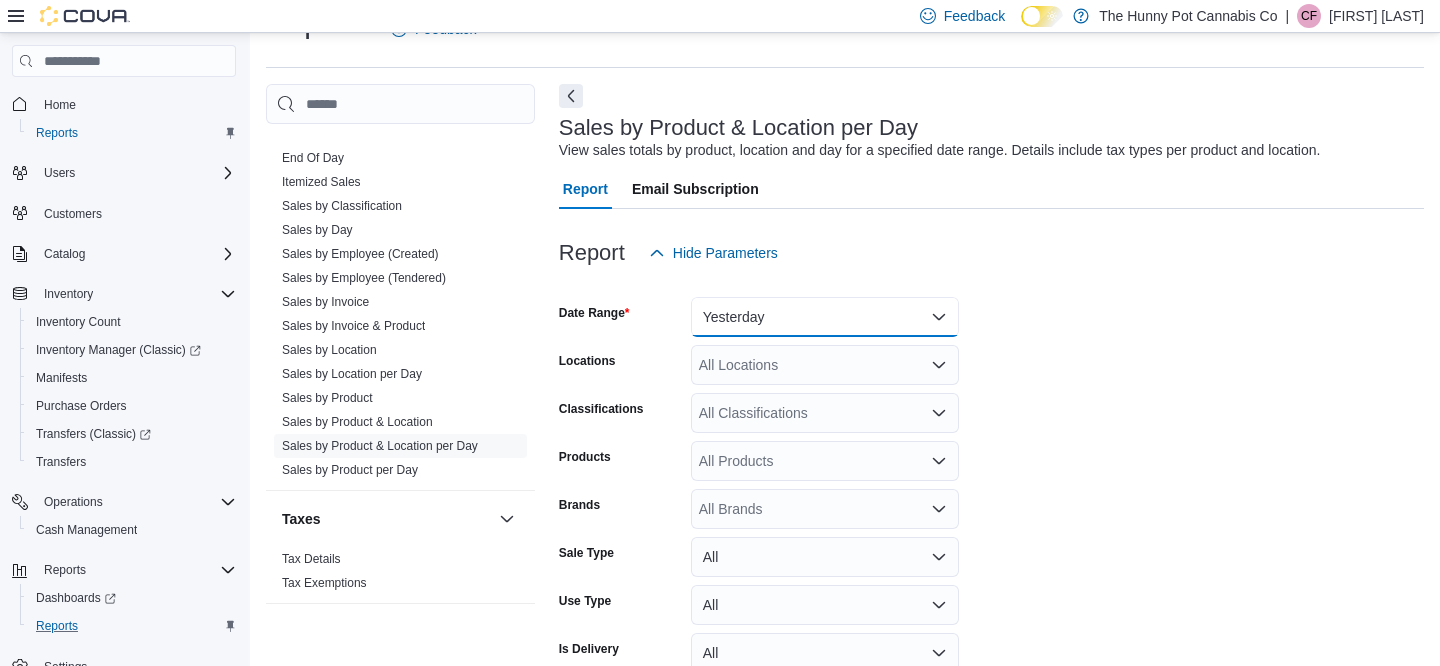 click on "Yesterday" at bounding box center [825, 317] 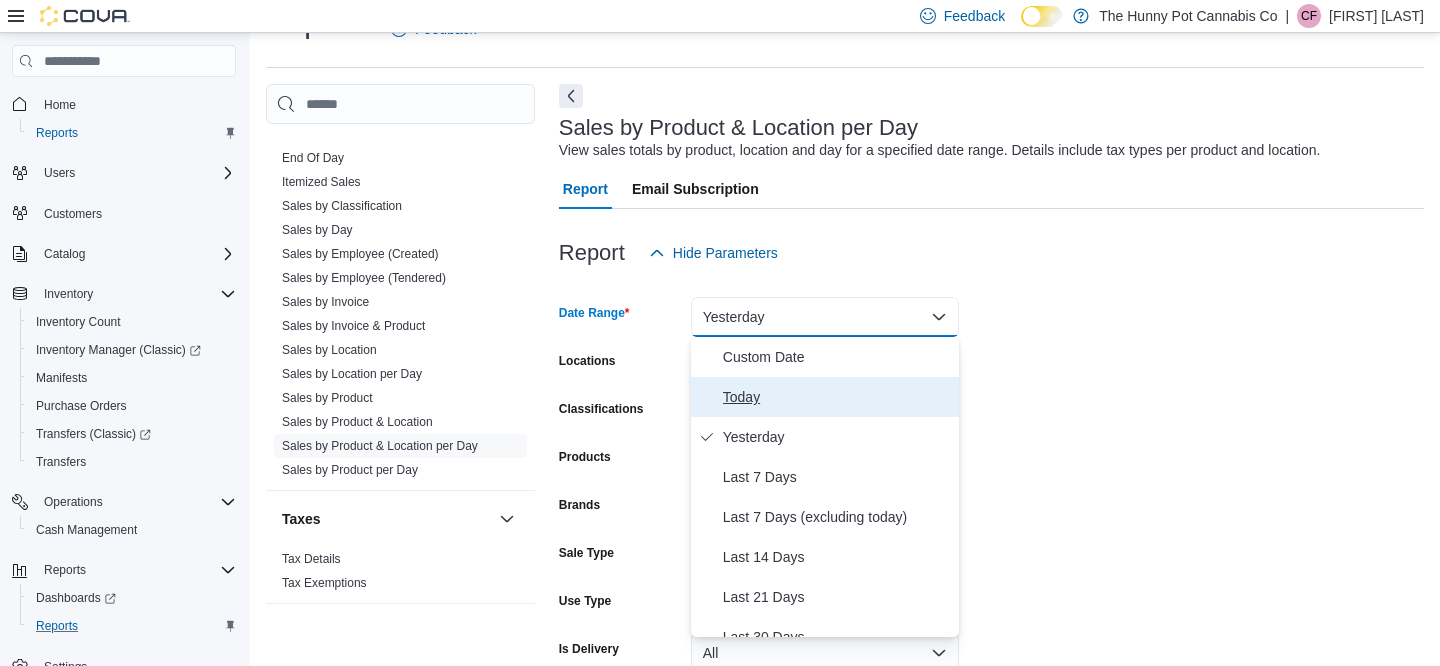 click on "Today" at bounding box center [837, 397] 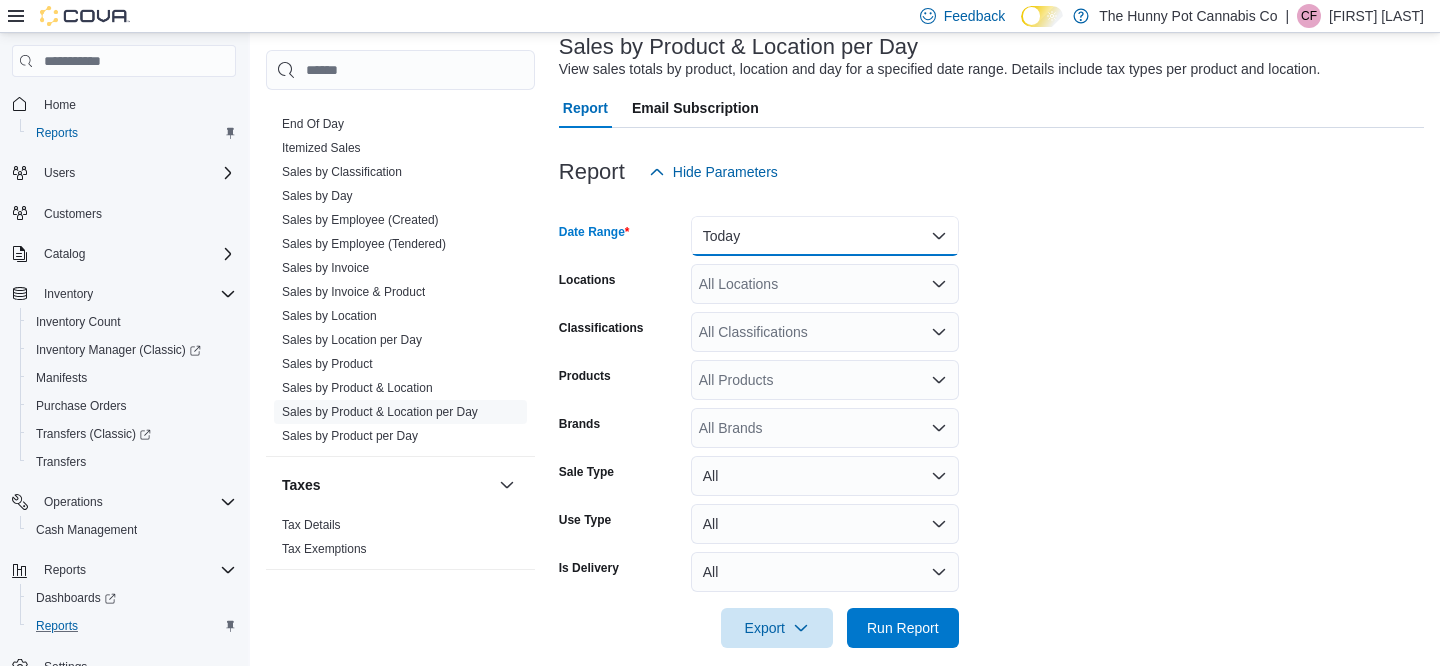 scroll, scrollTop: 149, scrollLeft: 0, axis: vertical 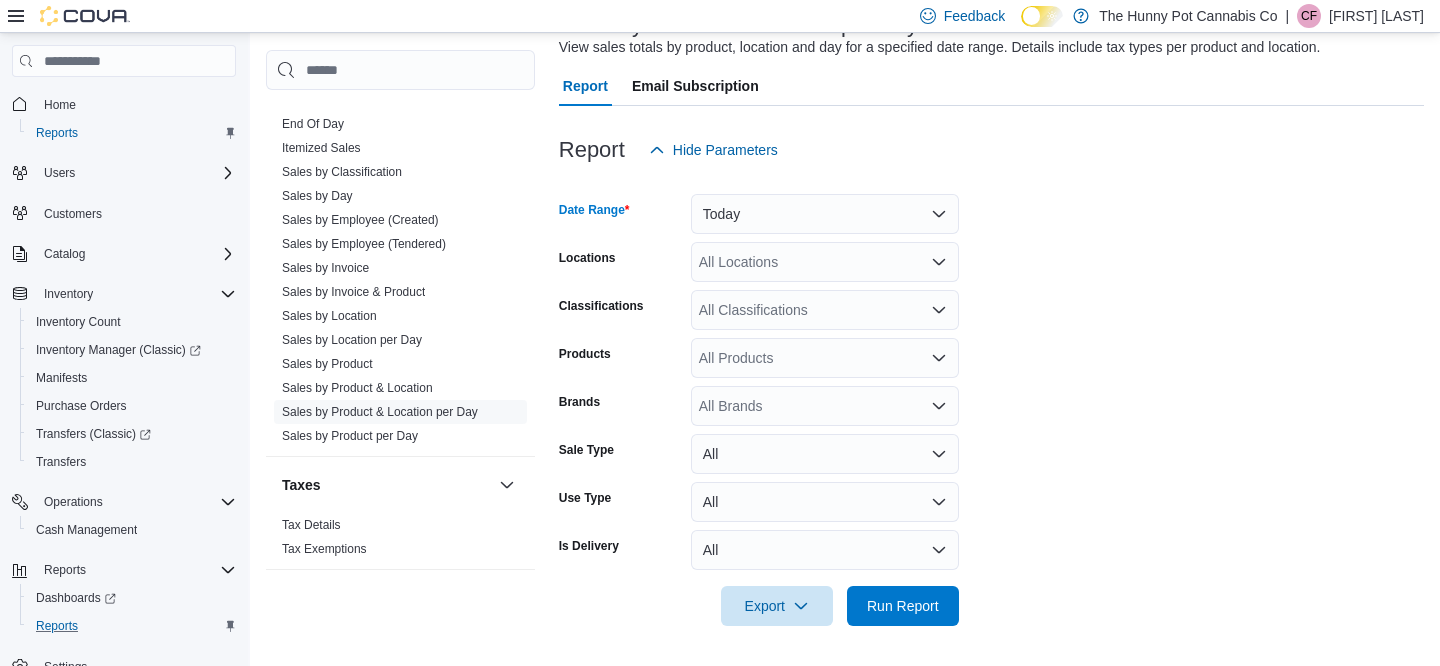 click on "All Locations" at bounding box center (825, 262) 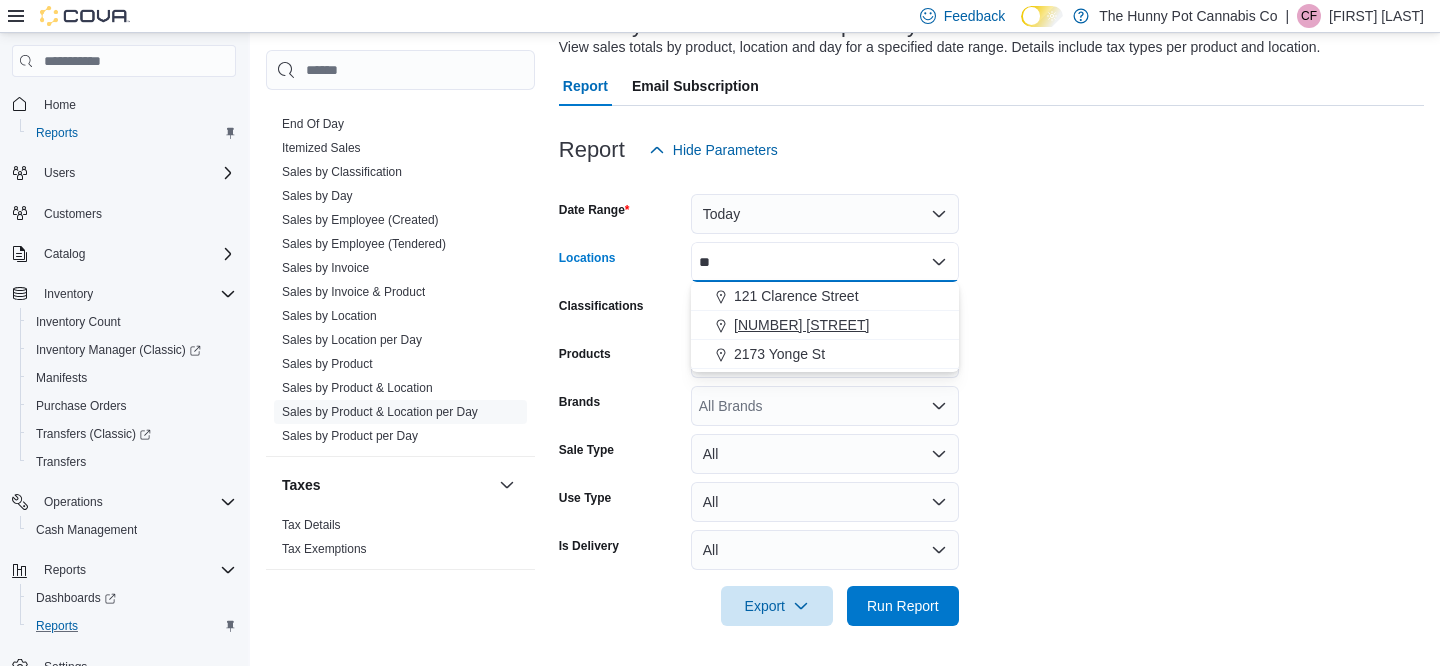 type on "**" 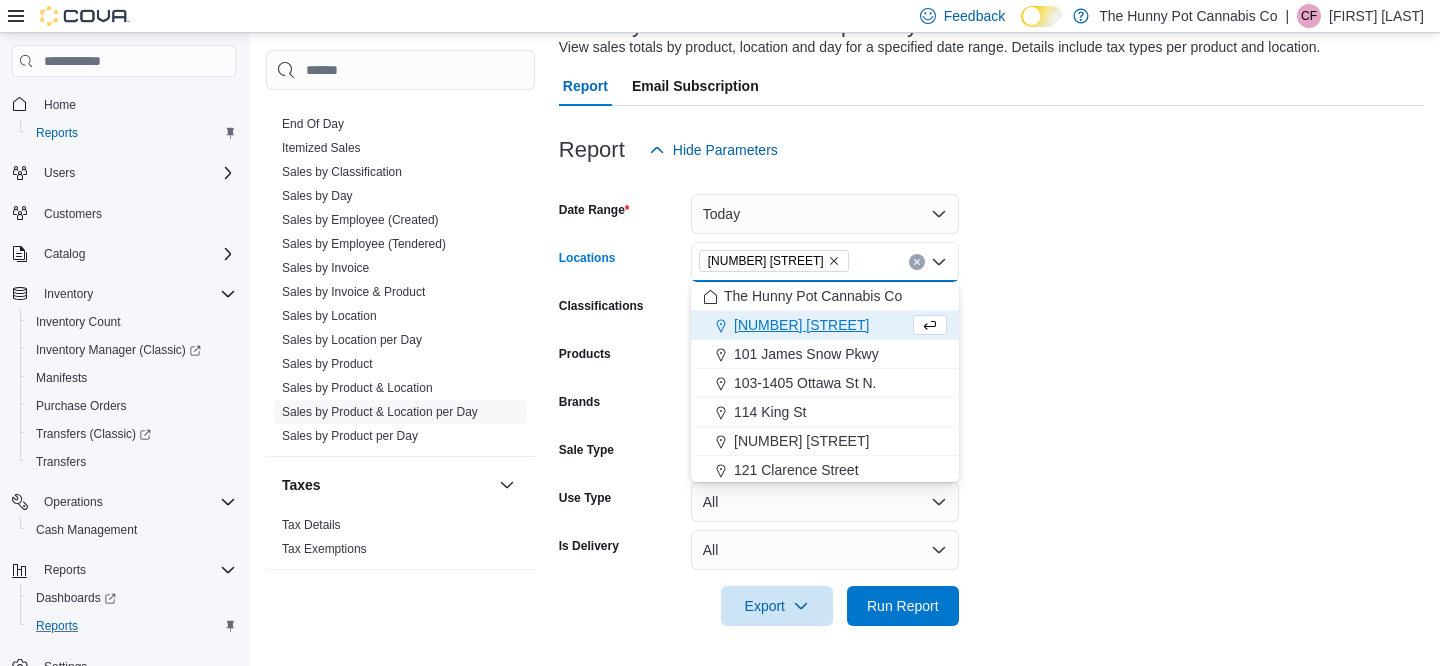 click on "Date Range Today Locations [NUMBER] [STREET] Combo box. Selected. [NUMBER] [STREET]. Press Backspace to delete [NUMBER] [STREET]. Combo box input. All Locations. Type some text or, to display a list of choices, press Down Arrow. To exit the list of choices, press Escape. Classifications All Classifications Products All Products Brands All Brands Sale Type All Use Type All Is Delivery All Export  Run Report" at bounding box center (991, 398) 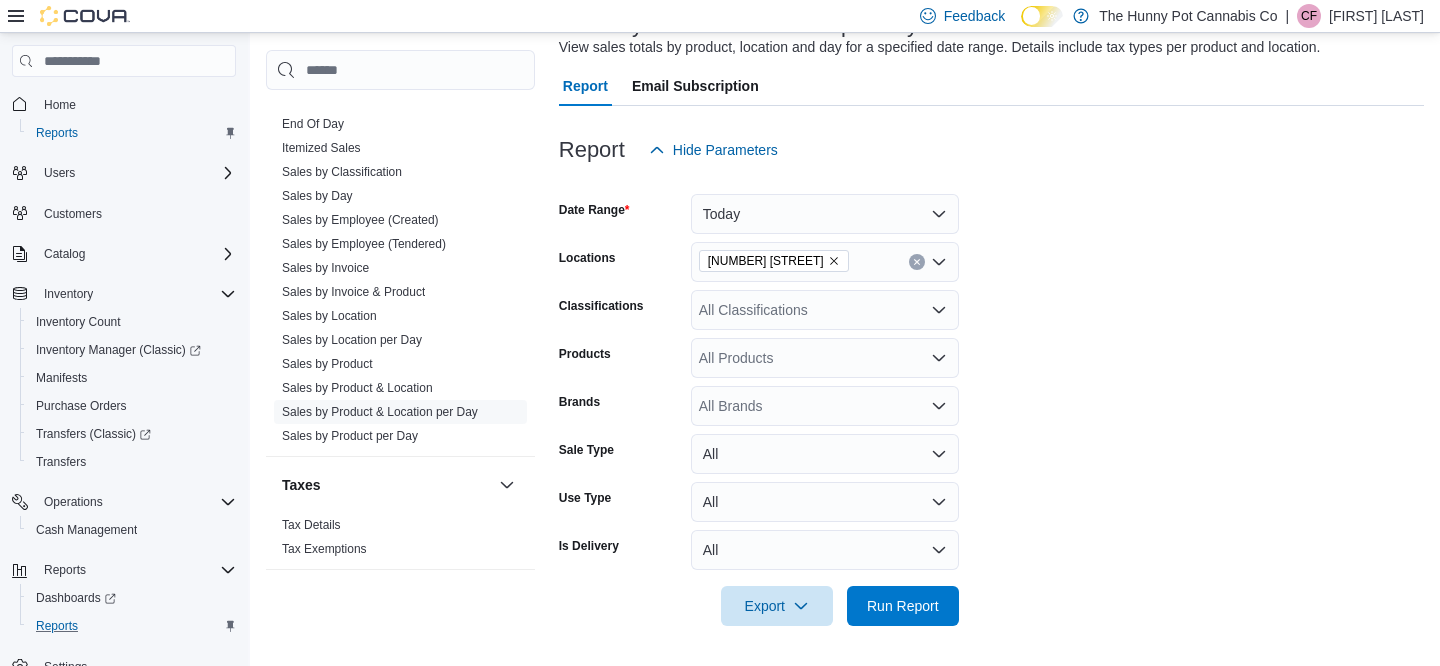 click at bounding box center (991, 638) 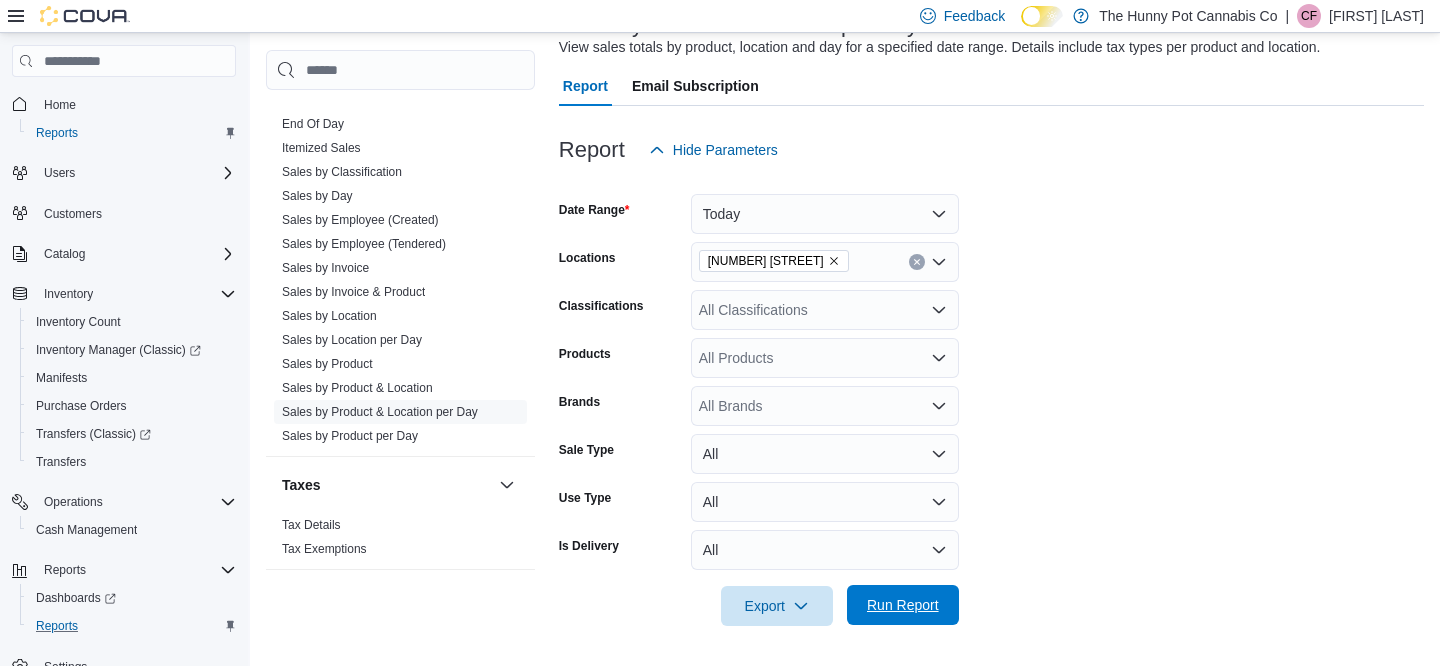 click on "Run Report" at bounding box center (903, 605) 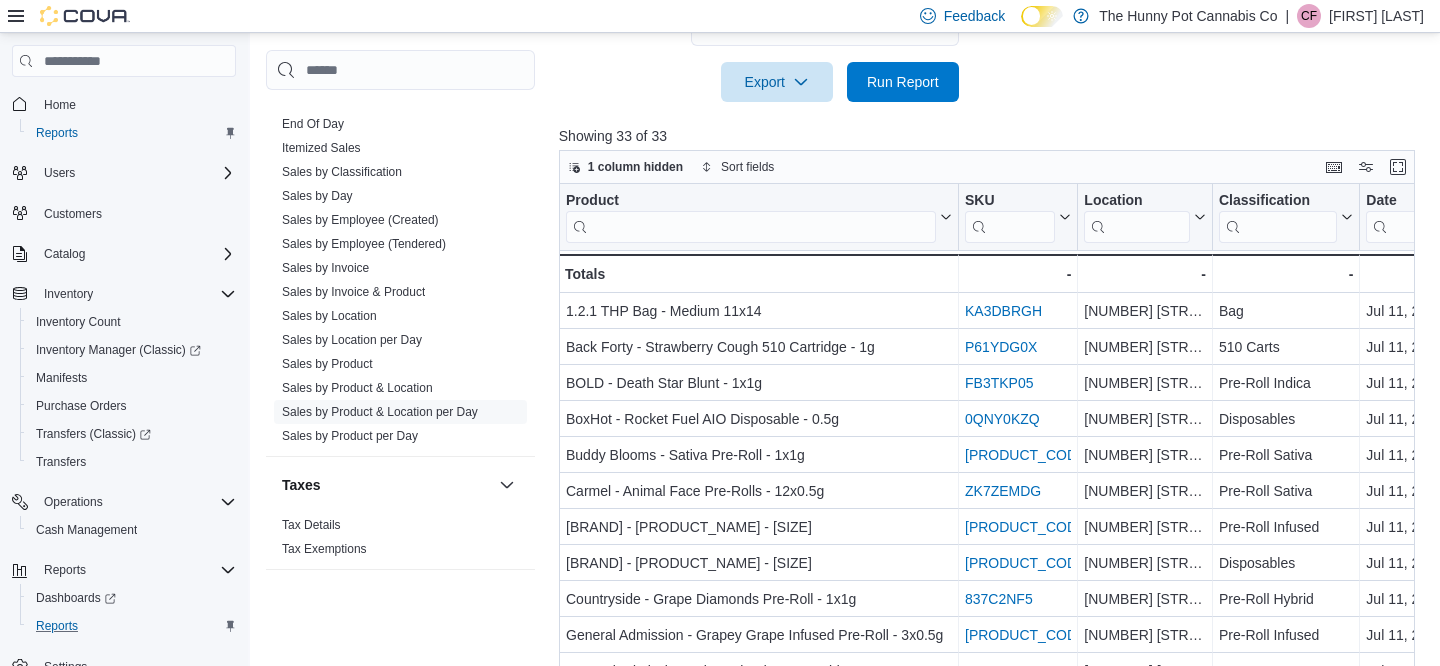 scroll, scrollTop: 706, scrollLeft: 0, axis: vertical 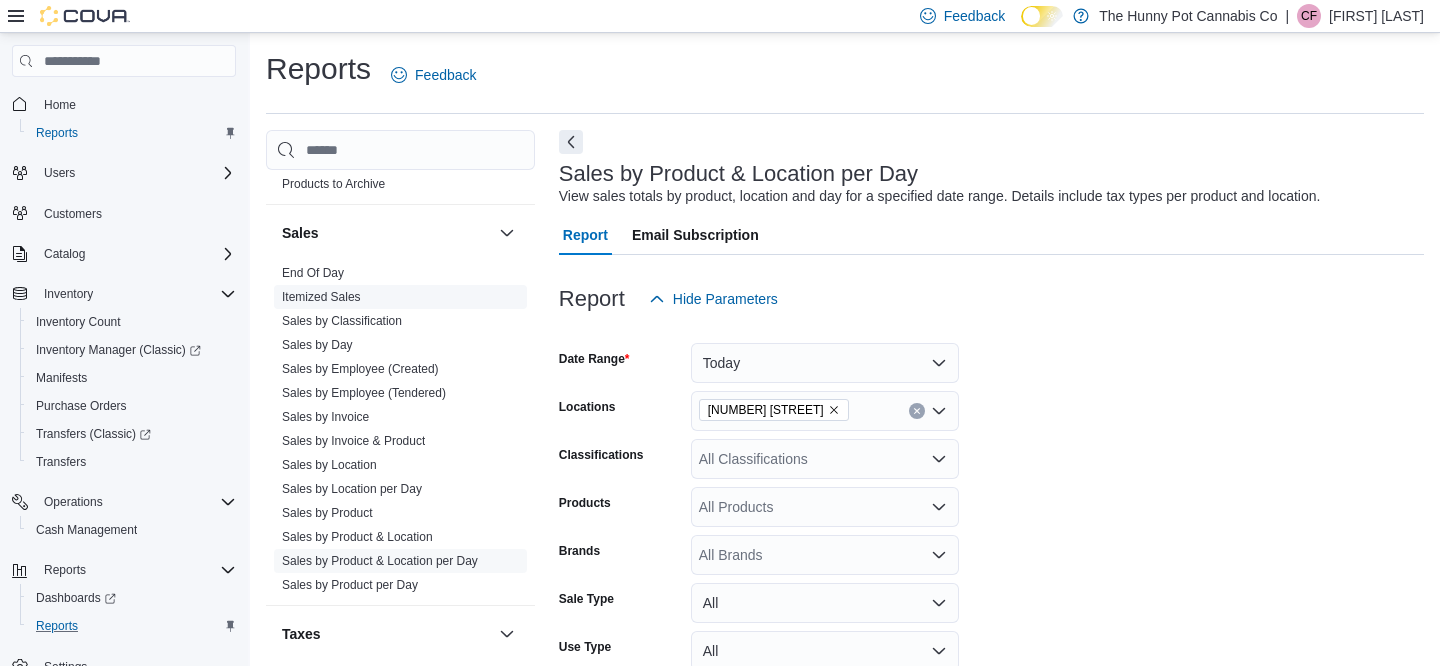 click on "Itemized Sales" at bounding box center (321, 297) 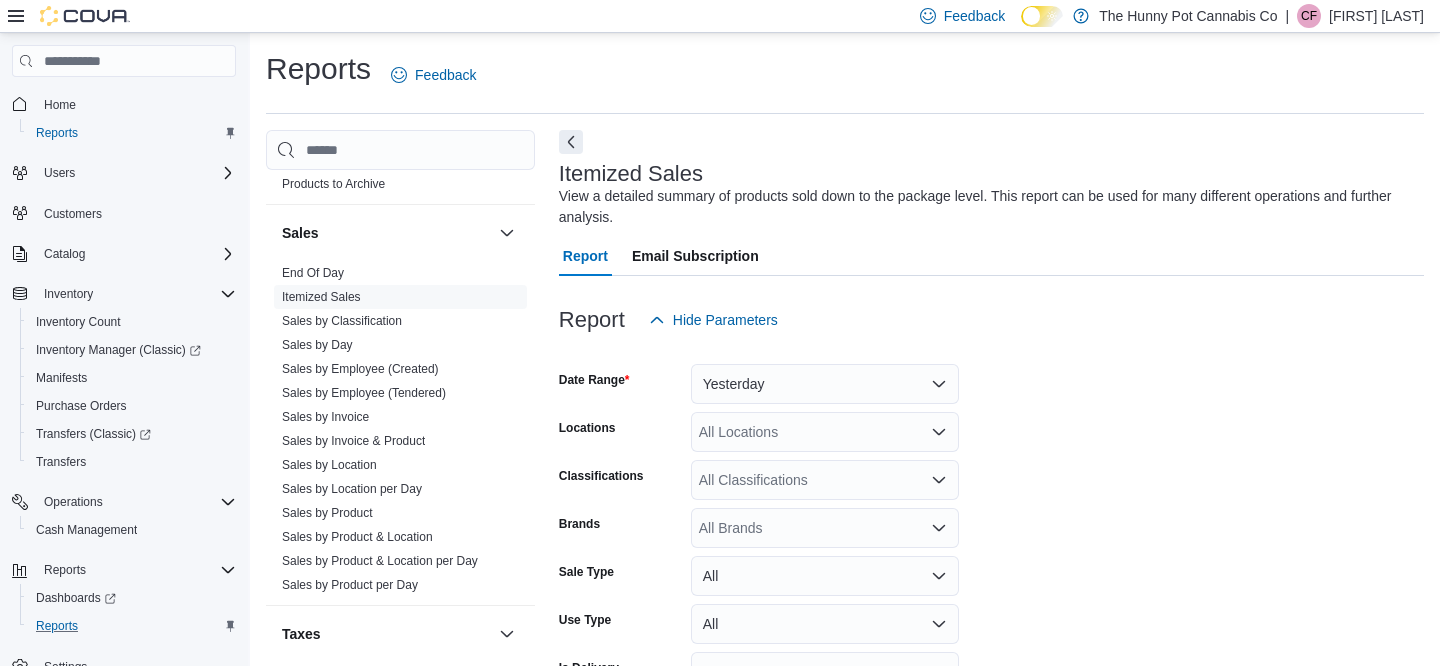 scroll, scrollTop: 67, scrollLeft: 0, axis: vertical 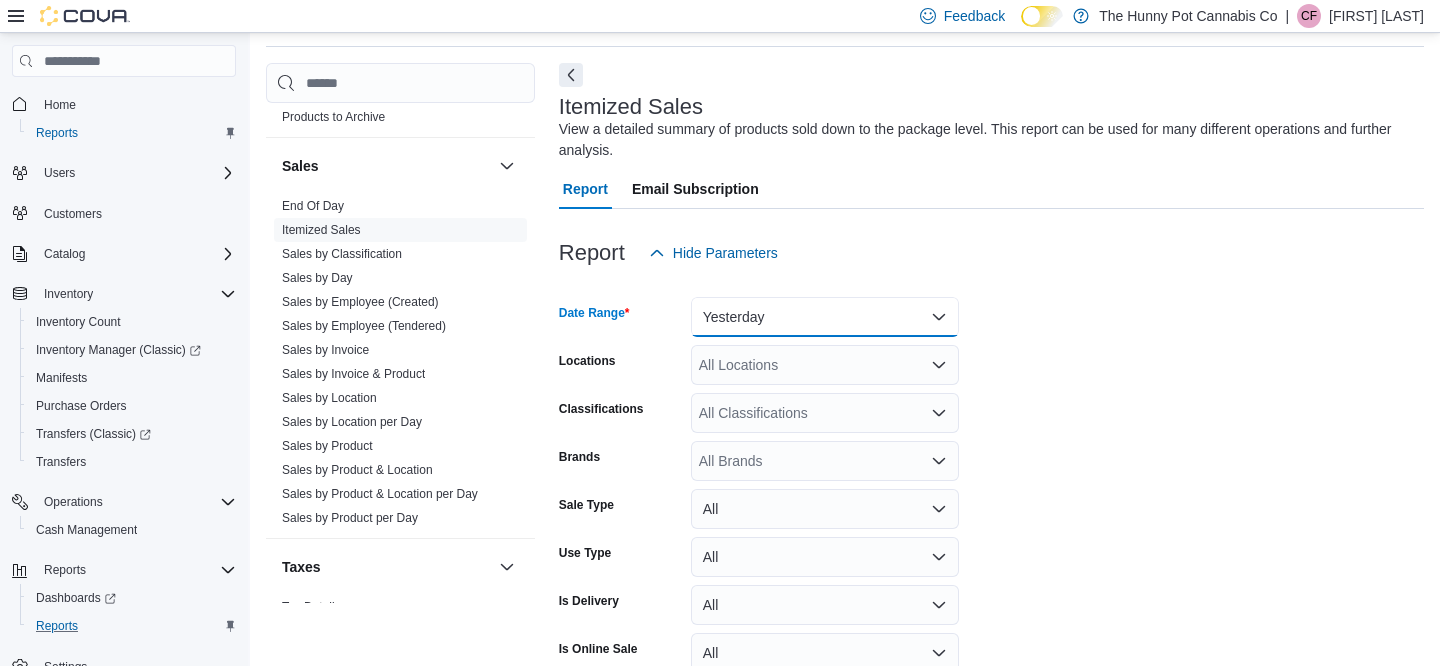 click on "Yesterday" at bounding box center [825, 317] 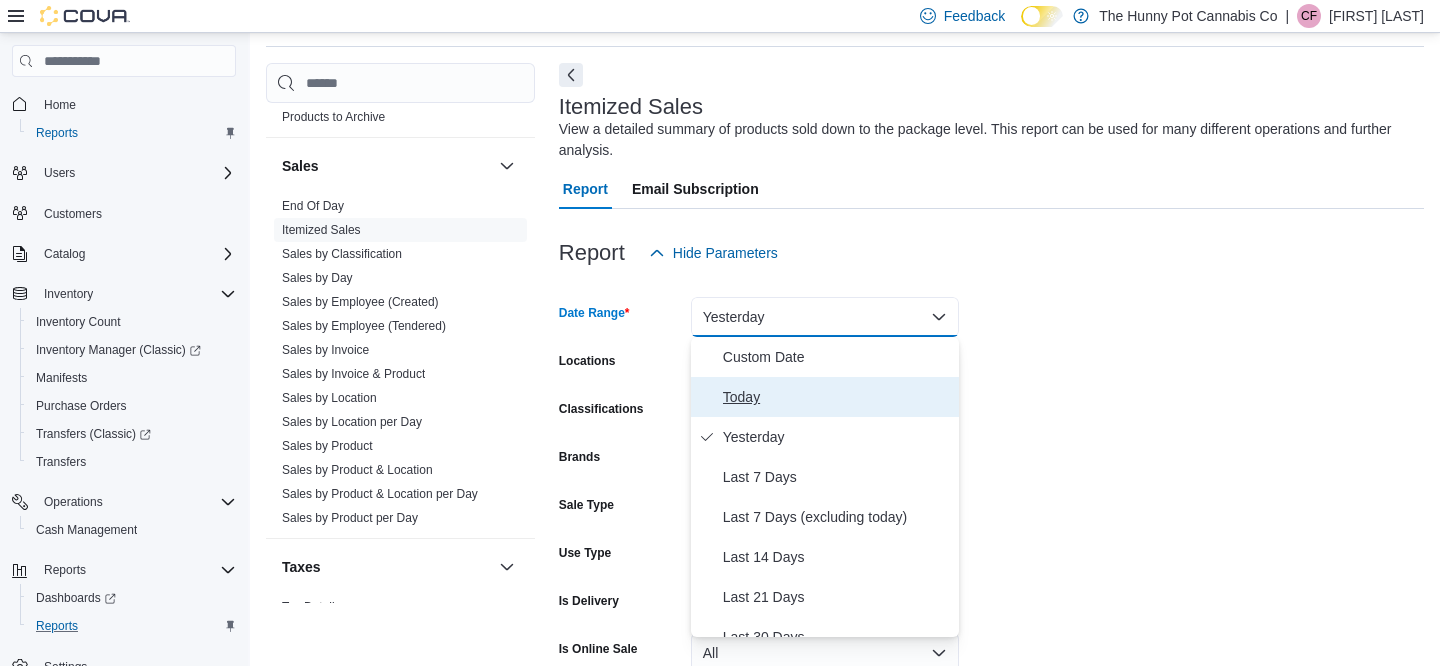 click on "Today" at bounding box center (837, 397) 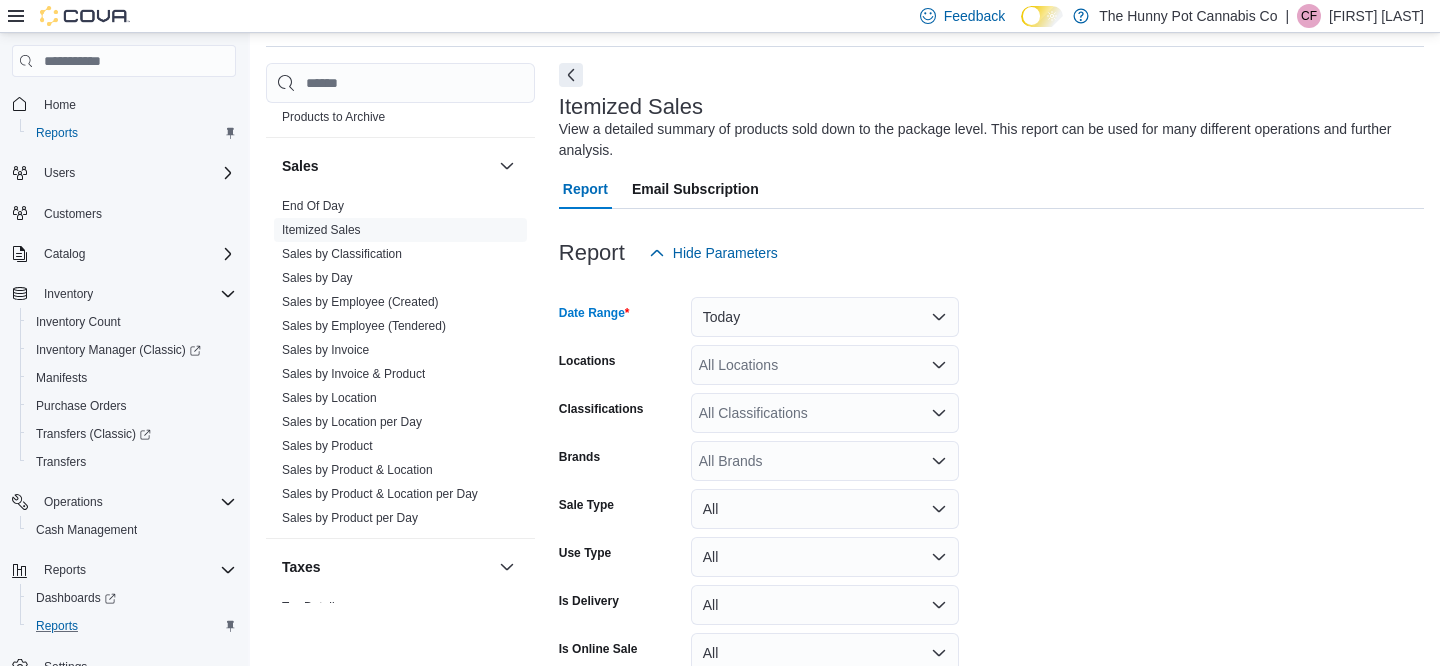 click on "All Locations" at bounding box center [825, 365] 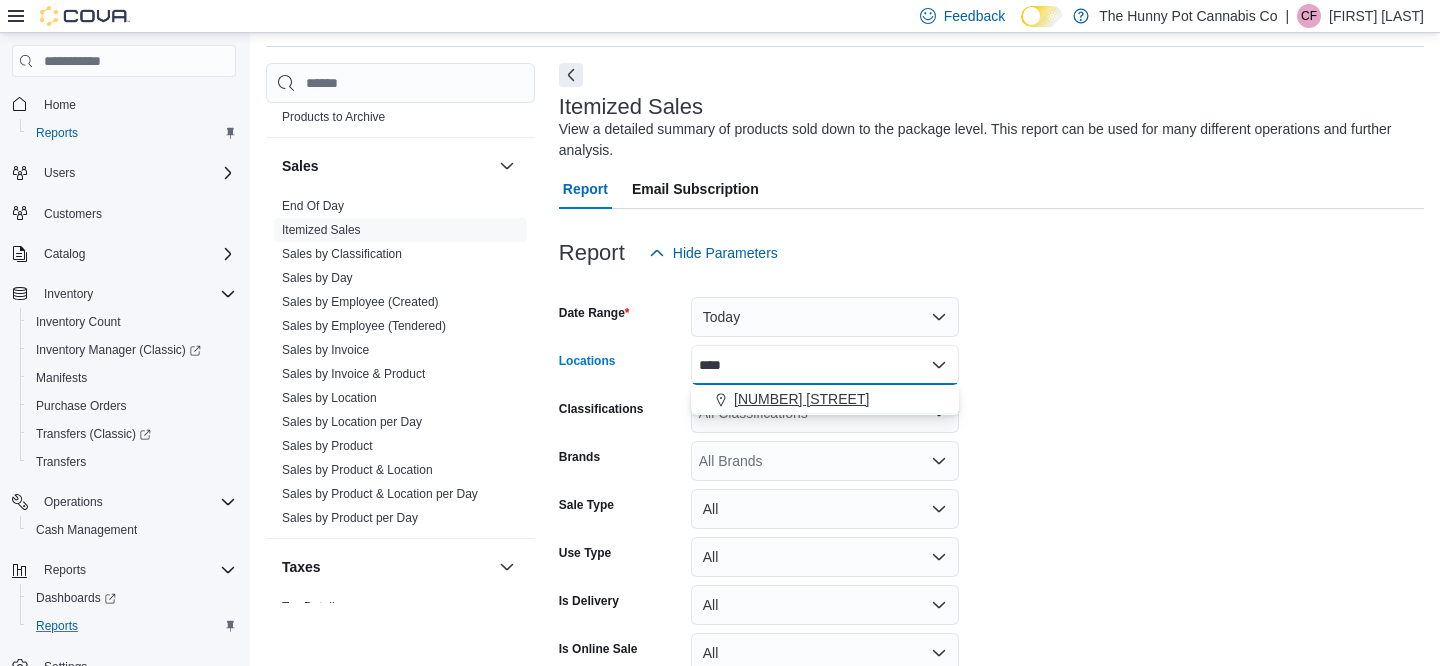 type on "****" 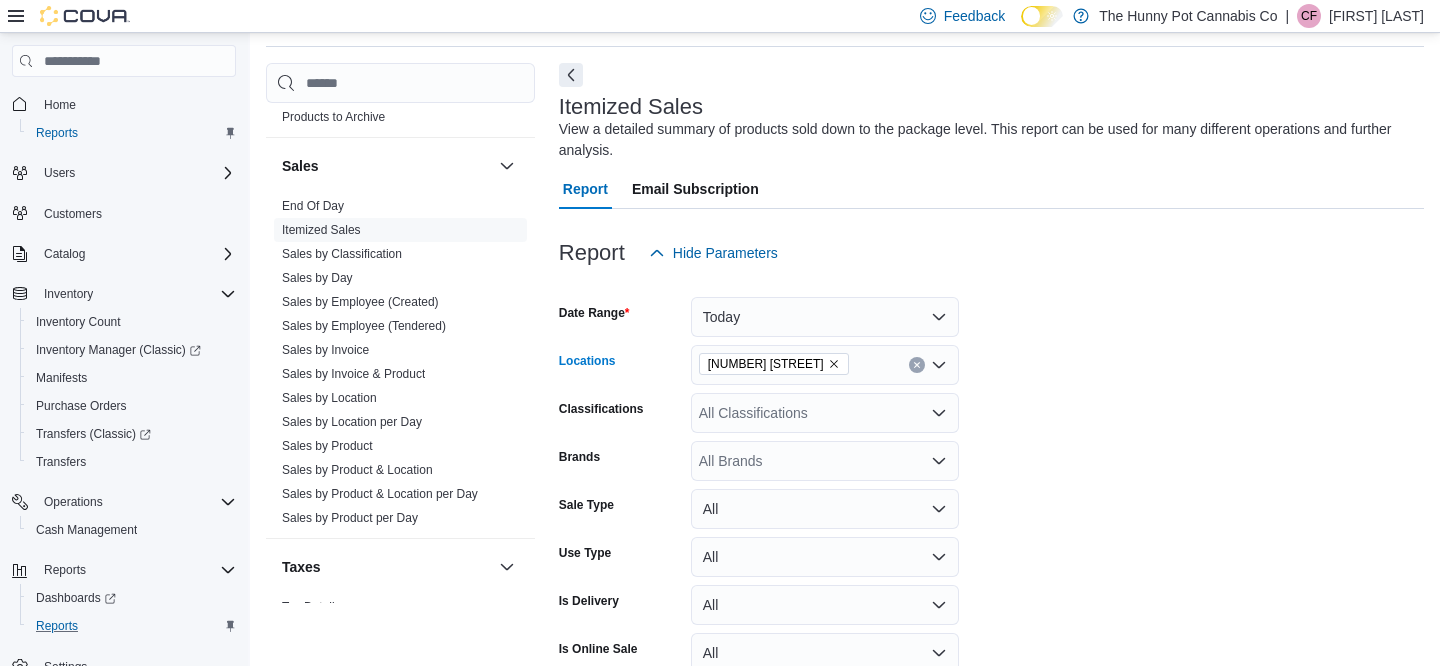 scroll, scrollTop: 170, scrollLeft: 0, axis: vertical 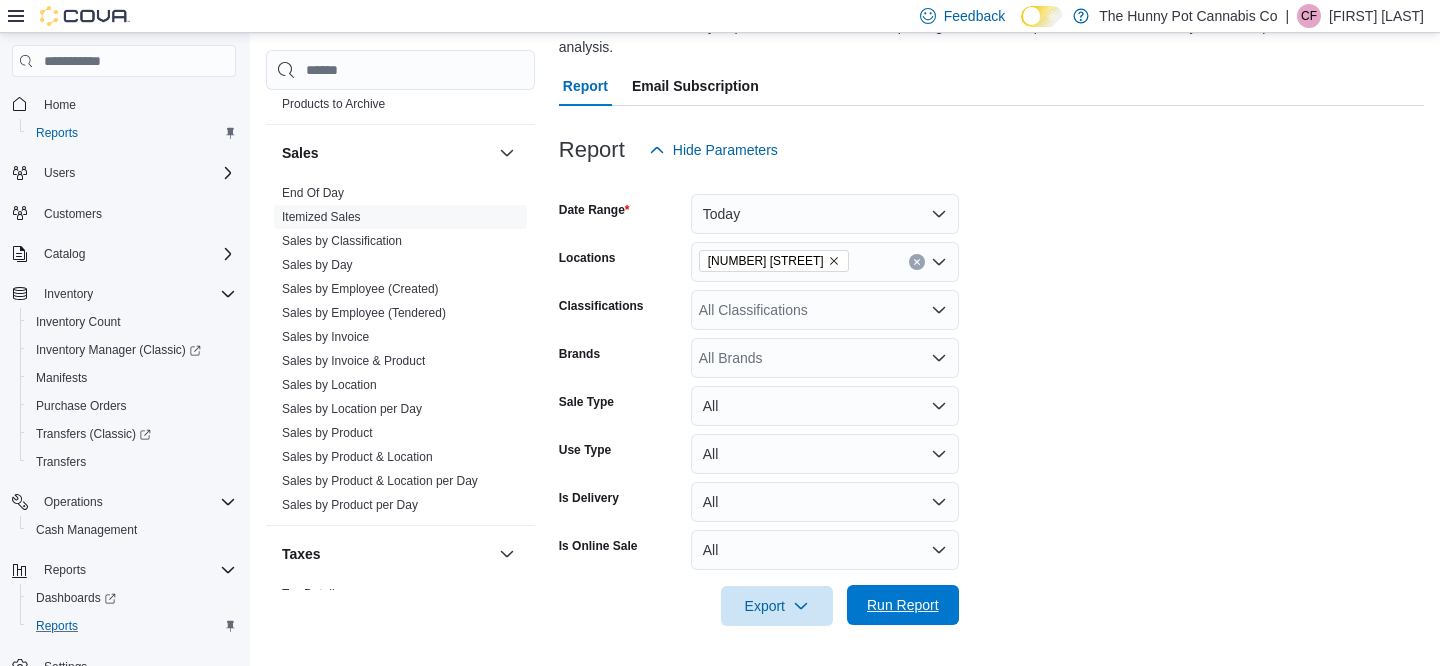 click on "Run Report" at bounding box center (903, 605) 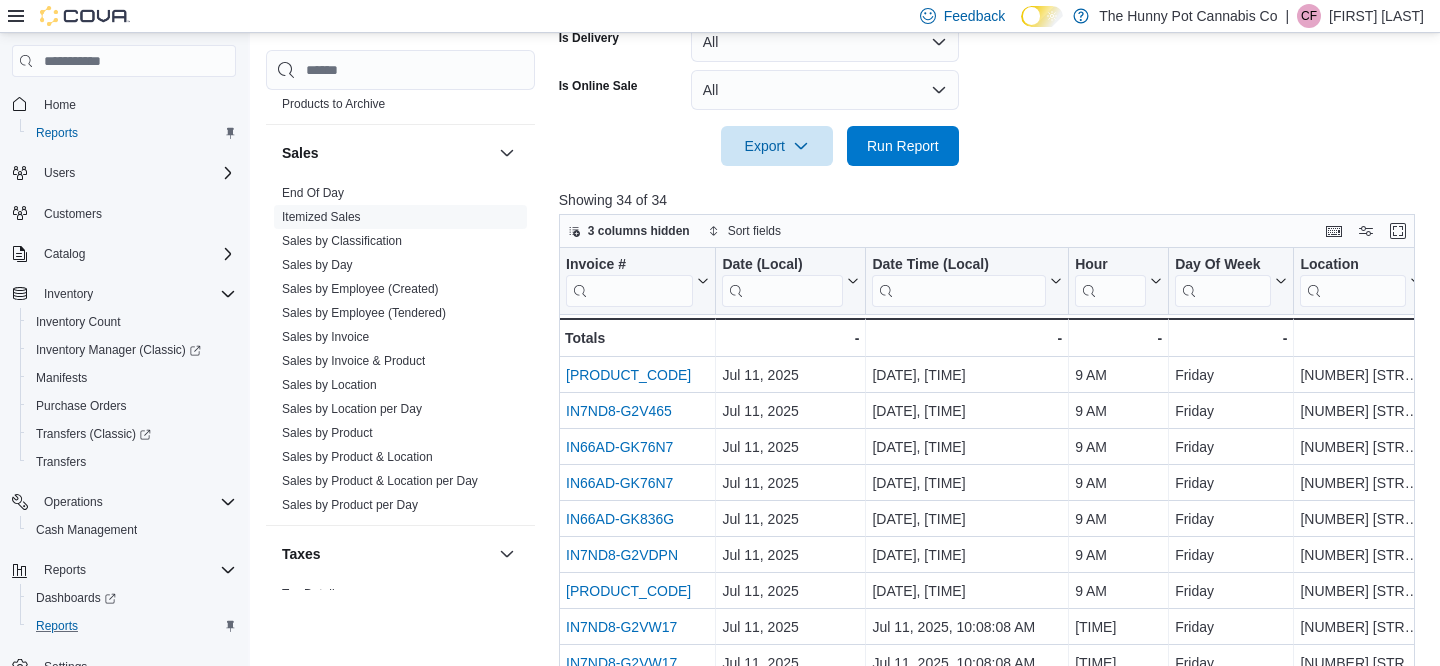 scroll, scrollTop: 633, scrollLeft: 0, axis: vertical 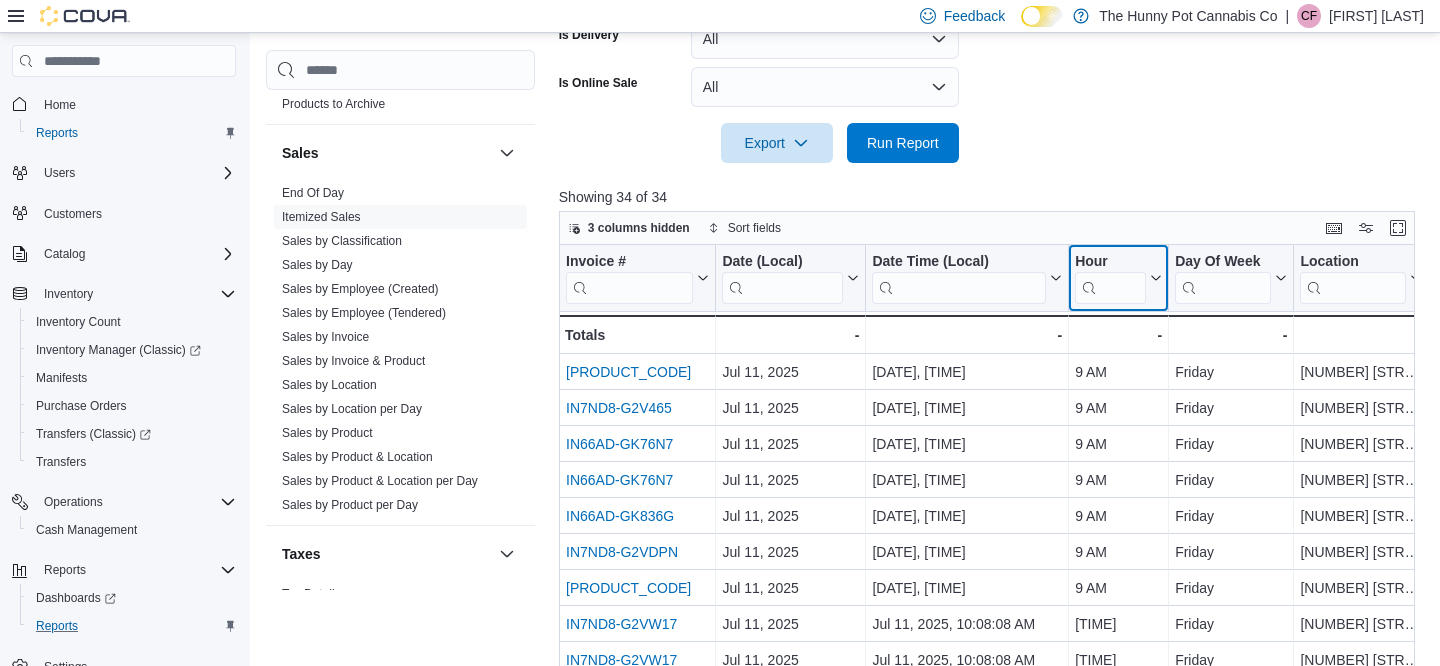 click at bounding box center [1110, 288] 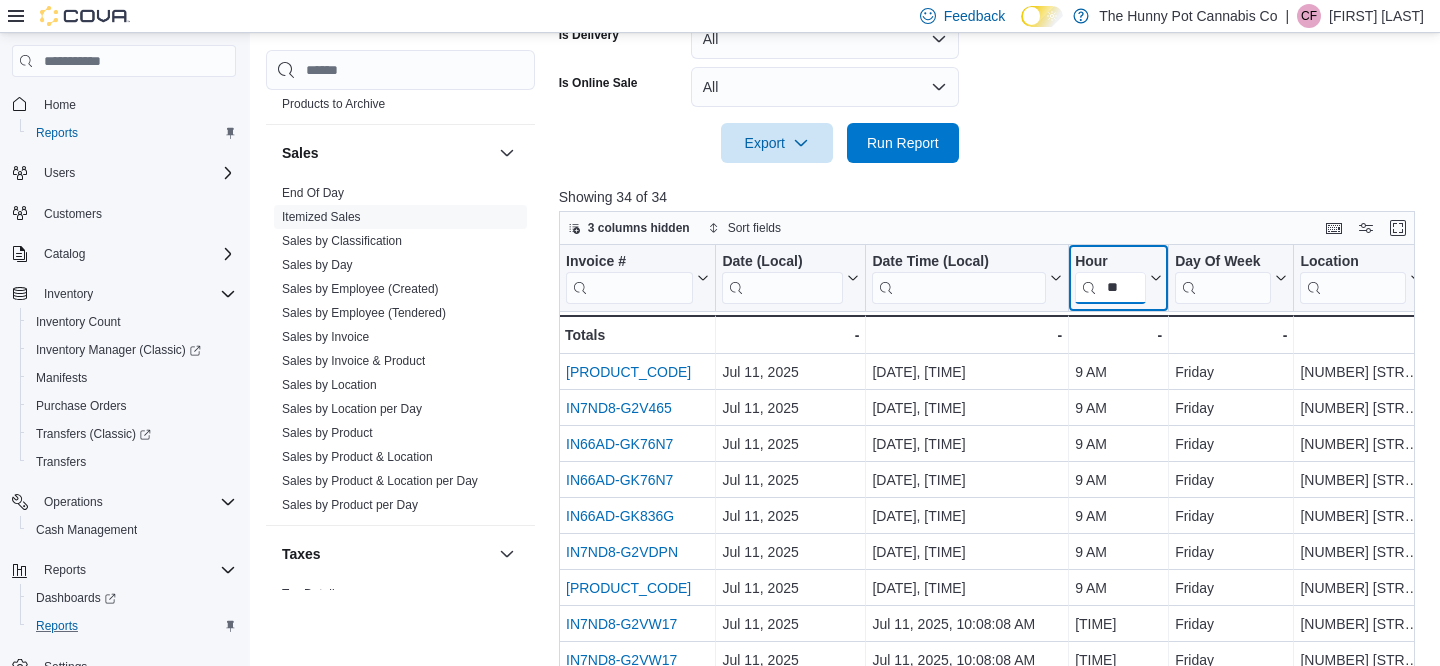 scroll, scrollTop: 0, scrollLeft: 7, axis: horizontal 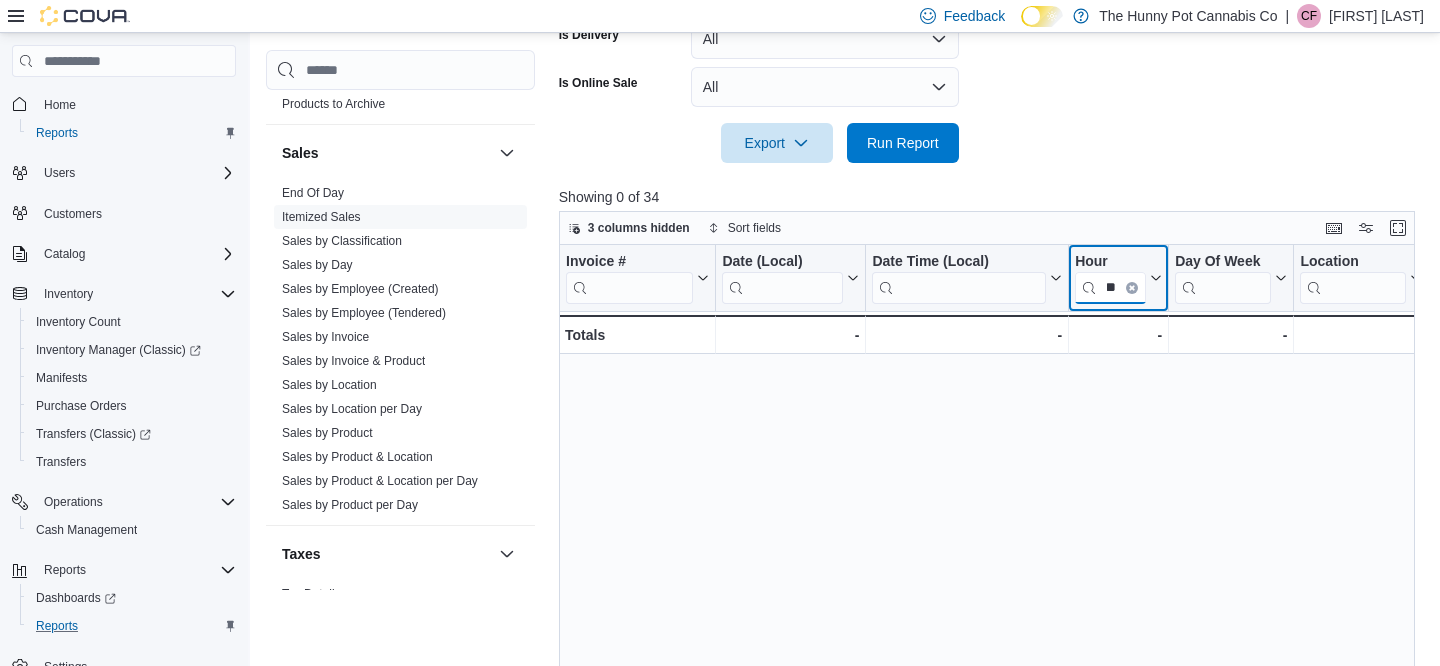 type on "*" 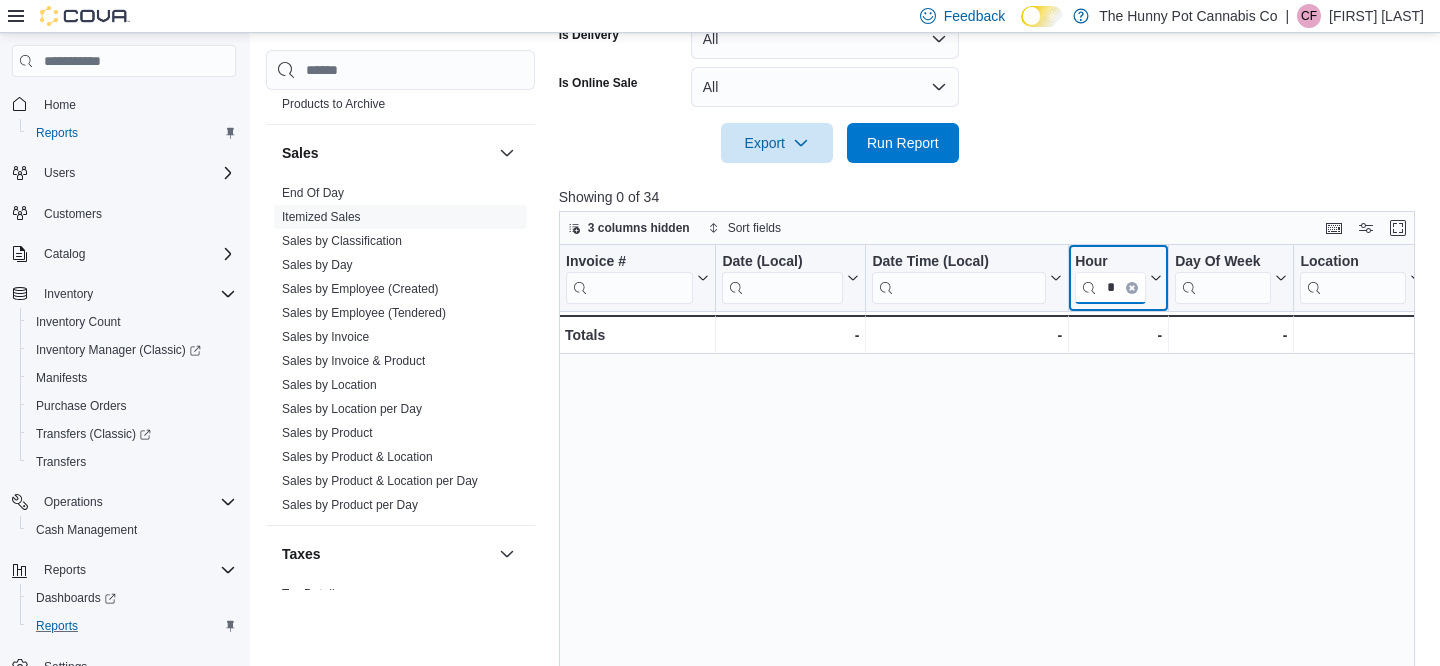 scroll, scrollTop: 0, scrollLeft: 0, axis: both 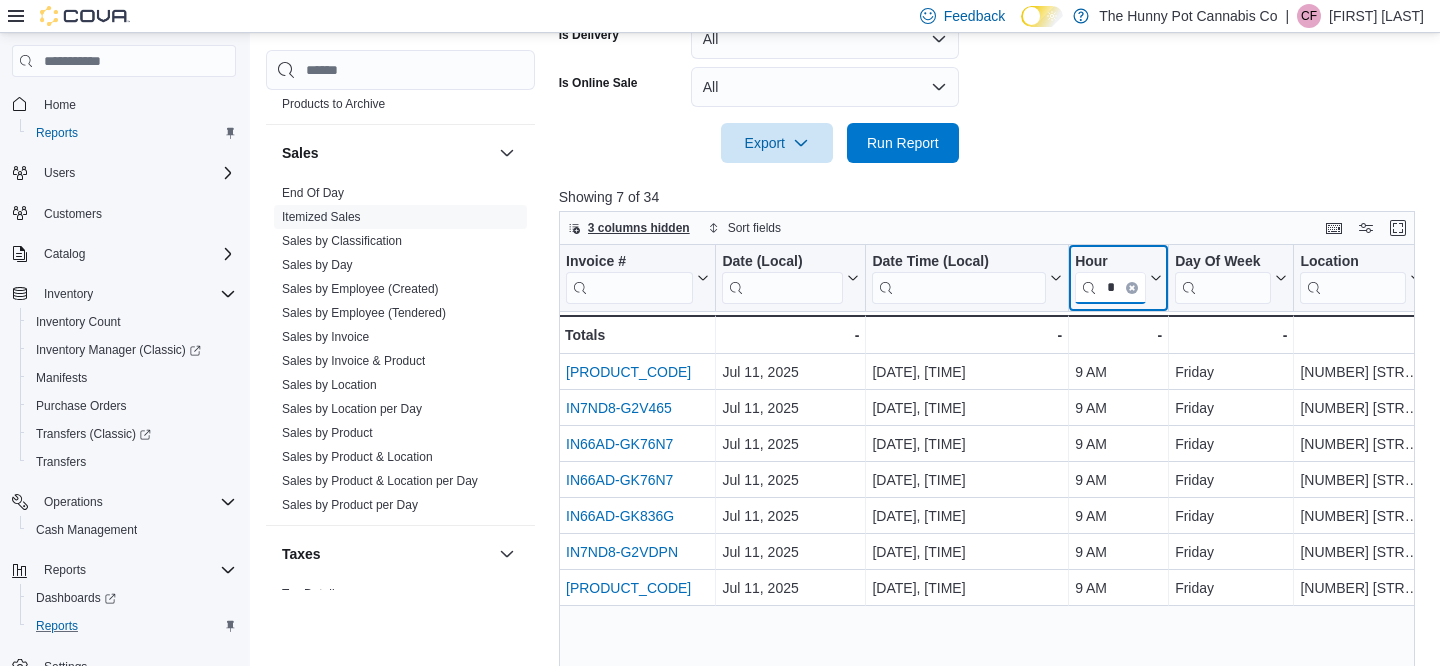 type on "*" 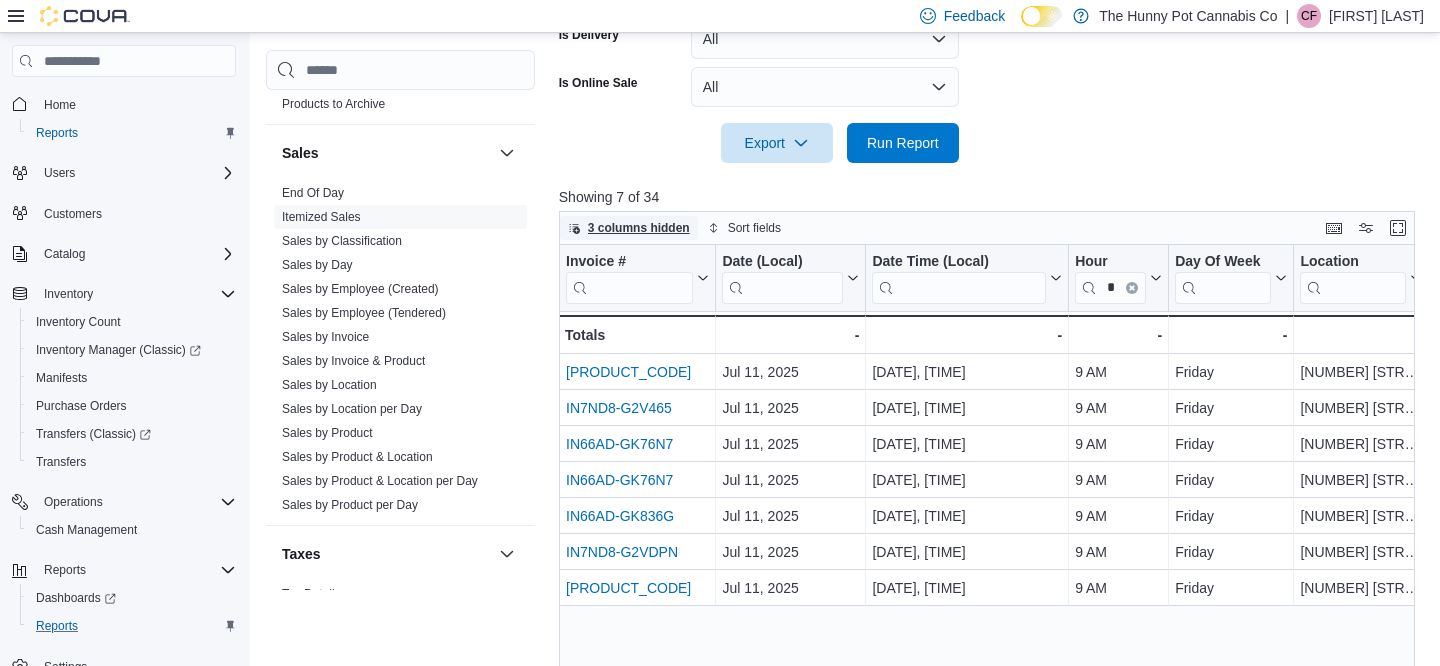 click on "3 columns hidden" at bounding box center (639, 228) 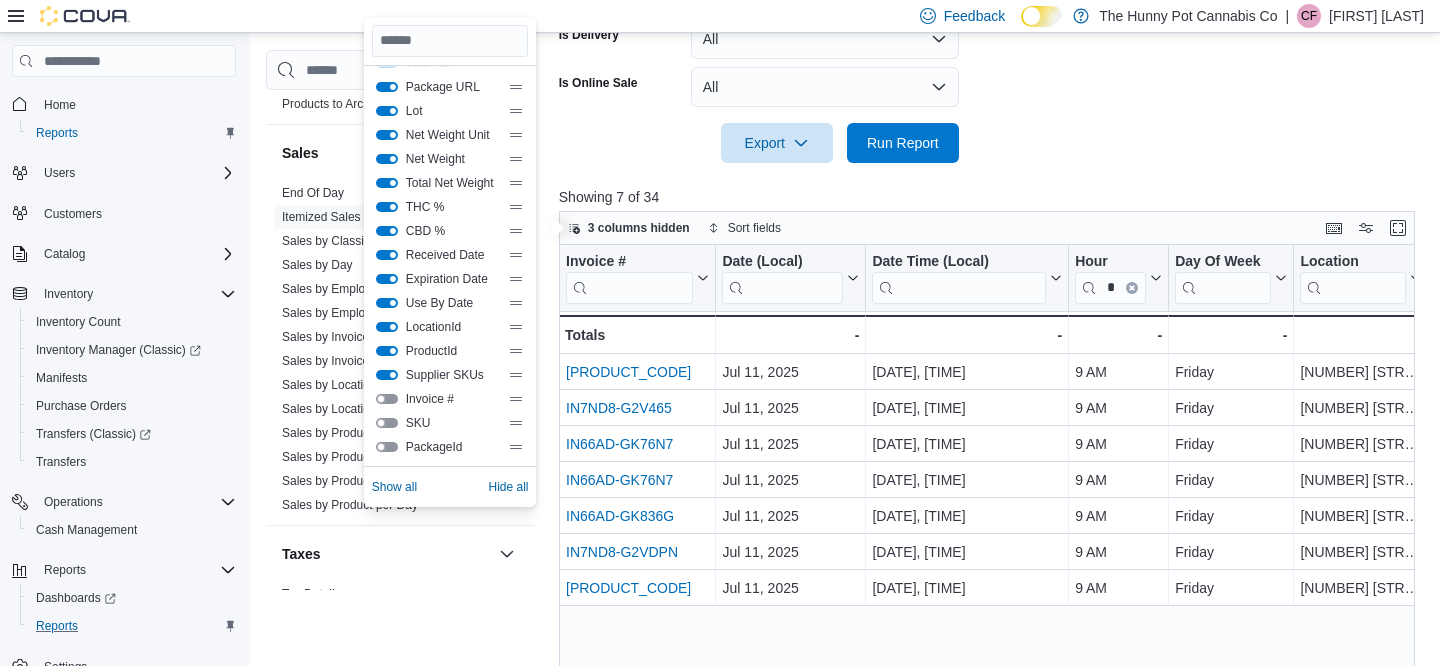 scroll, scrollTop: 672, scrollLeft: 0, axis: vertical 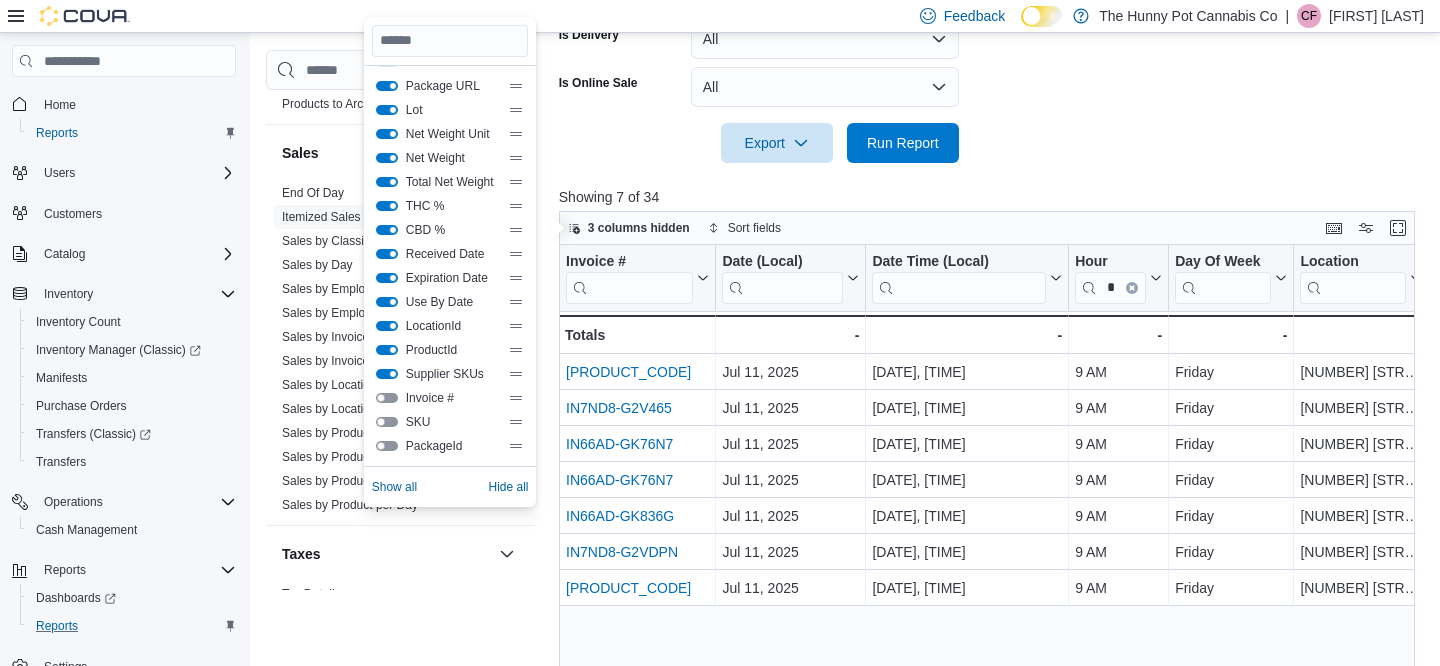 click at bounding box center (387, 422) 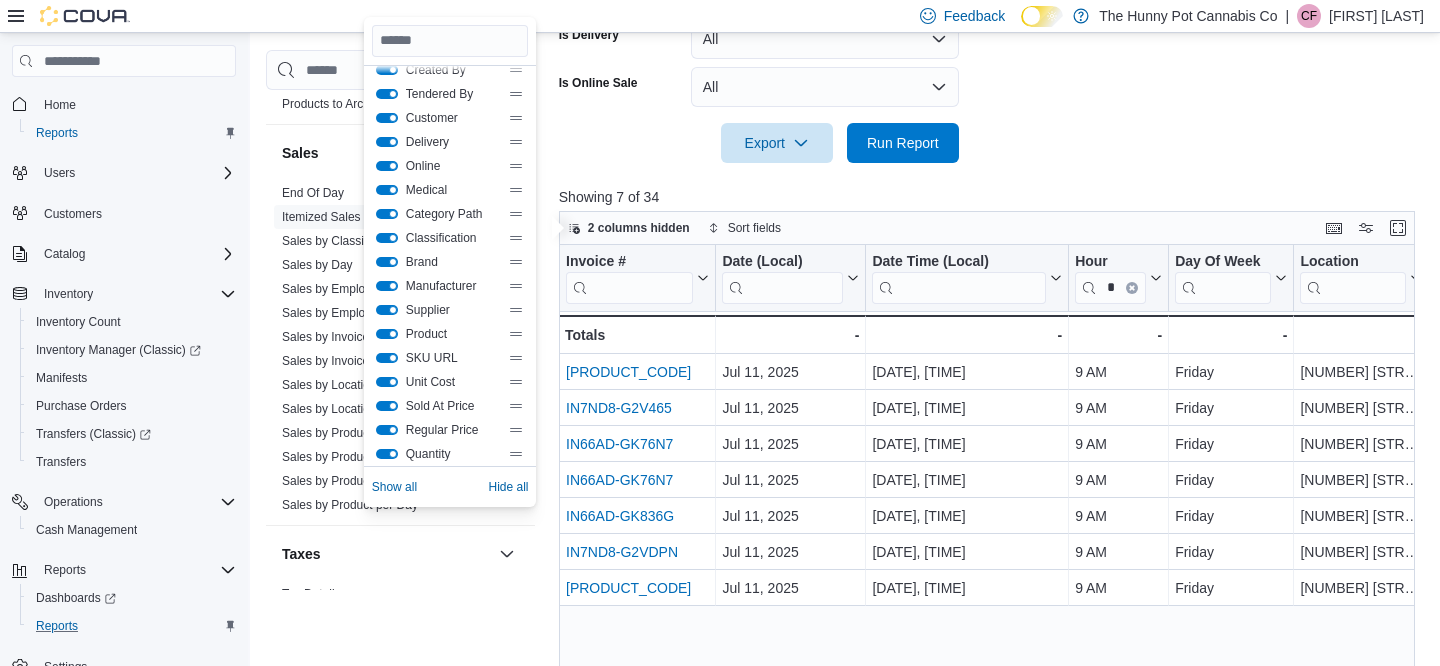 scroll, scrollTop: 0, scrollLeft: 0, axis: both 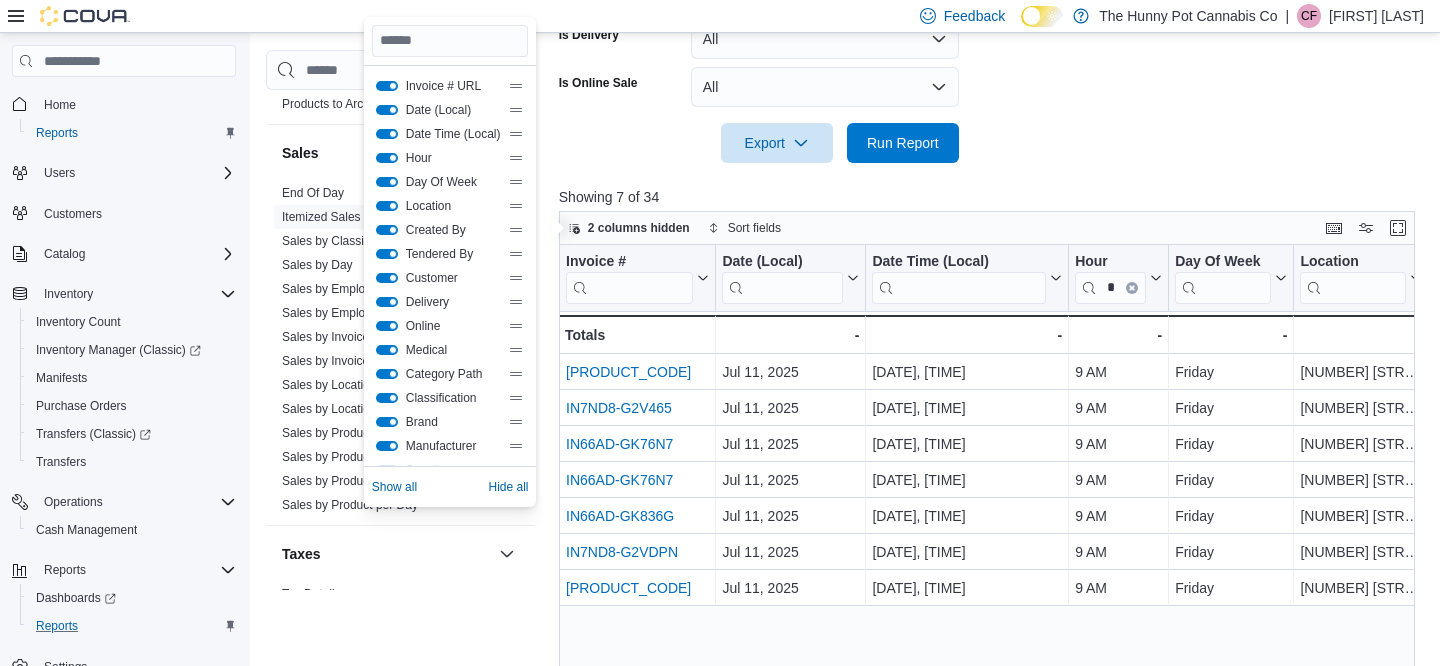 click at bounding box center (991, 115) 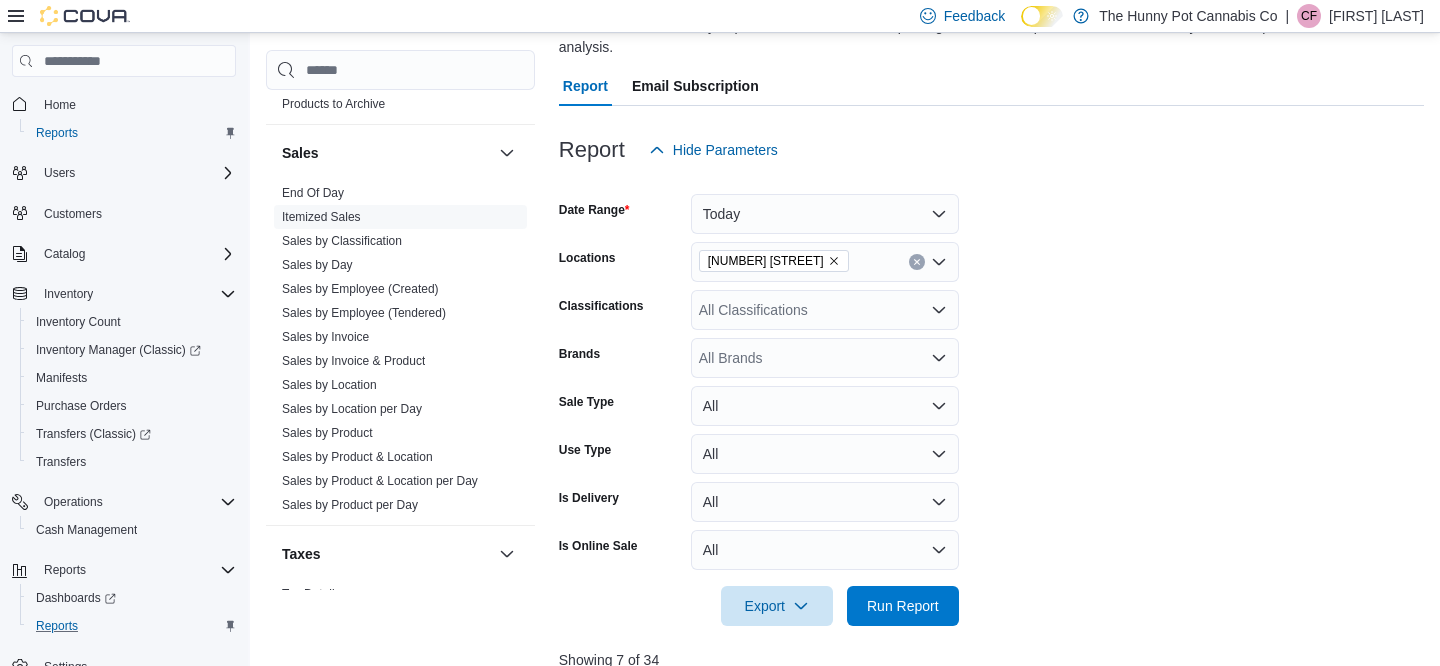 scroll, scrollTop: 633, scrollLeft: 0, axis: vertical 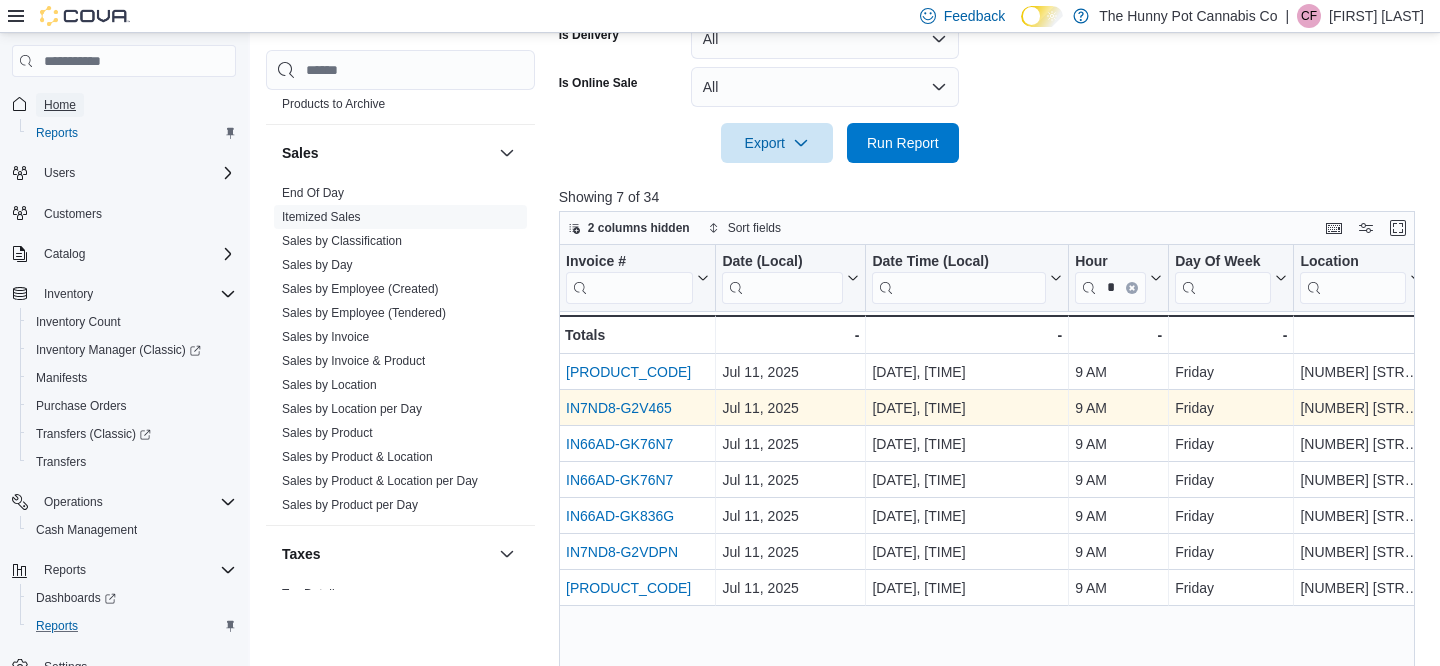 click on "Home" at bounding box center [60, 105] 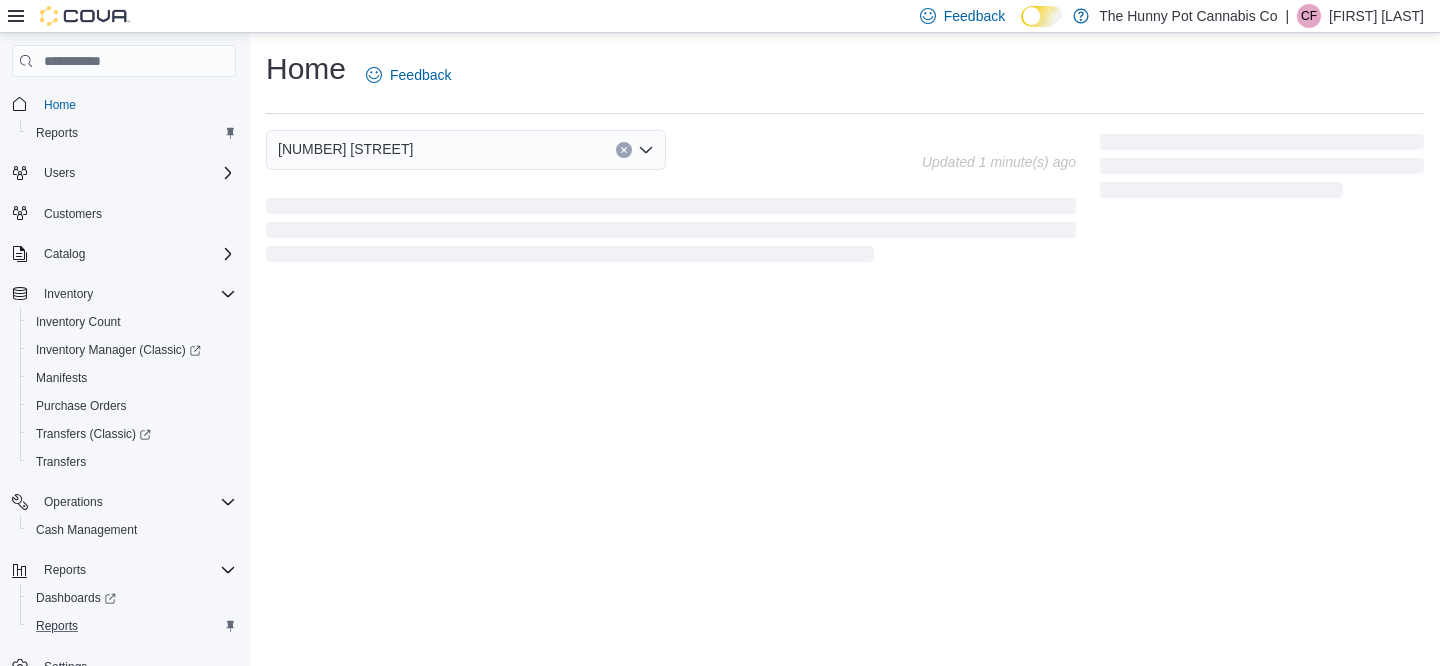 scroll, scrollTop: 0, scrollLeft: 0, axis: both 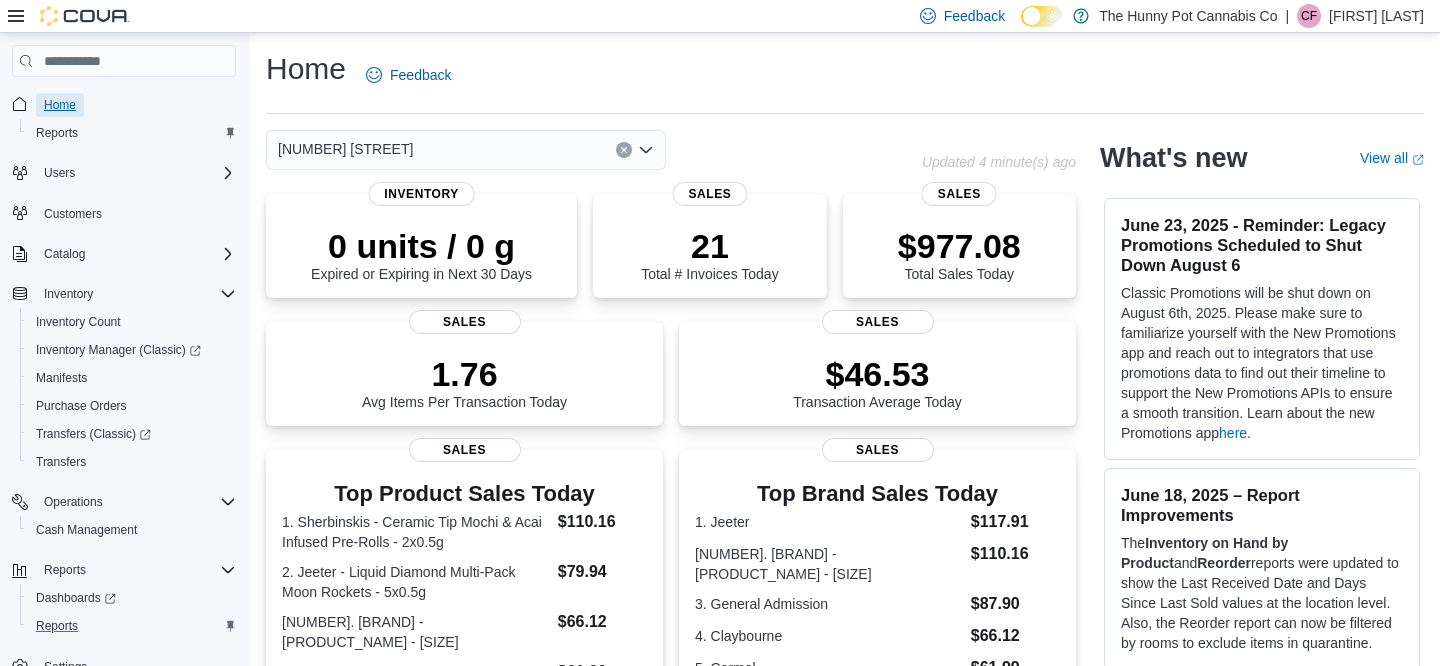 click on "Home" at bounding box center [60, 105] 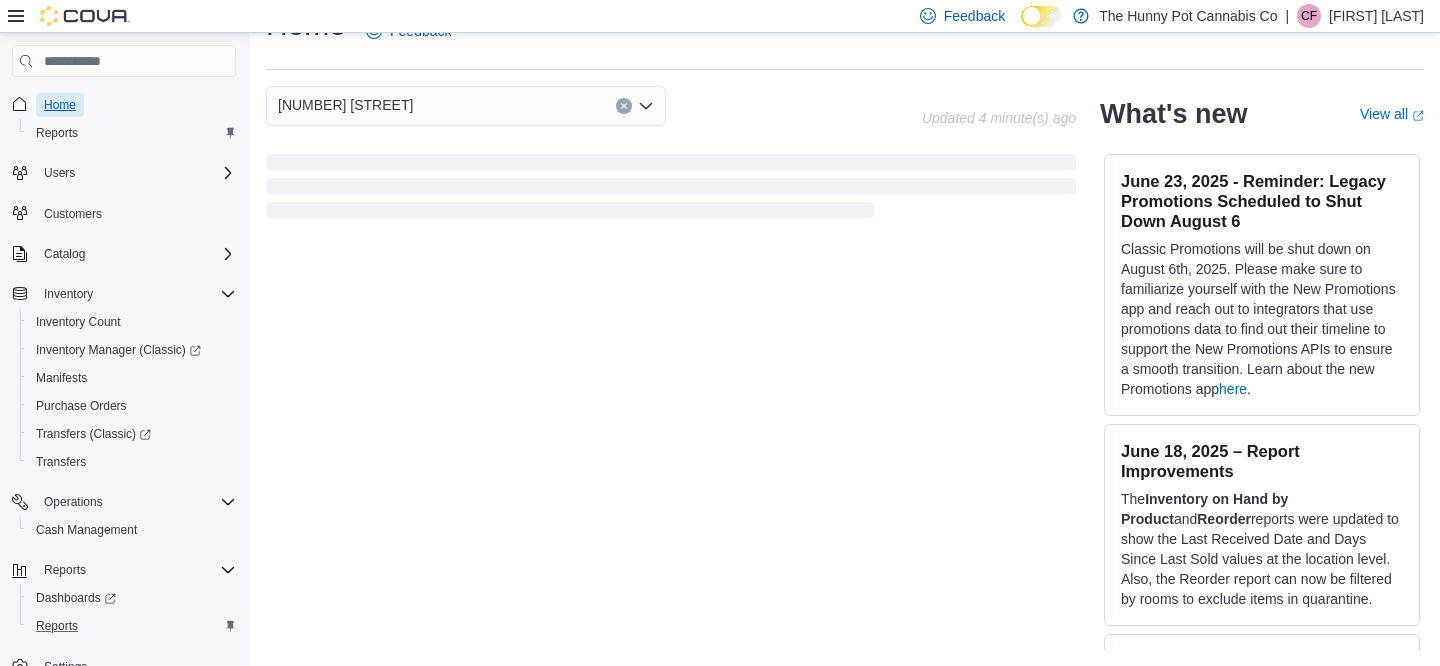 scroll, scrollTop: 551, scrollLeft: 0, axis: vertical 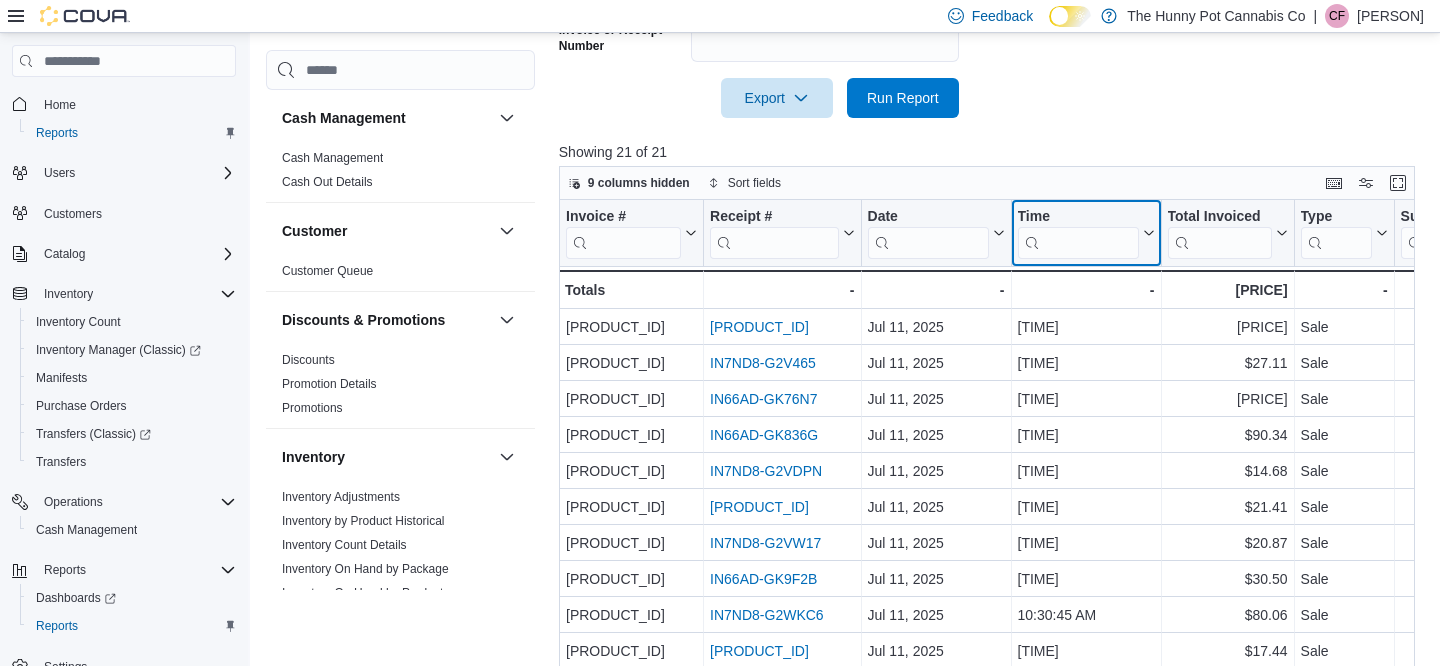 click at bounding box center [1077, 243] 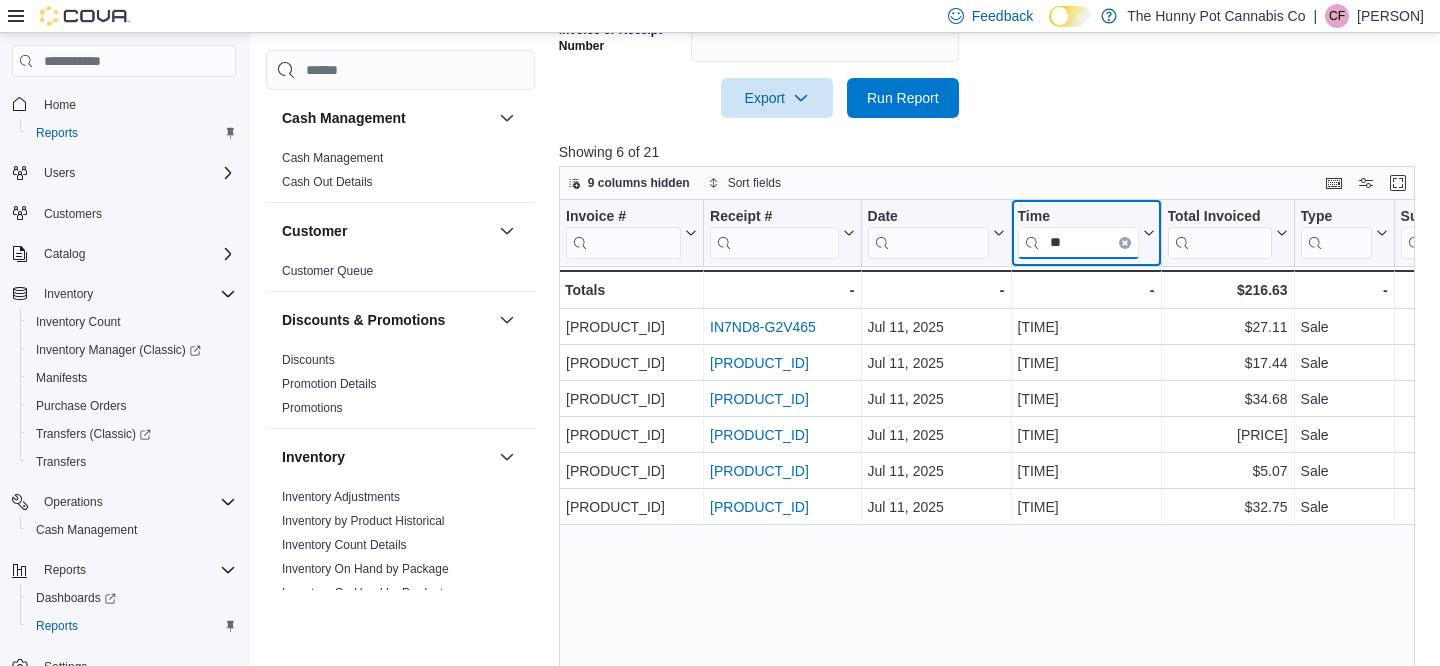 type on "**" 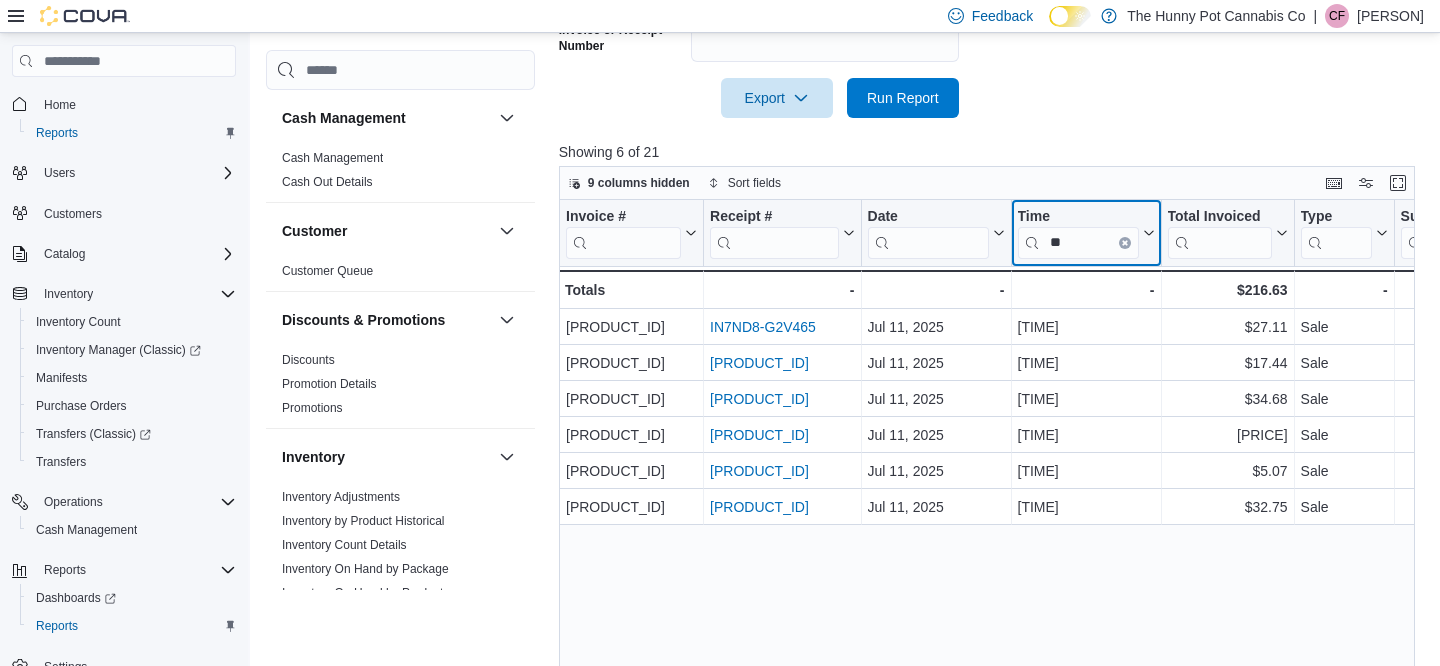 click 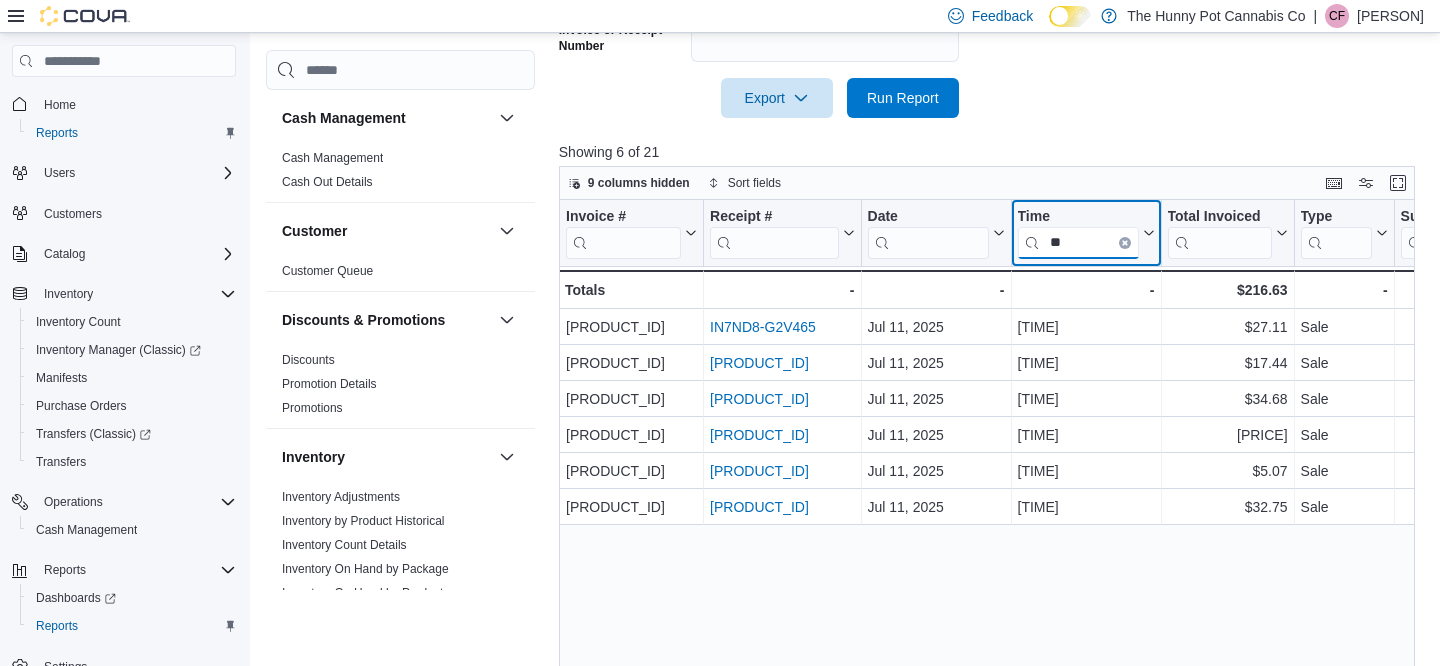 type 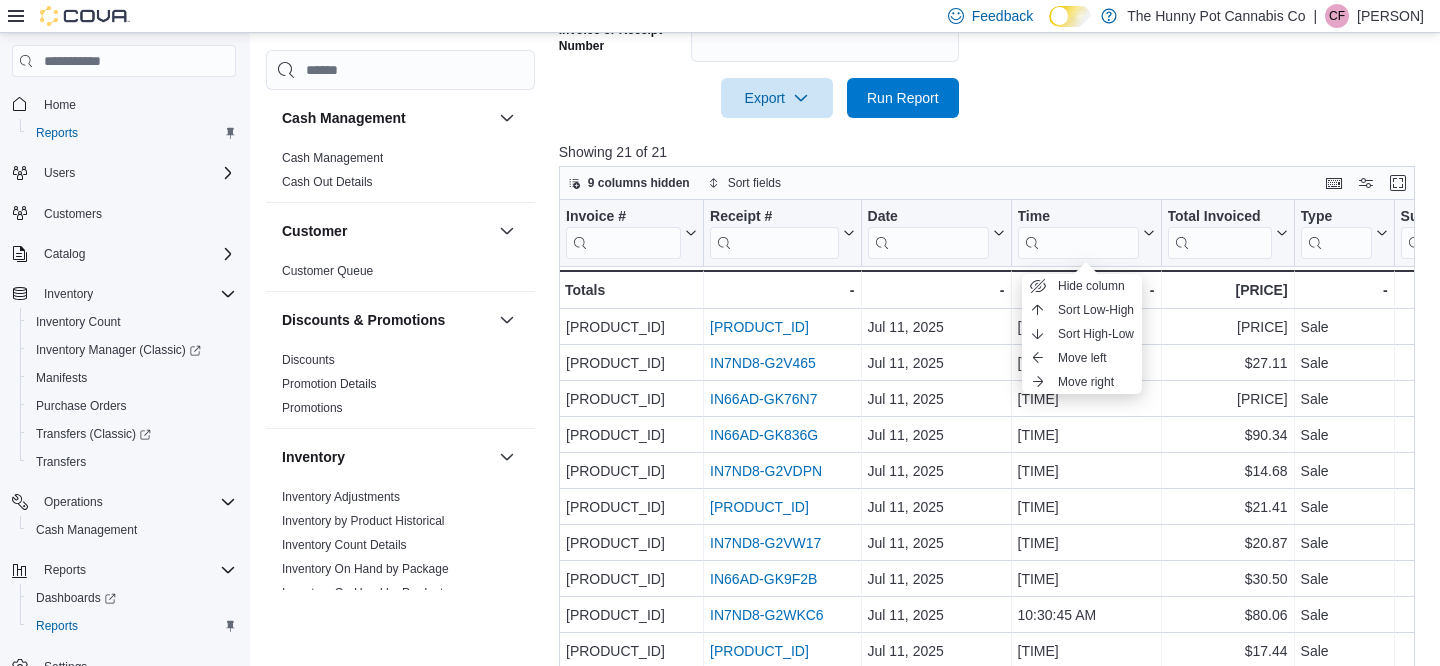 click on "Date Range Today Locations 2103 Yonge St Sale Type All Use Type All Is Delivery All Is Online Sale All Invoice or Receipt Number Export  Run Report" at bounding box center [991, -86] 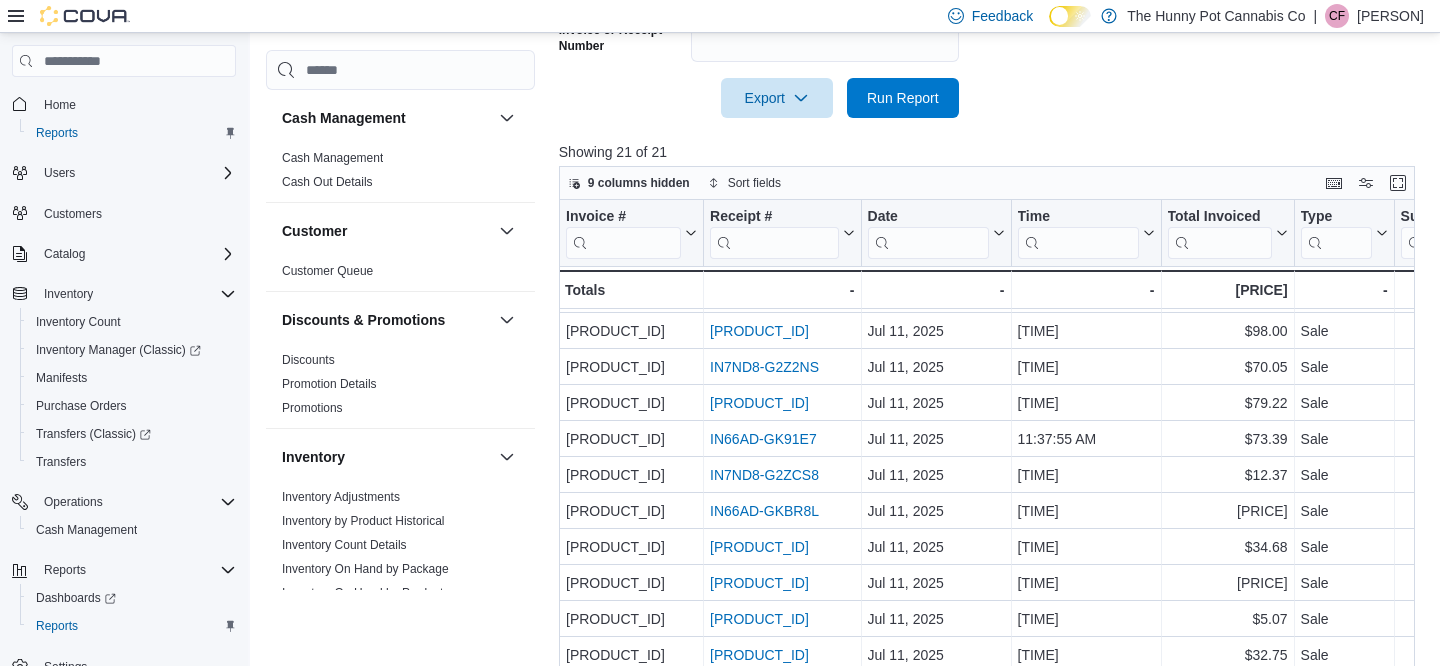 scroll, scrollTop: 366, scrollLeft: 0, axis: vertical 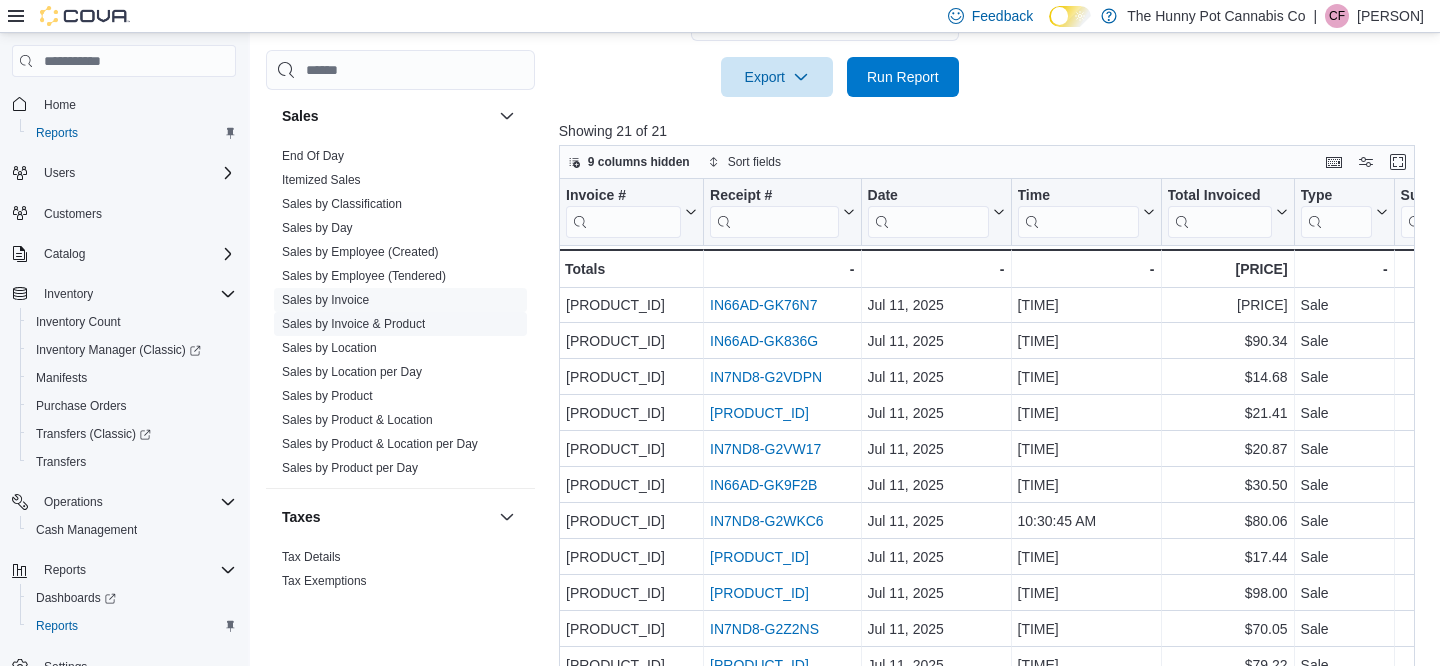 click on "Sales by Invoice & Product" at bounding box center (353, 324) 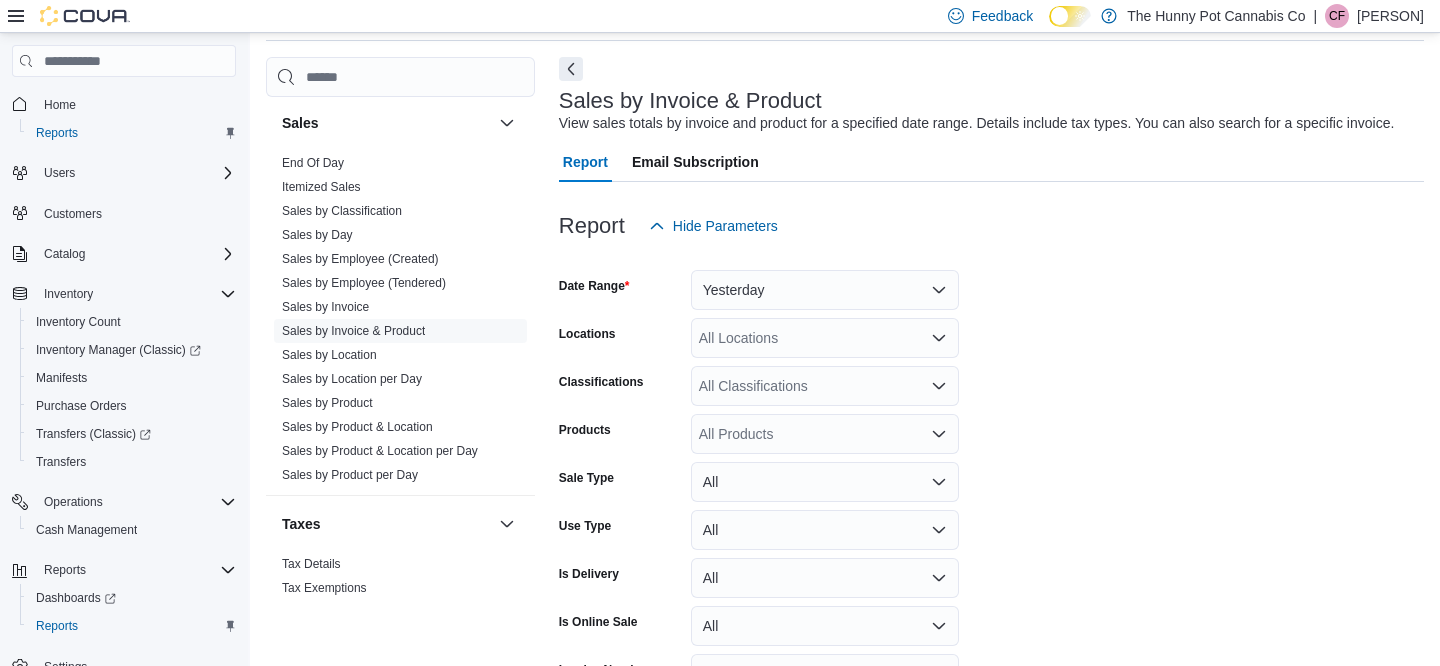 scroll, scrollTop: 67, scrollLeft: 0, axis: vertical 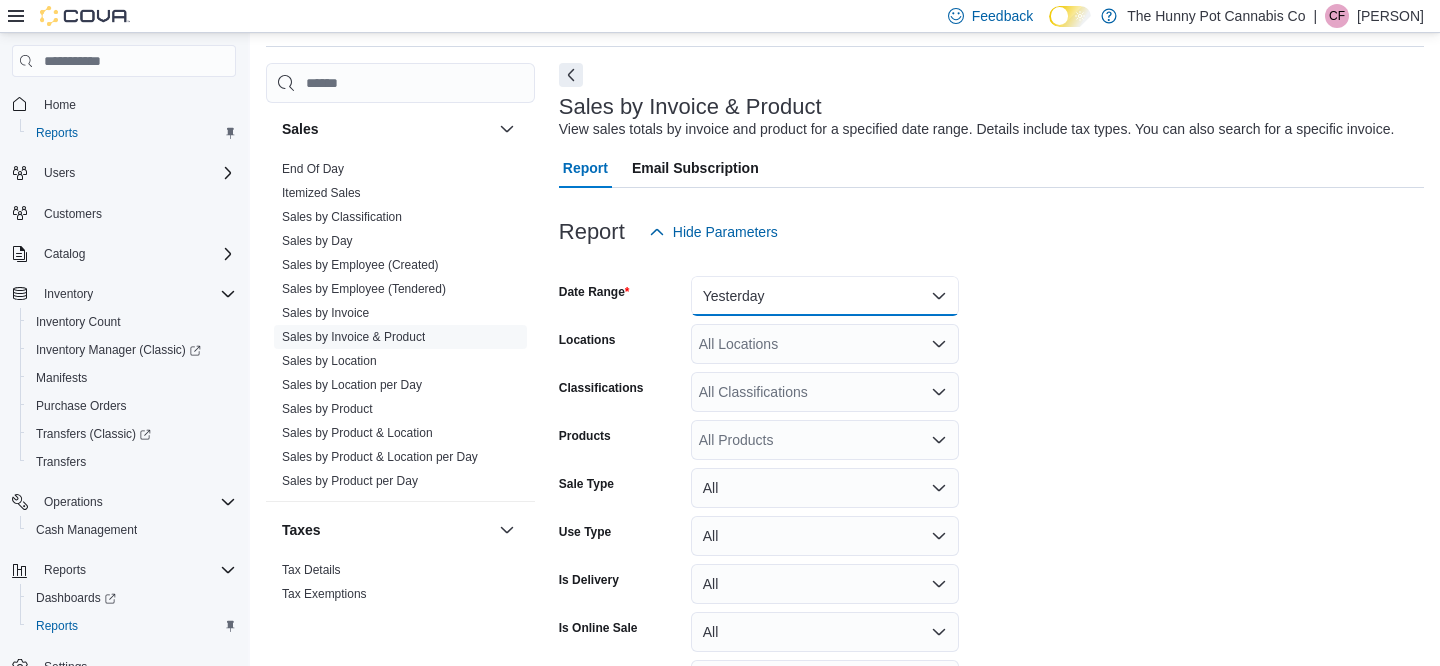 click on "Yesterday" at bounding box center (825, 296) 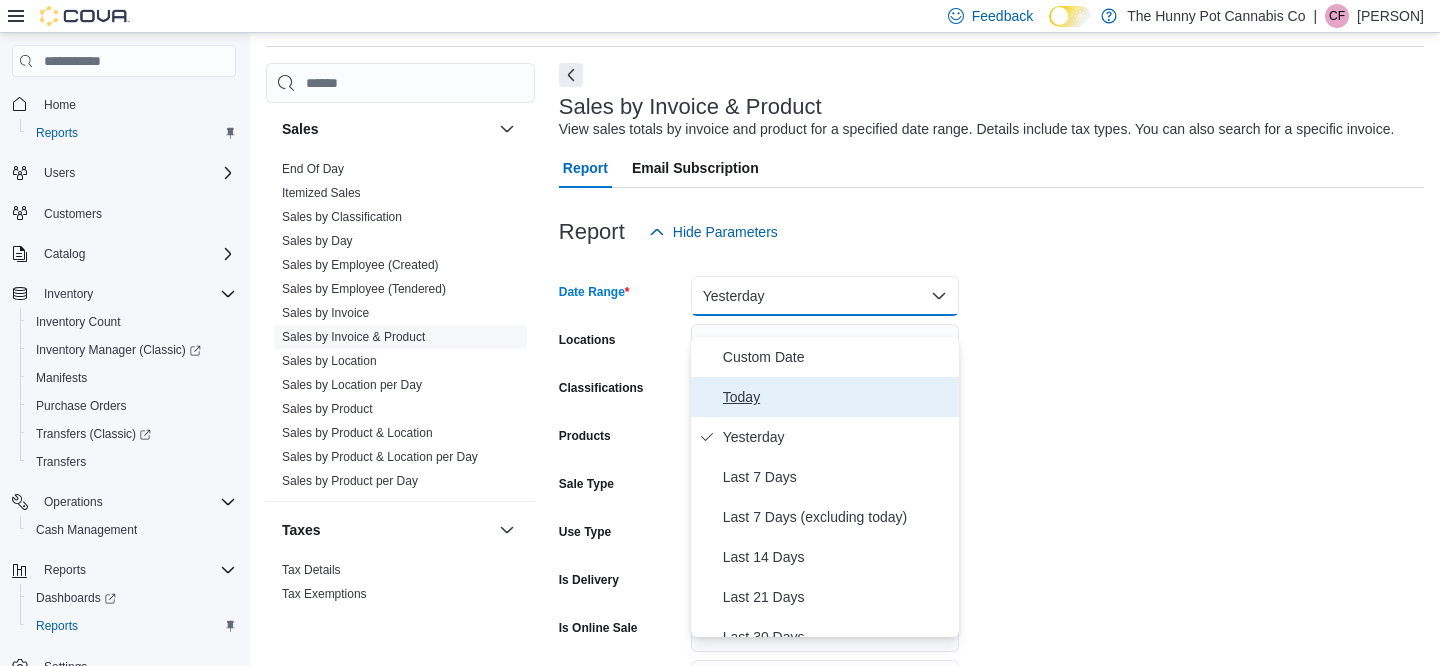 click on "Today" at bounding box center (837, 397) 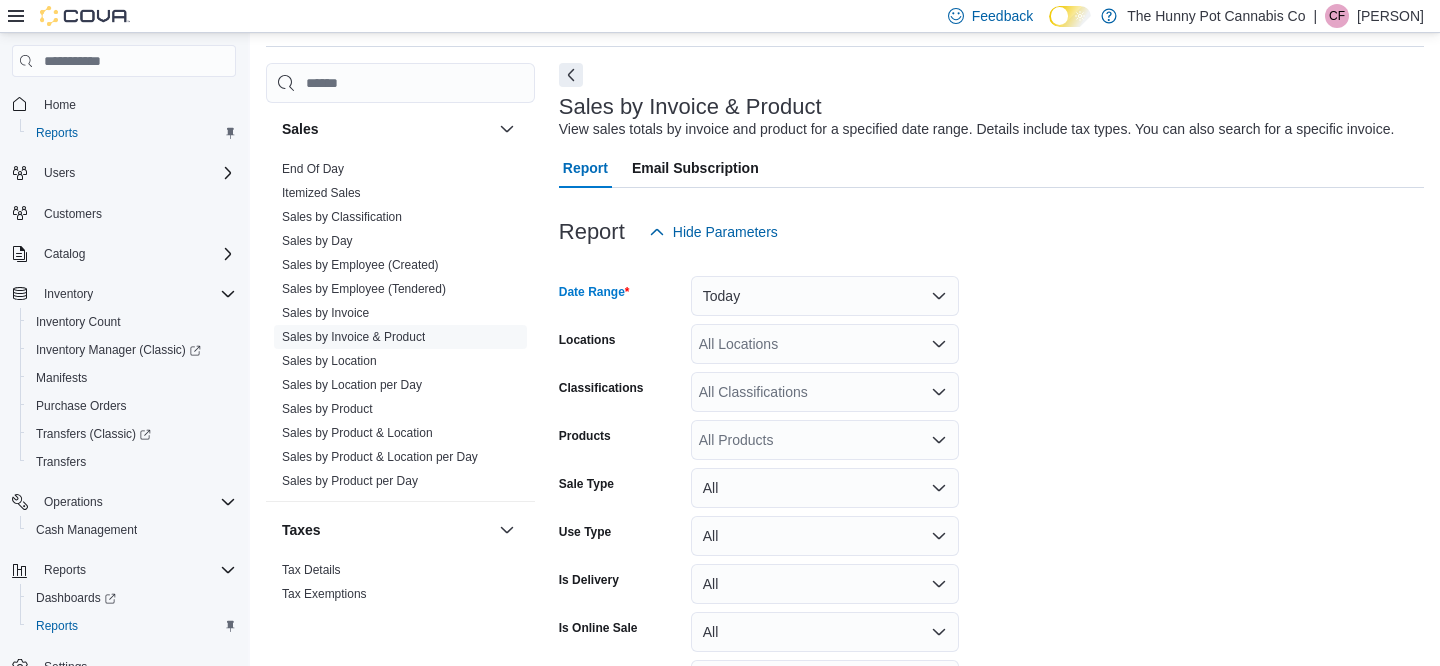 click on "All Locations" at bounding box center [825, 344] 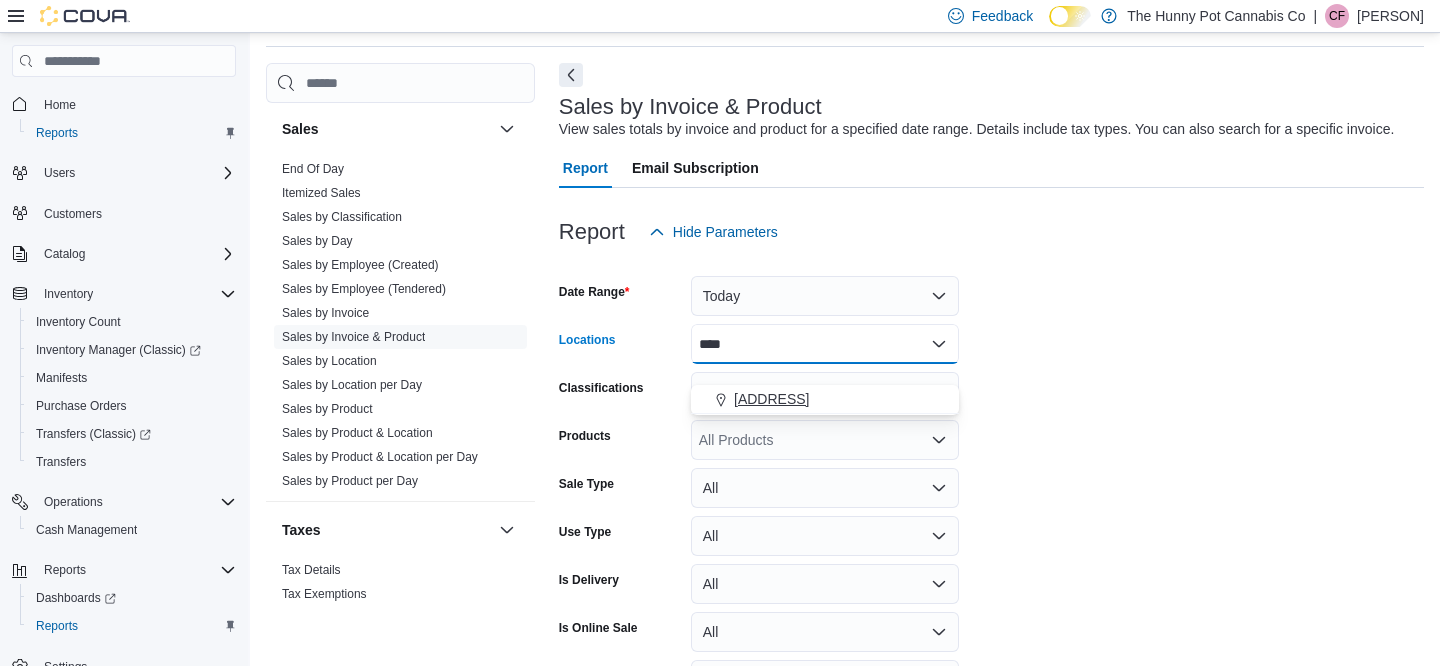 type on "****" 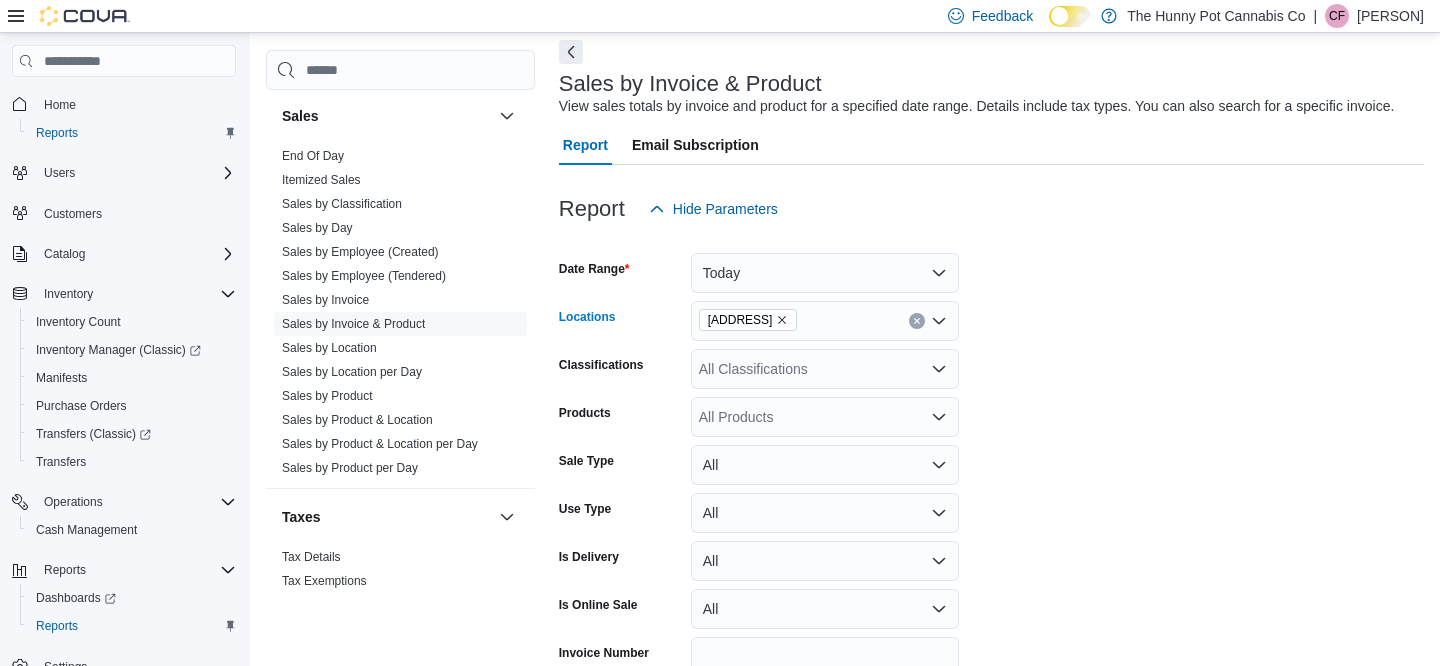 click on "Date Range Today Locations [NUMBER] [STREET] Combo box. Selected. [NUMBER] [STREET]. Press Backspace to delete [NUMBER] [STREET]. Combo box input. All Locations. Type some text or, to display a list of choices, press Down Arrow. To exit the list of choices, press Escape. Classifications All Classifications Products All Products Sale Type All Use Type All Is Delivery All Is Online Sale All Invoice Number Export  Run Report" at bounding box center [991, 481] 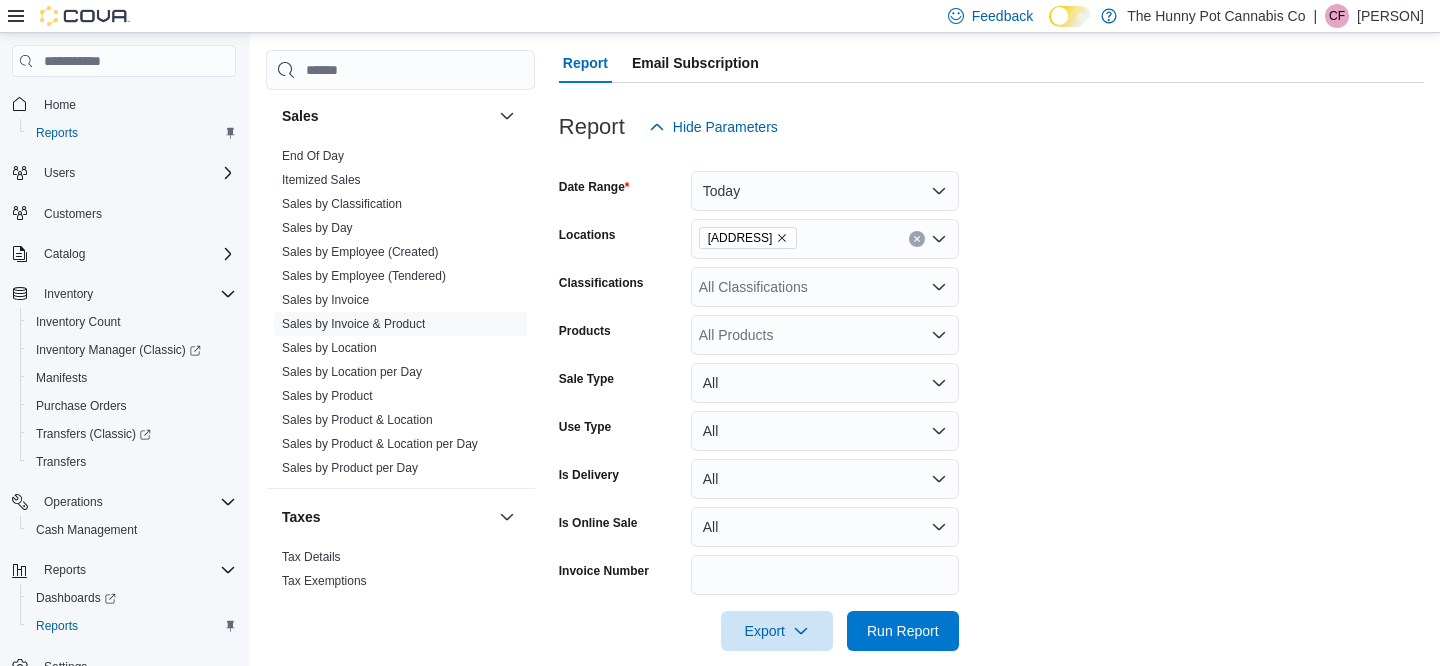 scroll, scrollTop: 218, scrollLeft: 0, axis: vertical 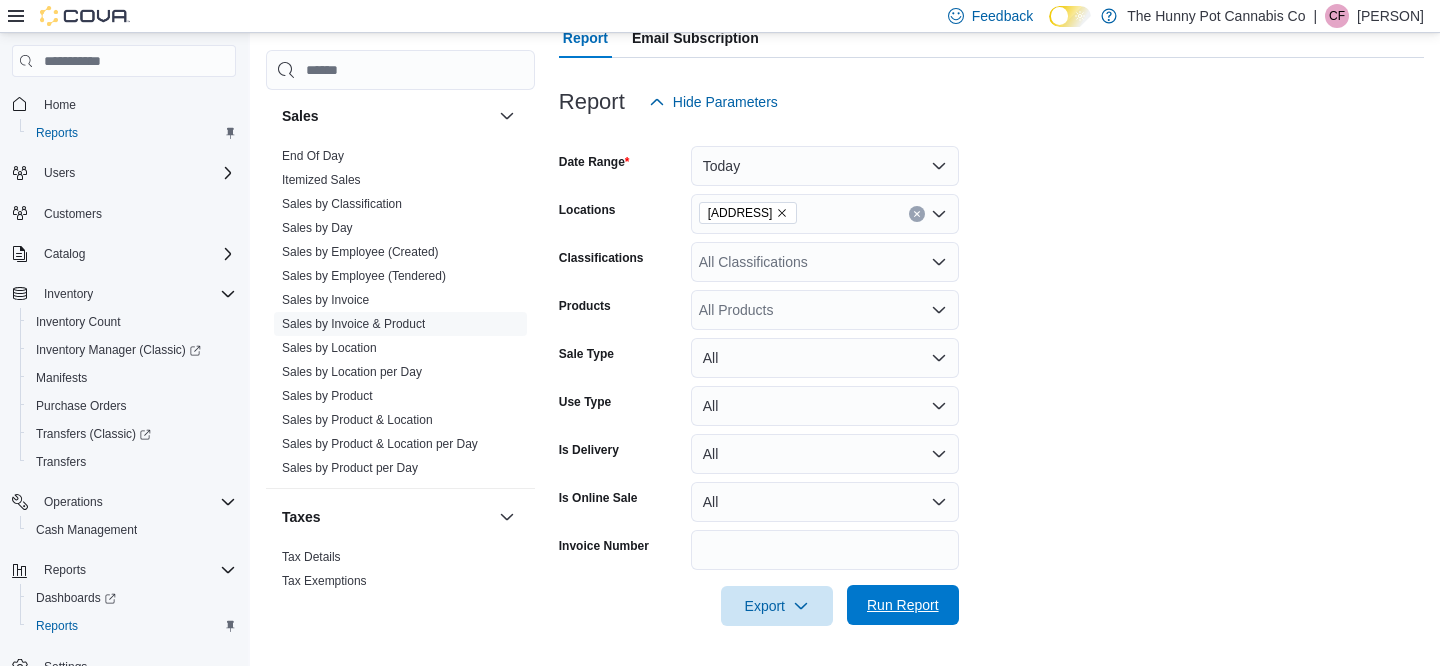 click on "Run Report" at bounding box center (903, 605) 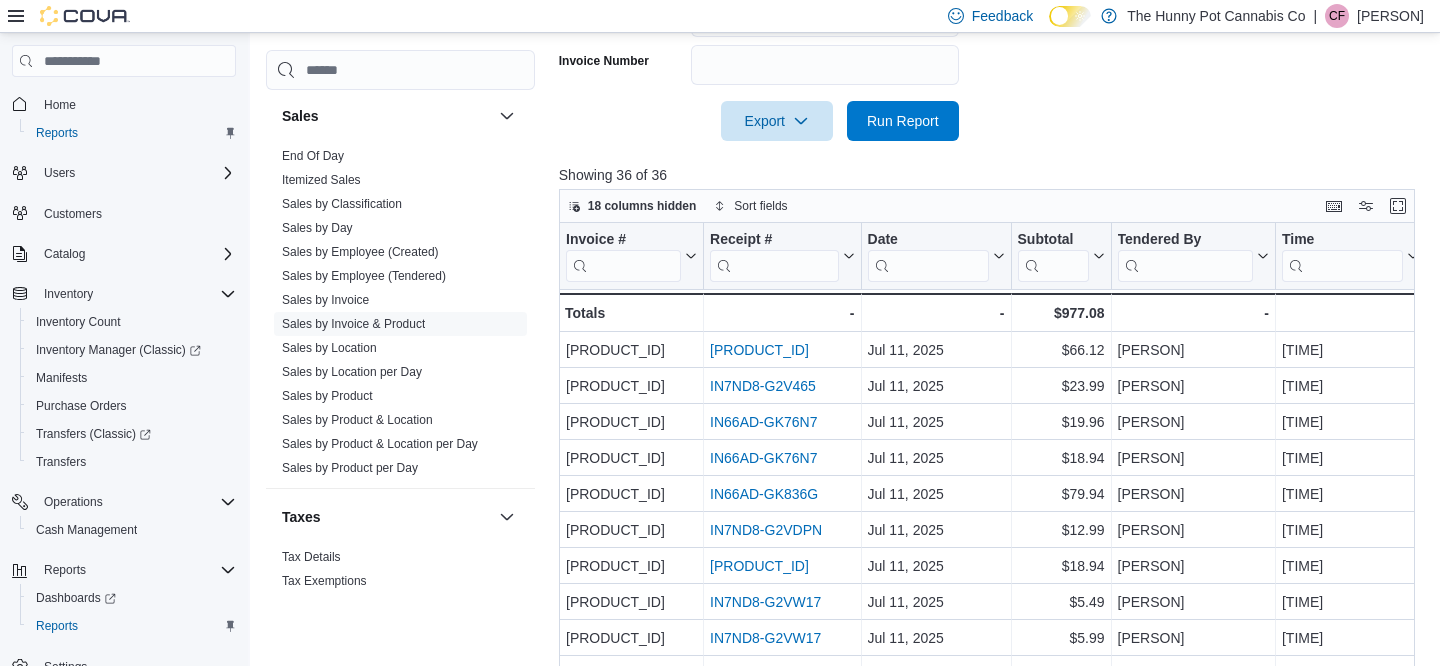 scroll, scrollTop: 685, scrollLeft: 0, axis: vertical 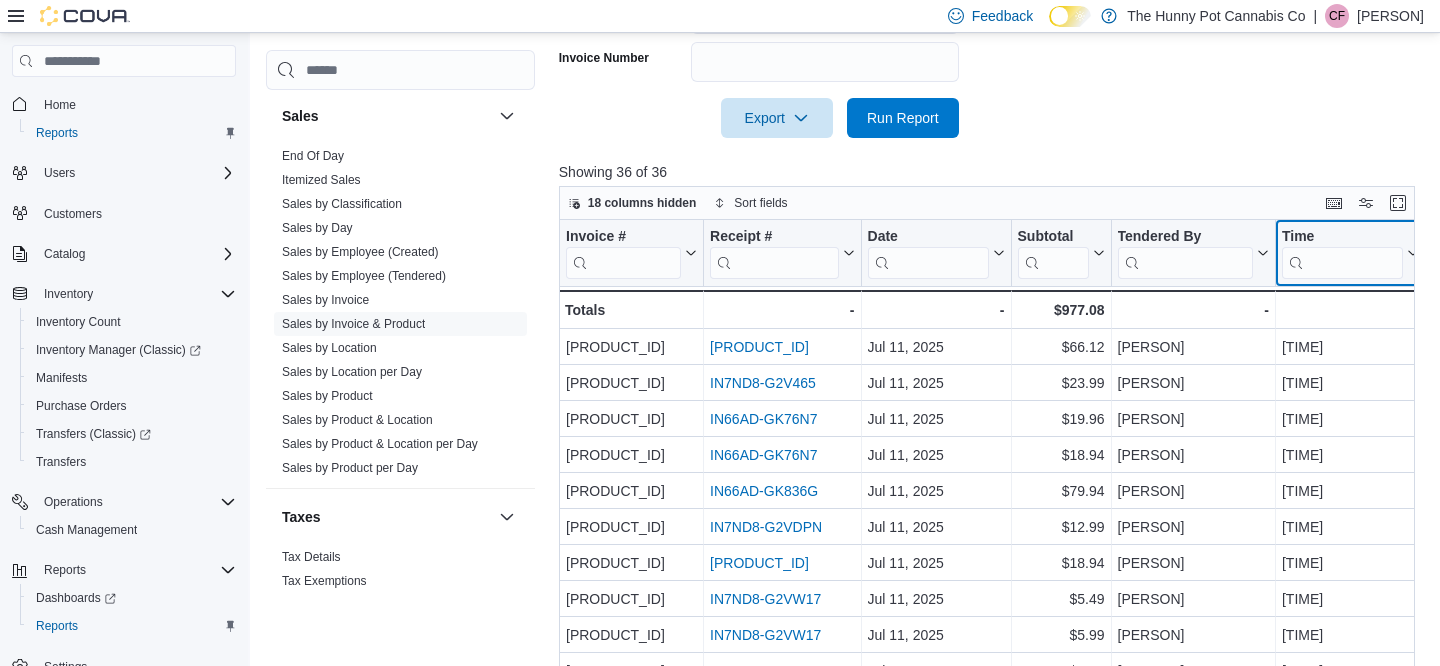 click at bounding box center (1342, 263) 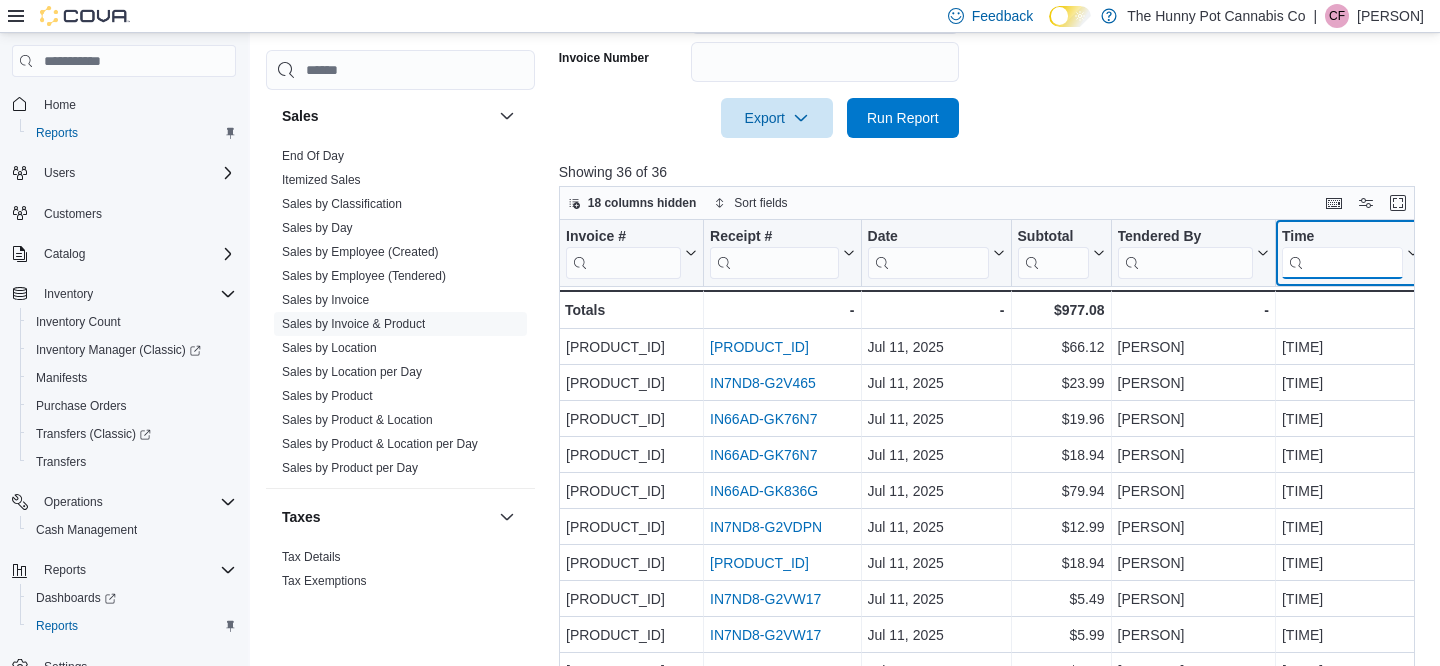 scroll, scrollTop: 0, scrollLeft: 10, axis: horizontal 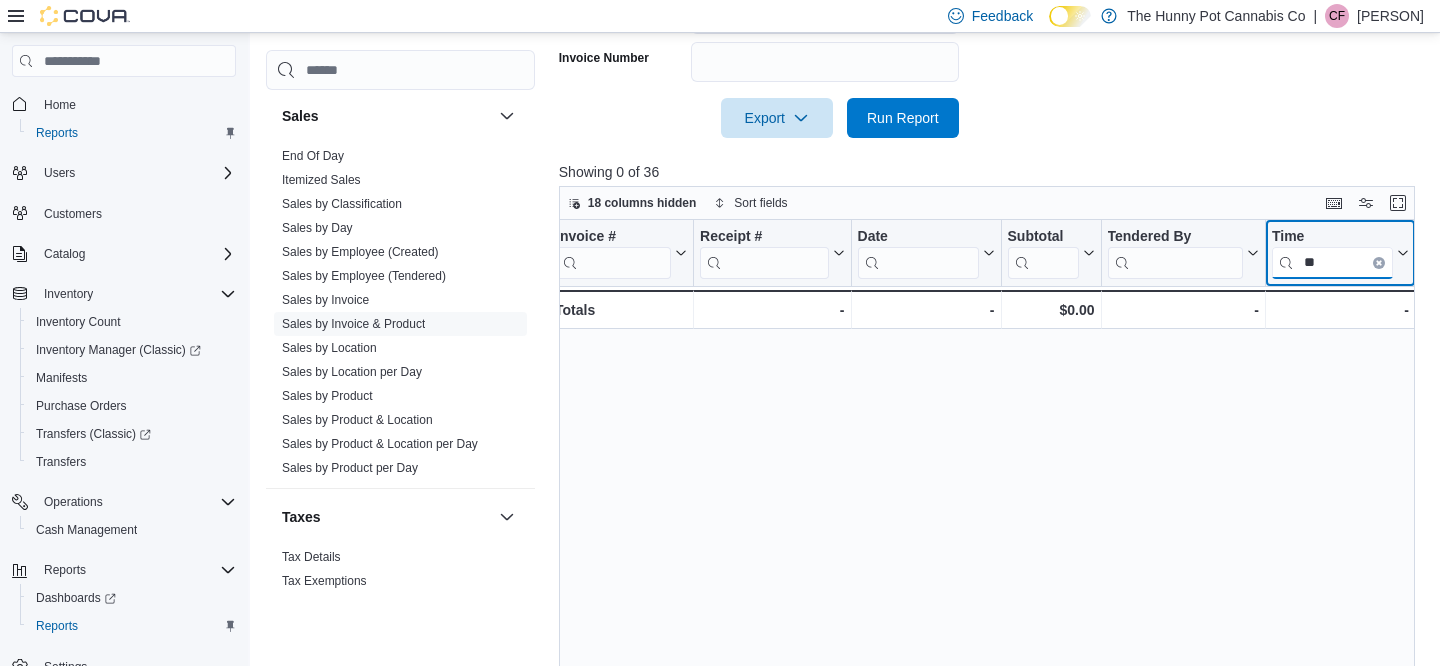 type on "*" 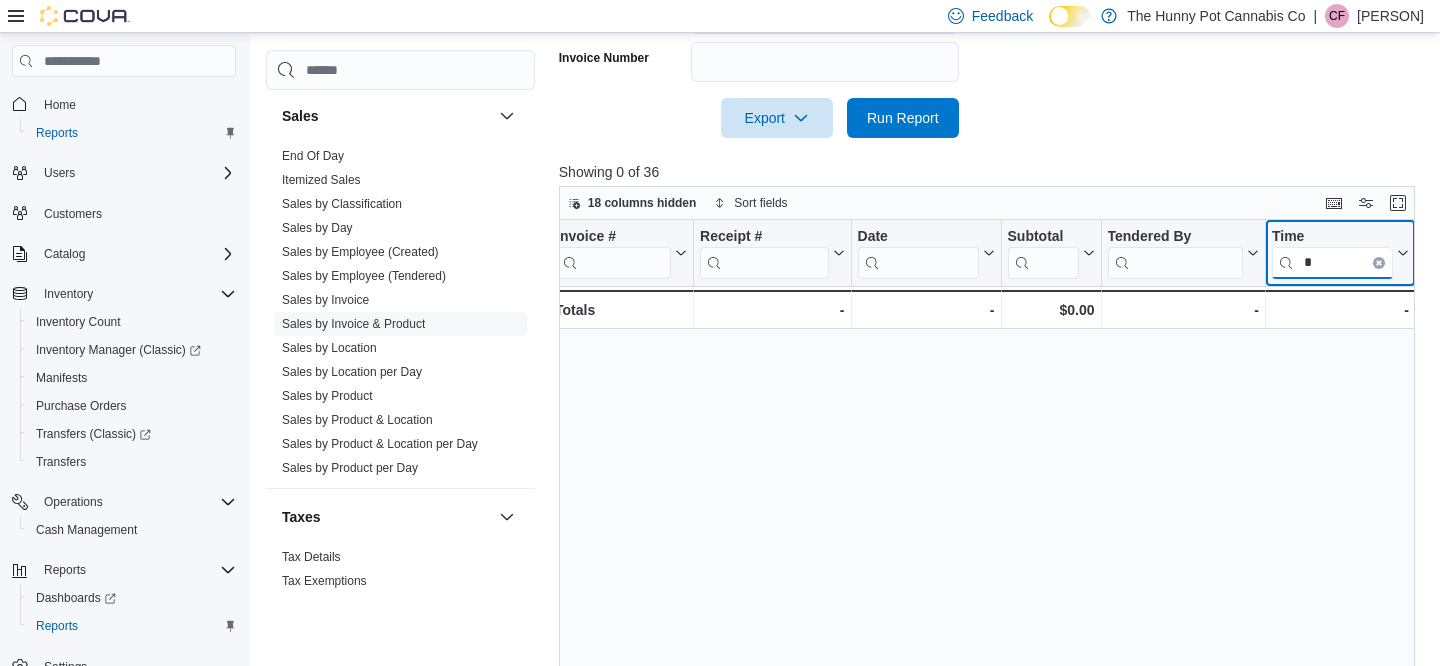 type 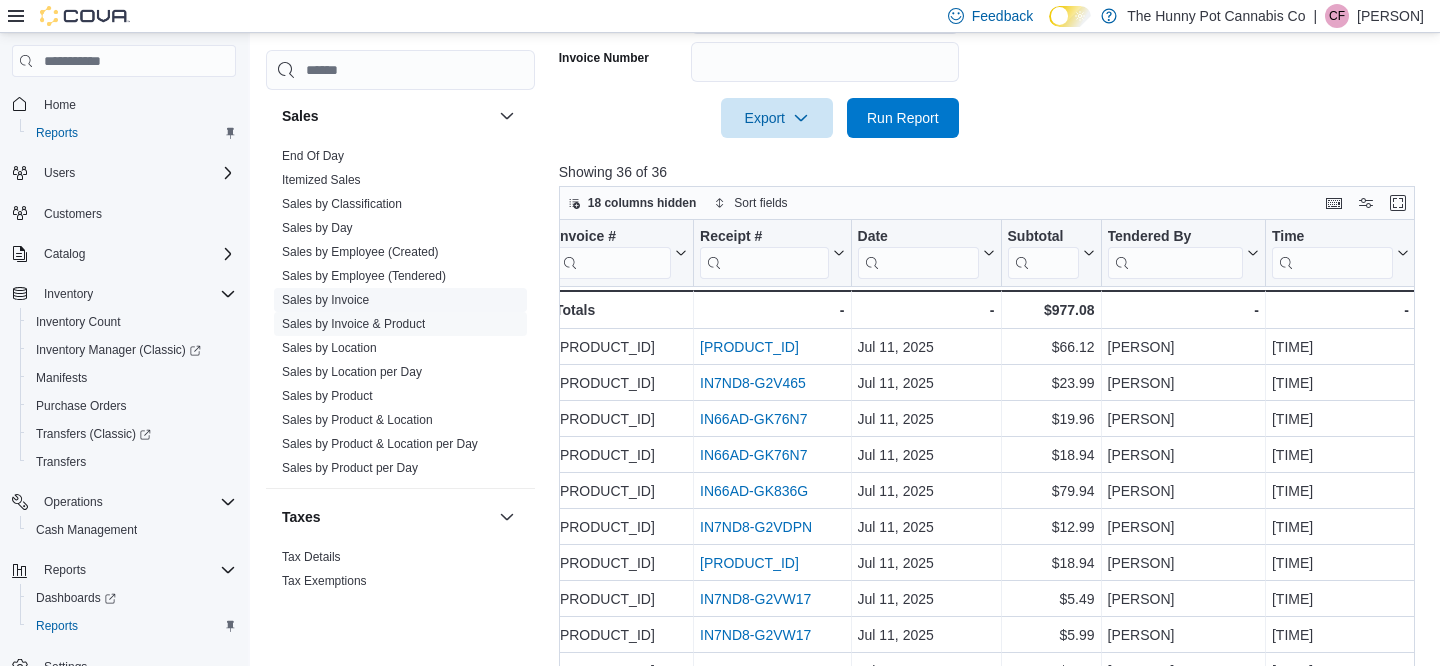 click on "Sales by Invoice" at bounding box center [325, 300] 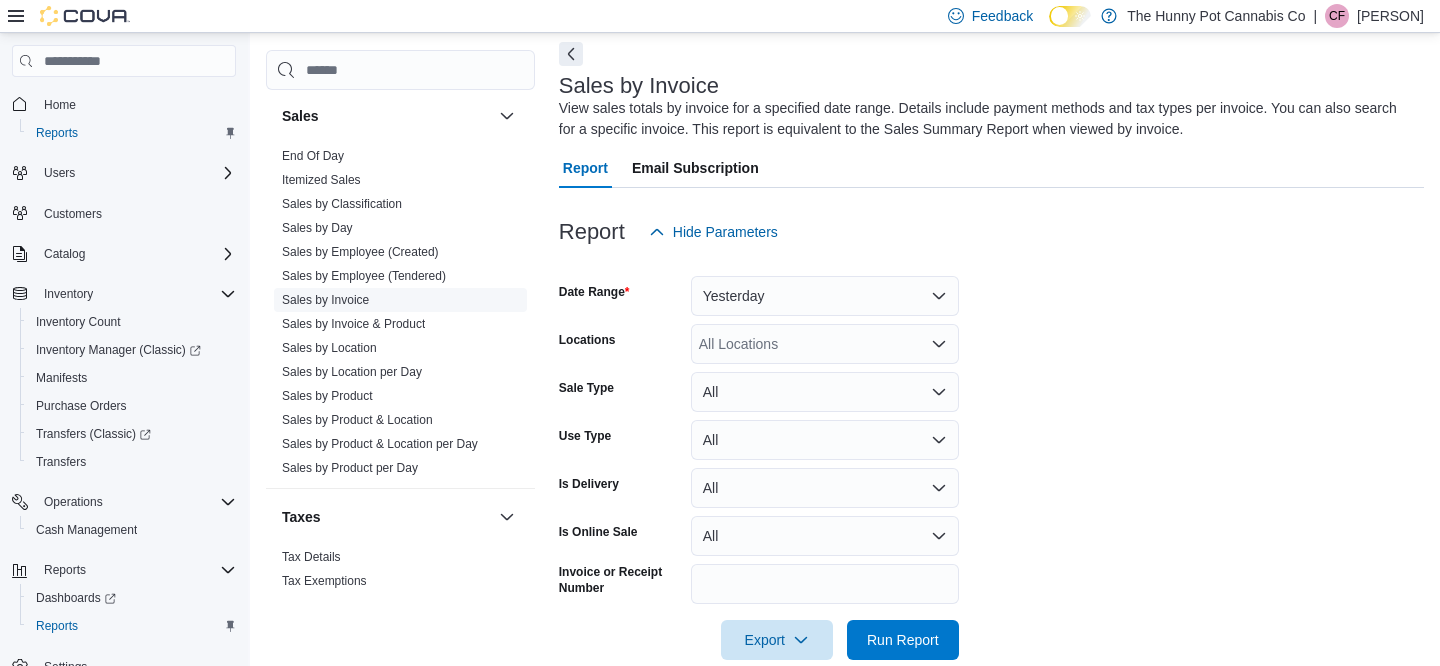 scroll, scrollTop: 67, scrollLeft: 0, axis: vertical 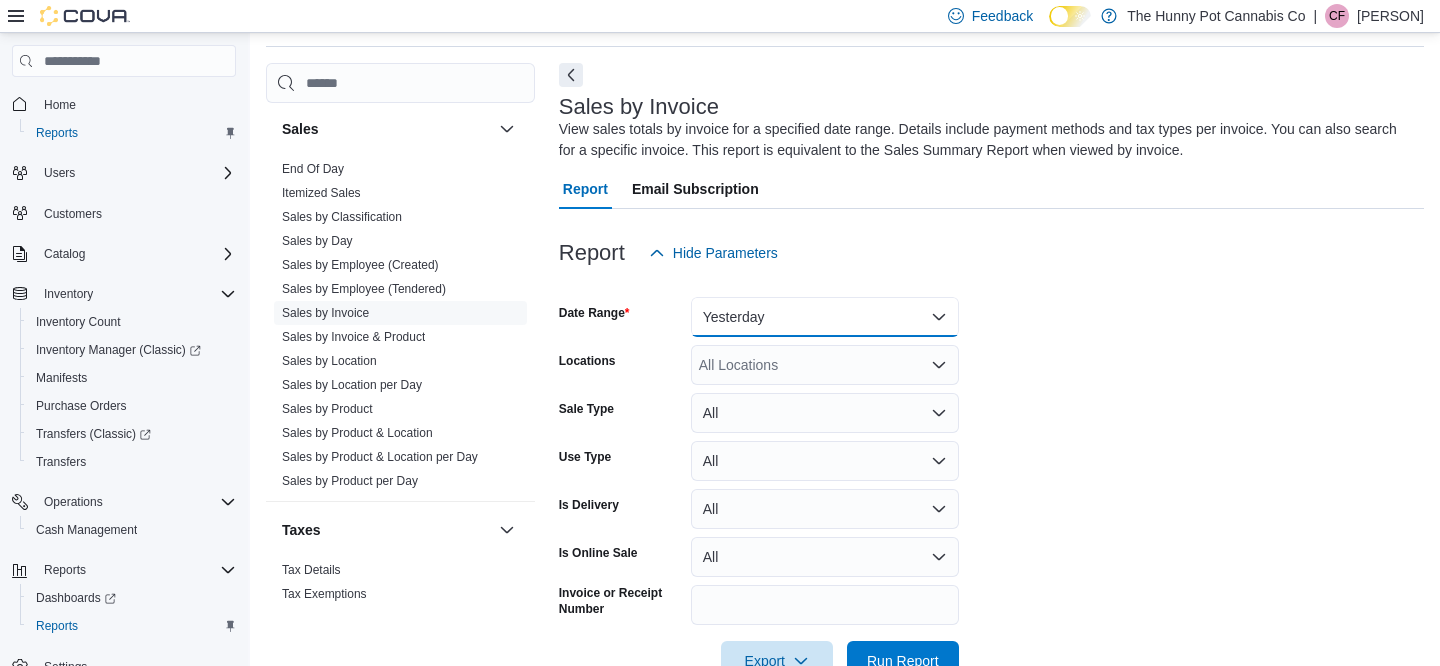 click on "Yesterday" at bounding box center [825, 317] 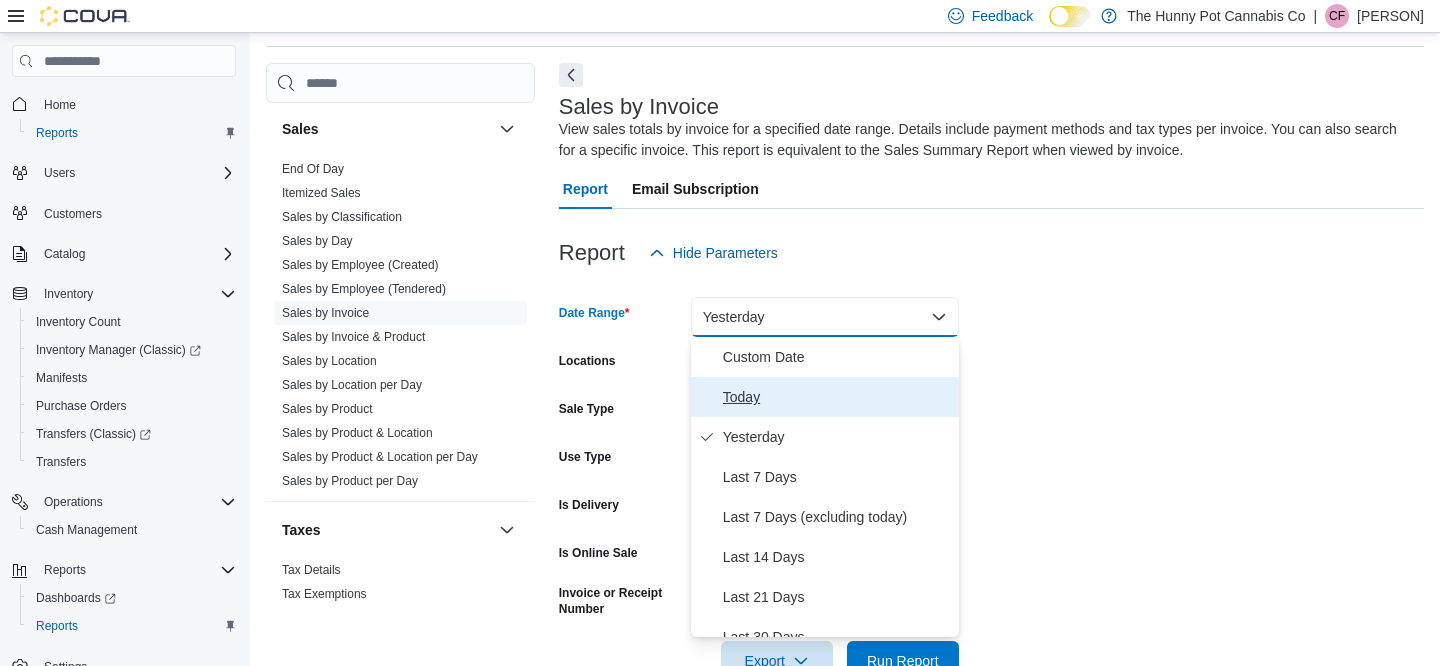click on "Today" at bounding box center (837, 397) 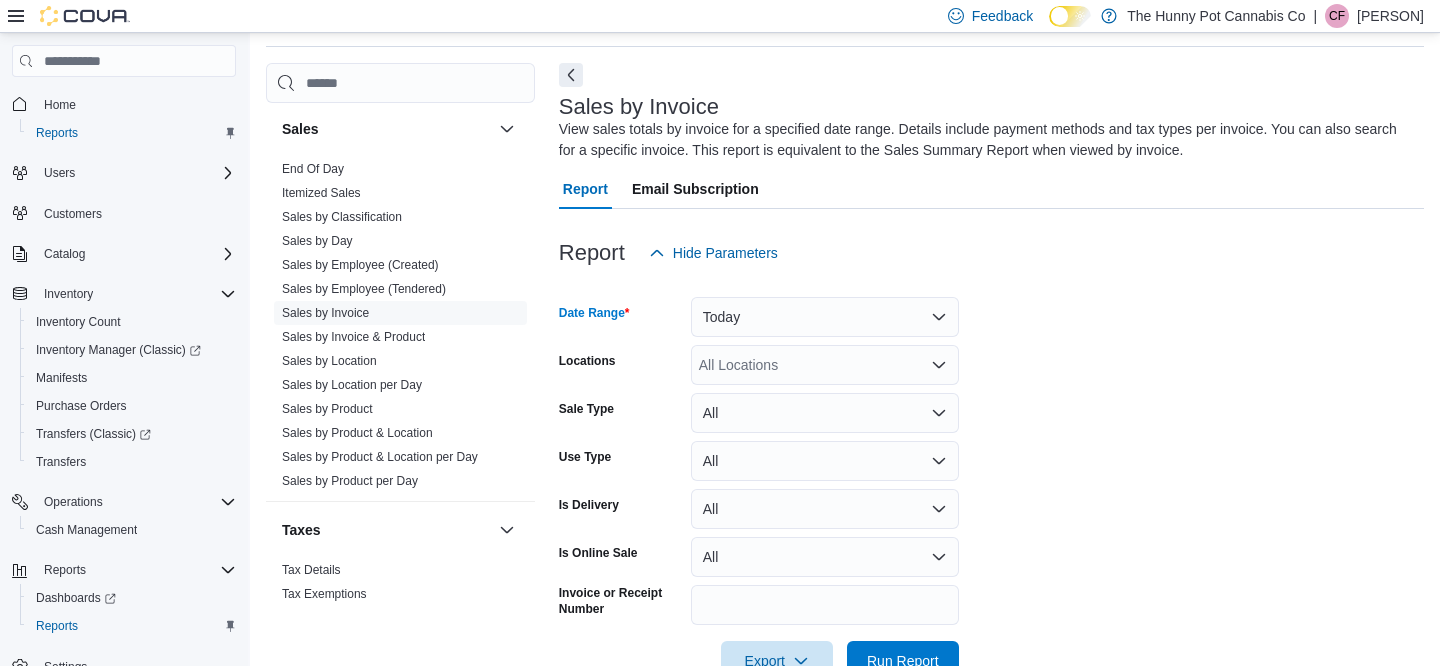 click on "All Locations" at bounding box center [825, 365] 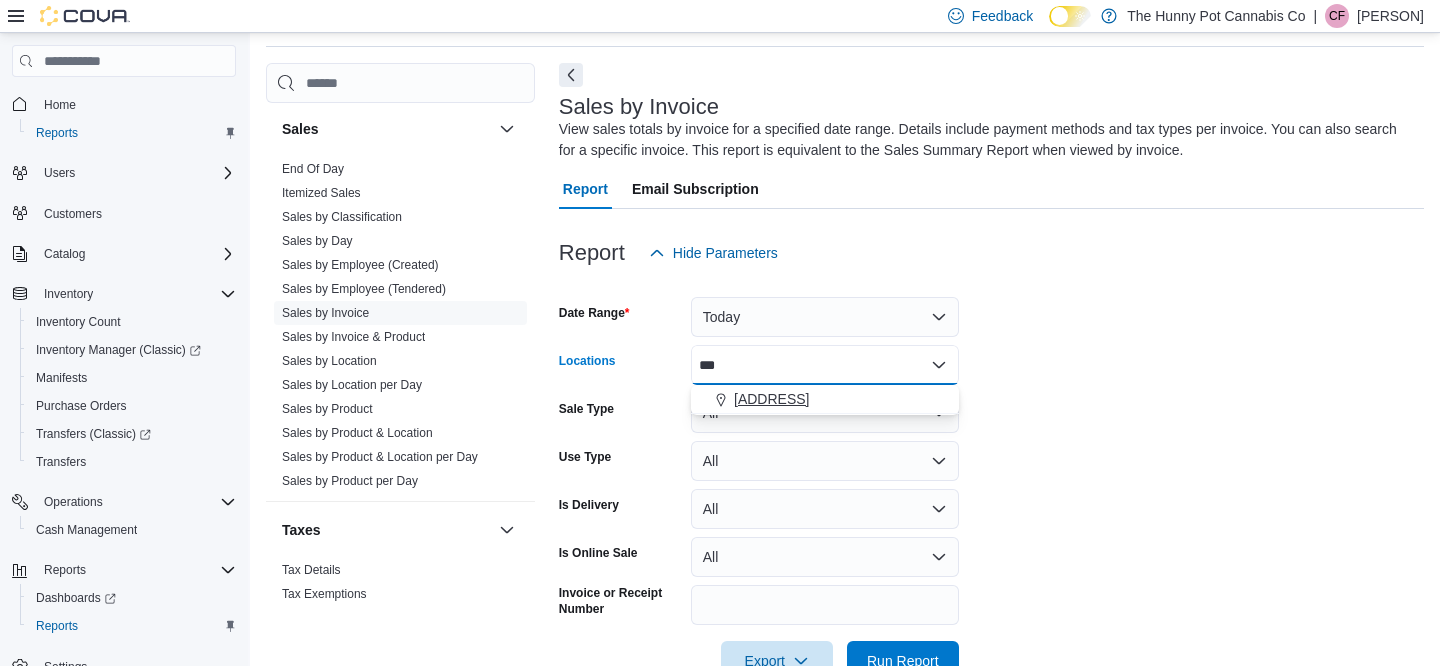 type on "***" 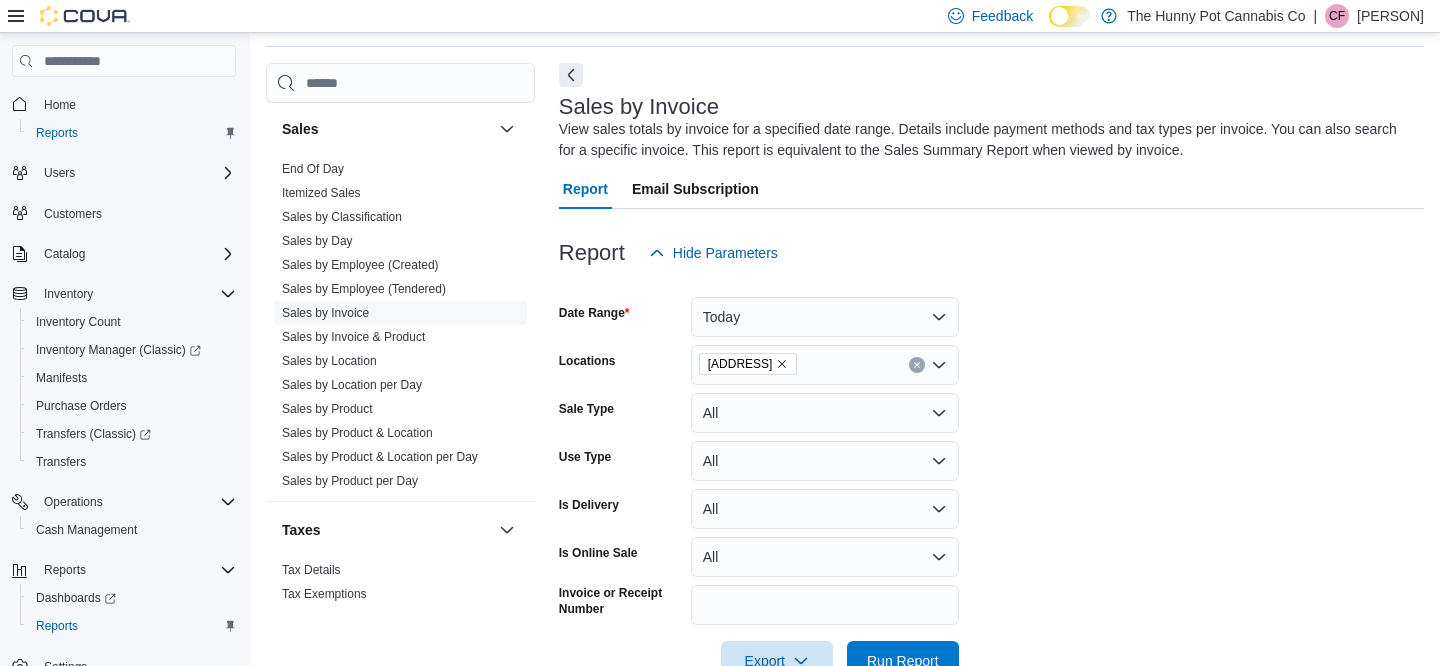 click on "Date Range Today Locations 2103 Yonge St Sale Type All Use Type All Is Delivery All Is Online Sale All Invoice or Receipt Number Export  Run Report" at bounding box center [991, 477] 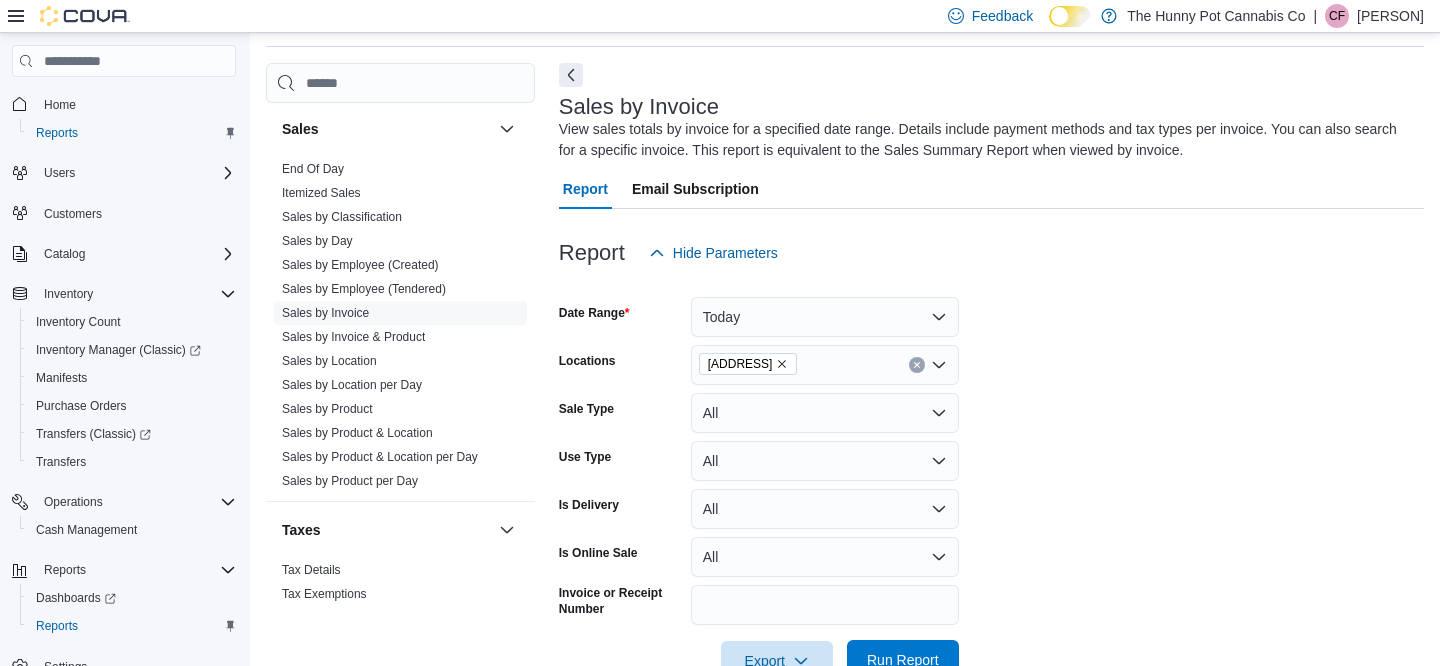 click on "Run Report" at bounding box center [903, 660] 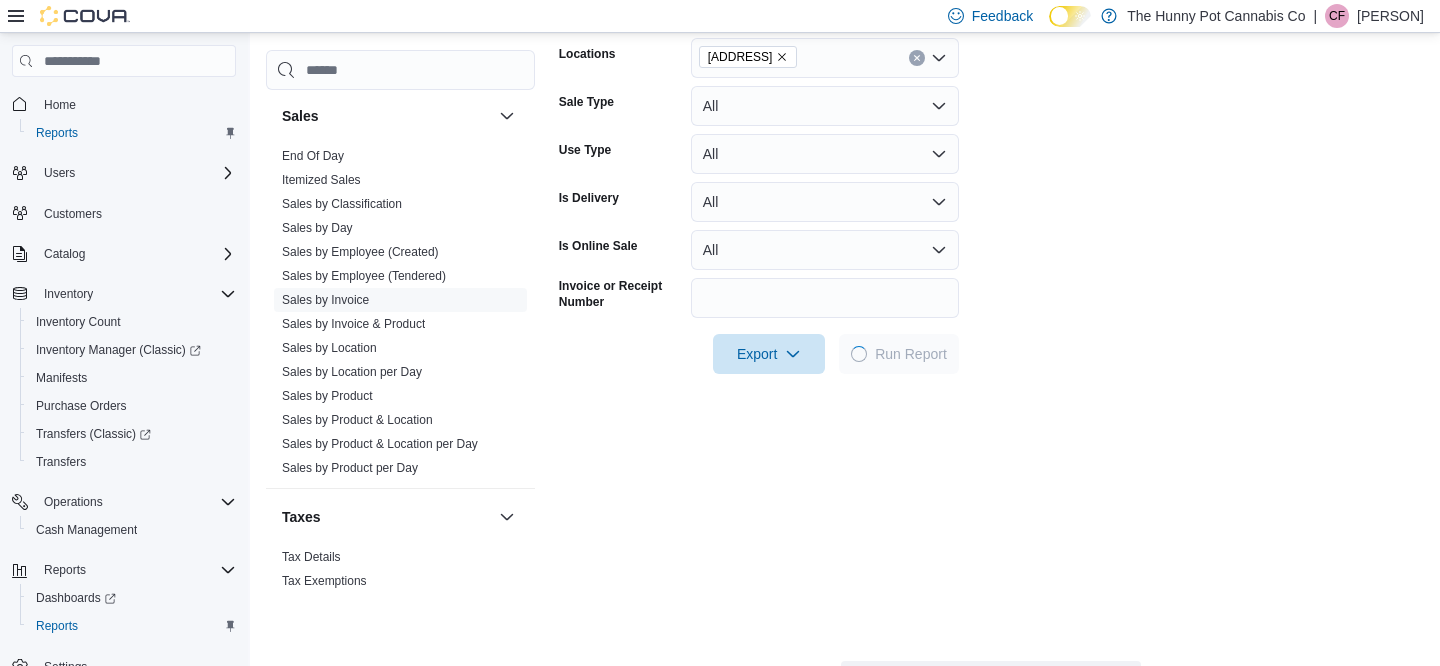 scroll, scrollTop: 679, scrollLeft: 0, axis: vertical 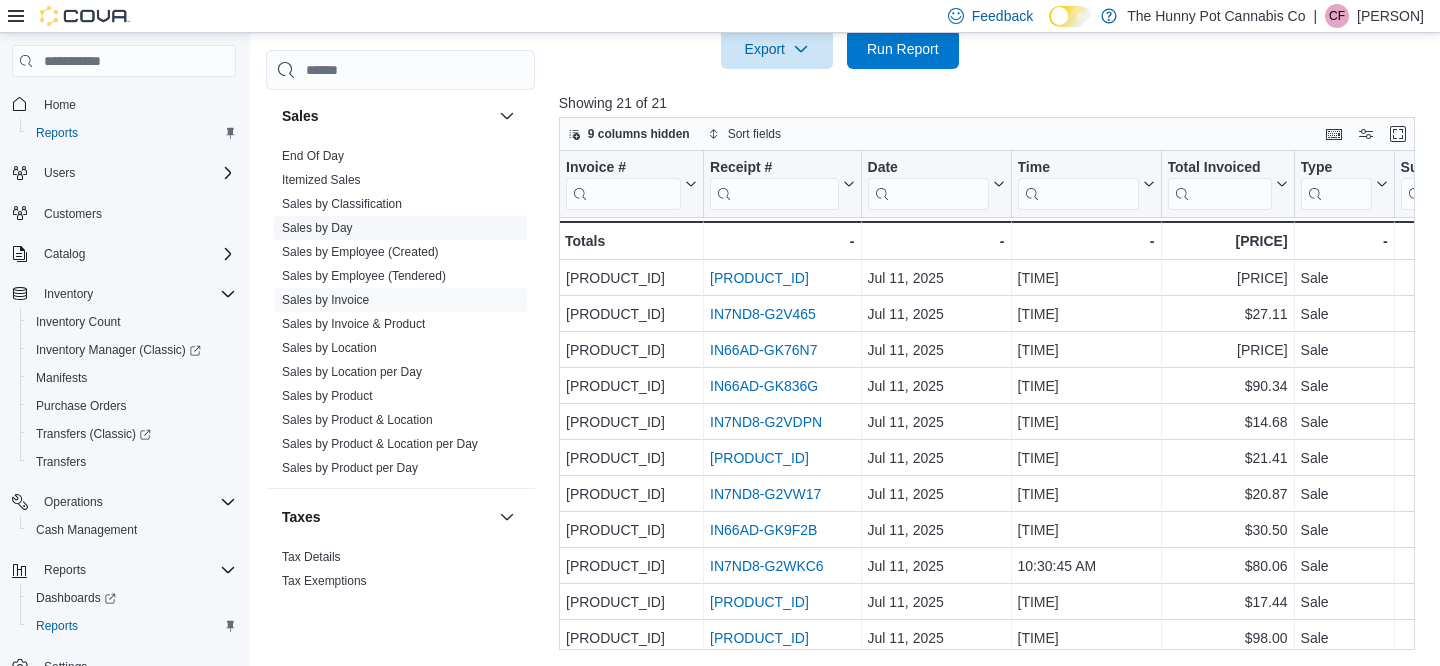 click on "Sales by Day" at bounding box center [317, 228] 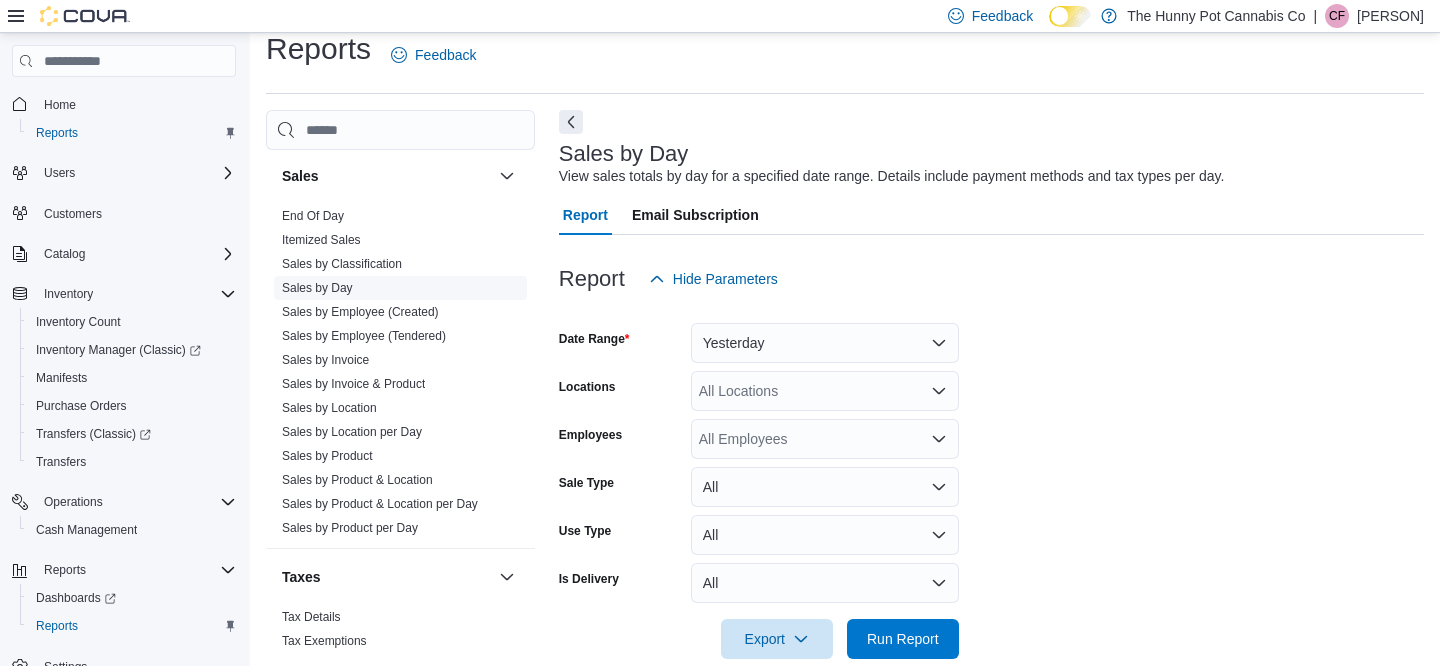 scroll, scrollTop: 46, scrollLeft: 0, axis: vertical 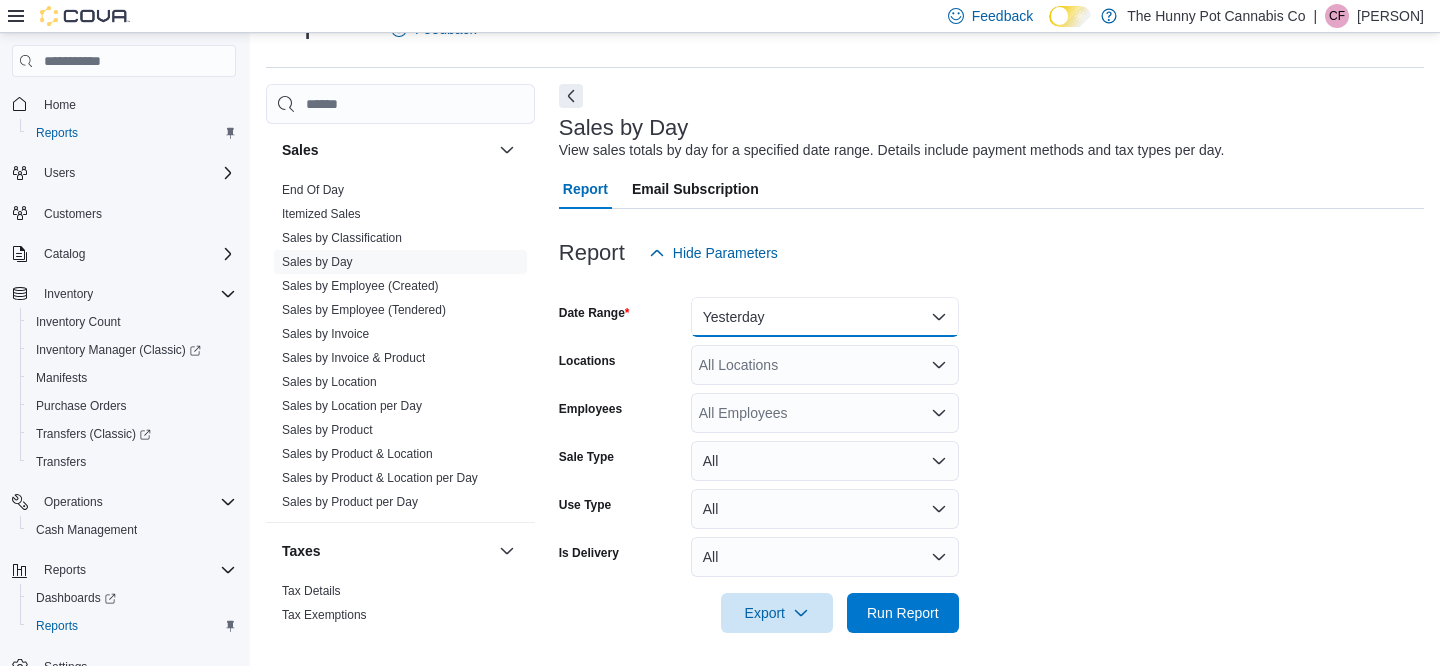 click on "Yesterday" at bounding box center [825, 317] 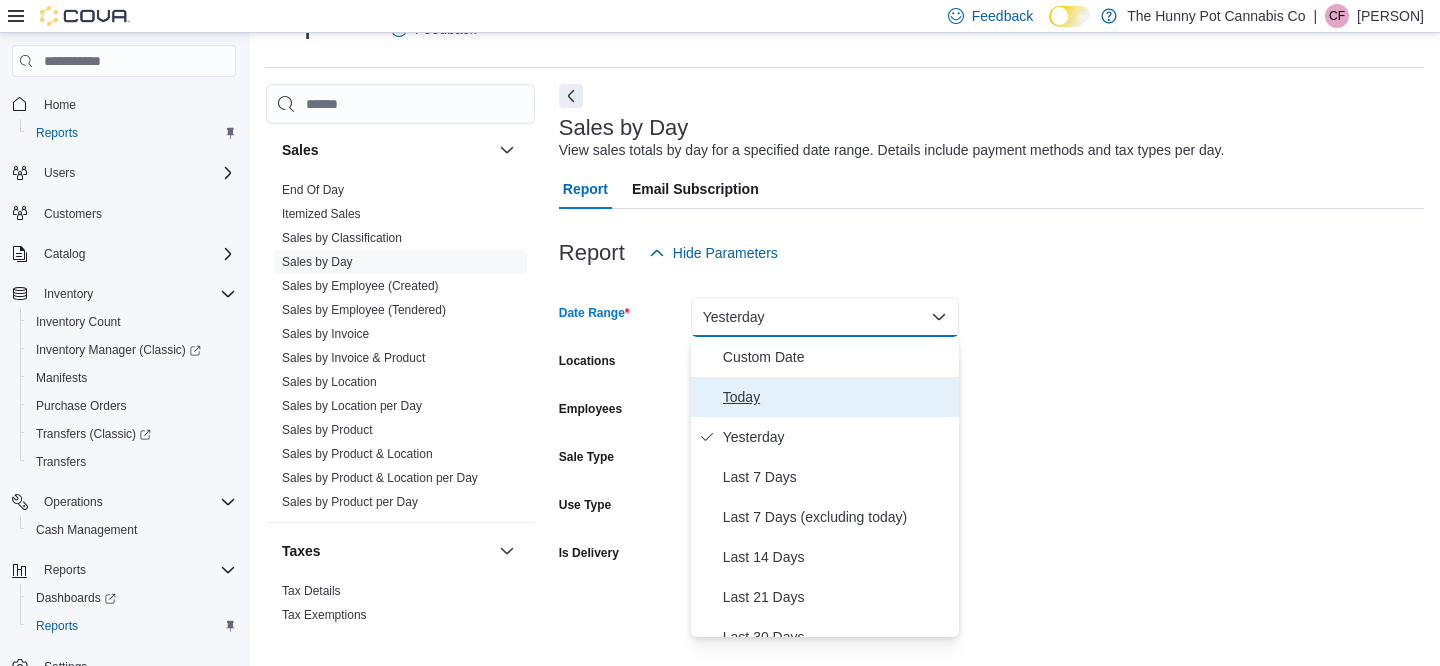 click on "Today" at bounding box center [825, 397] 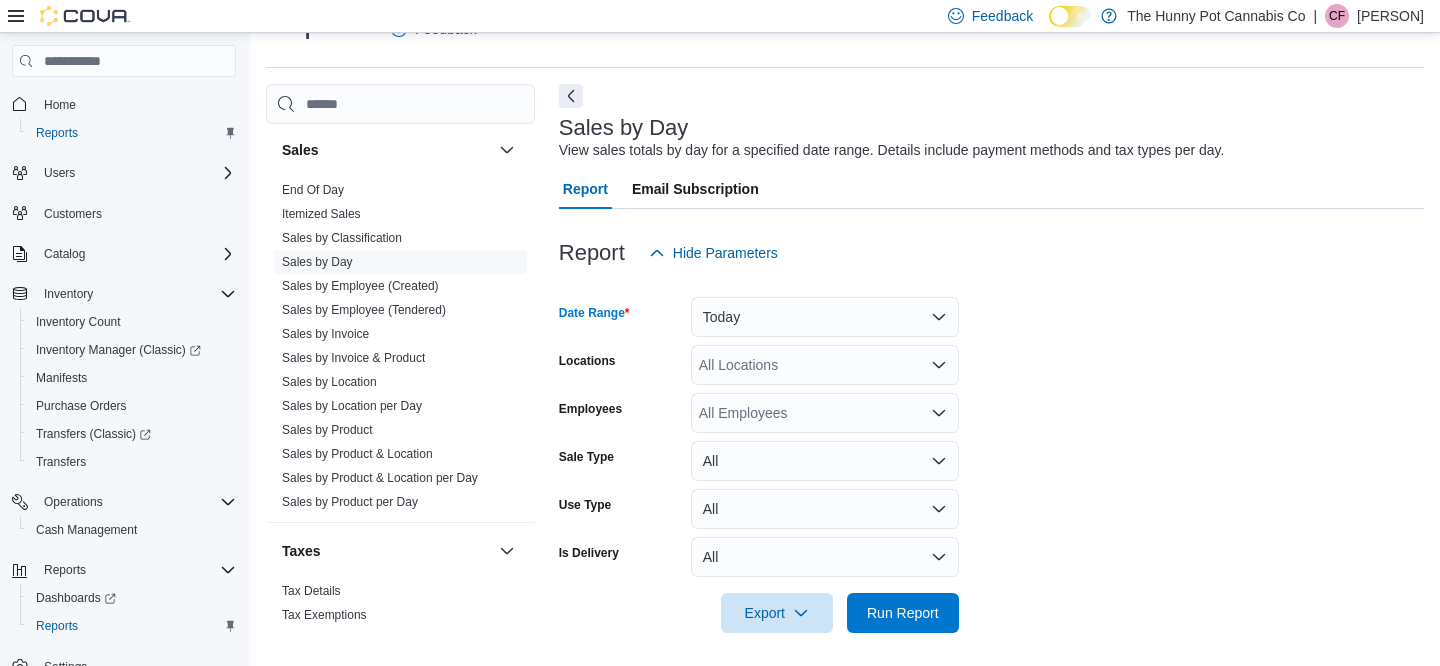 click on "All Locations" at bounding box center (825, 365) 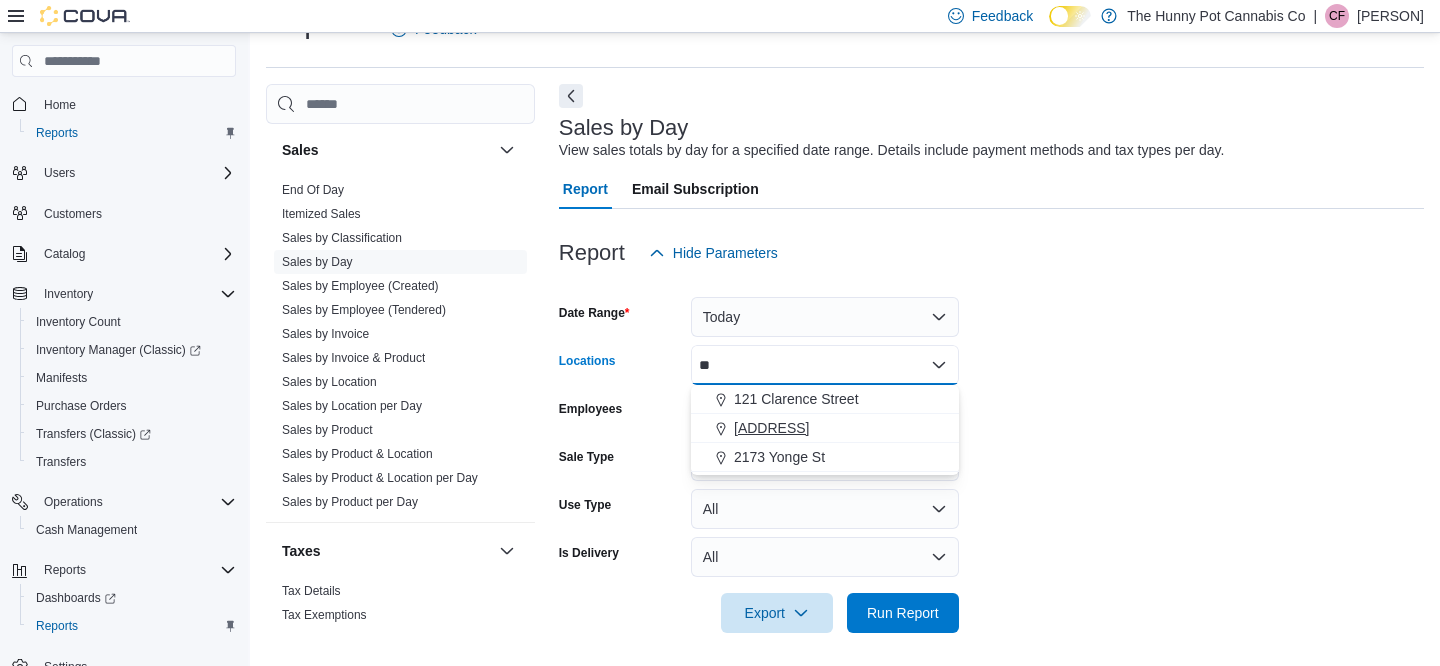 type on "**" 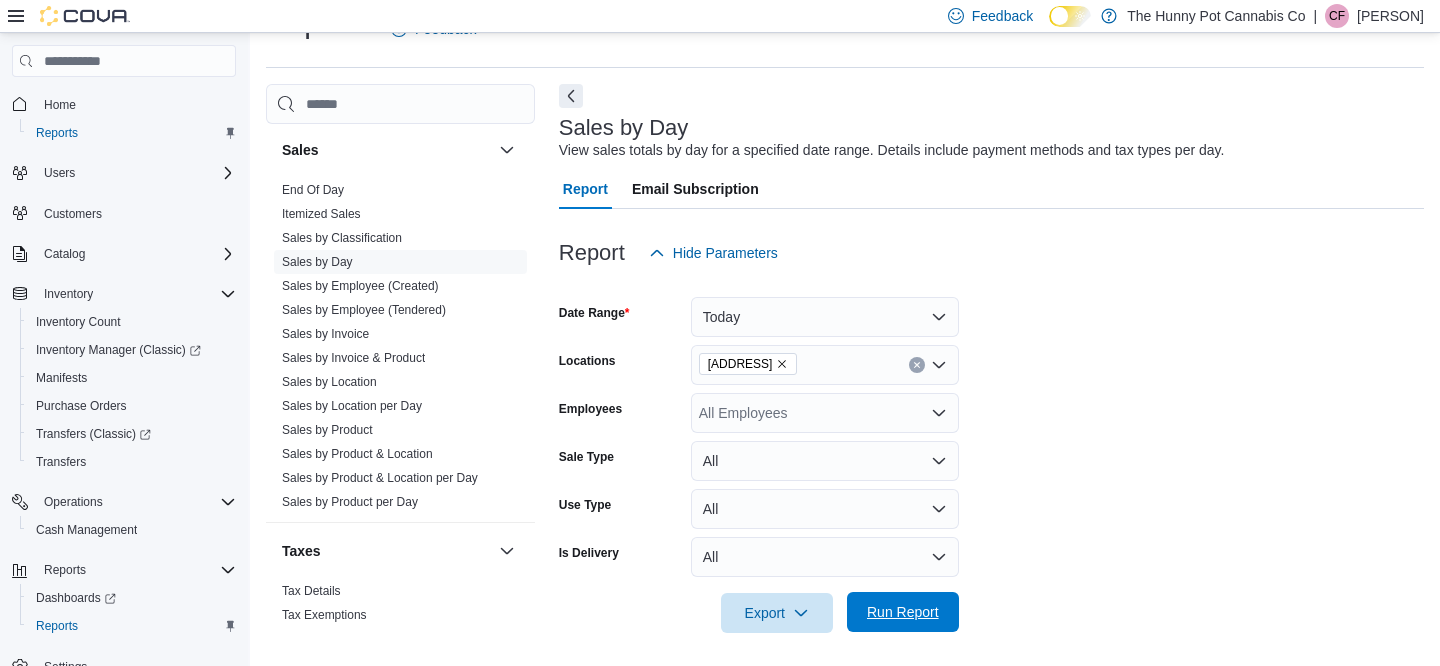 click on "Run Report" at bounding box center (903, 612) 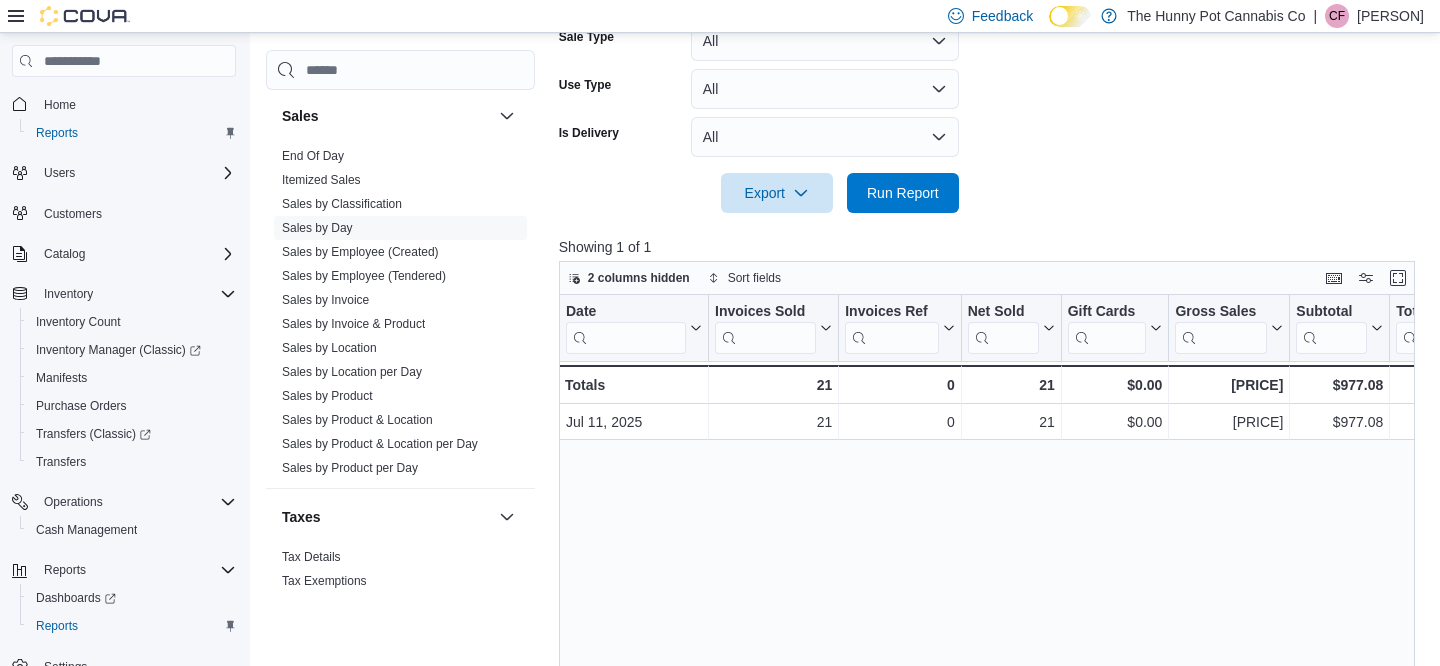 scroll, scrollTop: 464, scrollLeft: 0, axis: vertical 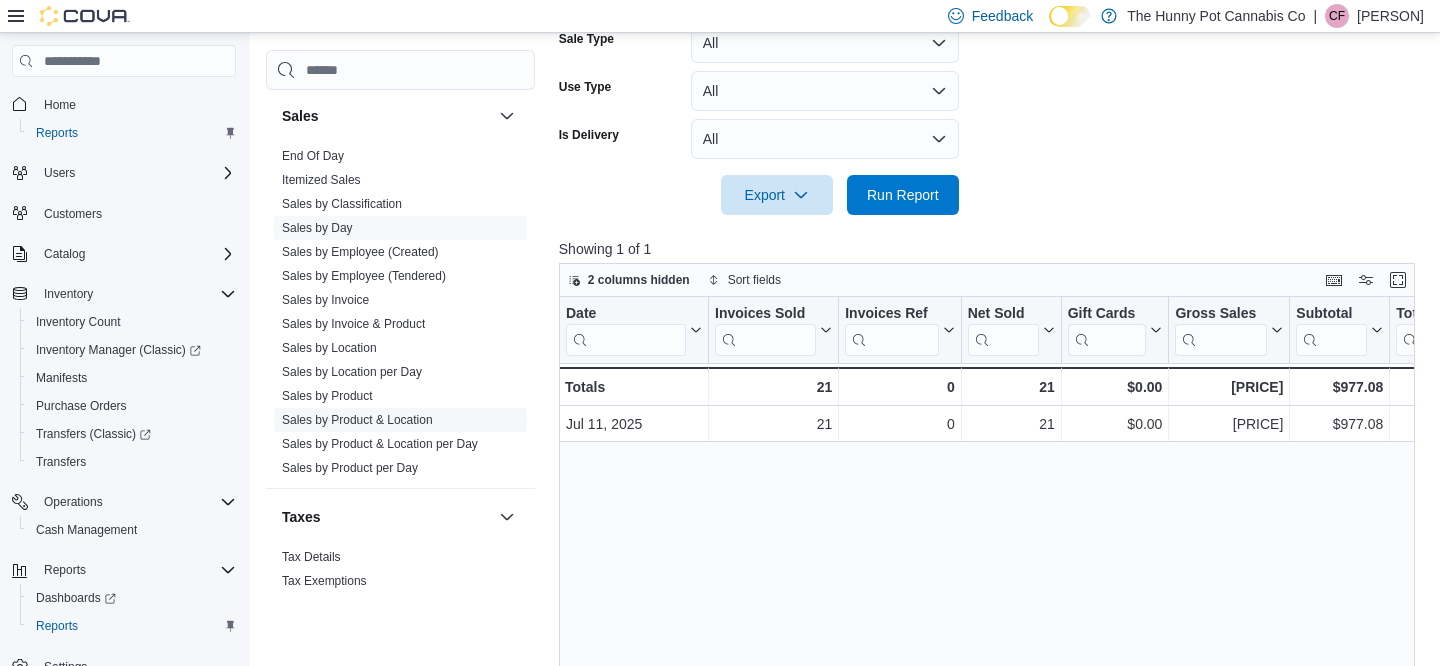 click on "Sales by Product & Location" at bounding box center [357, 420] 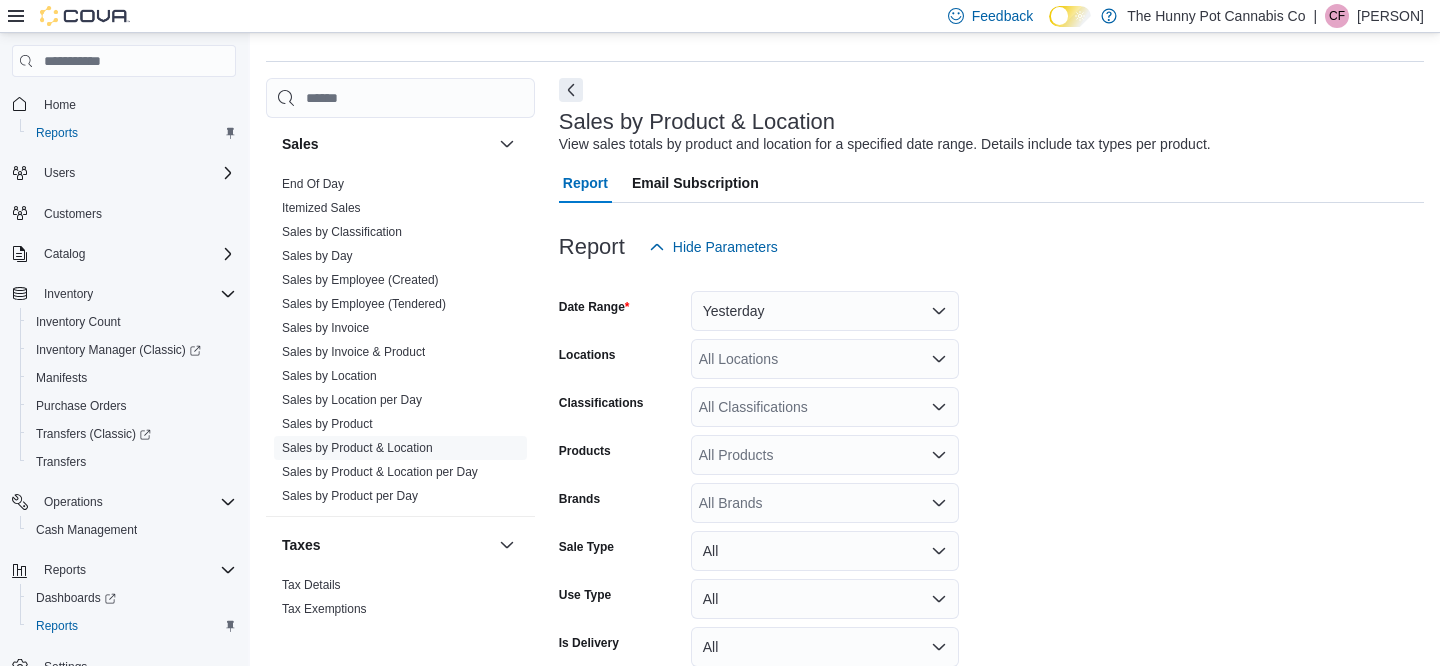 scroll, scrollTop: 46, scrollLeft: 0, axis: vertical 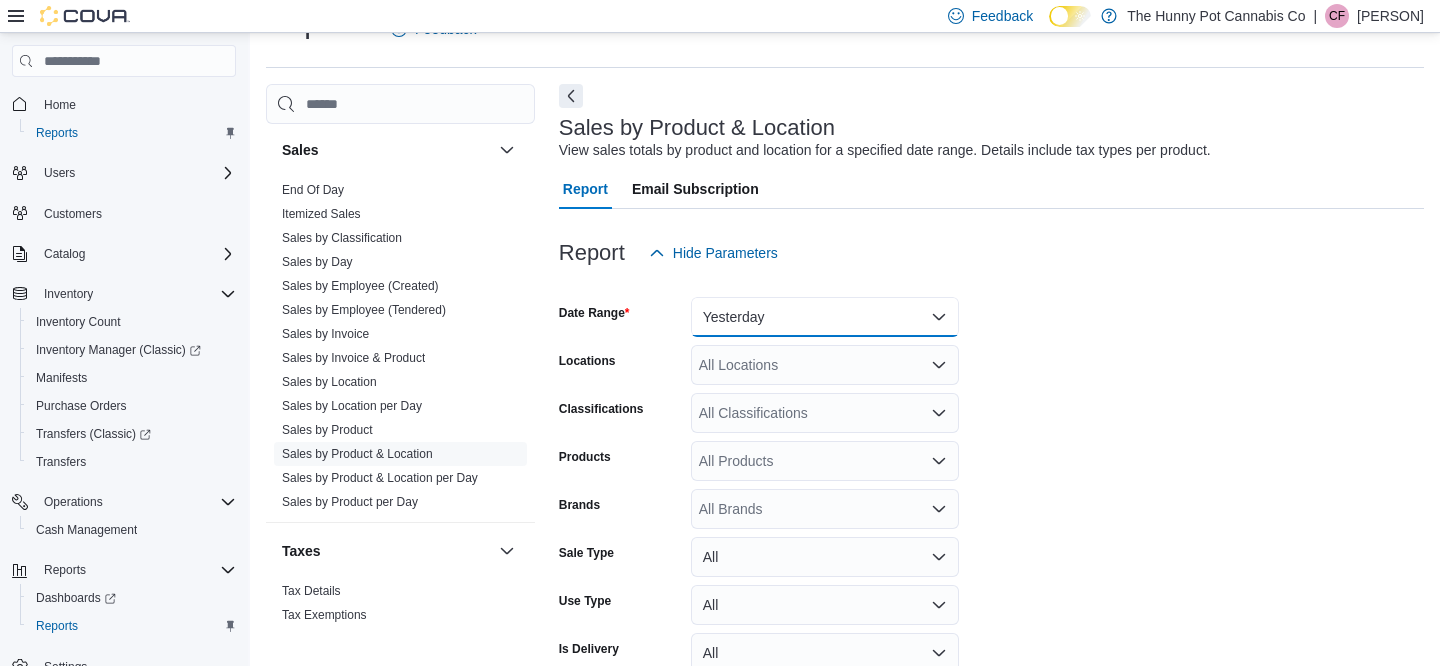 click on "Yesterday" at bounding box center [825, 317] 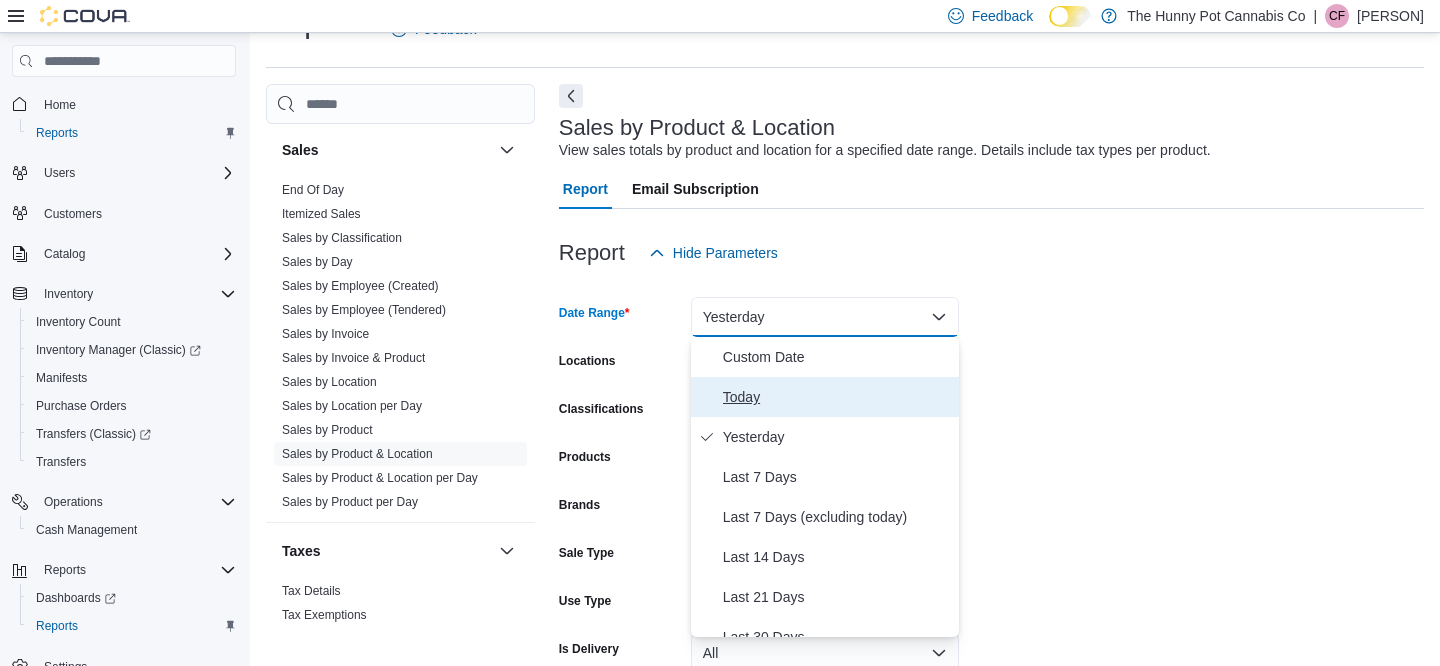 click on "Today" at bounding box center [837, 397] 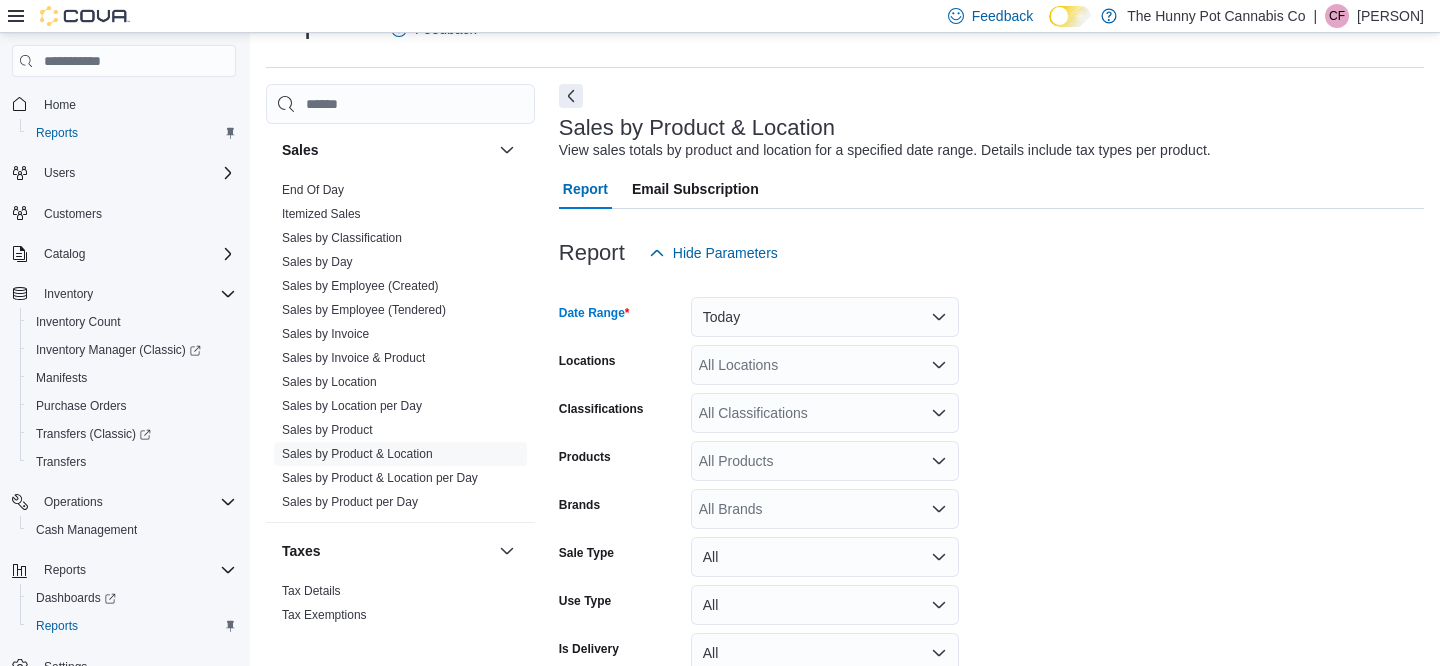 click on "All Locations" at bounding box center (825, 365) 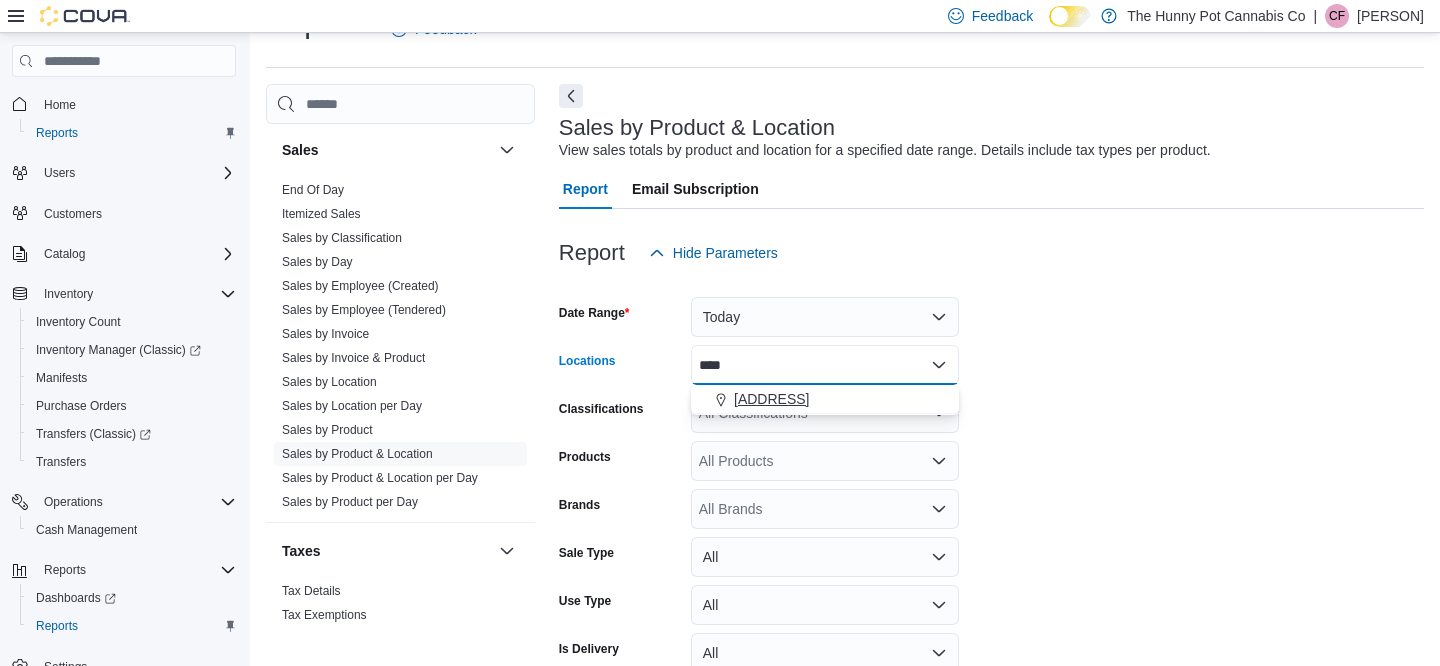 type on "****" 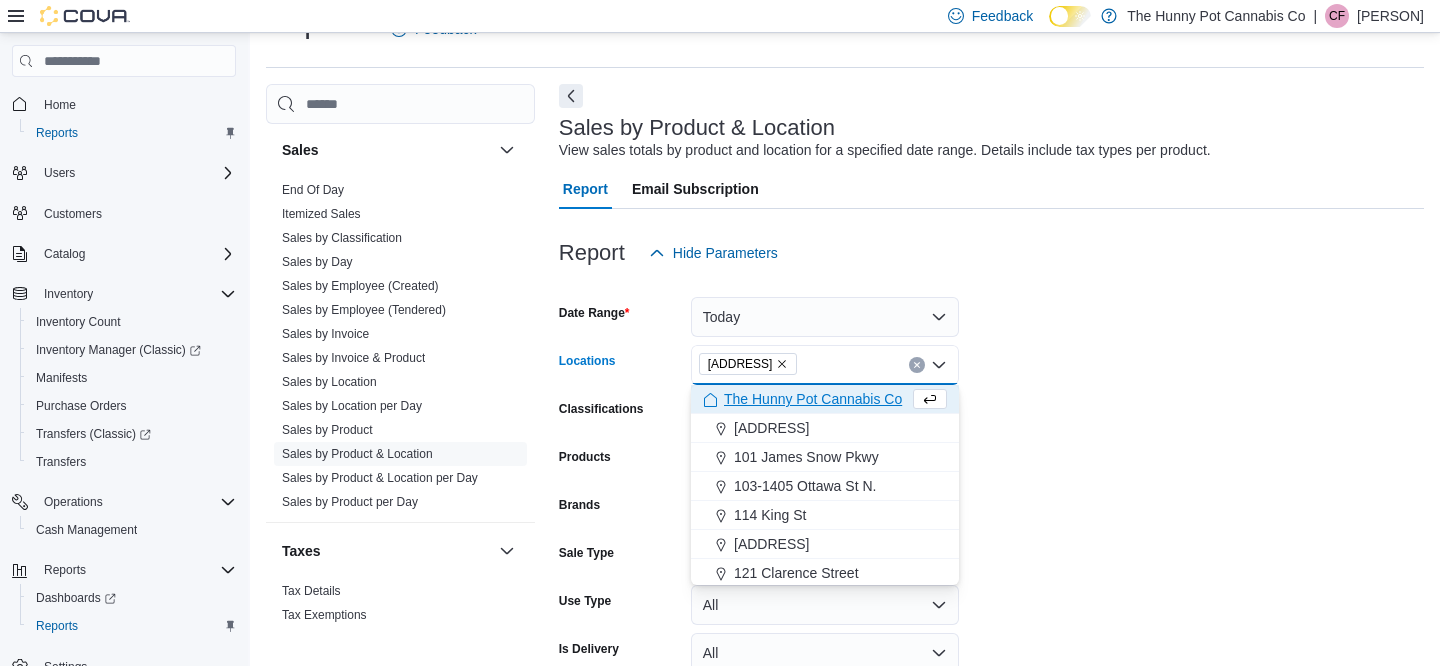 click on "Date Range Today Locations [NUMBER] [STREET] Combo box. Selected. [NUMBER] [STREET]. Press Backspace to delete [NUMBER] [STREET]. Combo box input. All Locations. Type some text or, to display a list of choices, press Down Arrow. To exit the list of choices, press Escape. Classifications All Classifications Products All Products Brands All Brands Sale Type All Use Type All Is Delivery All Export  Run Report" at bounding box center [991, 501] 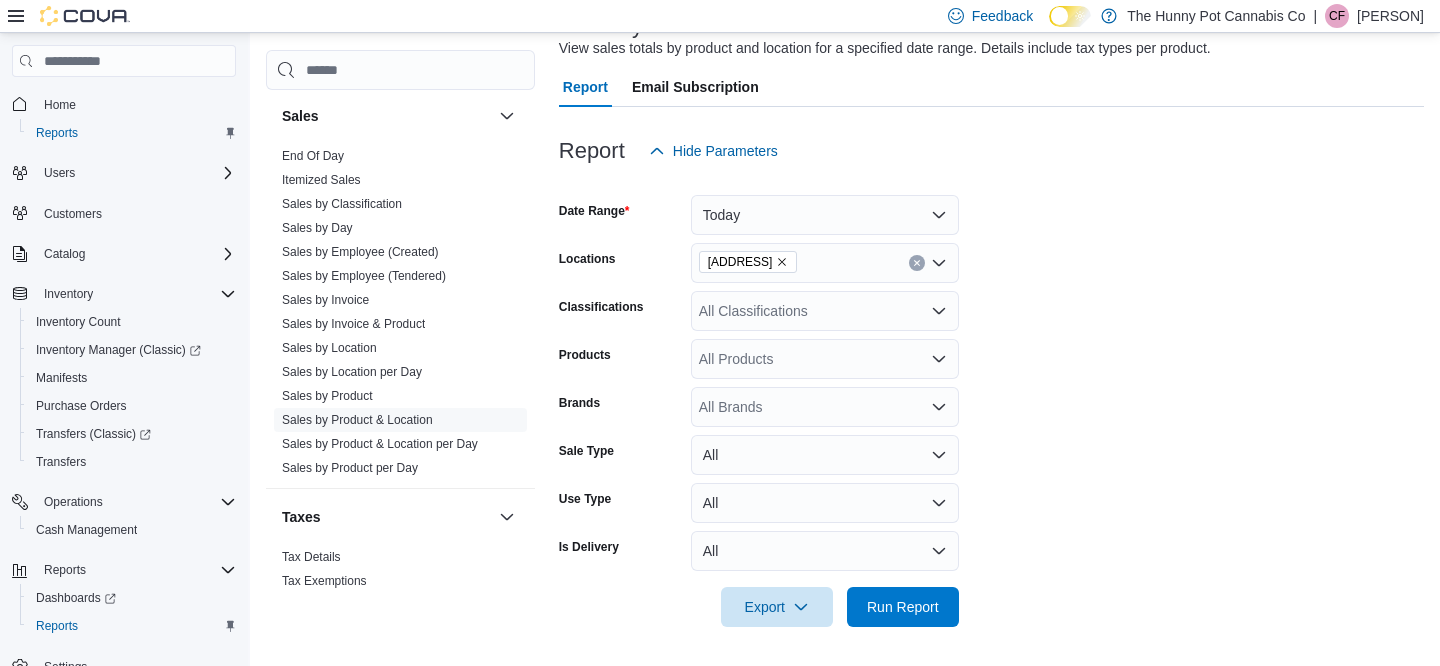 scroll, scrollTop: 149, scrollLeft: 0, axis: vertical 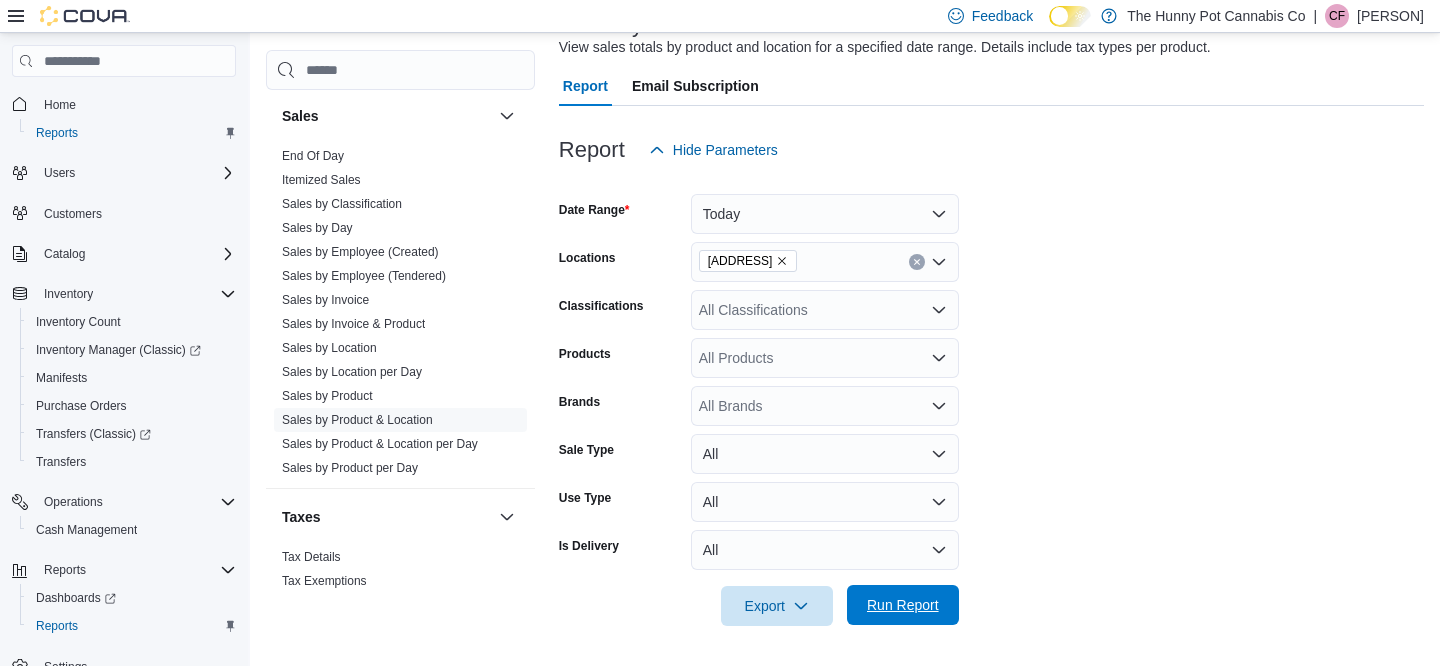 click on "Run Report" at bounding box center (903, 605) 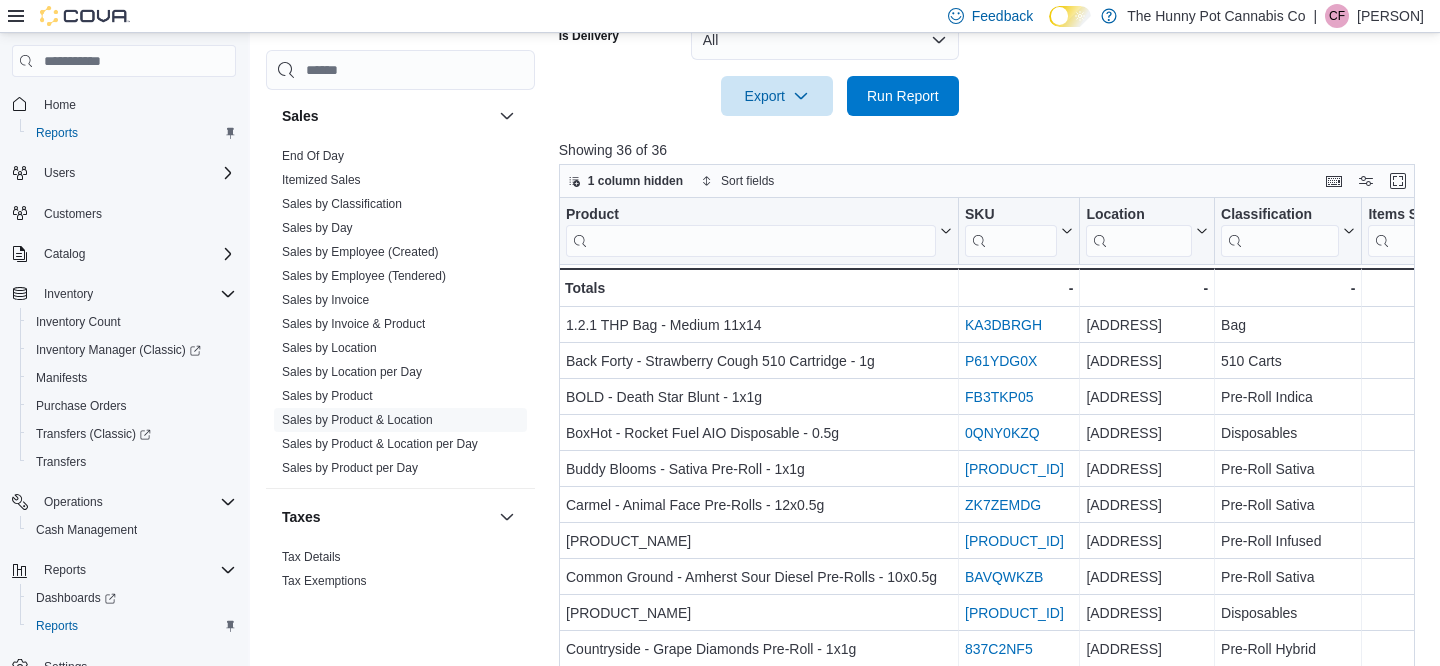 scroll, scrollTop: 664, scrollLeft: 0, axis: vertical 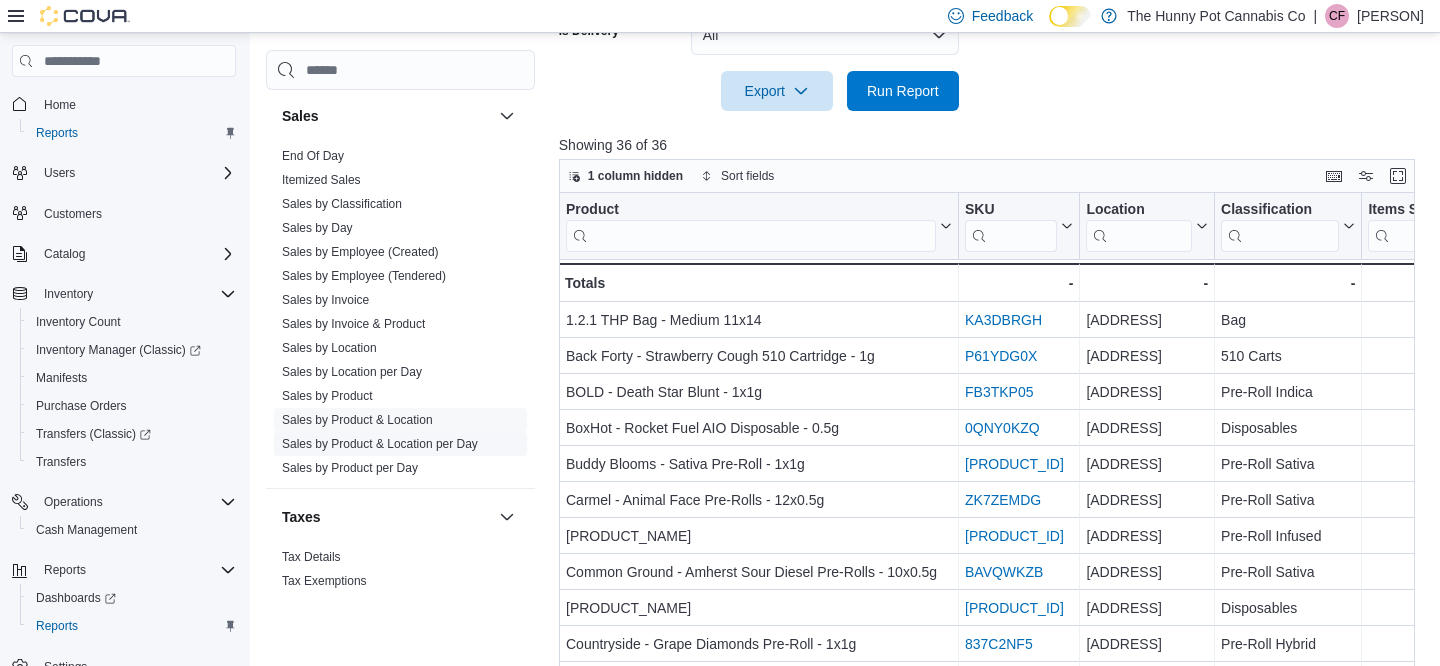 click on "Sales by Product & Location per Day" at bounding box center (380, 444) 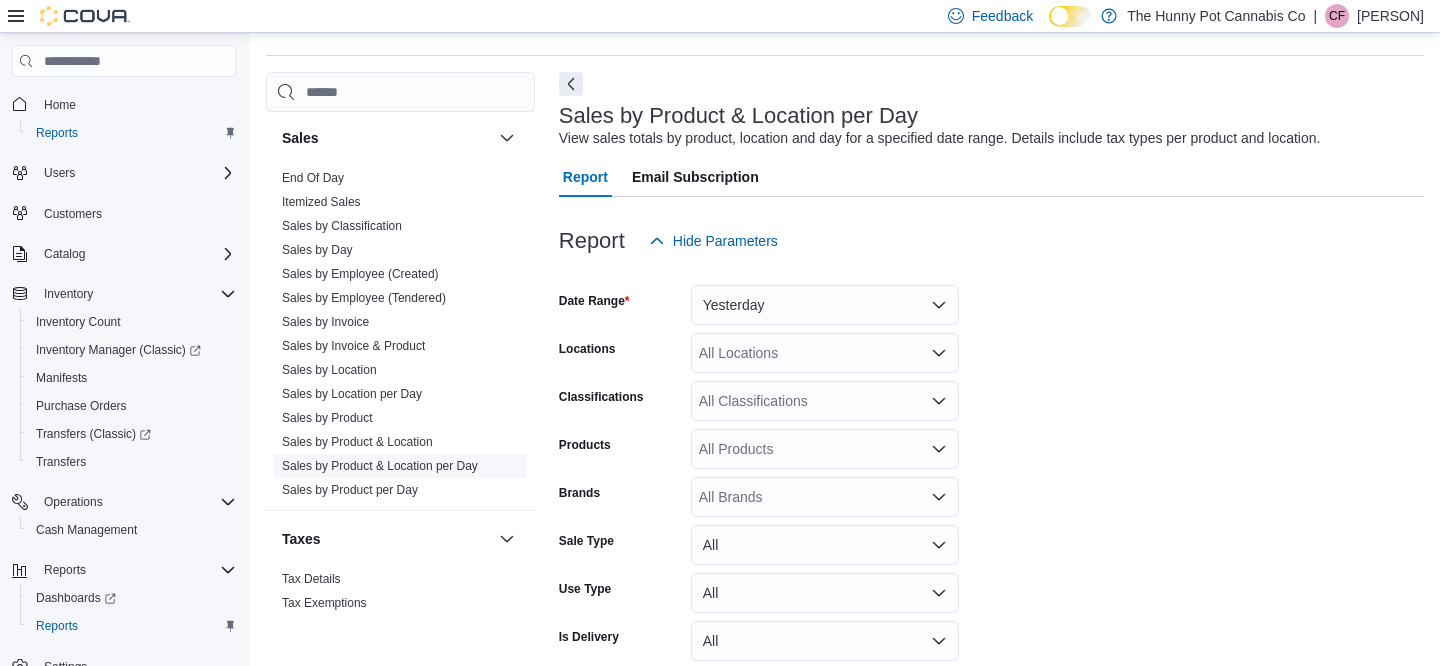 scroll, scrollTop: 46, scrollLeft: 0, axis: vertical 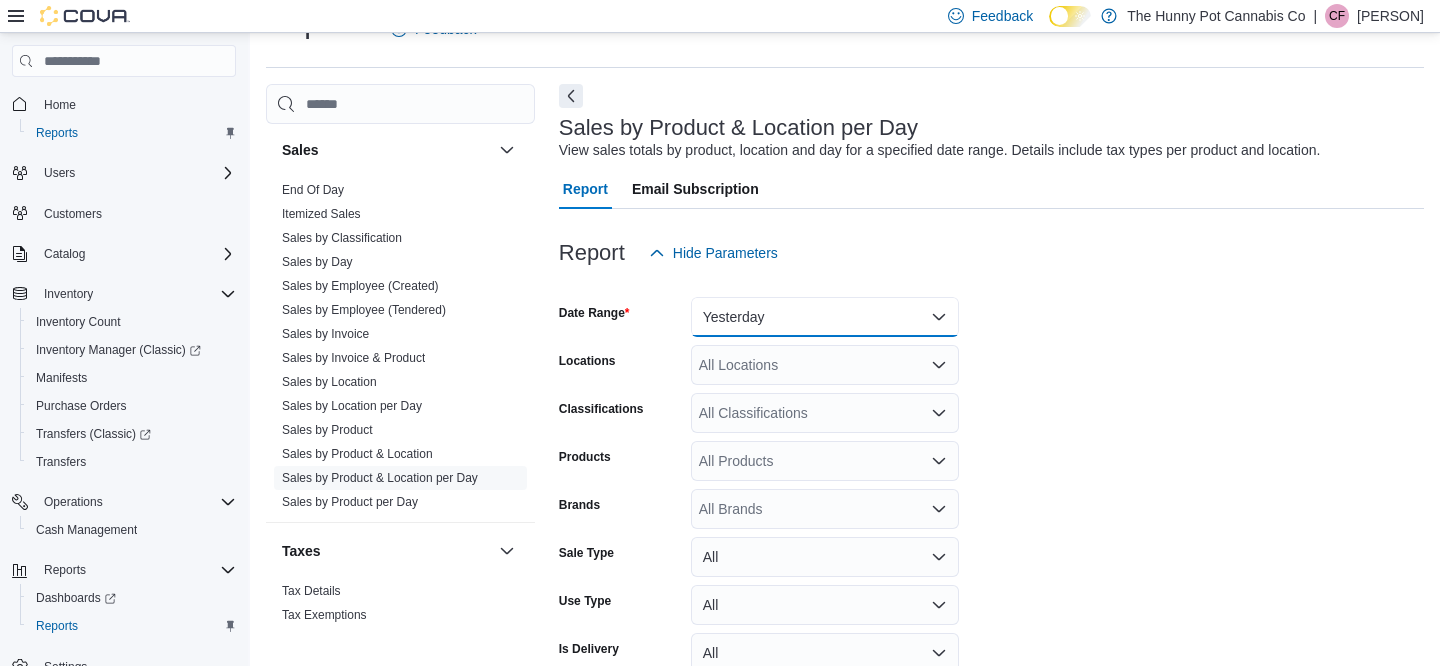 click on "Yesterday" at bounding box center (825, 317) 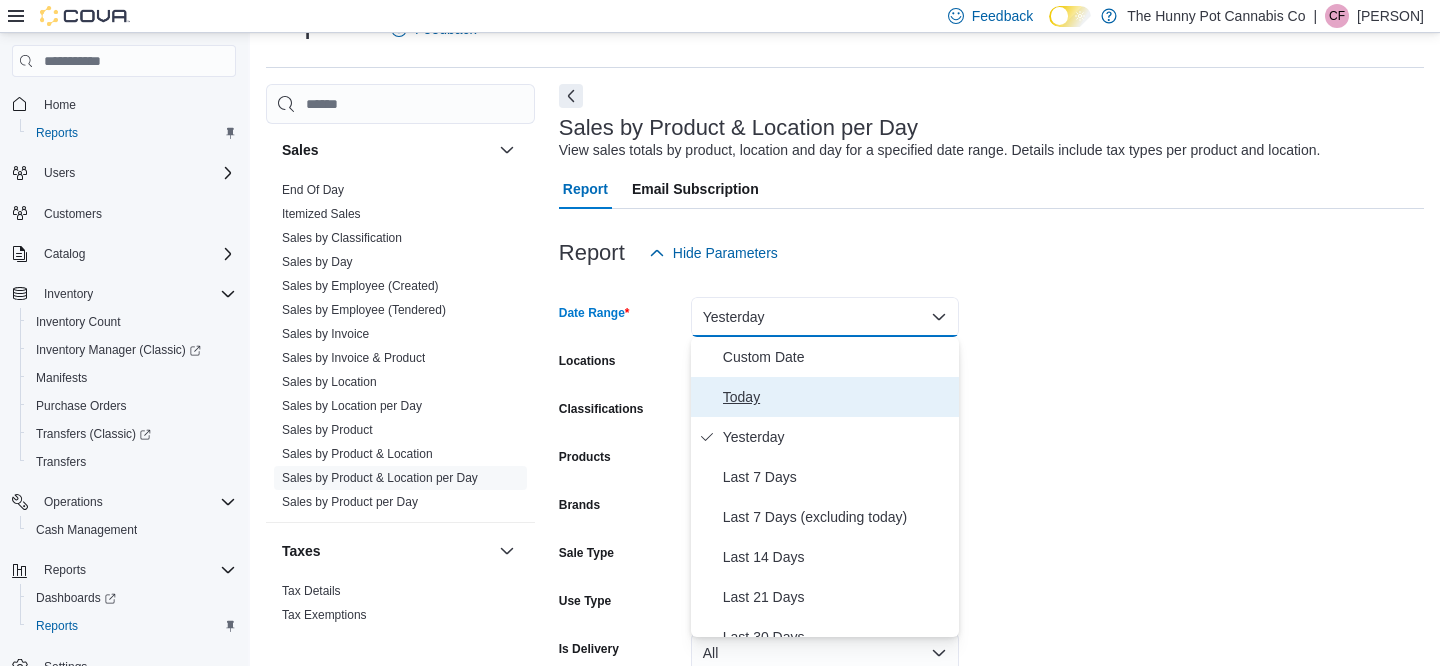 click on "Today" at bounding box center (837, 397) 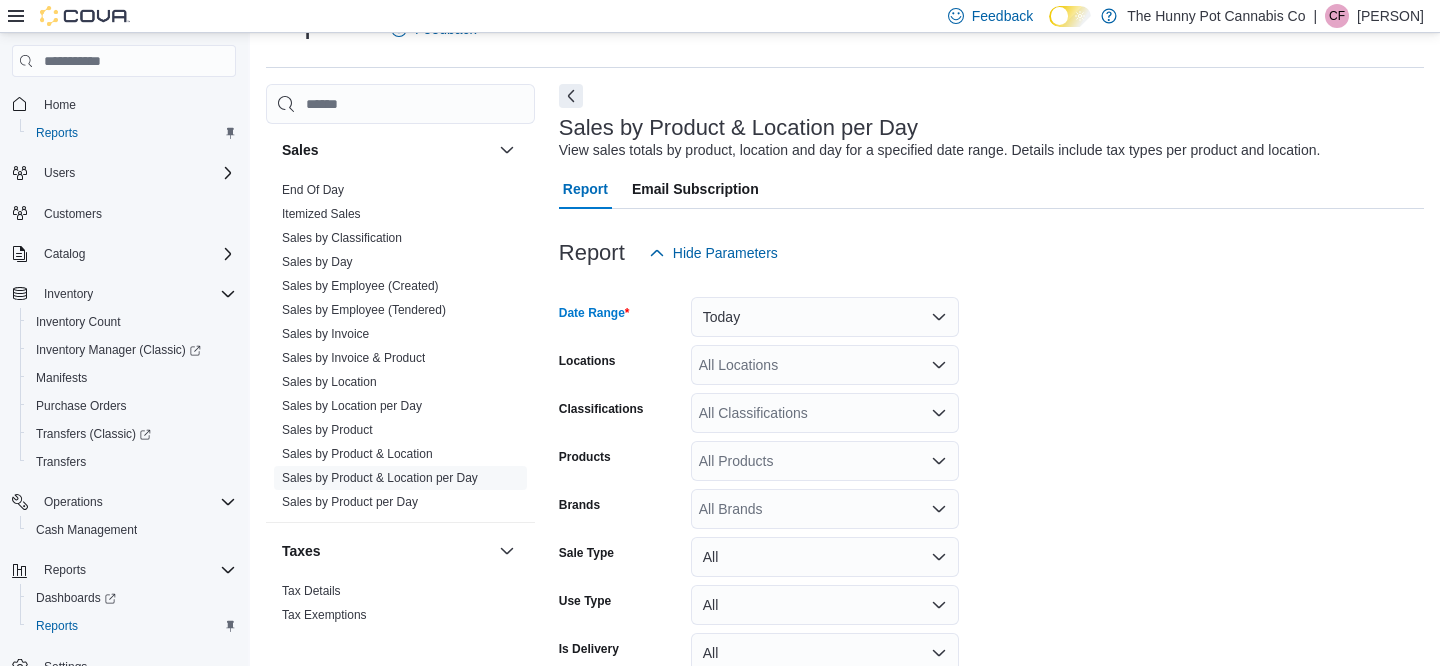 click on "All Locations" at bounding box center [825, 365] 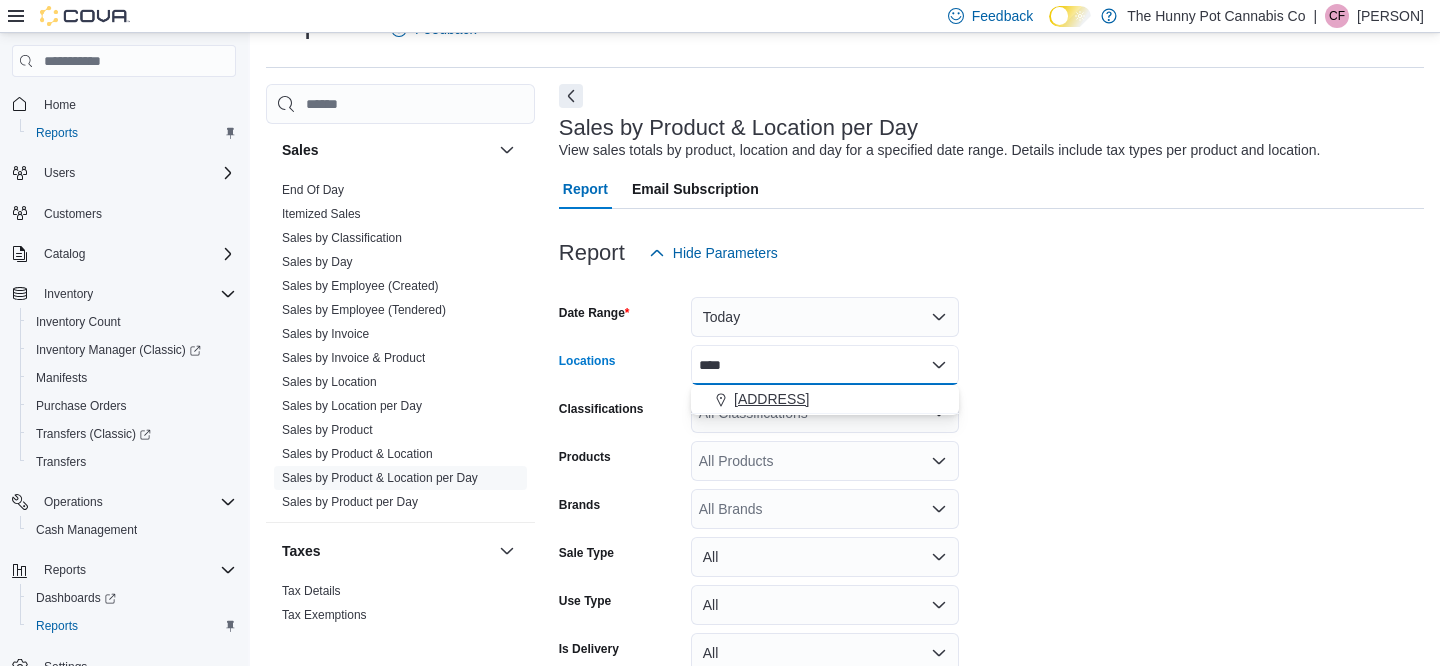 type on "****" 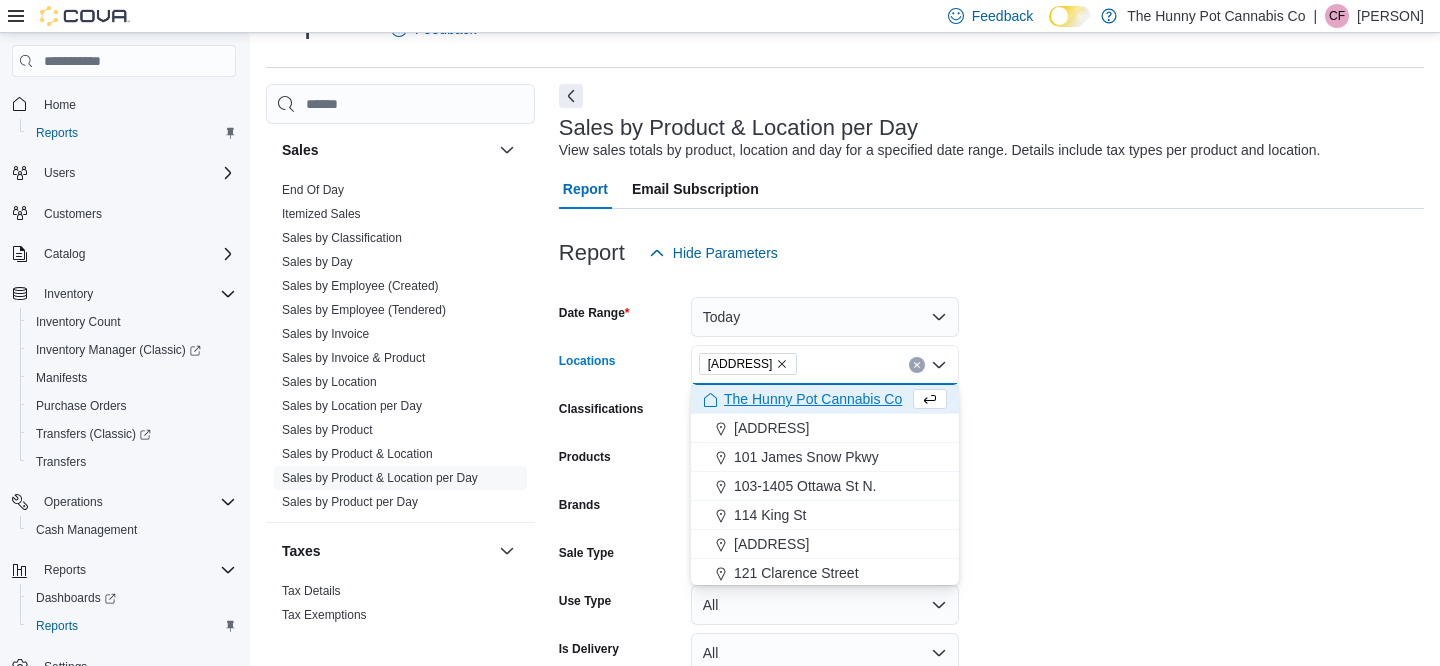 click on "Date Range Today Locations [NUMBER] [STREET] Combo box. Selected. [NUMBER] [STREET]. Press Backspace to delete [NUMBER] [STREET]. Combo box input. All Locations. Type some text or, to display a list of choices, press Down Arrow. To exit the list of choices, press Escape. Classifications All Classifications Products All Products Brands All Brands Sale Type All Use Type All Is Delivery All Export  Run Report" at bounding box center (991, 501) 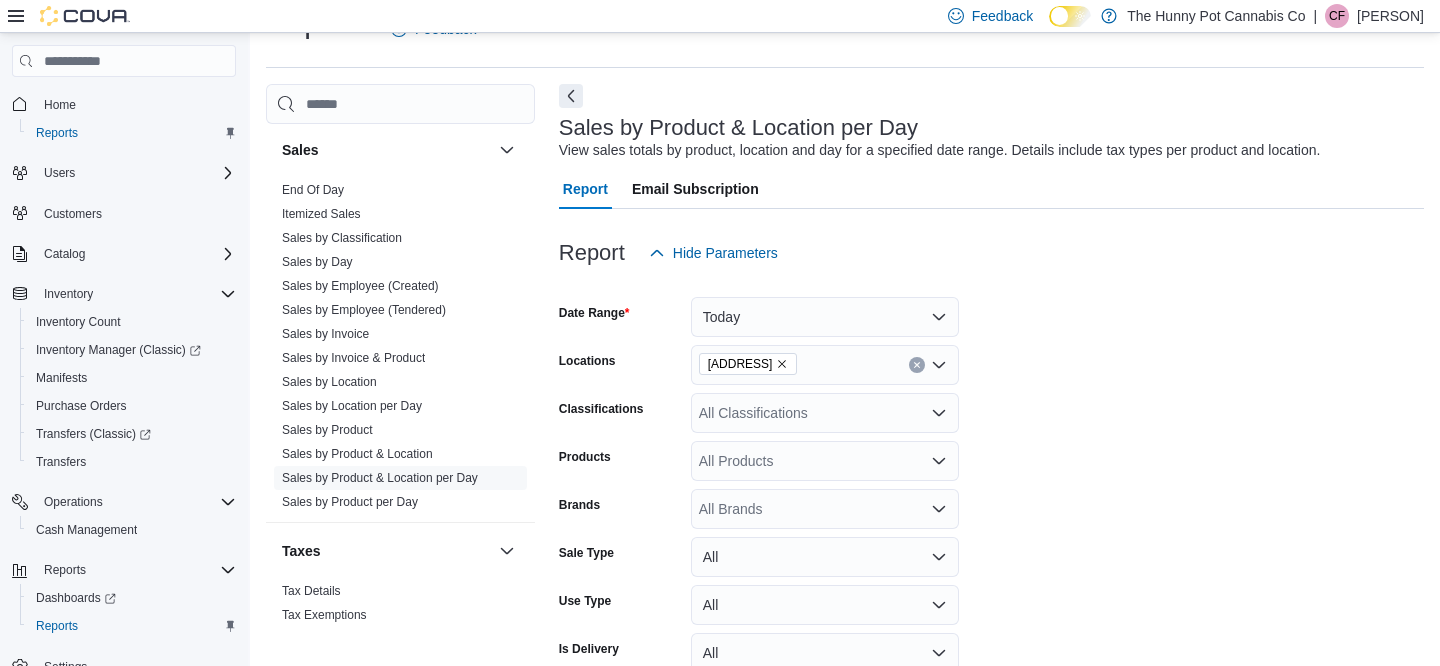 scroll, scrollTop: 149, scrollLeft: 0, axis: vertical 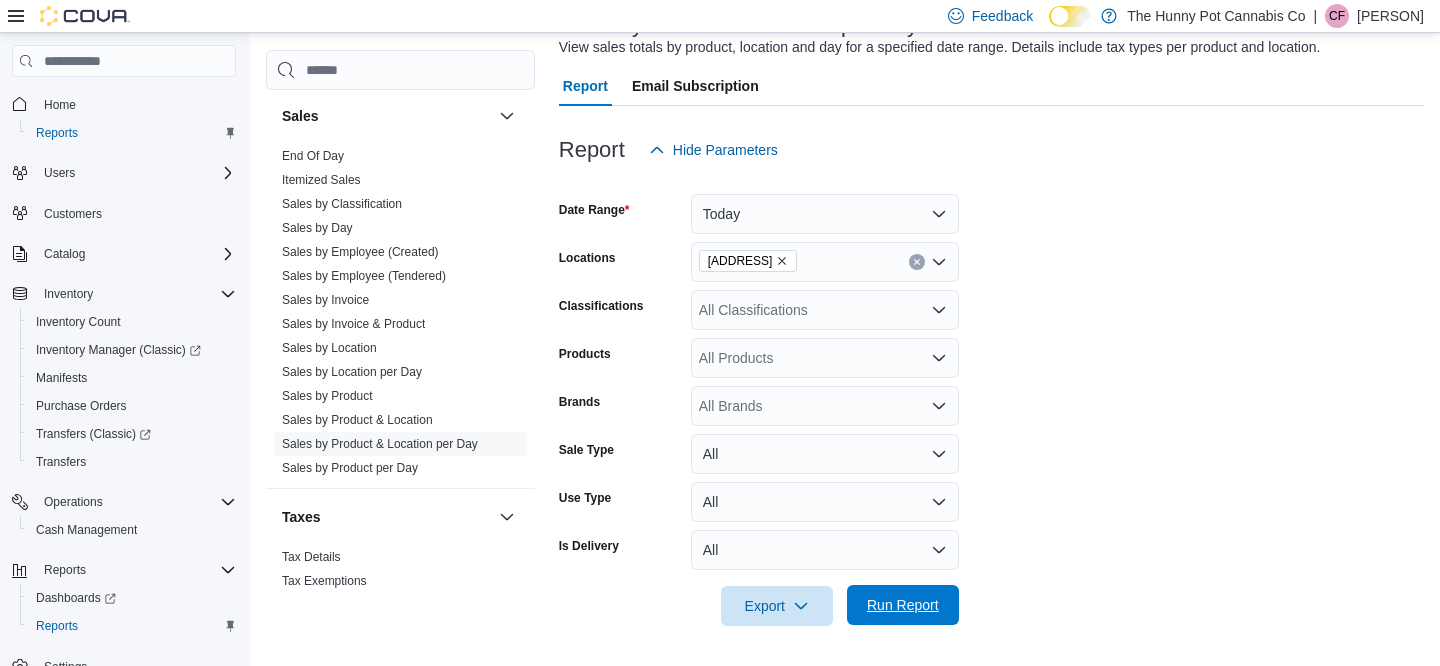 click on "Run Report" at bounding box center [903, 605] 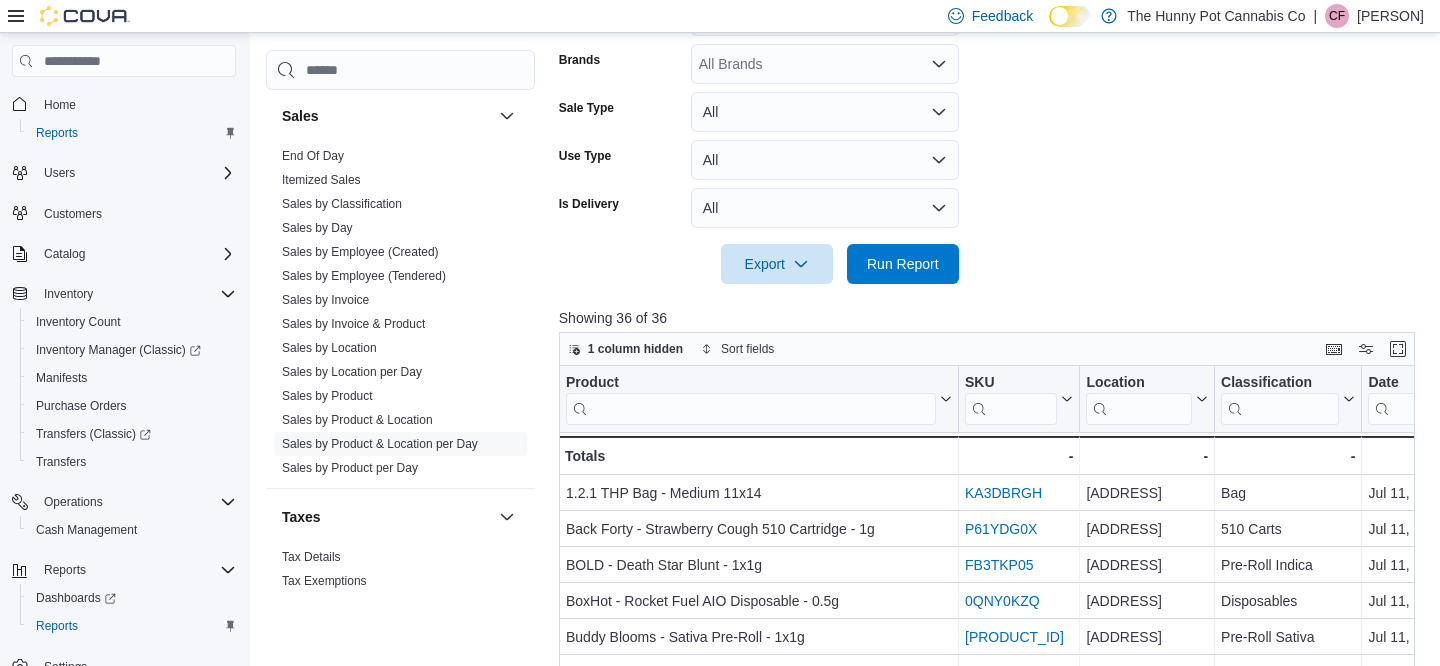 scroll, scrollTop: 495, scrollLeft: 0, axis: vertical 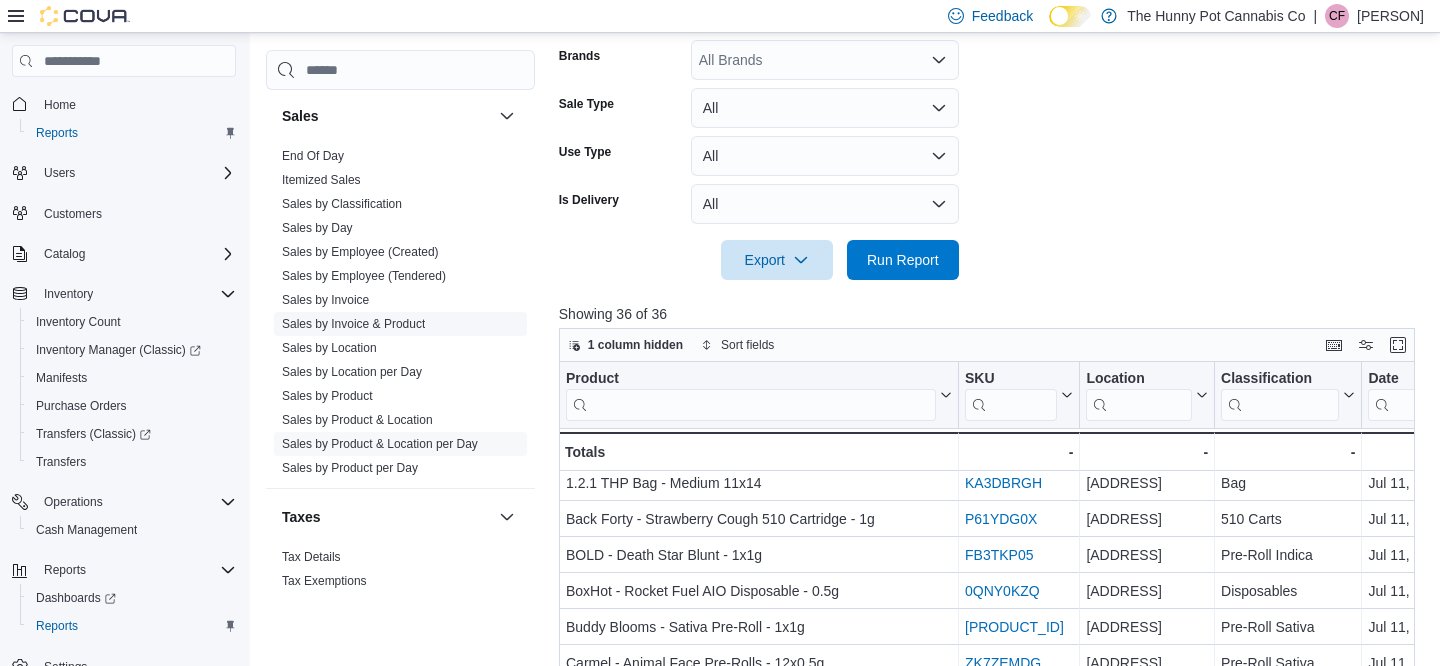 click on "Sales by Invoice & Product" at bounding box center (353, 324) 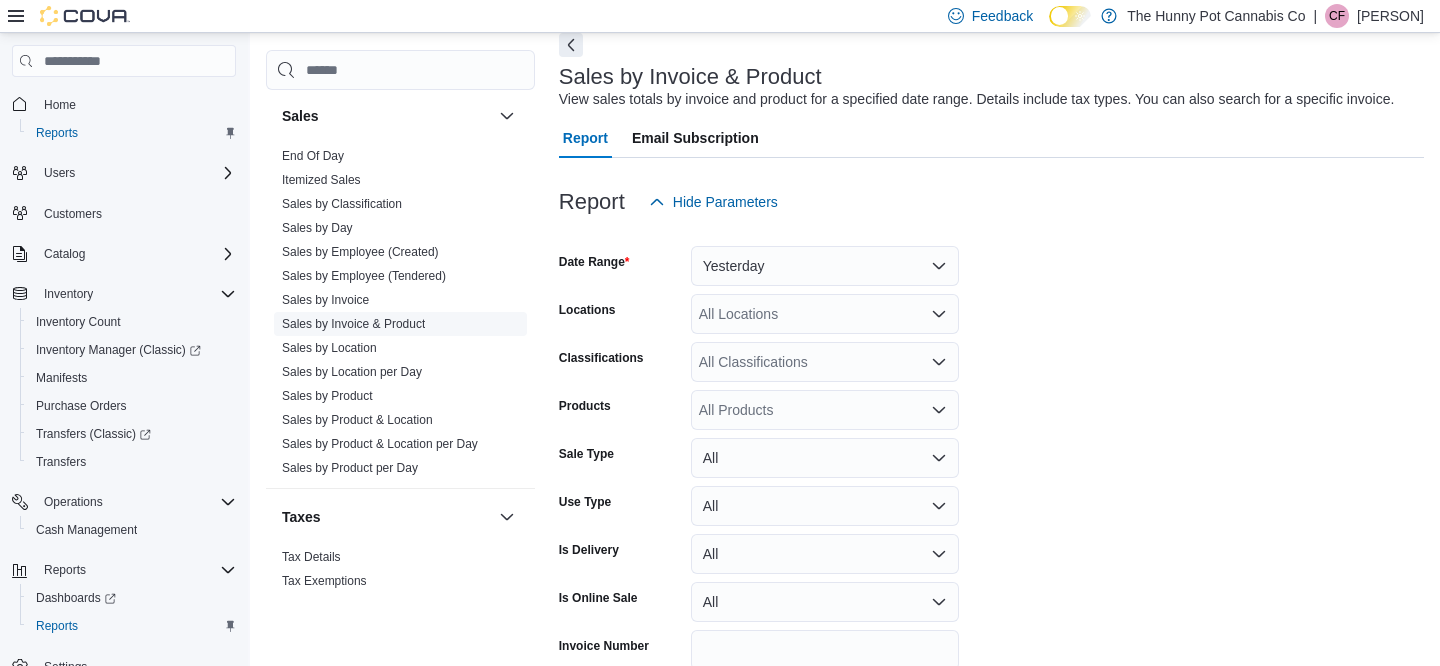 scroll, scrollTop: 67, scrollLeft: 0, axis: vertical 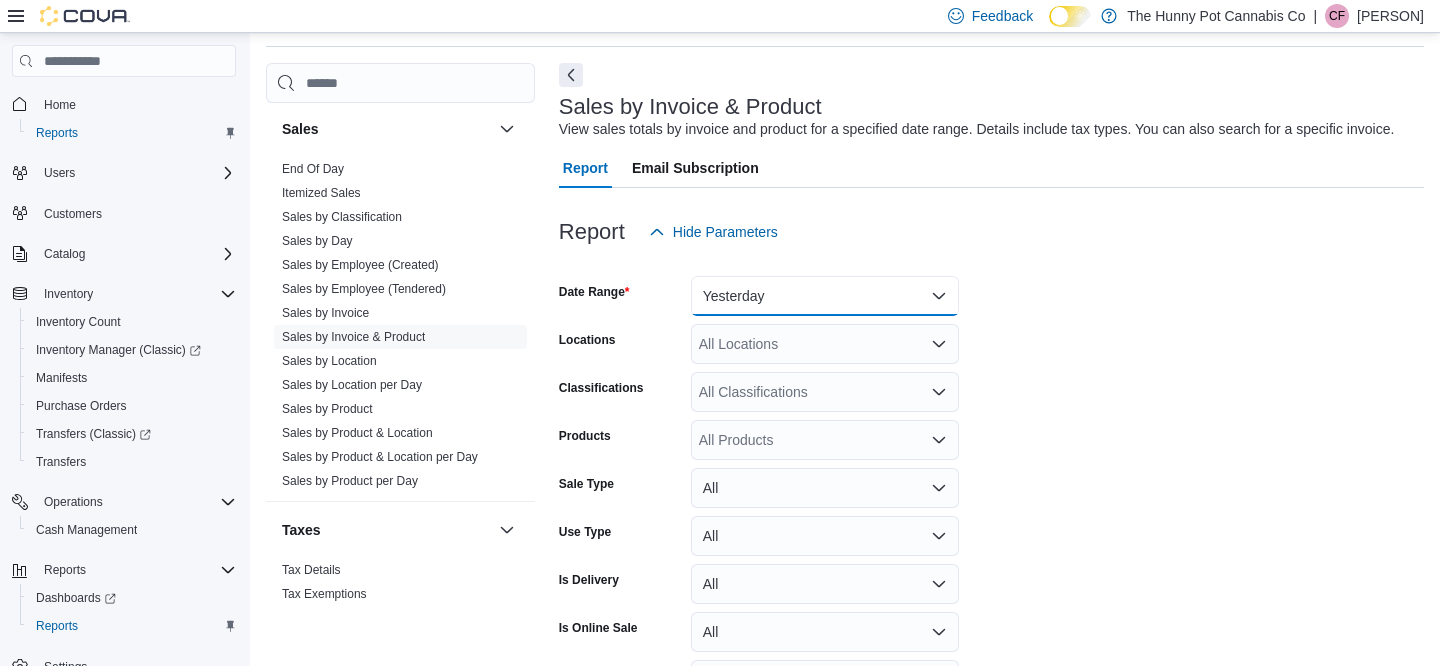 click on "Yesterday" at bounding box center [825, 296] 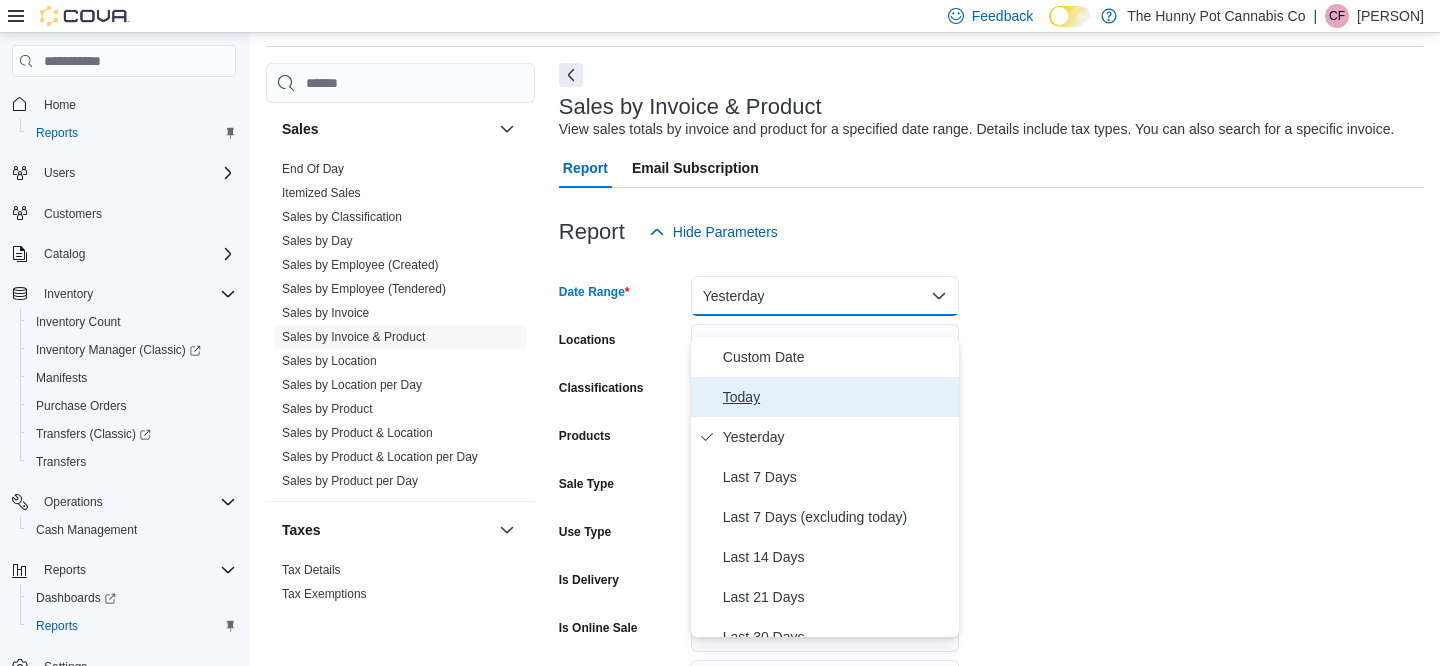 click on "Today" at bounding box center [837, 397] 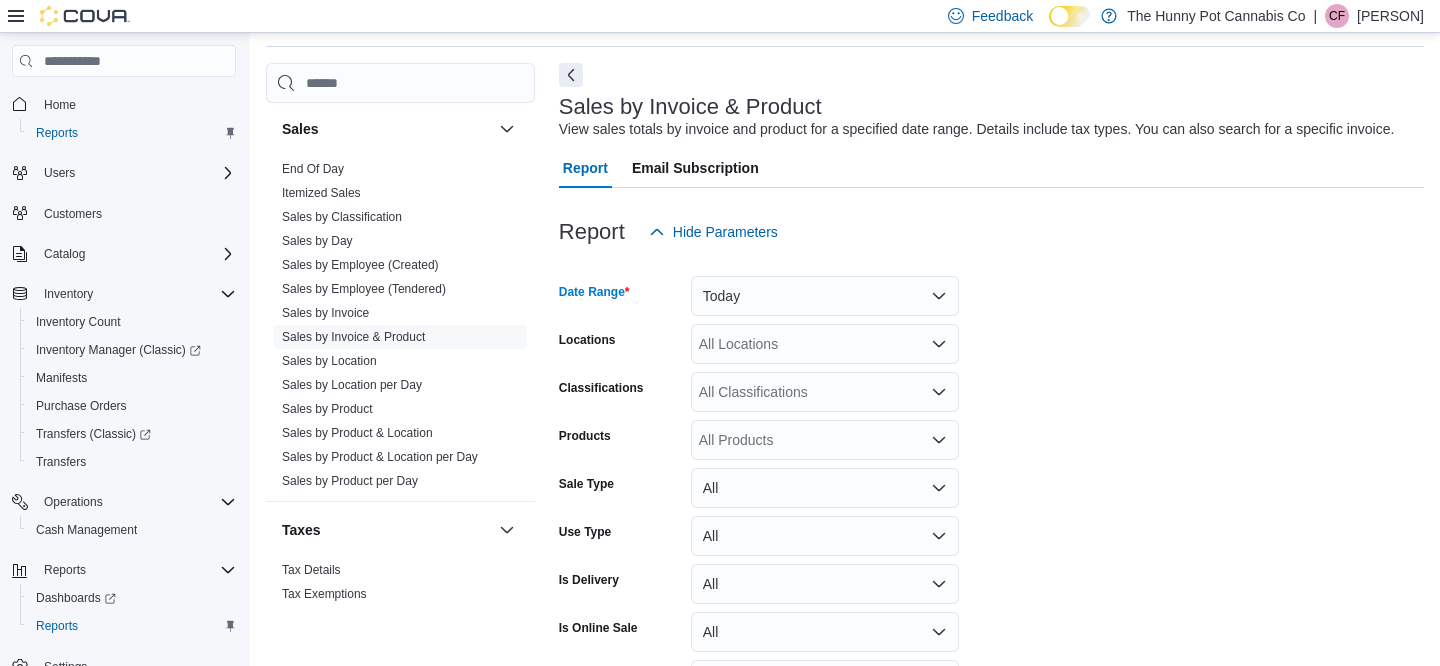 click on "All Locations" at bounding box center [825, 344] 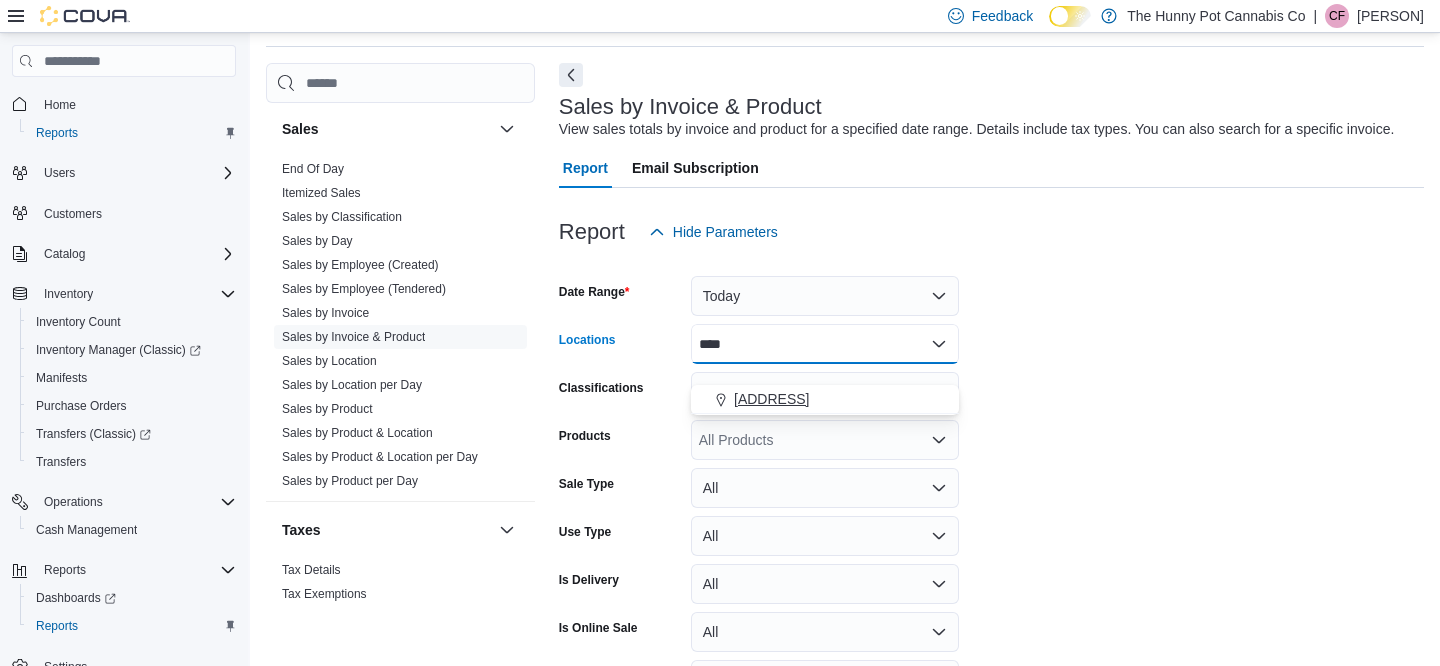 type on "****" 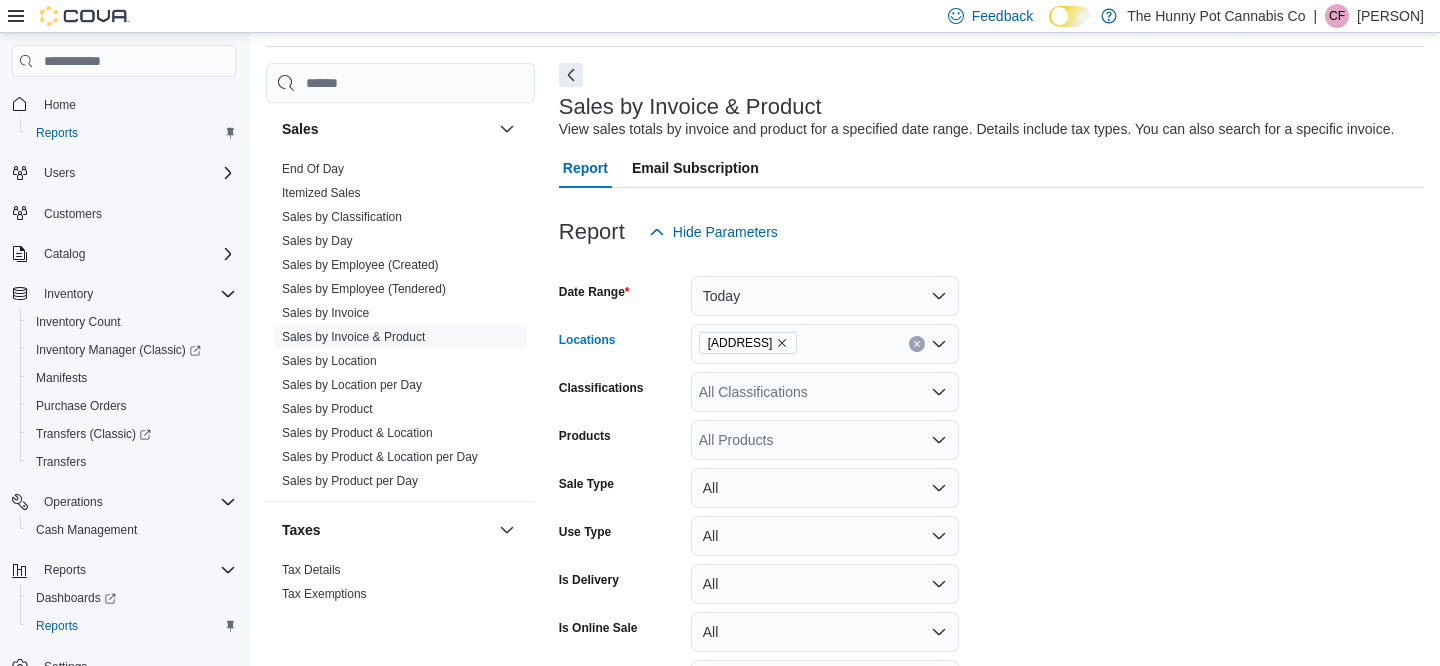 scroll, scrollTop: 218, scrollLeft: 0, axis: vertical 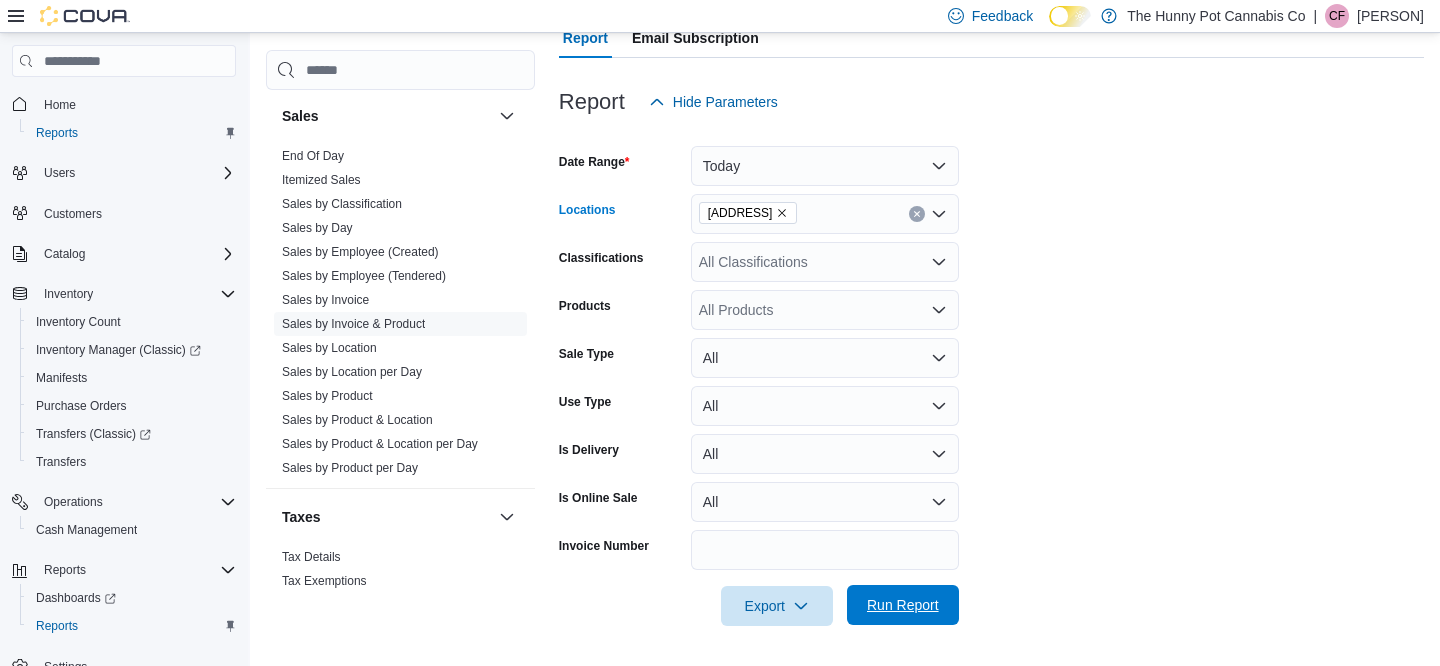 click on "Run Report" at bounding box center (903, 605) 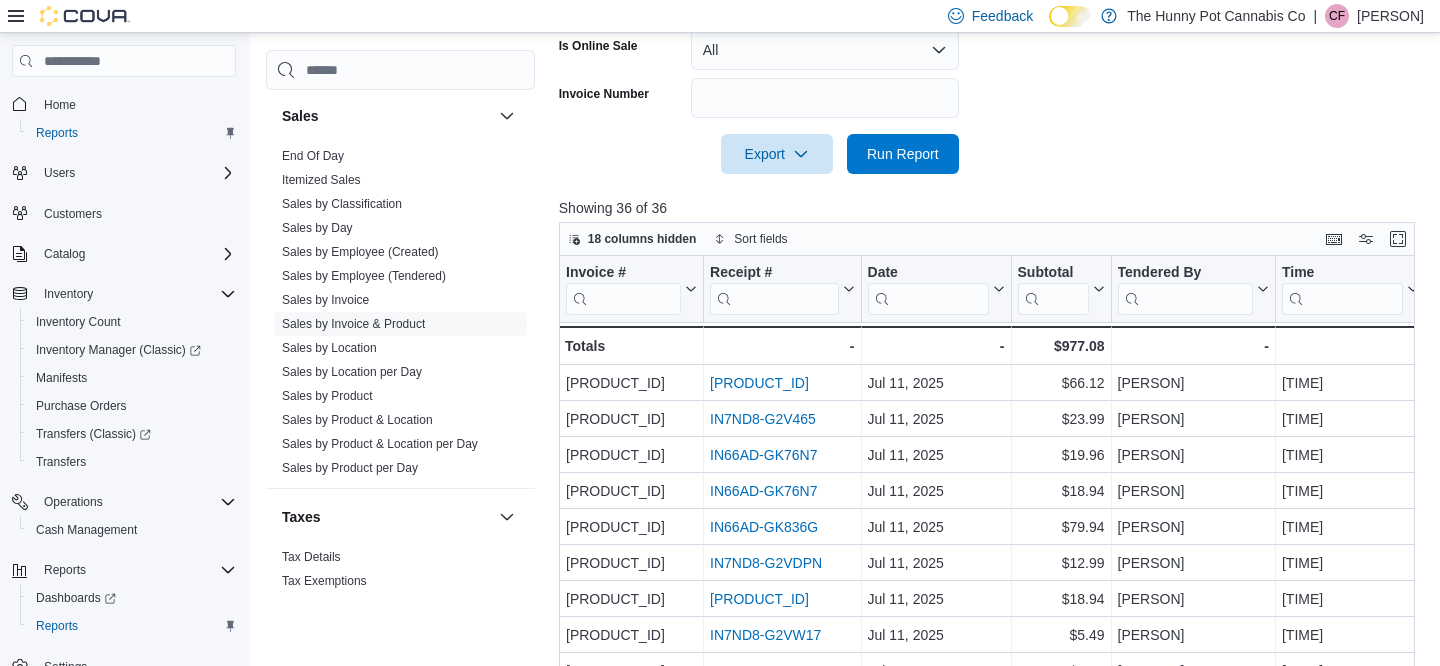 scroll, scrollTop: 645, scrollLeft: 0, axis: vertical 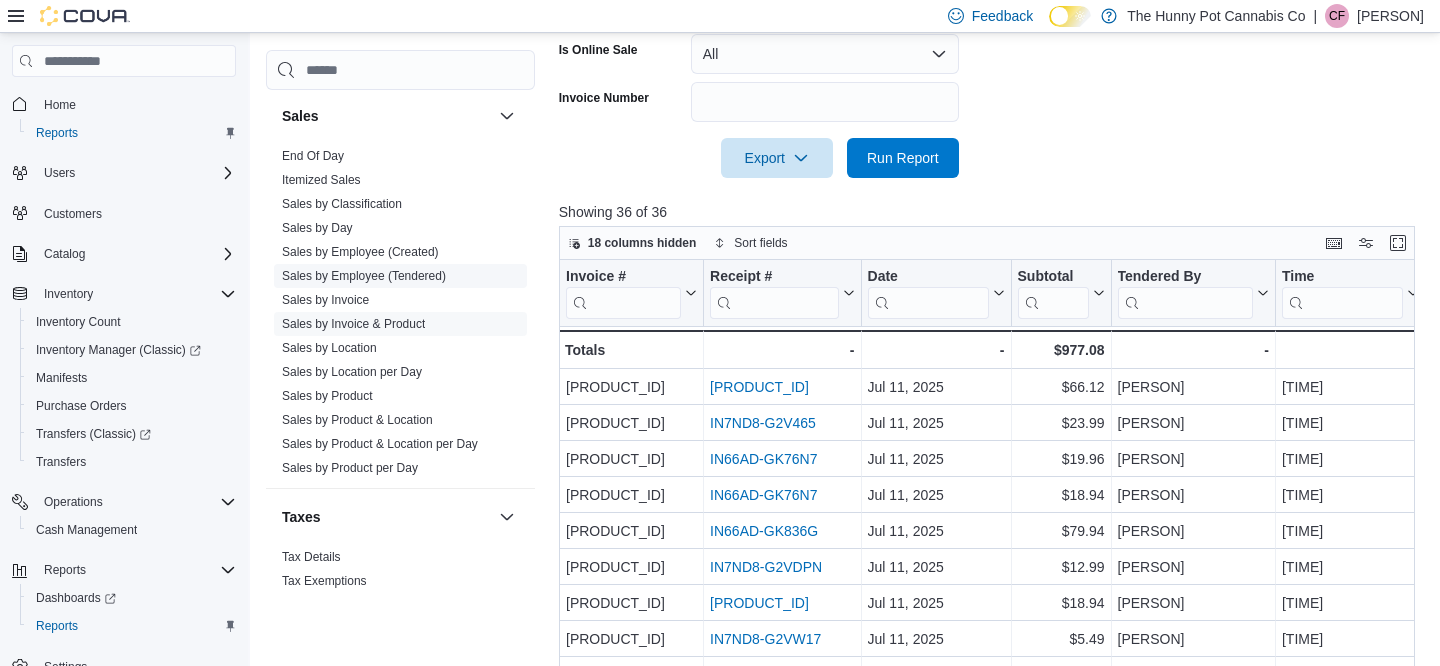 click on "Sales by Employee (Tendered)" at bounding box center (364, 276) 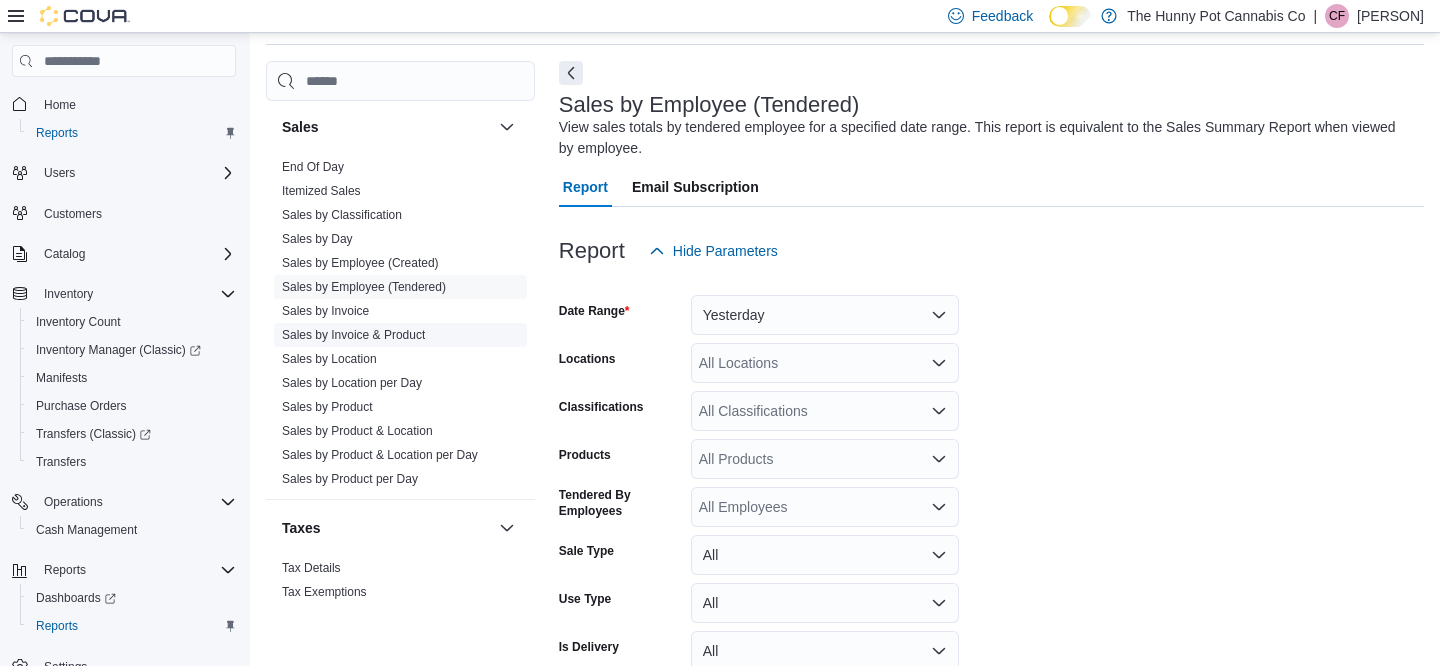 scroll, scrollTop: 67, scrollLeft: 0, axis: vertical 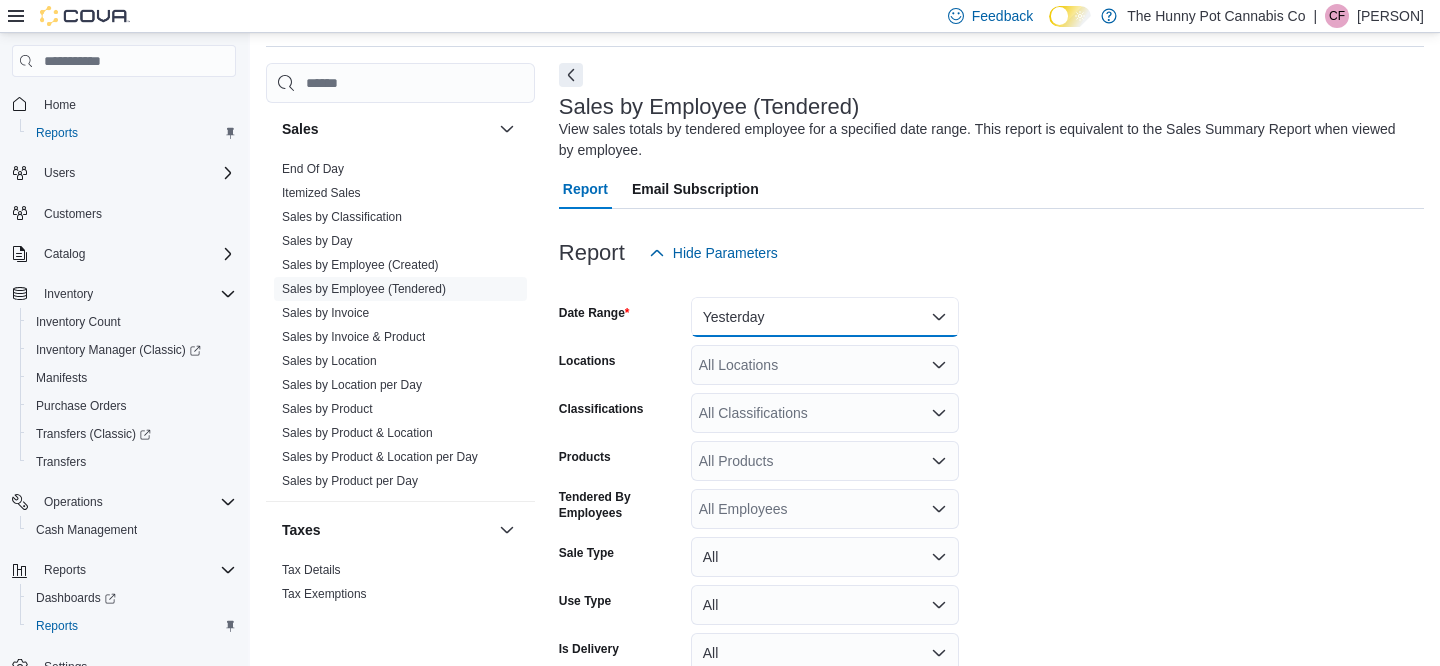 click on "Yesterday" at bounding box center (825, 317) 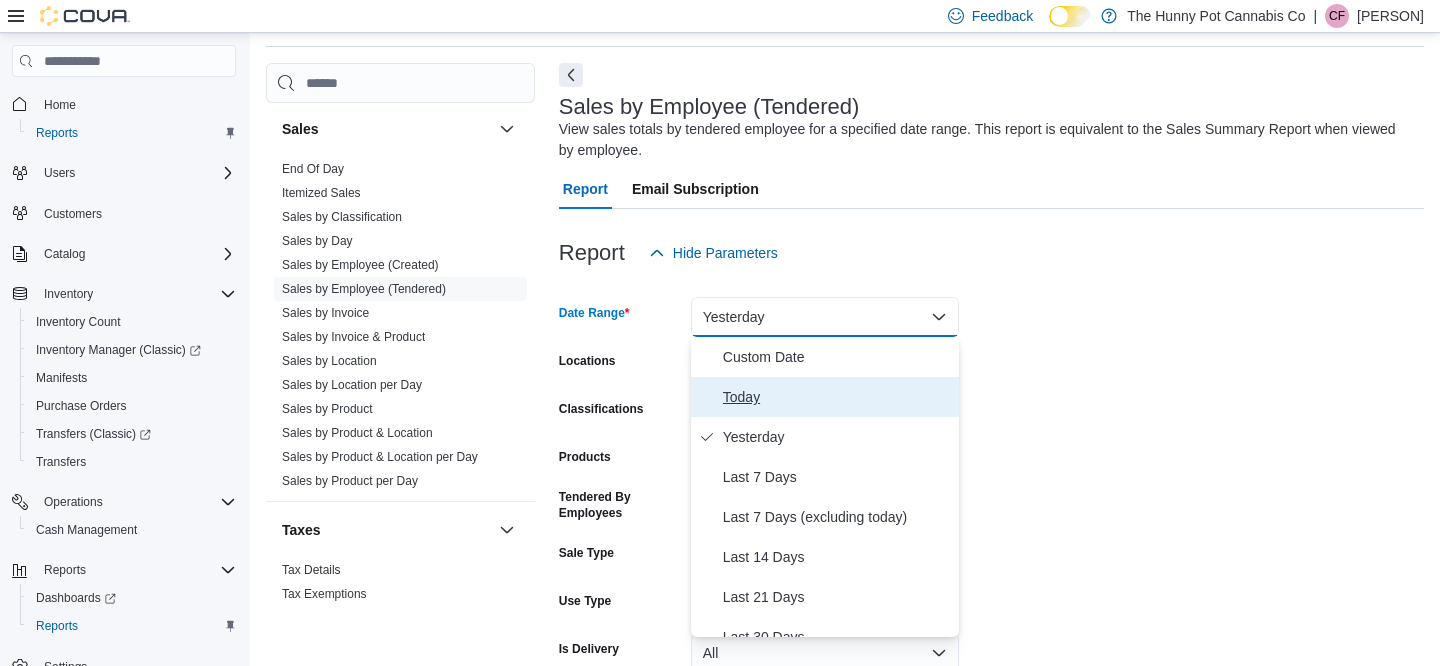 click on "Today" at bounding box center (825, 397) 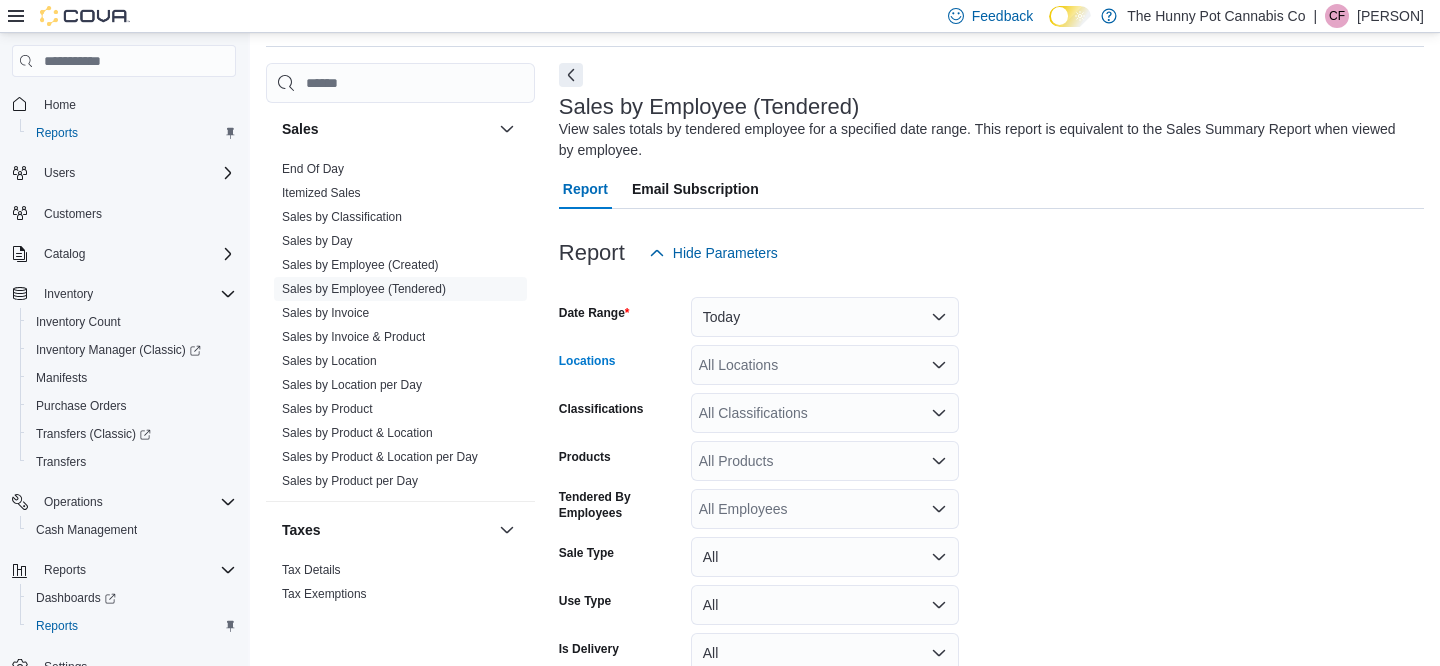 click on "All Locations" at bounding box center [825, 365] 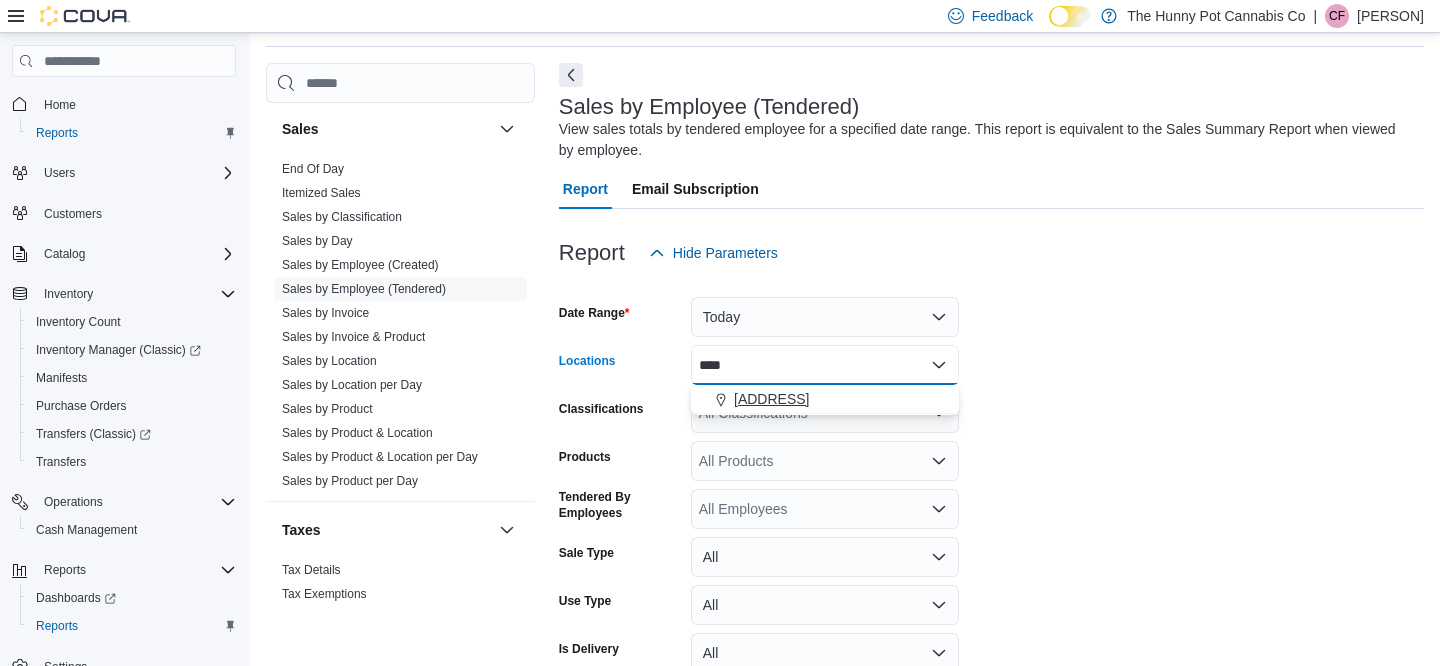 type on "****" 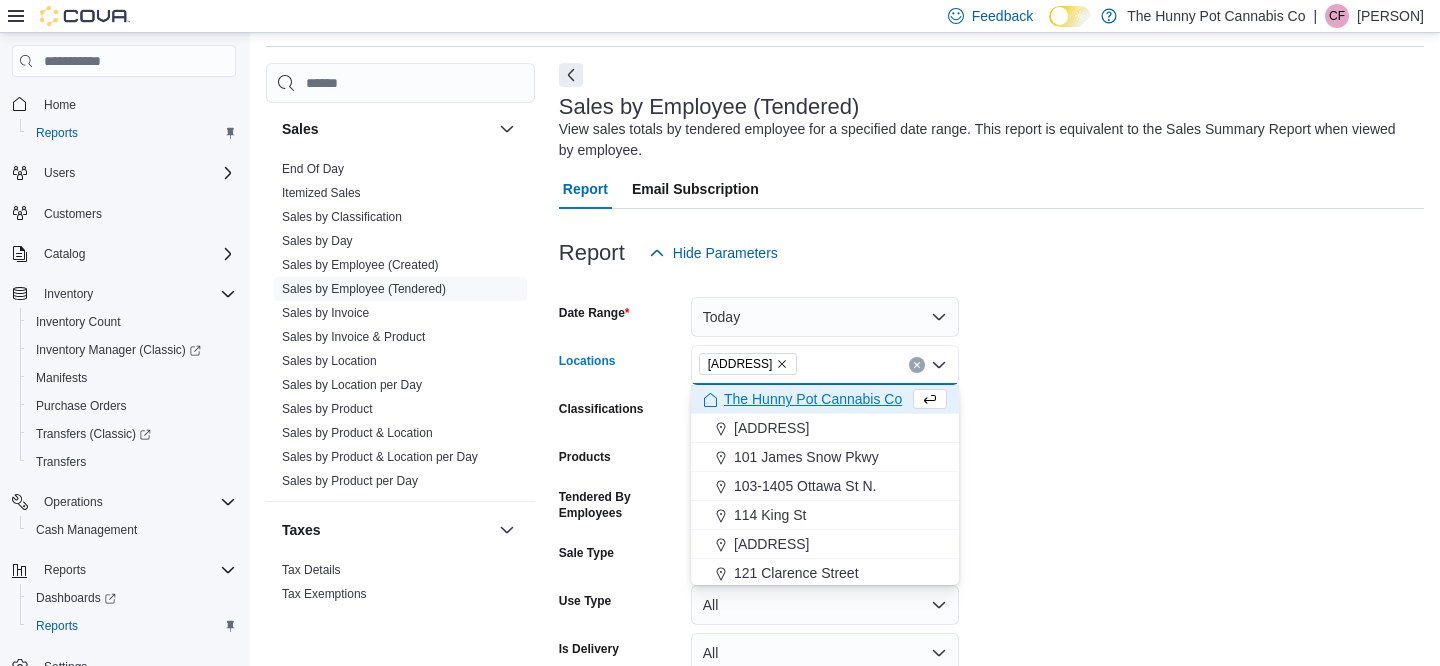 scroll, scrollTop: 170, scrollLeft: 0, axis: vertical 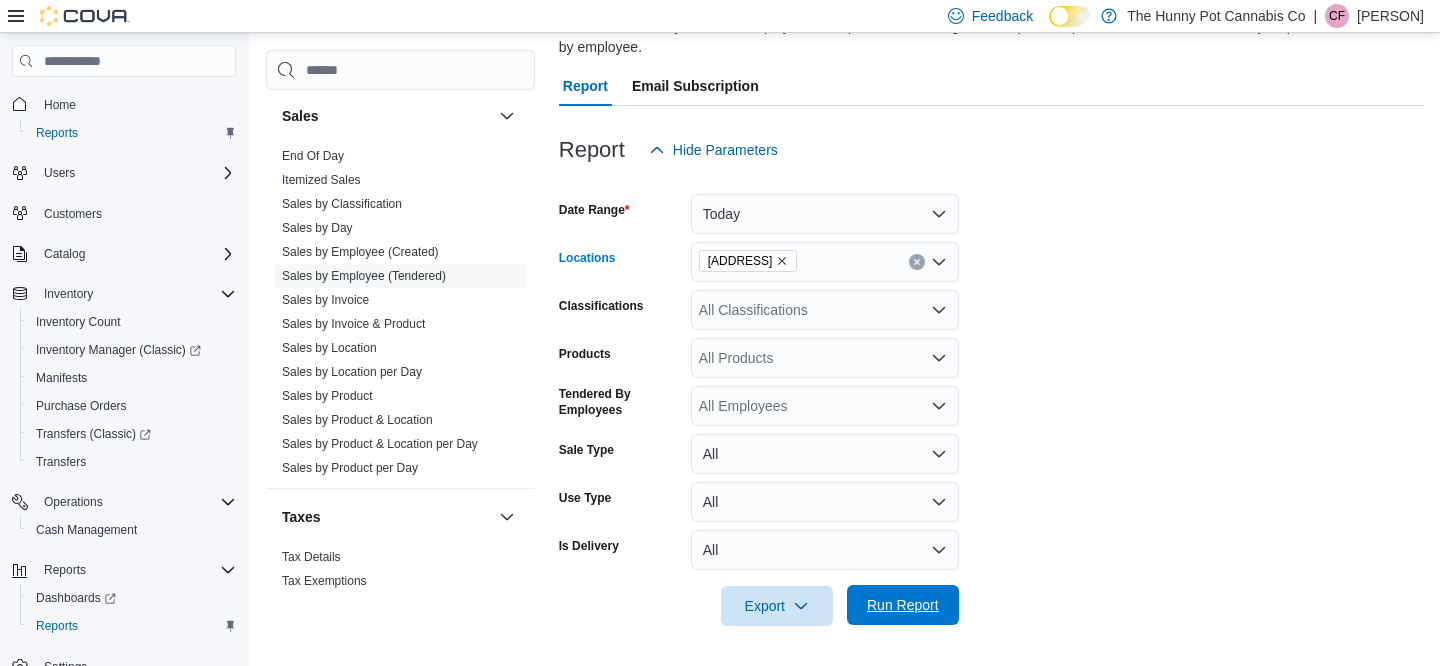 click on "Run Report" at bounding box center (903, 605) 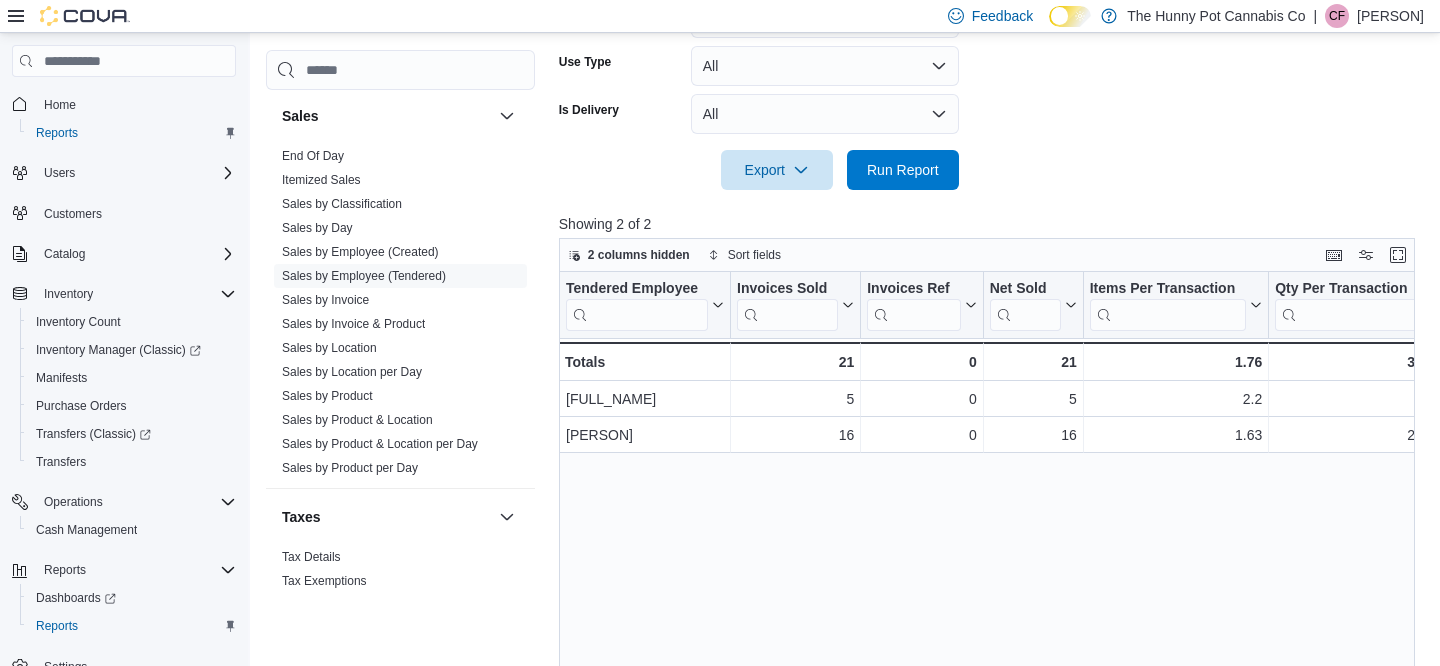 scroll, scrollTop: 611, scrollLeft: 0, axis: vertical 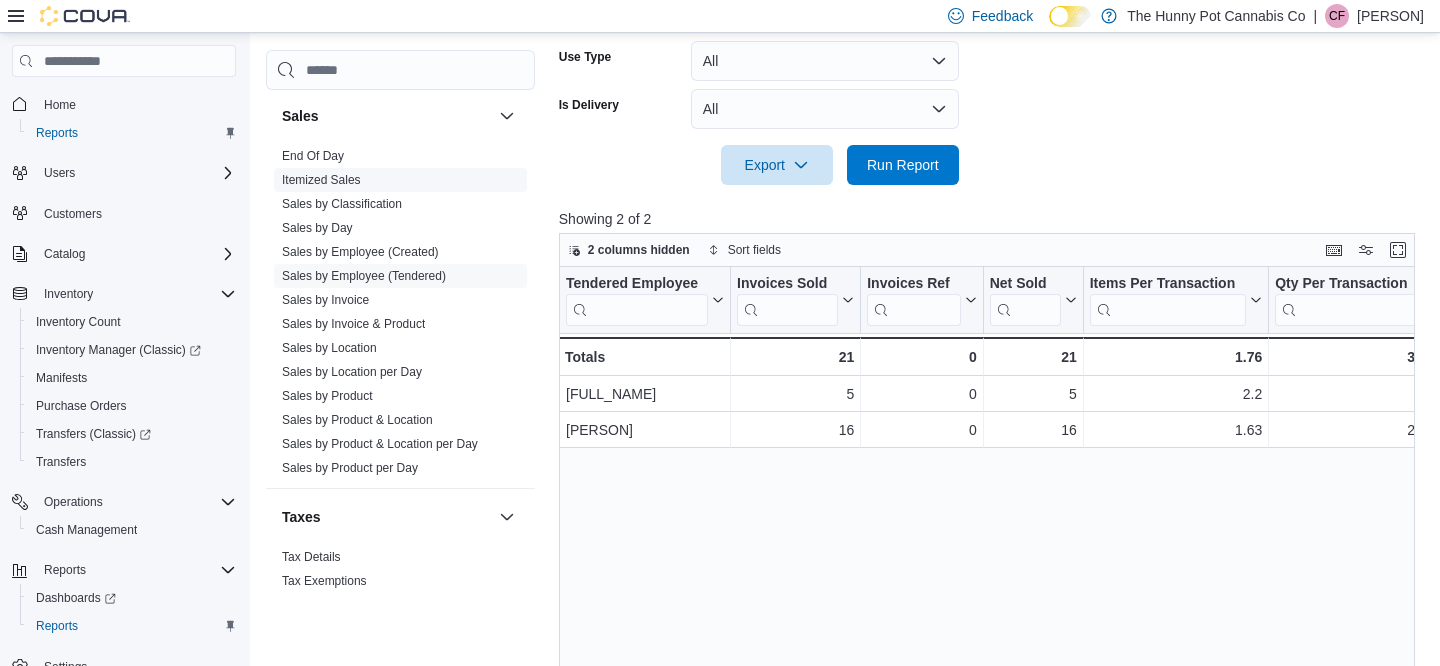 click on "Itemized Sales" at bounding box center (321, 180) 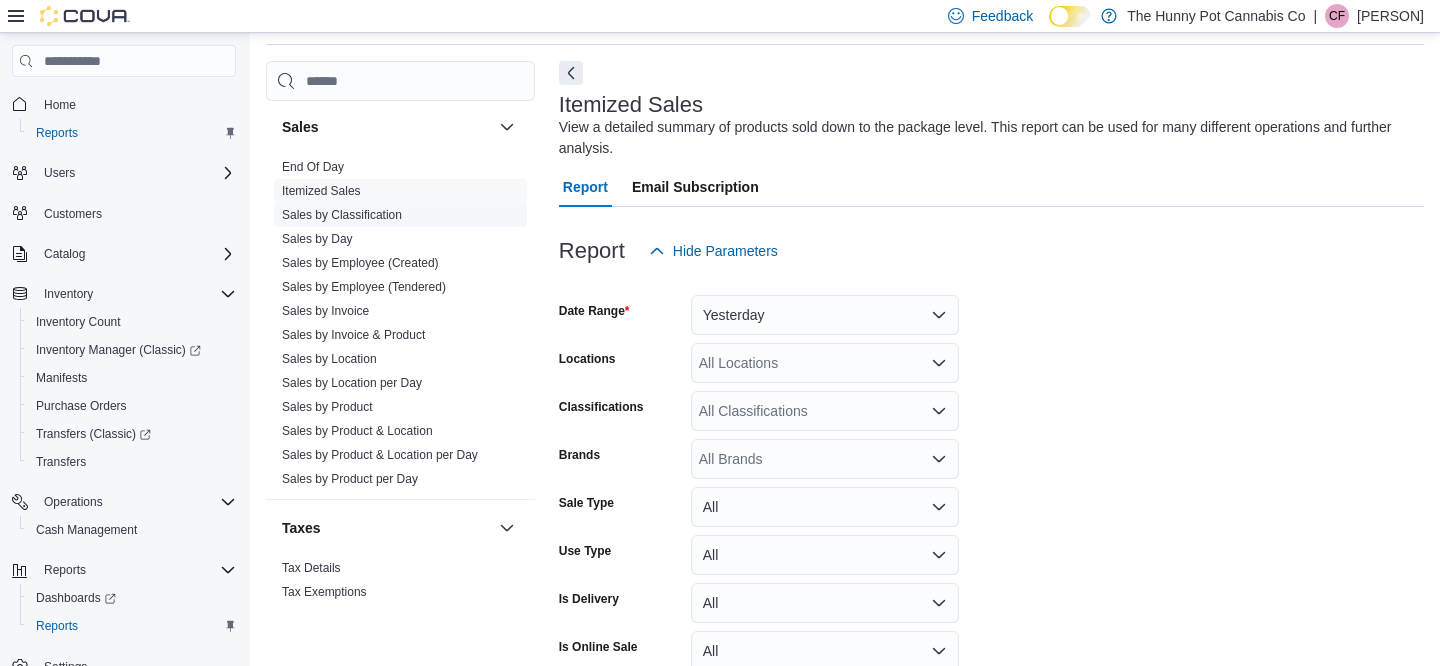 scroll, scrollTop: 67, scrollLeft: 0, axis: vertical 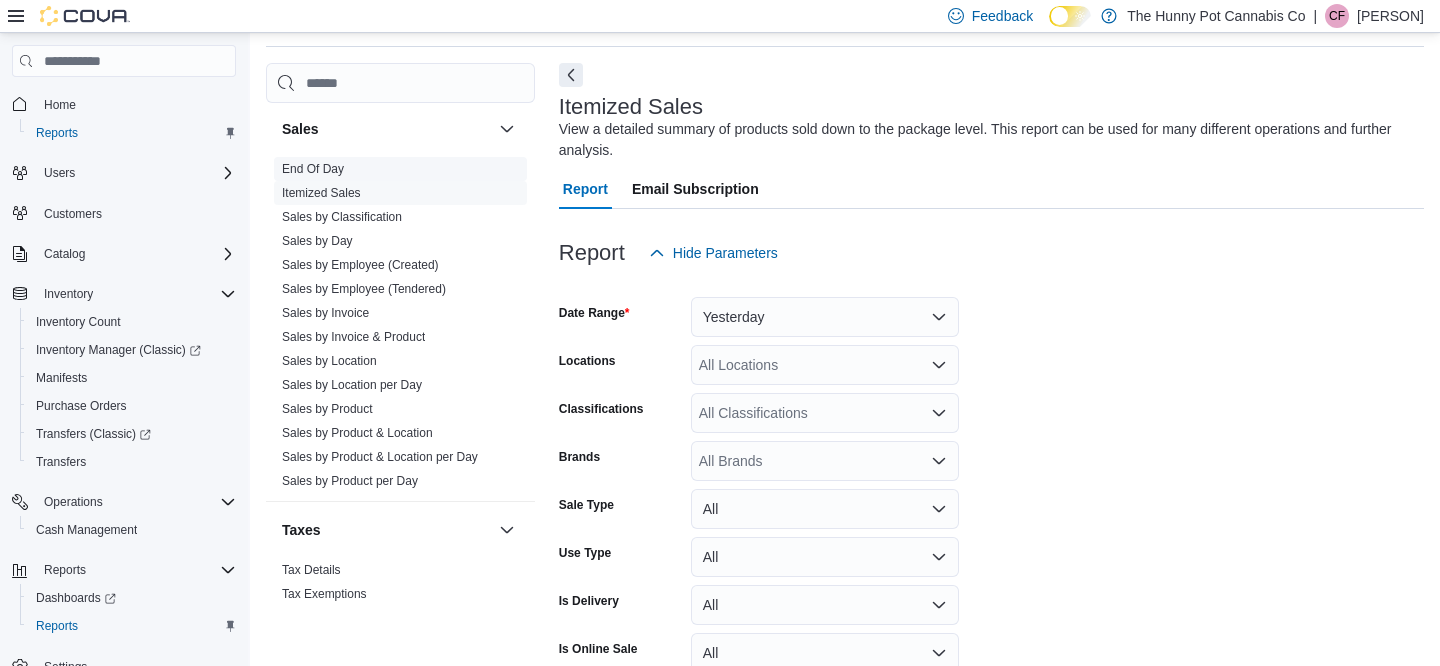 click on "End Of Day" at bounding box center [400, 169] 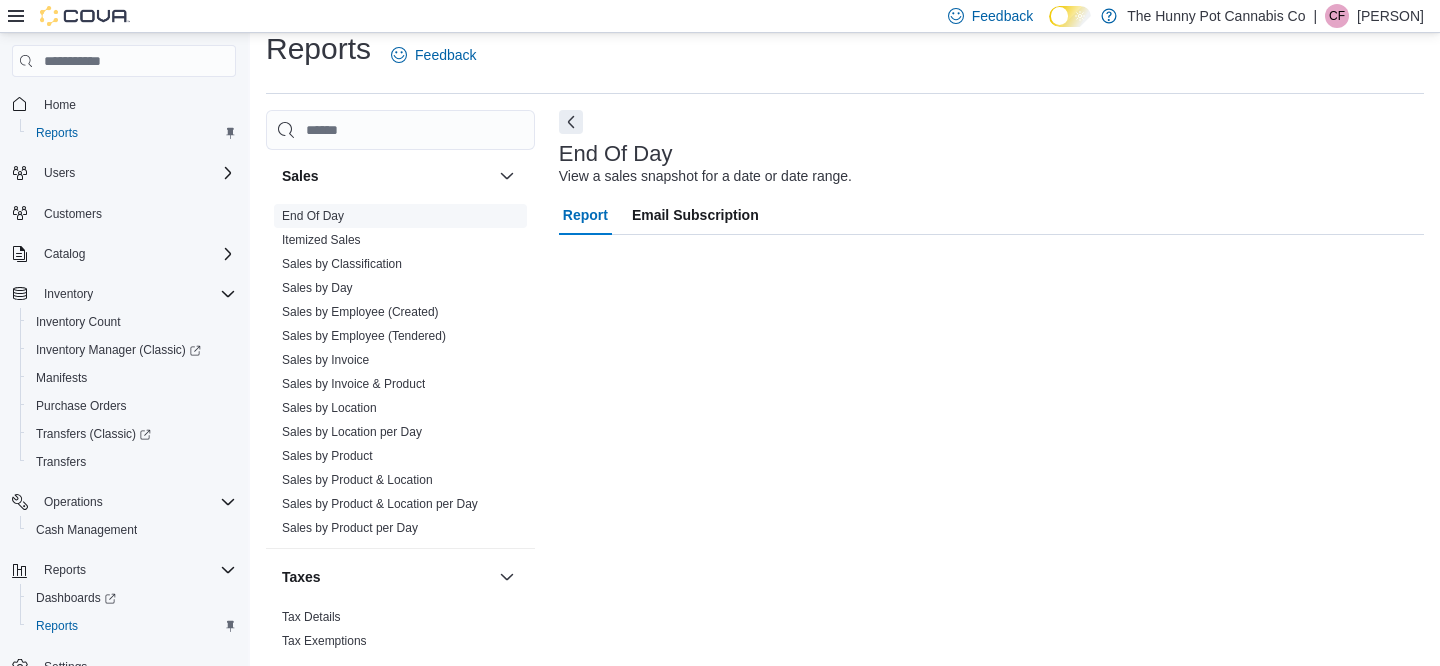 scroll, scrollTop: 20, scrollLeft: 0, axis: vertical 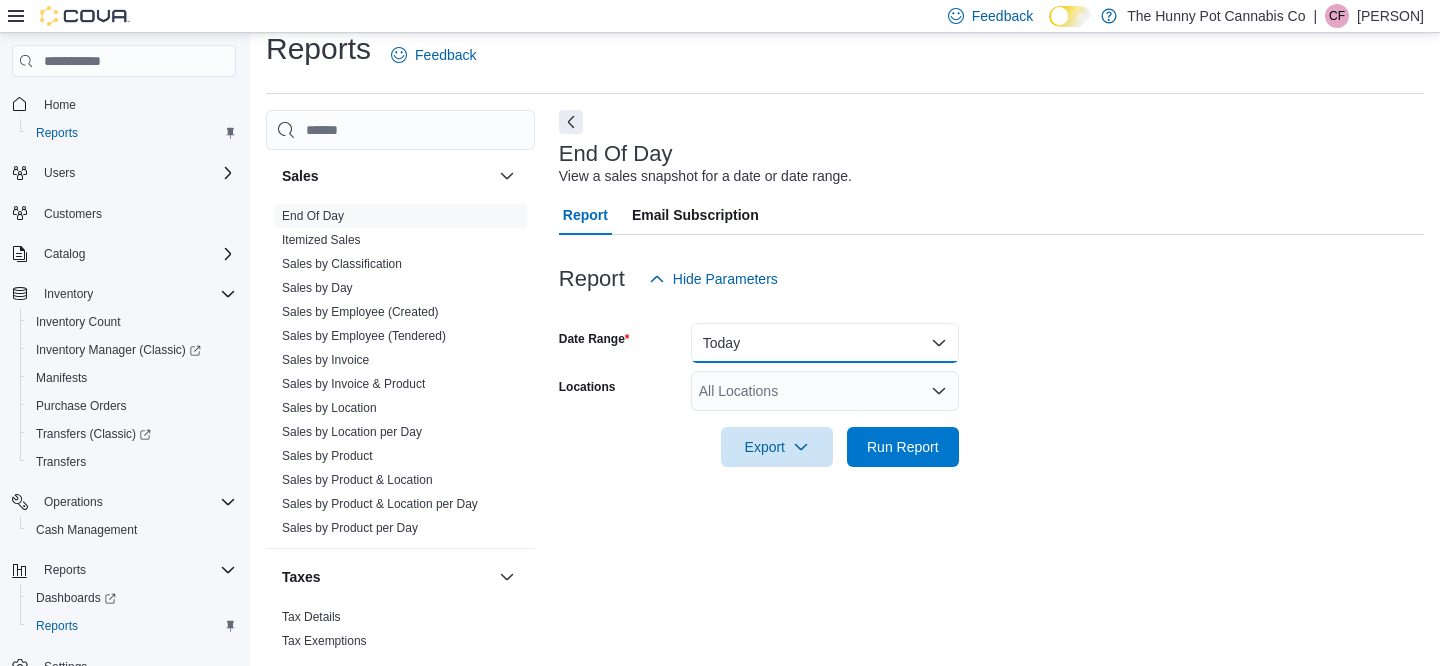 click on "Today" at bounding box center (825, 343) 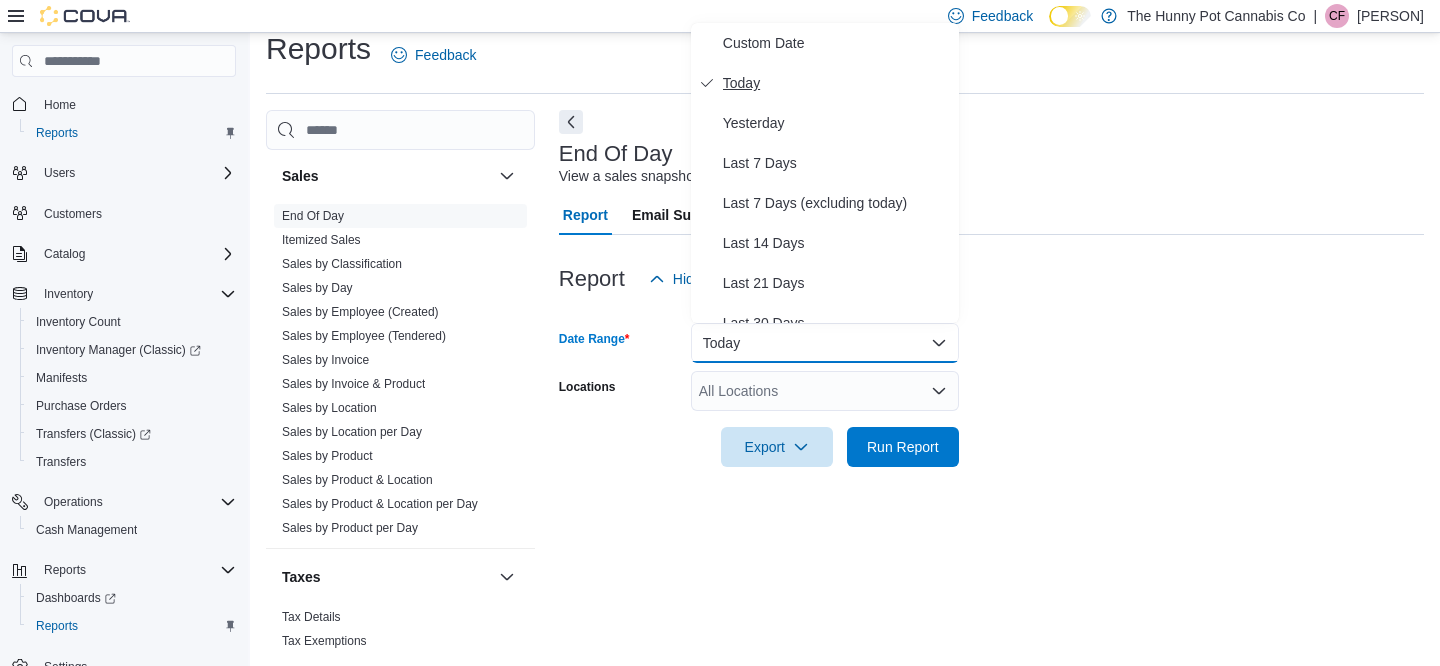 click on "Today" at bounding box center (837, 83) 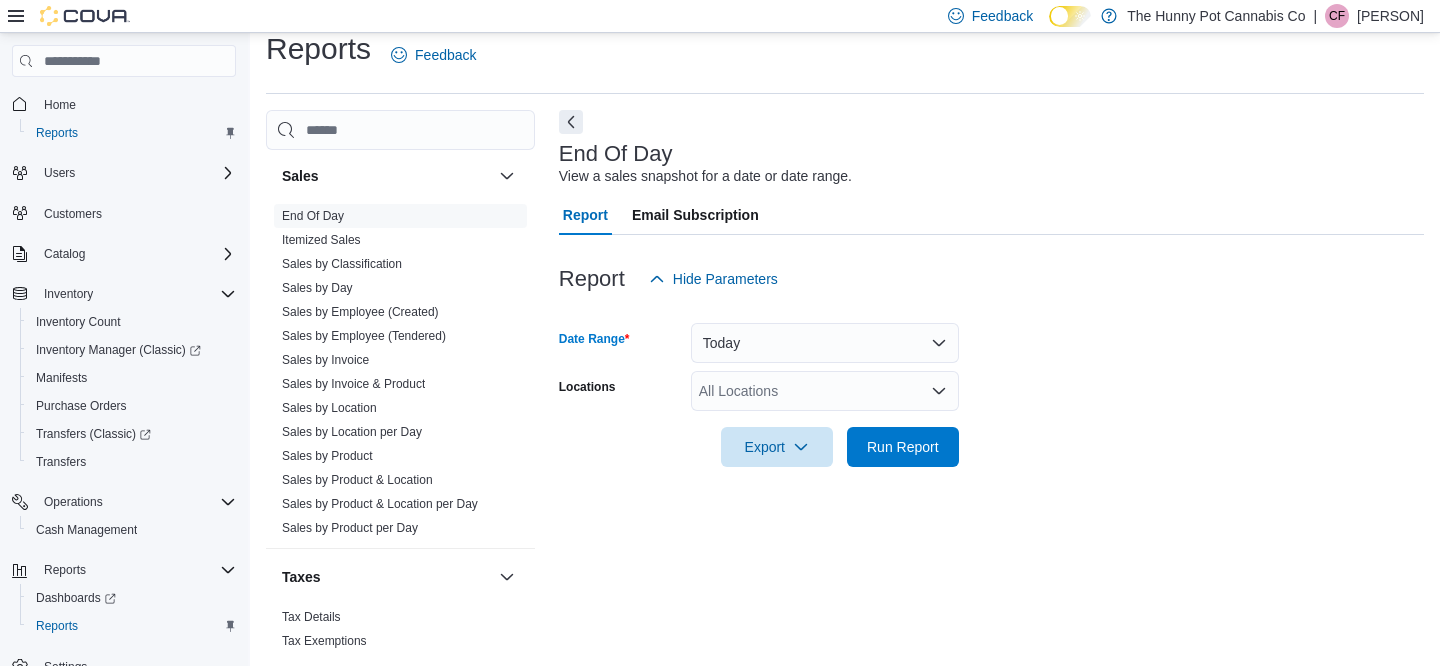 click on "All Locations" at bounding box center [825, 391] 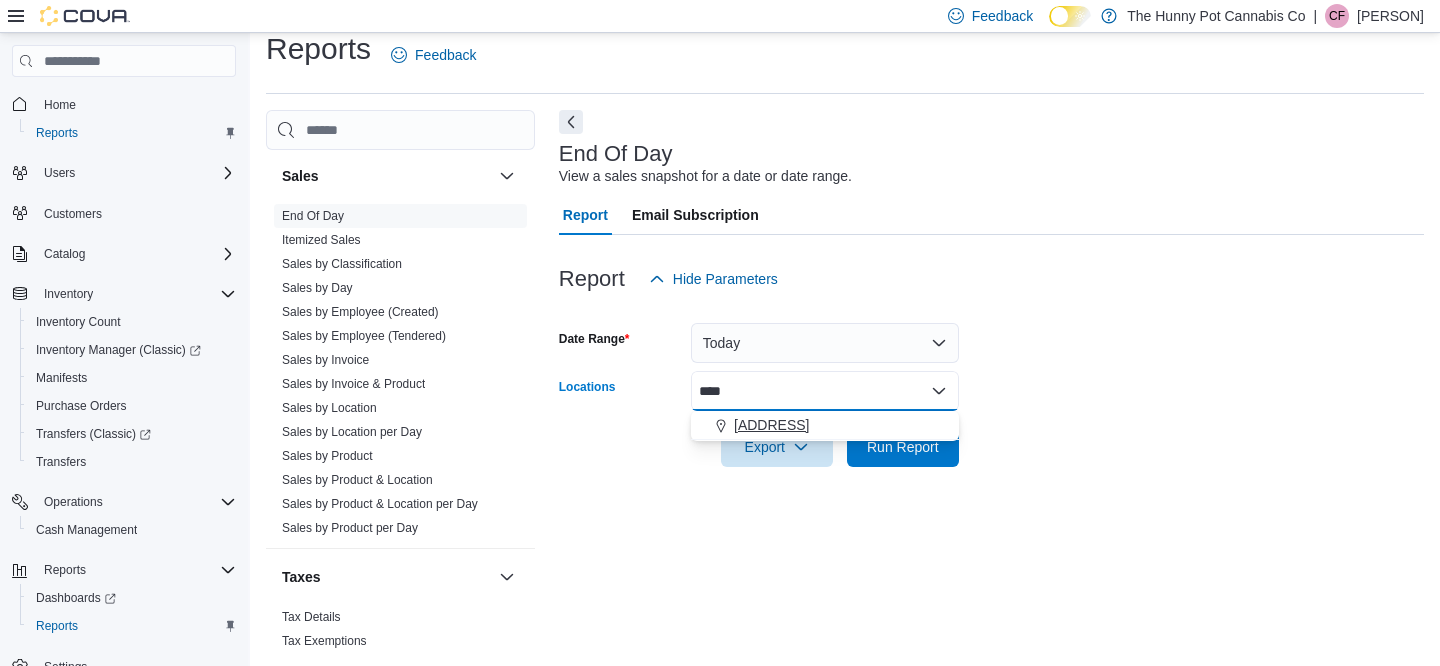 type on "****" 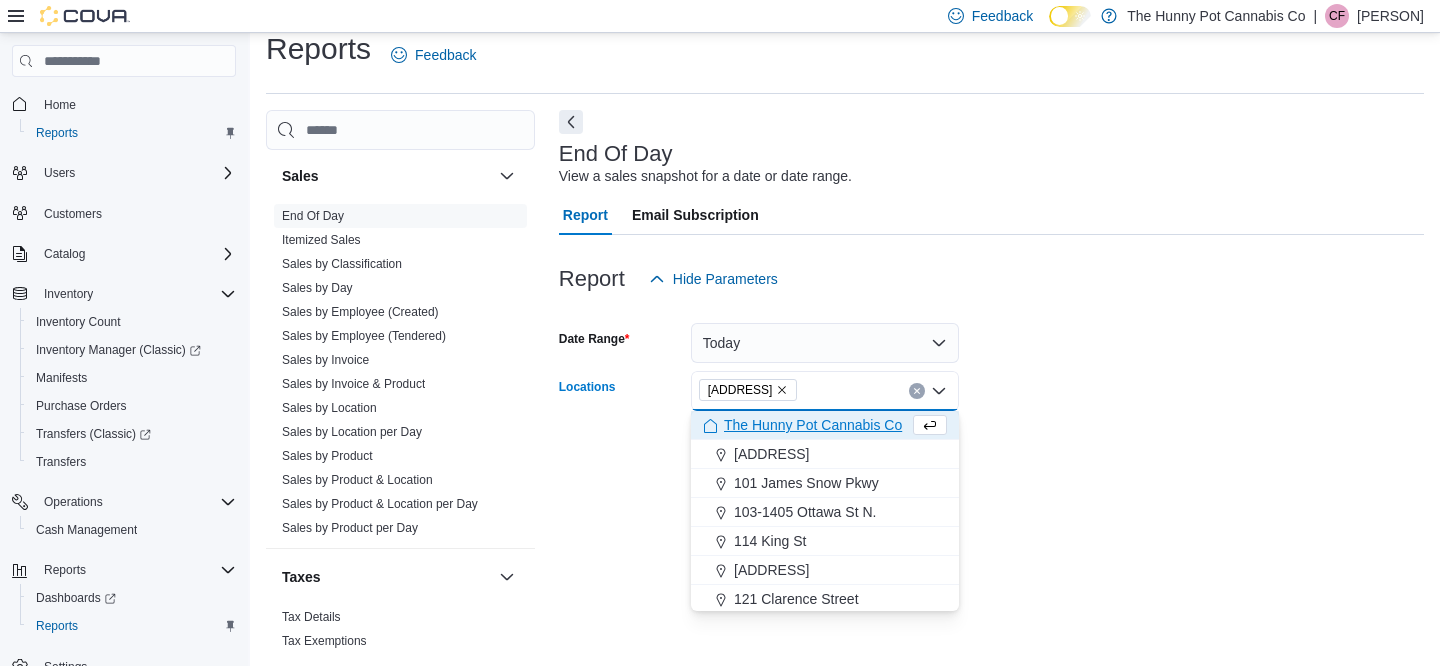 click at bounding box center [991, 479] 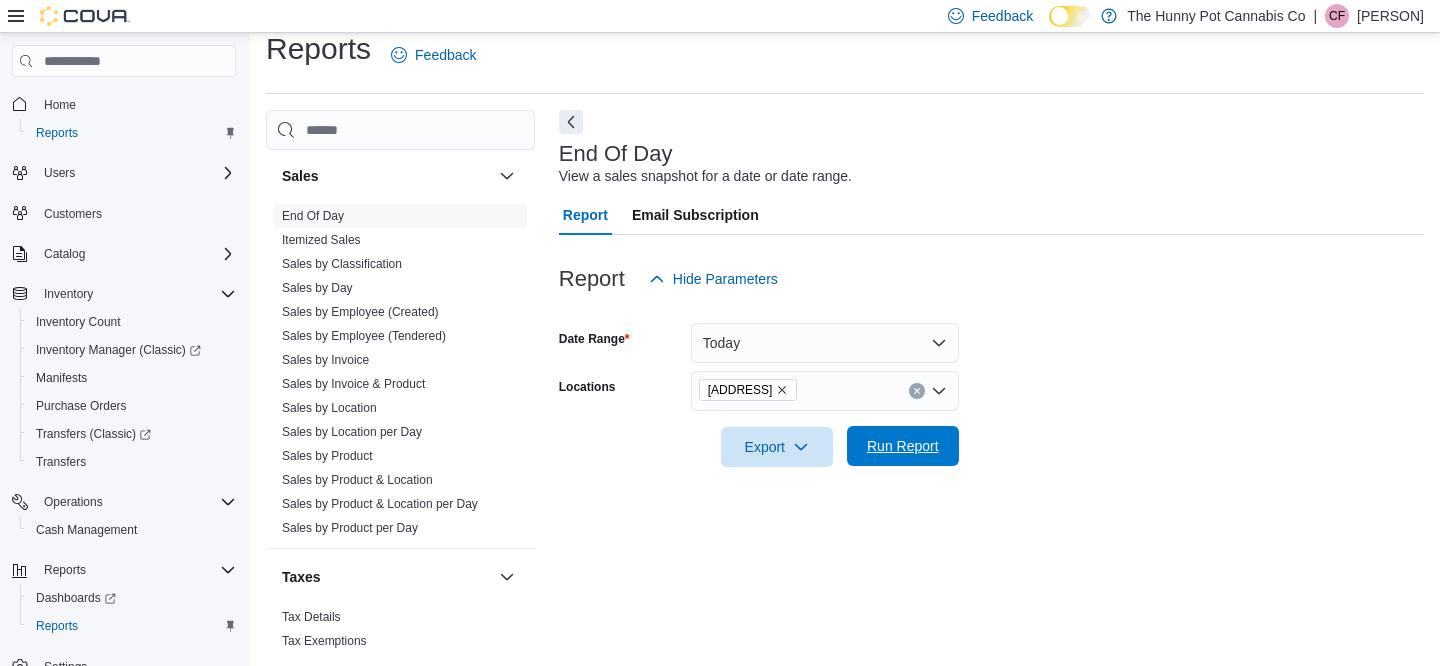 click on "Run Report" at bounding box center (903, 446) 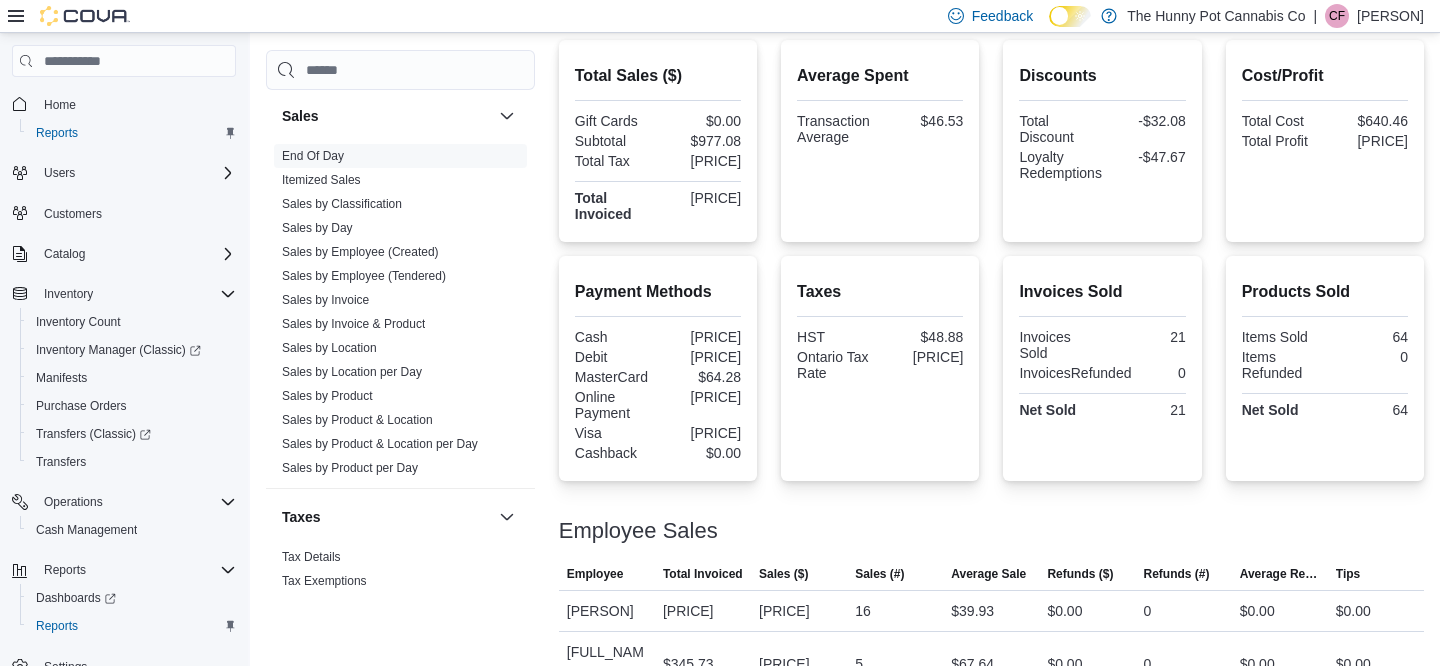 scroll, scrollTop: 542, scrollLeft: 0, axis: vertical 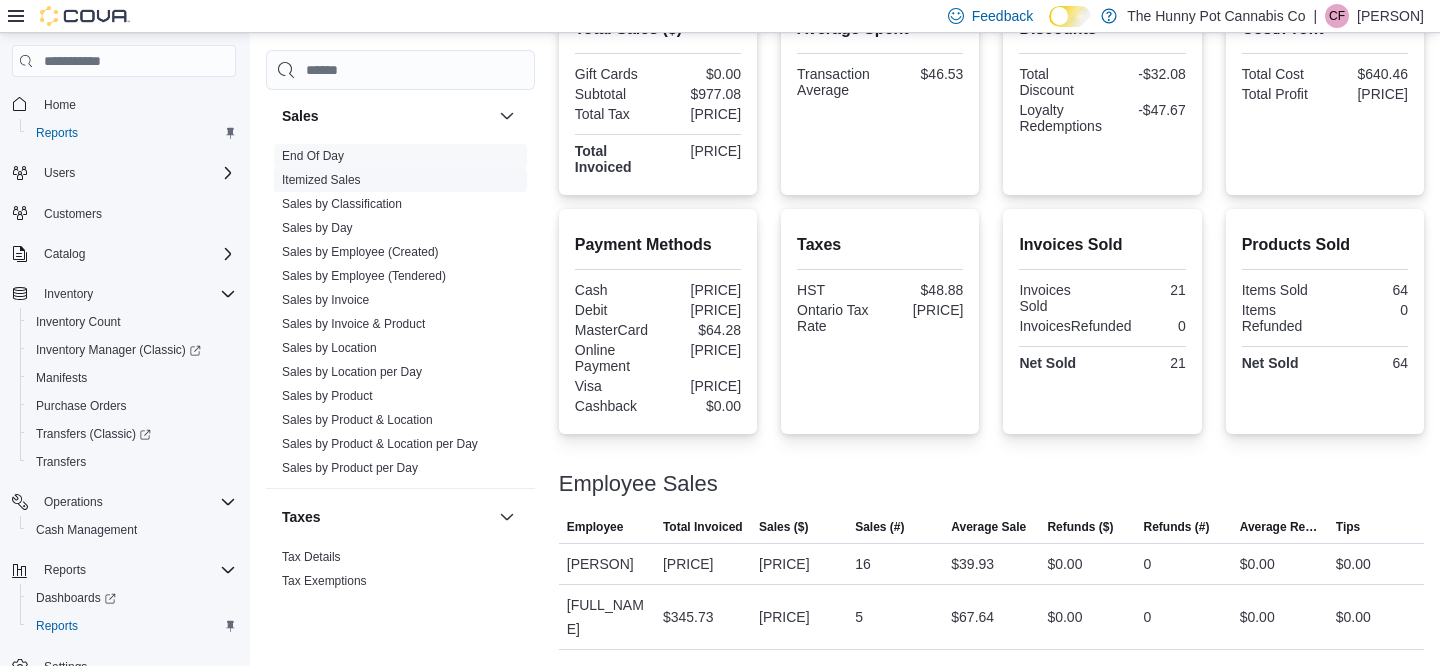 click on "Itemized Sales" at bounding box center (321, 180) 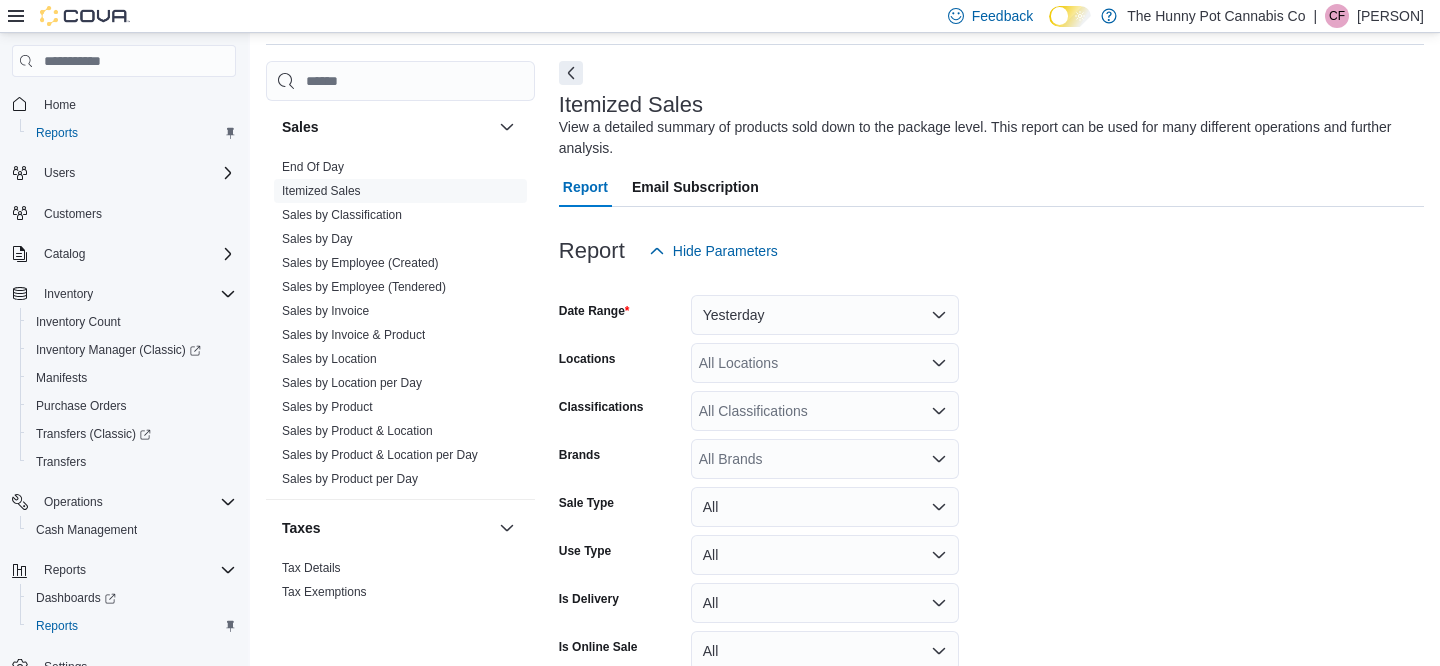 scroll, scrollTop: 67, scrollLeft: 0, axis: vertical 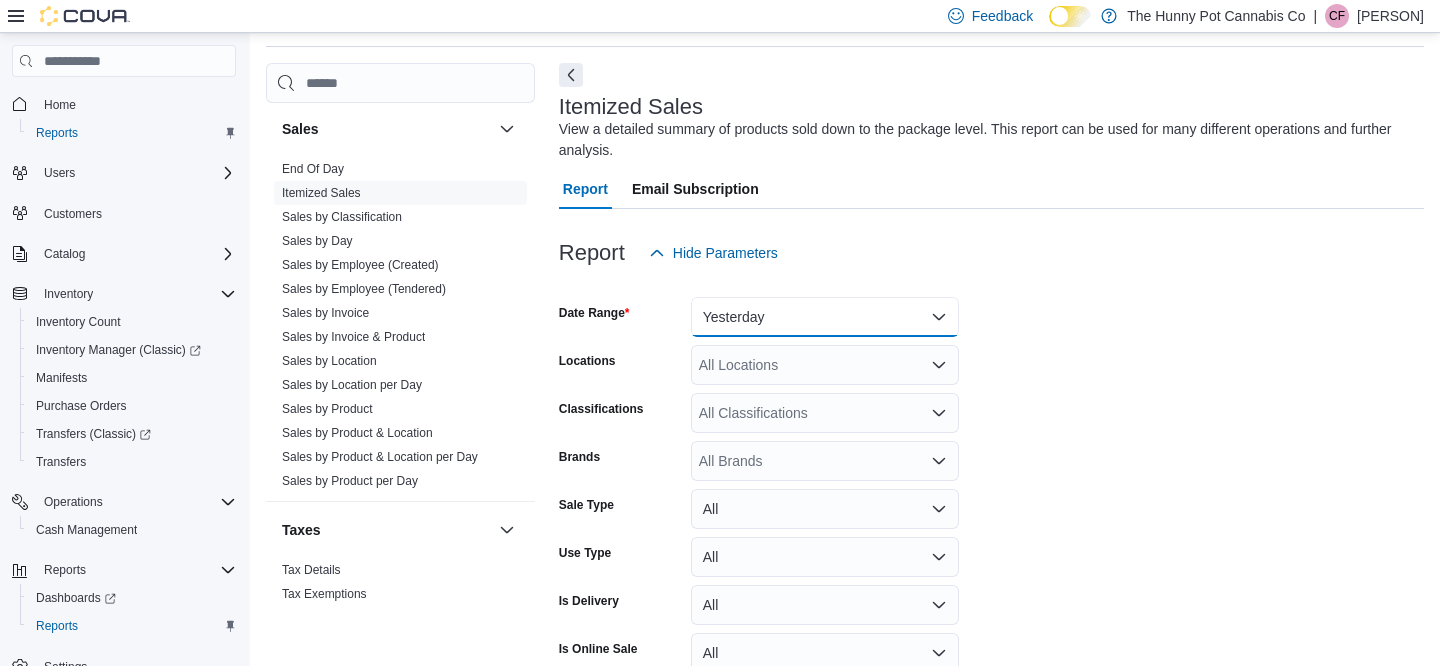 click on "Yesterday" at bounding box center [825, 317] 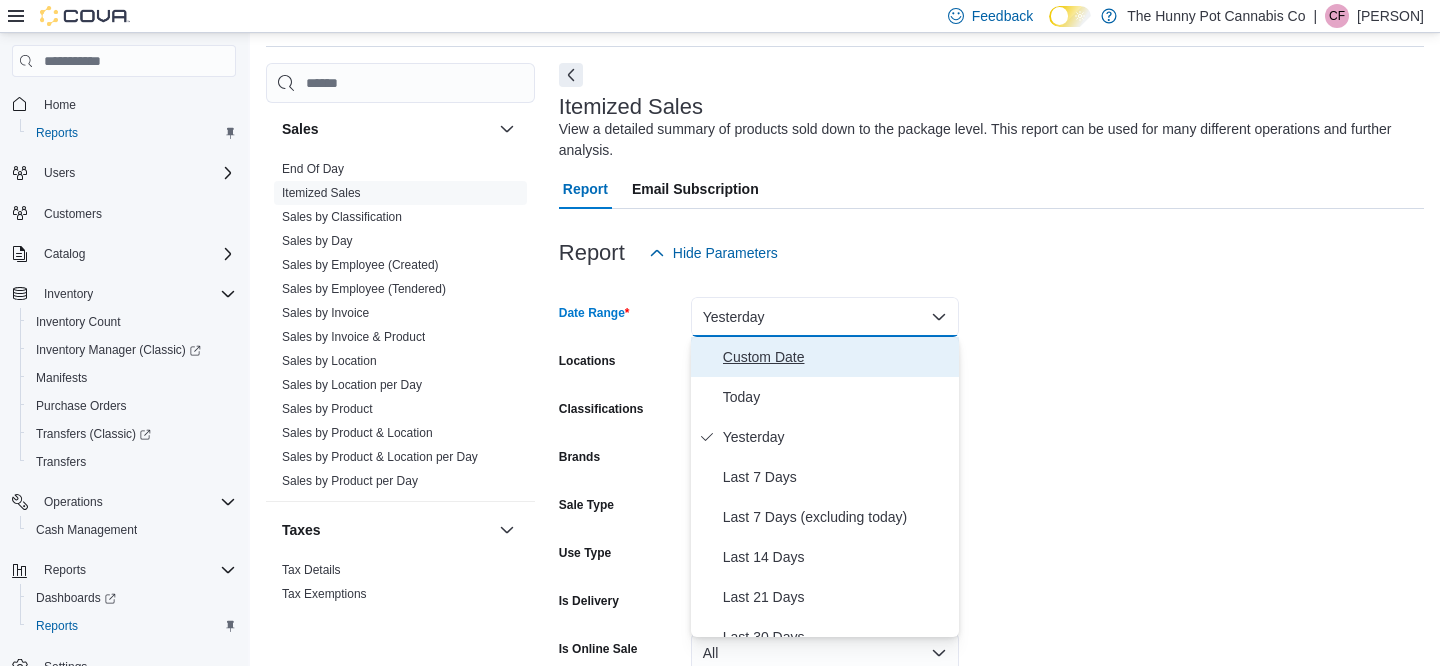 click on "Custom Date" at bounding box center (825, 357) 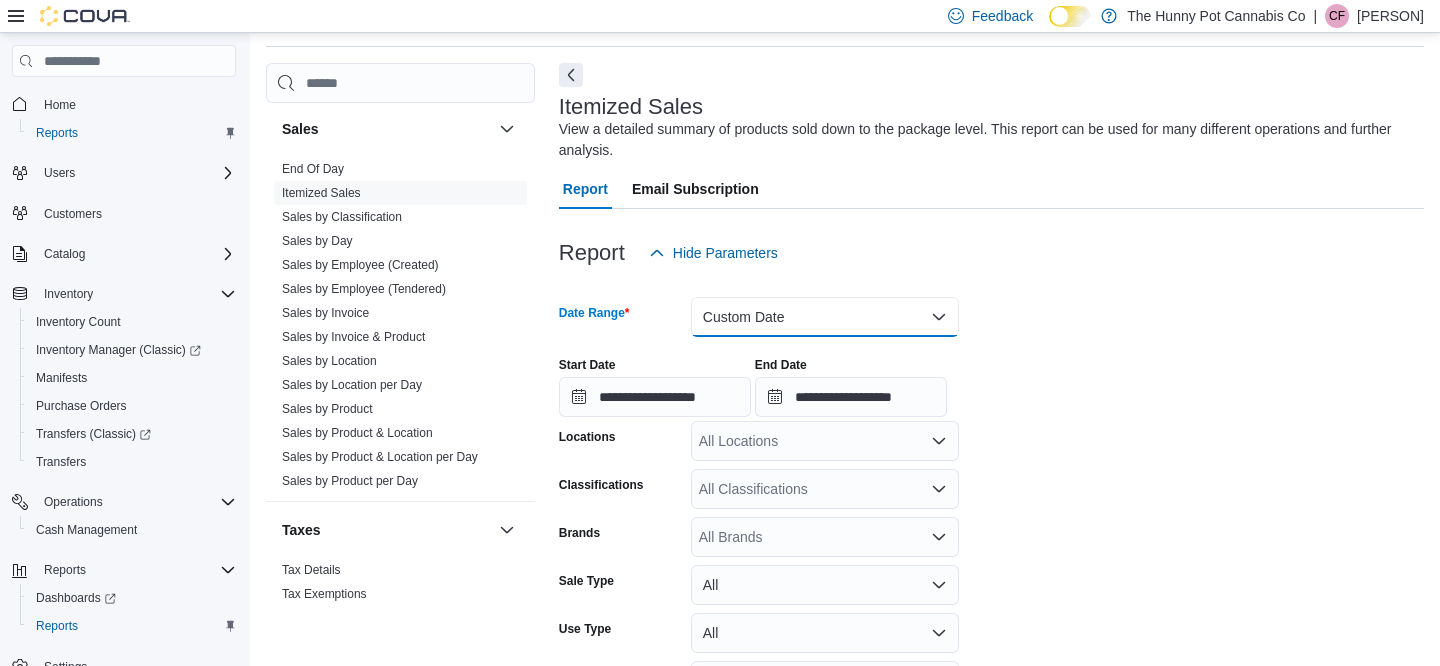 click on "Custom Date" at bounding box center [825, 317] 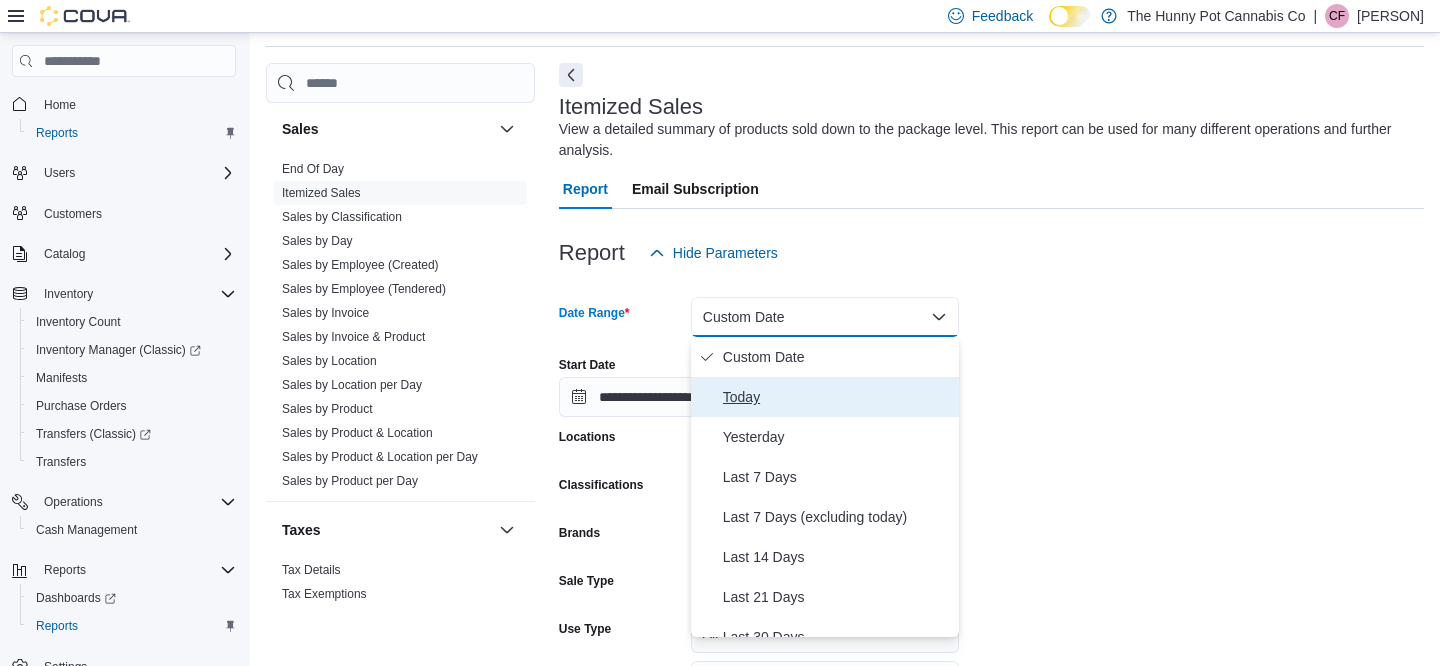 click on "Today" at bounding box center (837, 397) 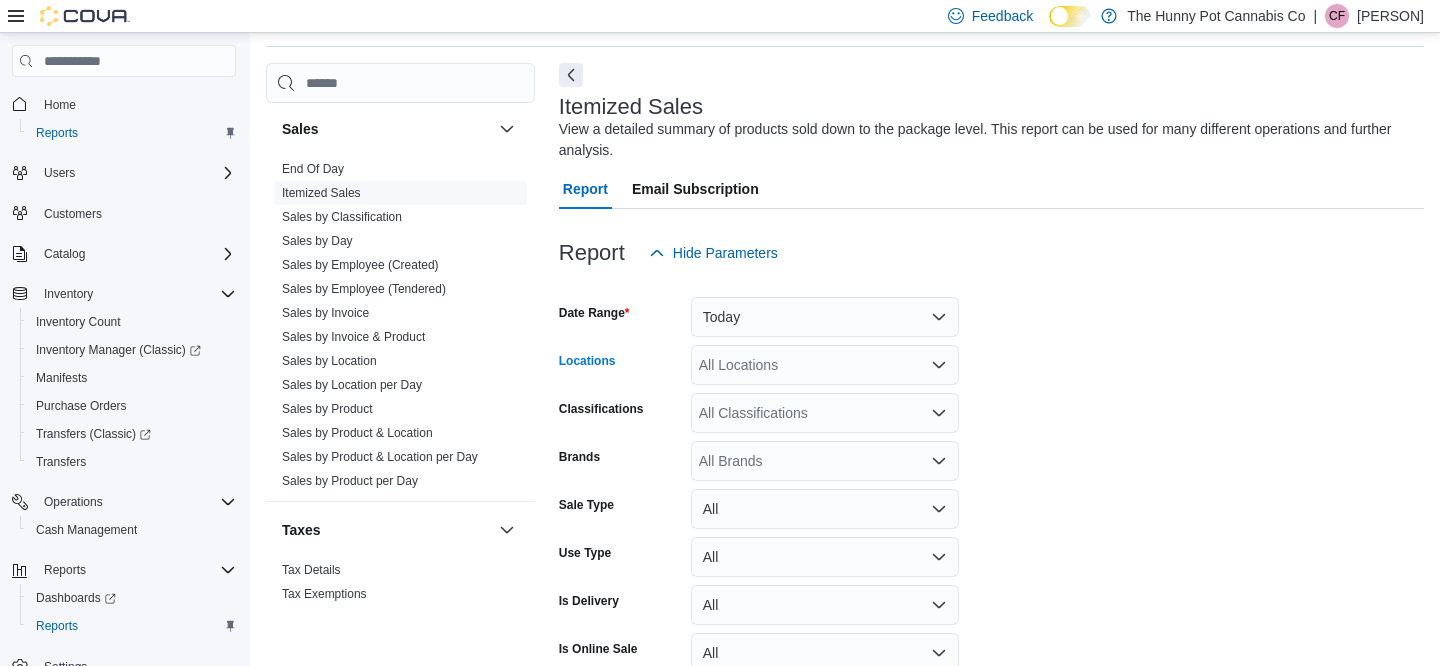 click on "All Locations" at bounding box center [825, 365] 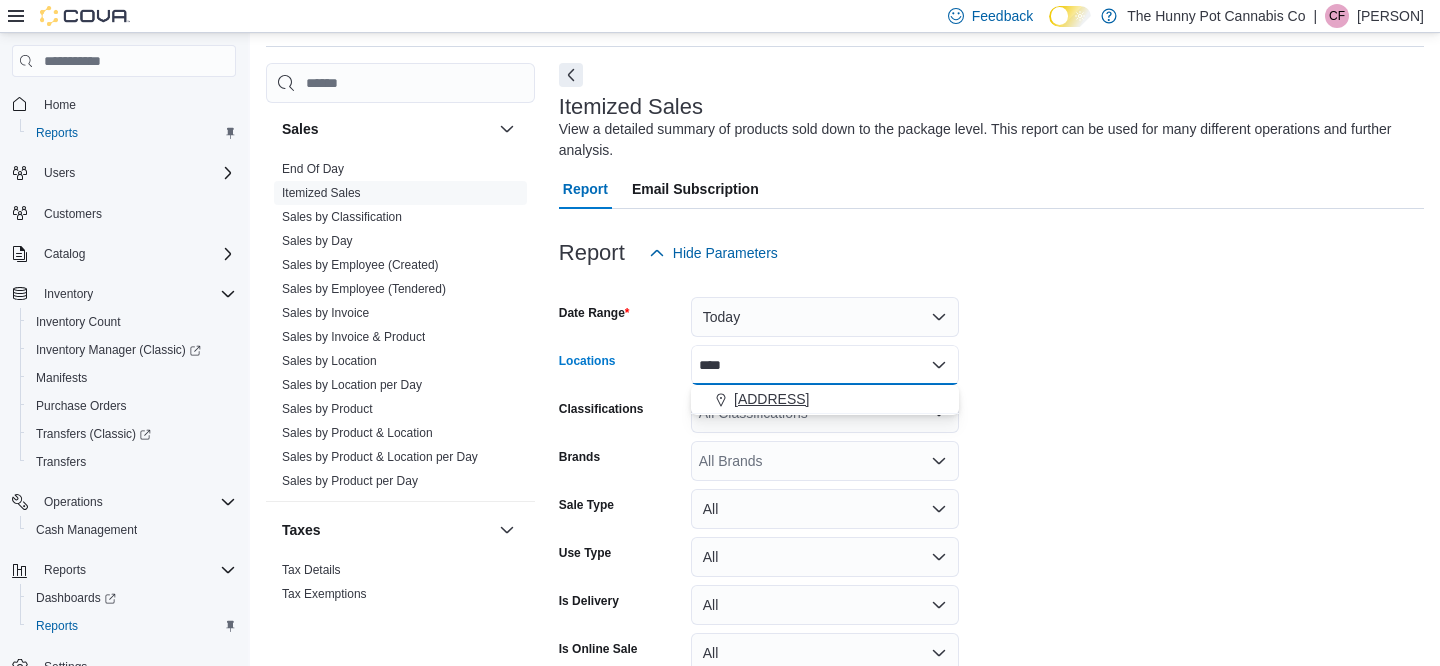 type on "****" 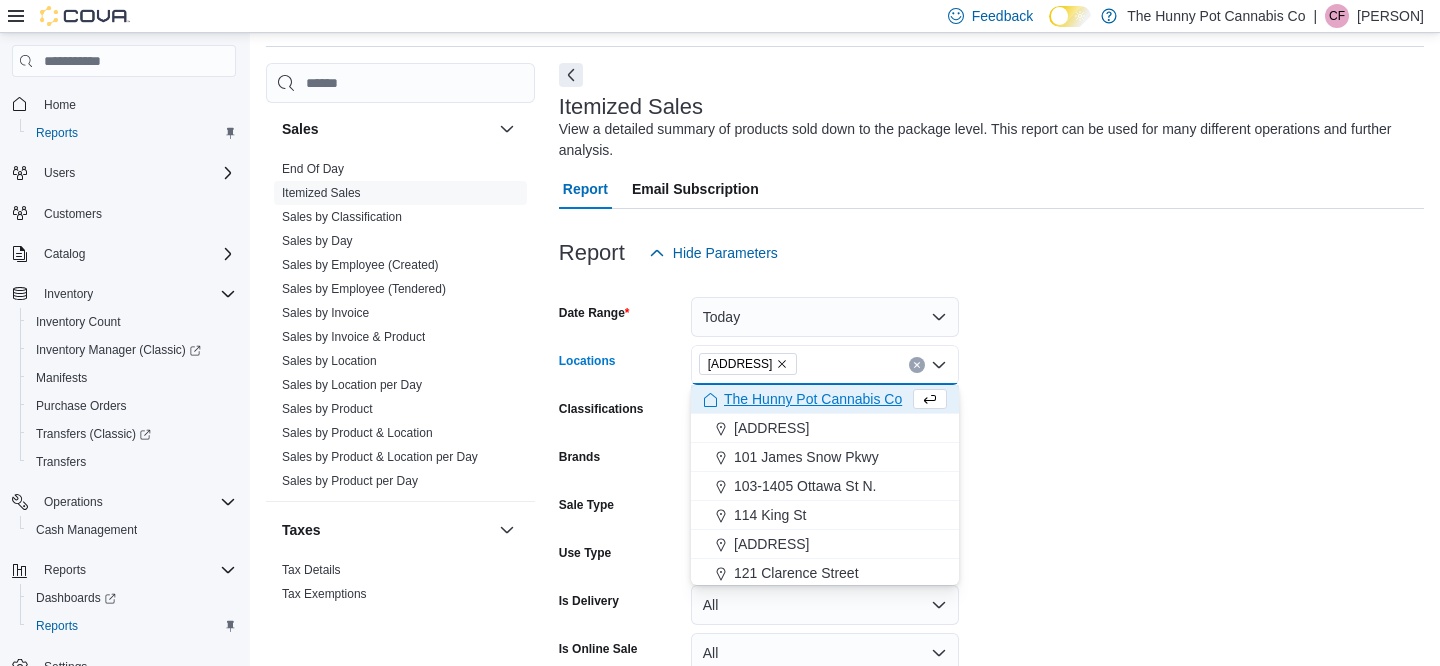 click on "Date Range Today Locations 2103 Yonge St Combo box. Selected. 2103 Yonge St. Press Backspace to delete 2103 Yonge St. Combo box input. All Locations. Type some text or, to display a list of choices, press Down Arrow. To exit the list of choices, press Escape. Classifications All Classifications Brands All Brands Sale Type All Use Type All Is Delivery All Is Online Sale All Export  Run Report" at bounding box center (991, 501) 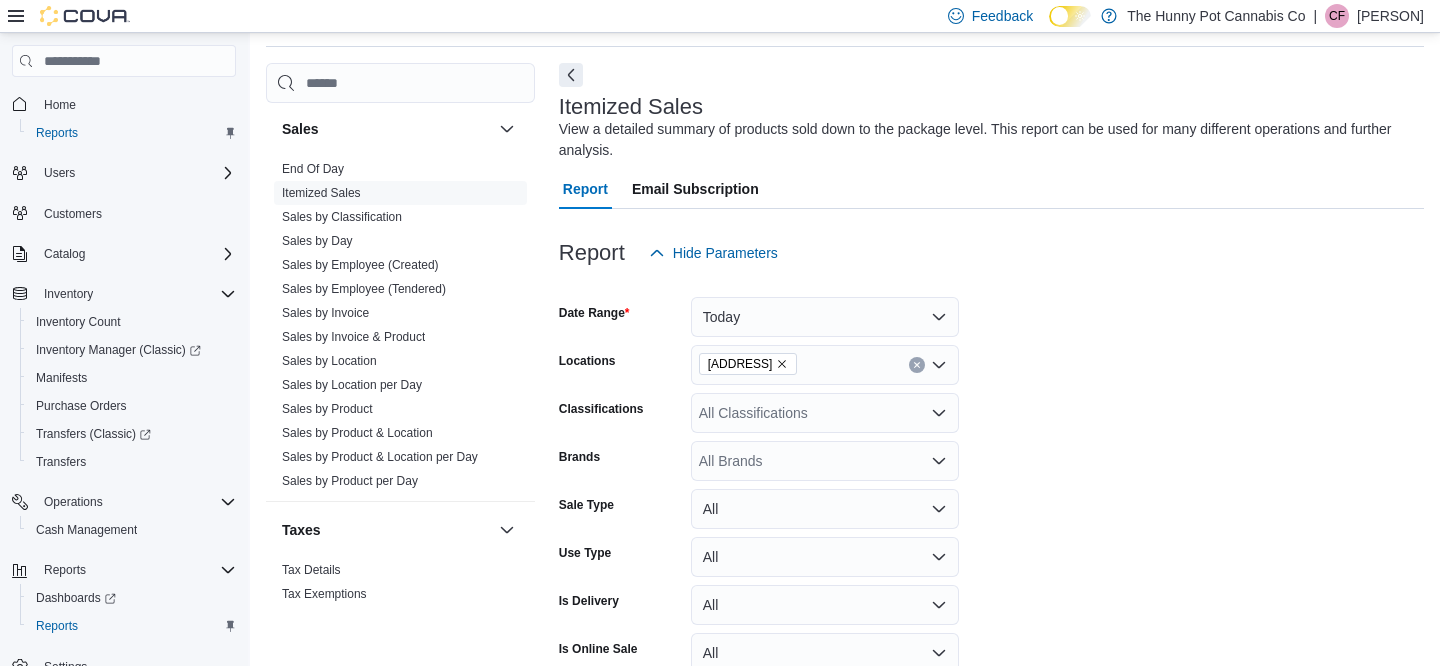 scroll, scrollTop: 170, scrollLeft: 0, axis: vertical 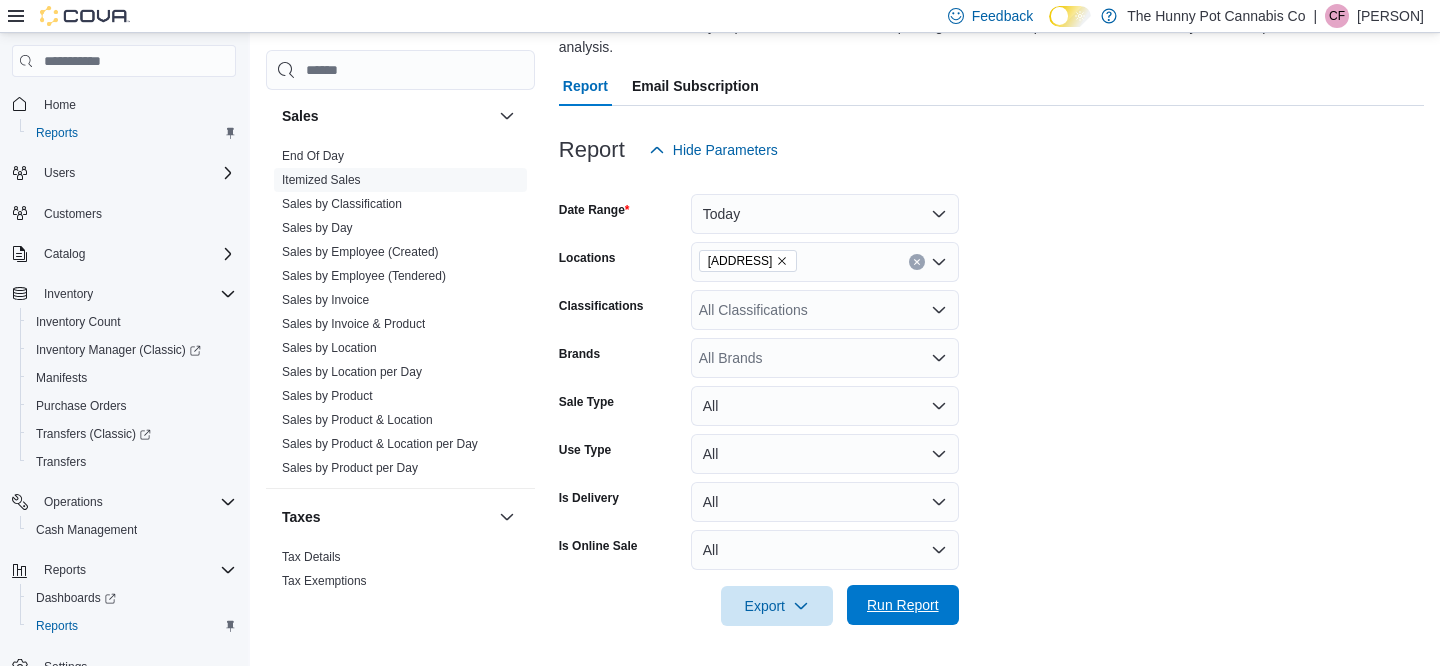 click on "Run Report" at bounding box center [903, 605] 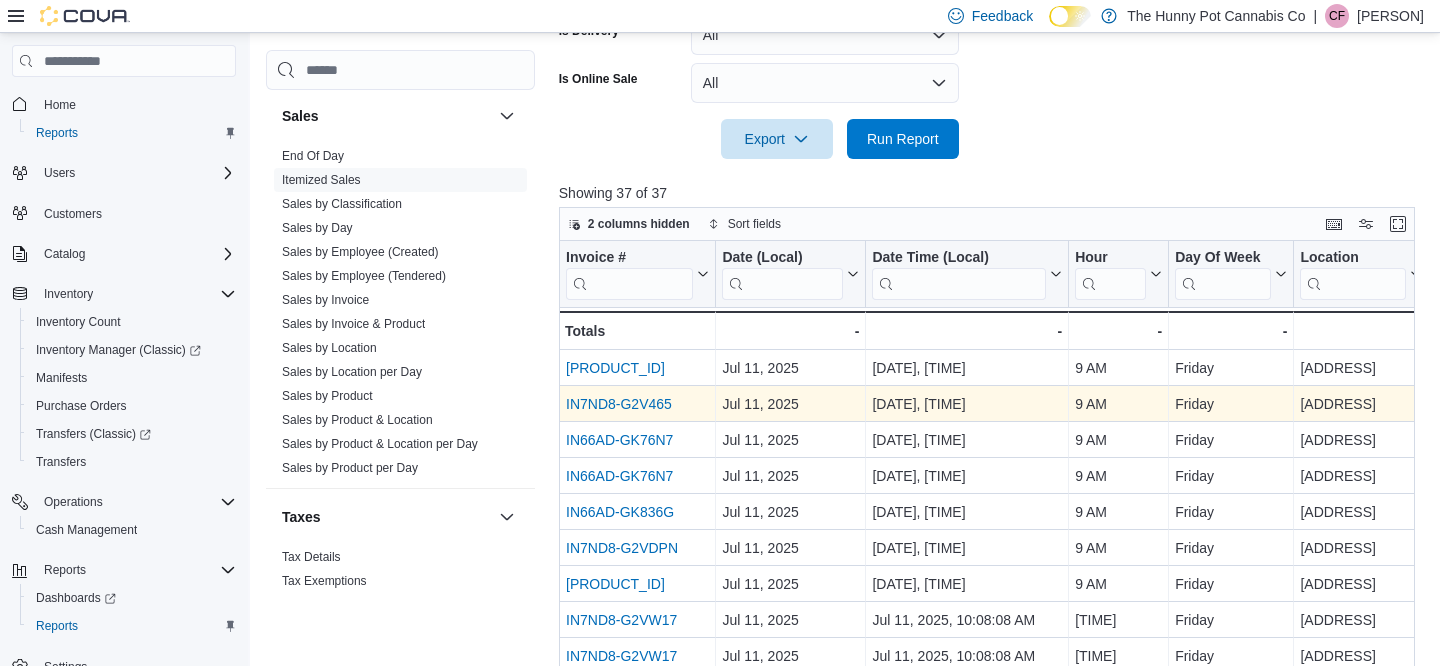 scroll, scrollTop: 668, scrollLeft: 0, axis: vertical 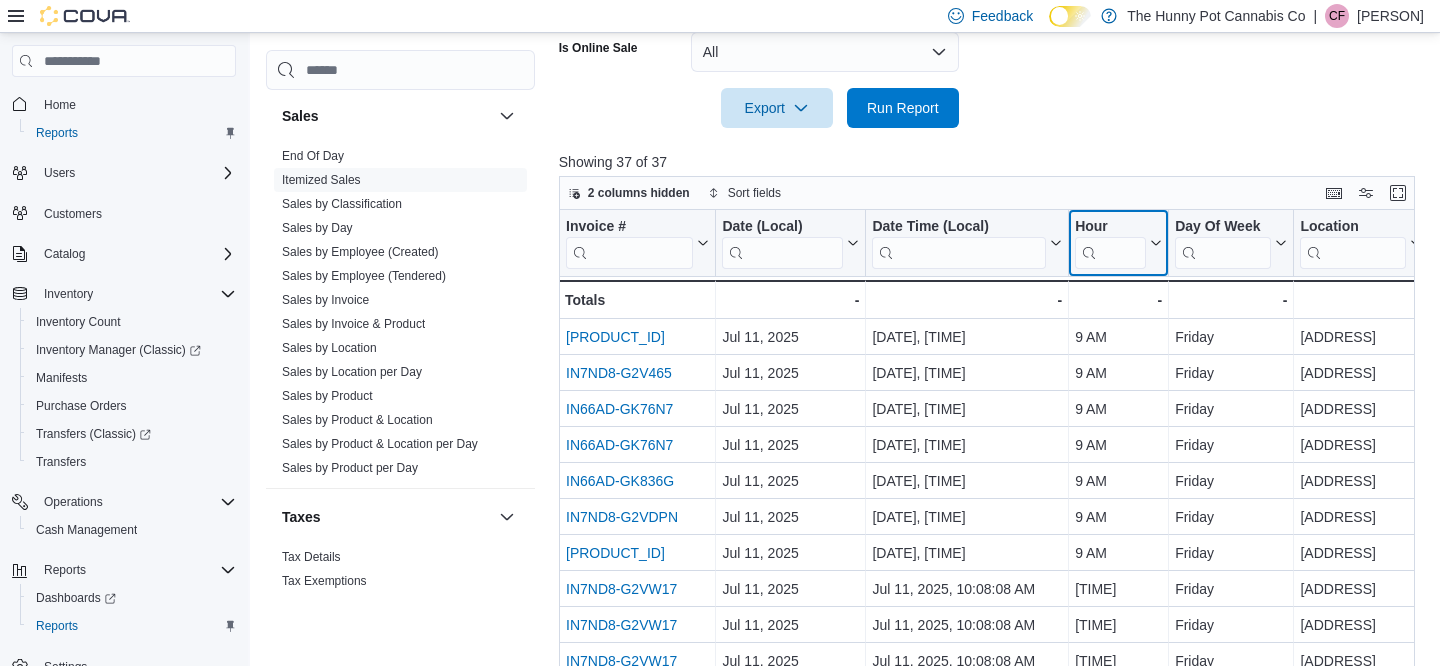 click at bounding box center [1110, 253] 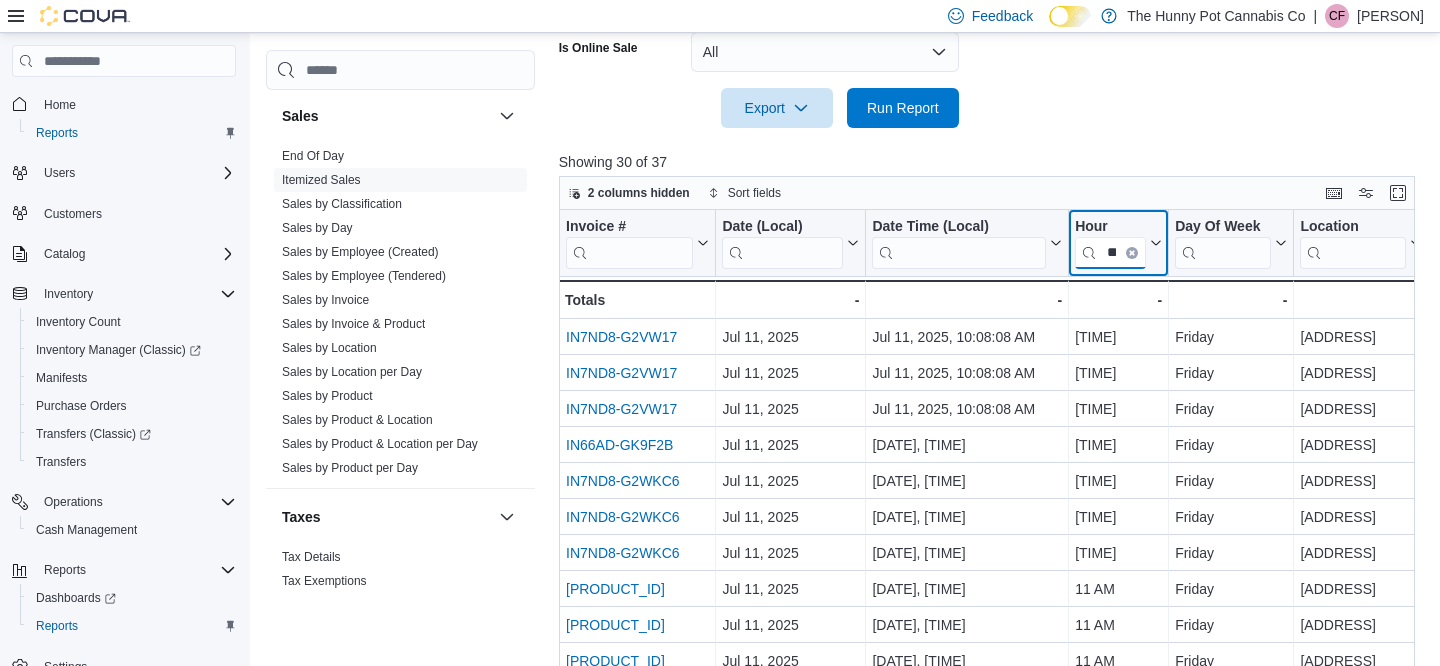 scroll, scrollTop: 0, scrollLeft: 5, axis: horizontal 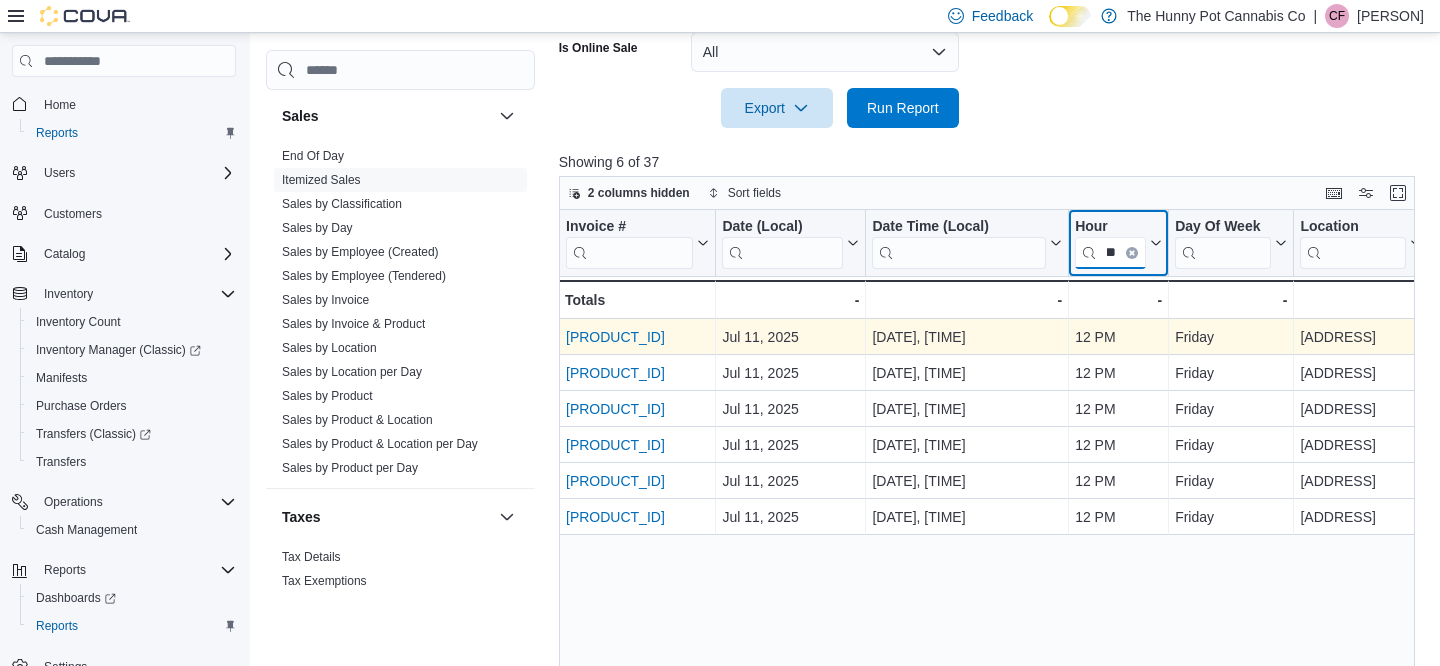 type on "**" 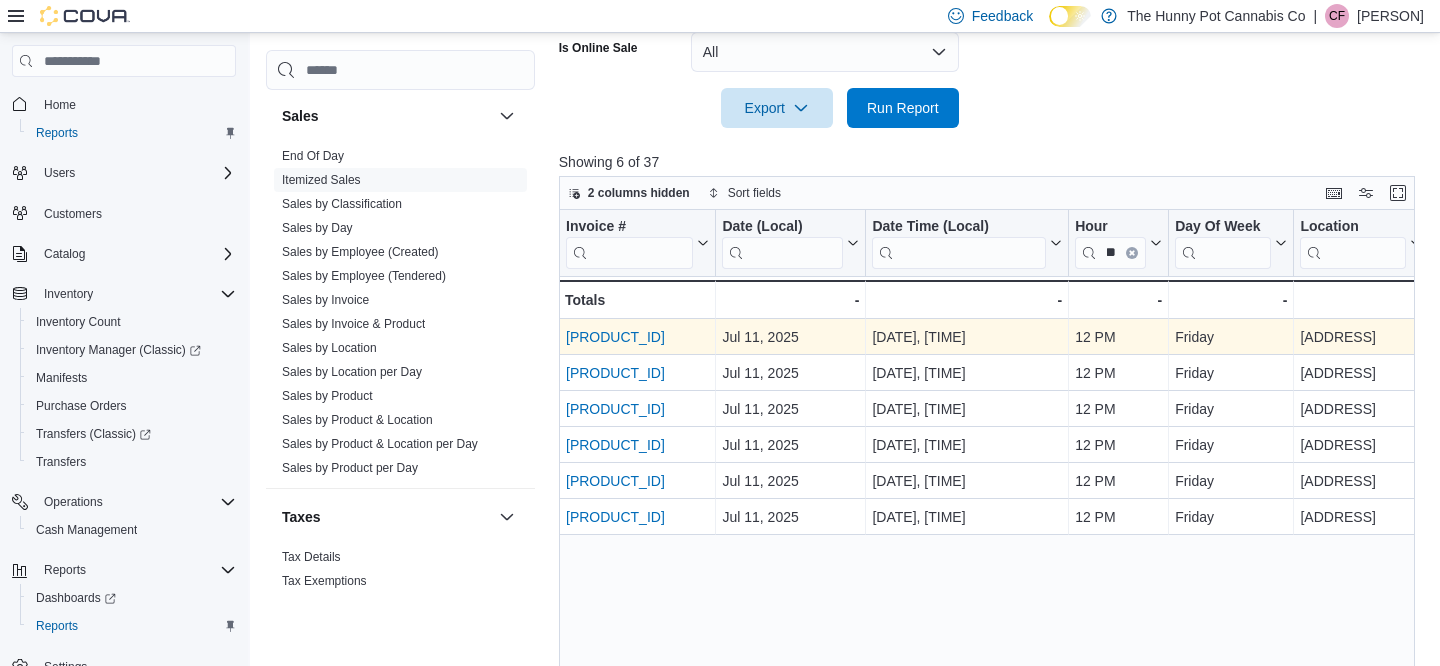 click on "[PRODUCT_CODE]" at bounding box center [615, 337] 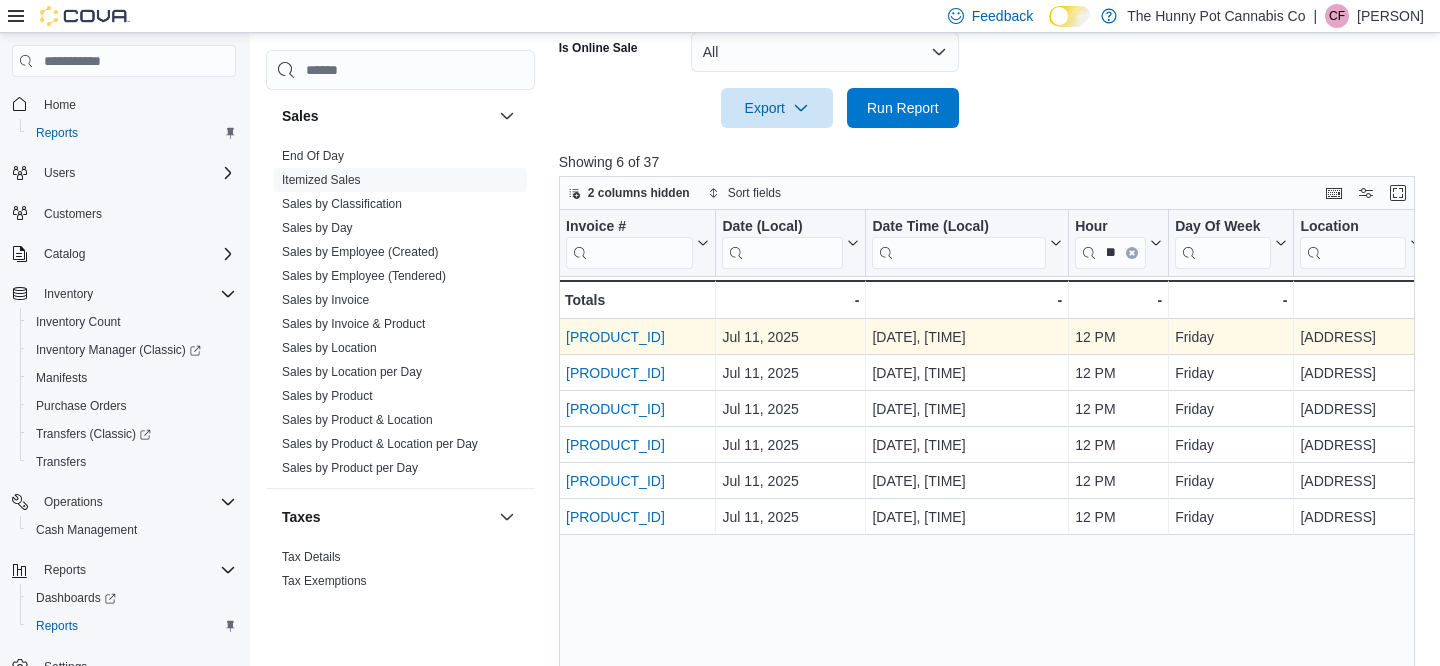 scroll, scrollTop: 0, scrollLeft: 0, axis: both 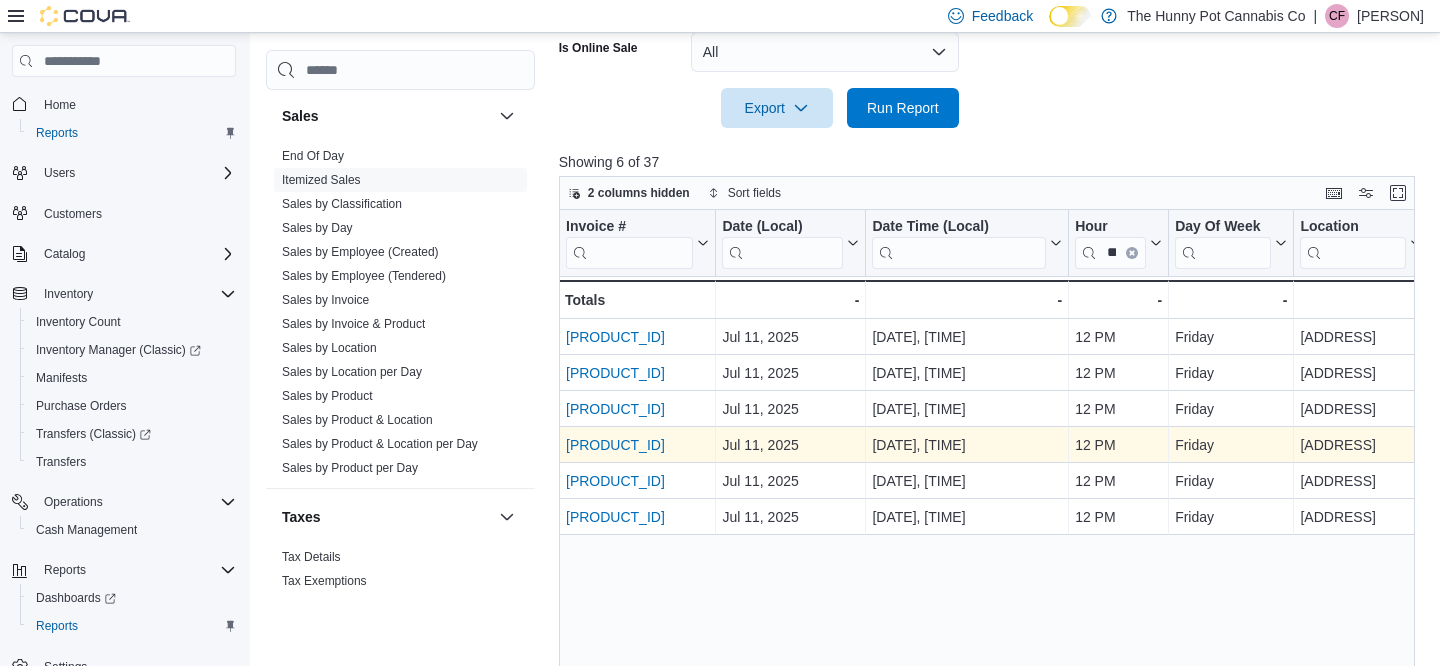 click on "[PRODUCT_CODE]" at bounding box center (615, 445) 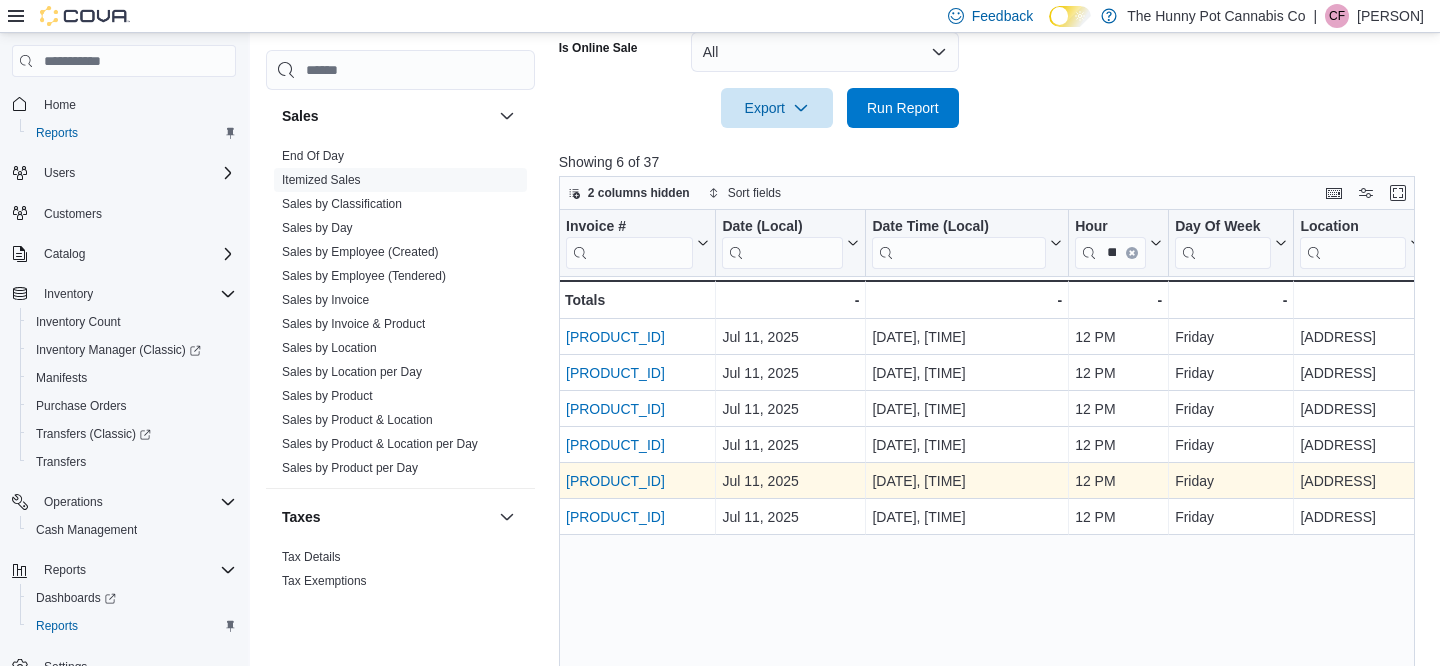 click on "IN7ND8-G3099P" at bounding box center (615, 481) 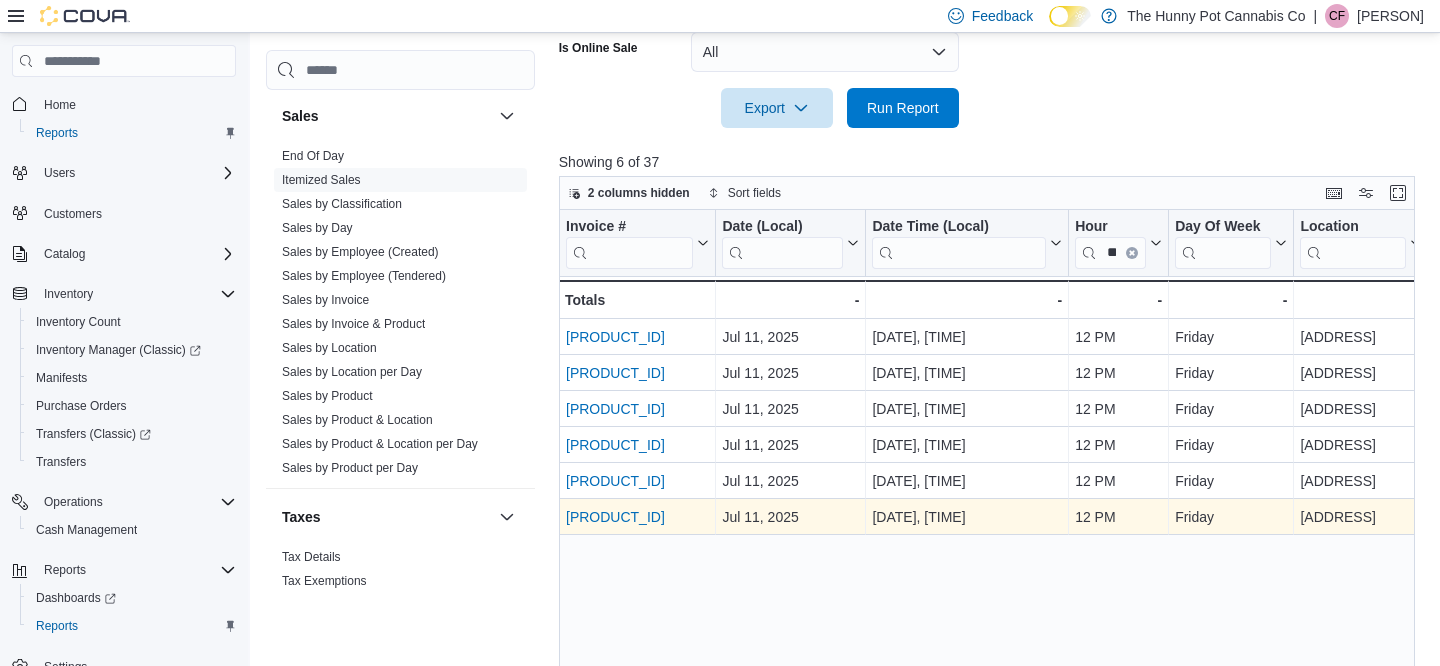 click on "IN7ND8-G30CNJ" at bounding box center (615, 517) 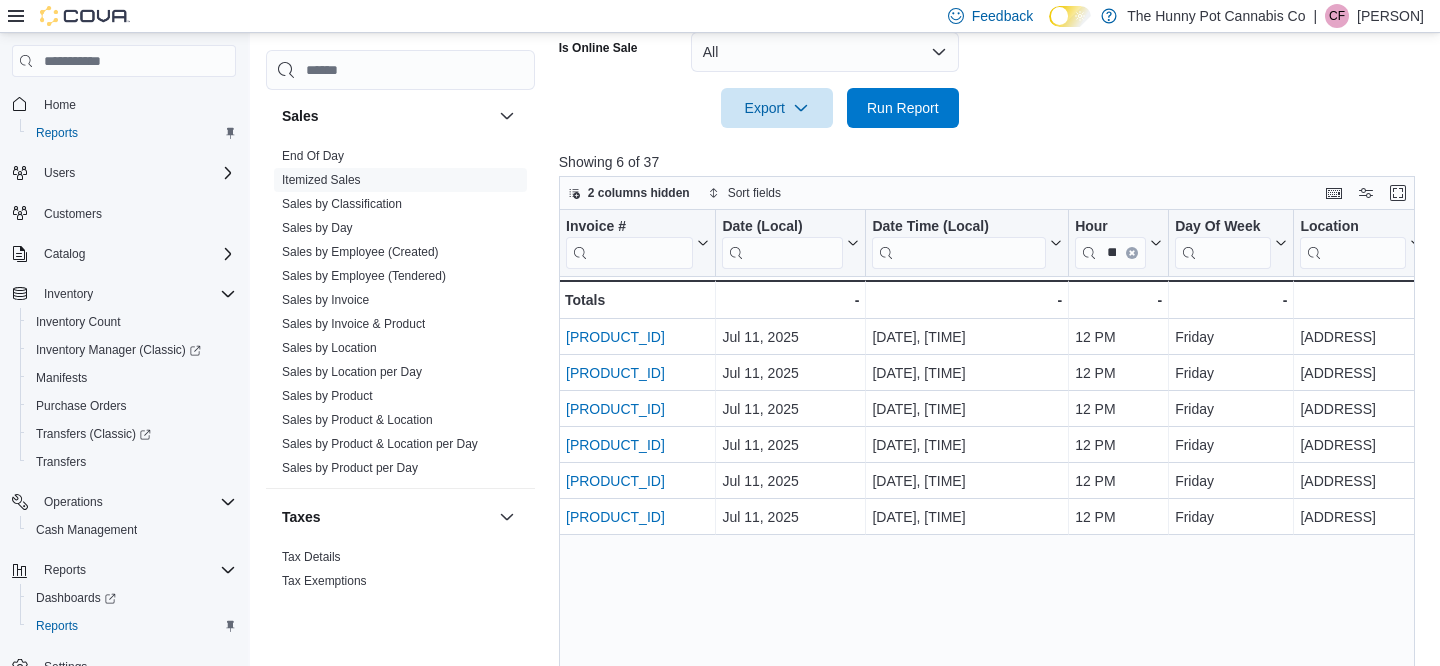 scroll, scrollTop: 0, scrollLeft: 0, axis: both 